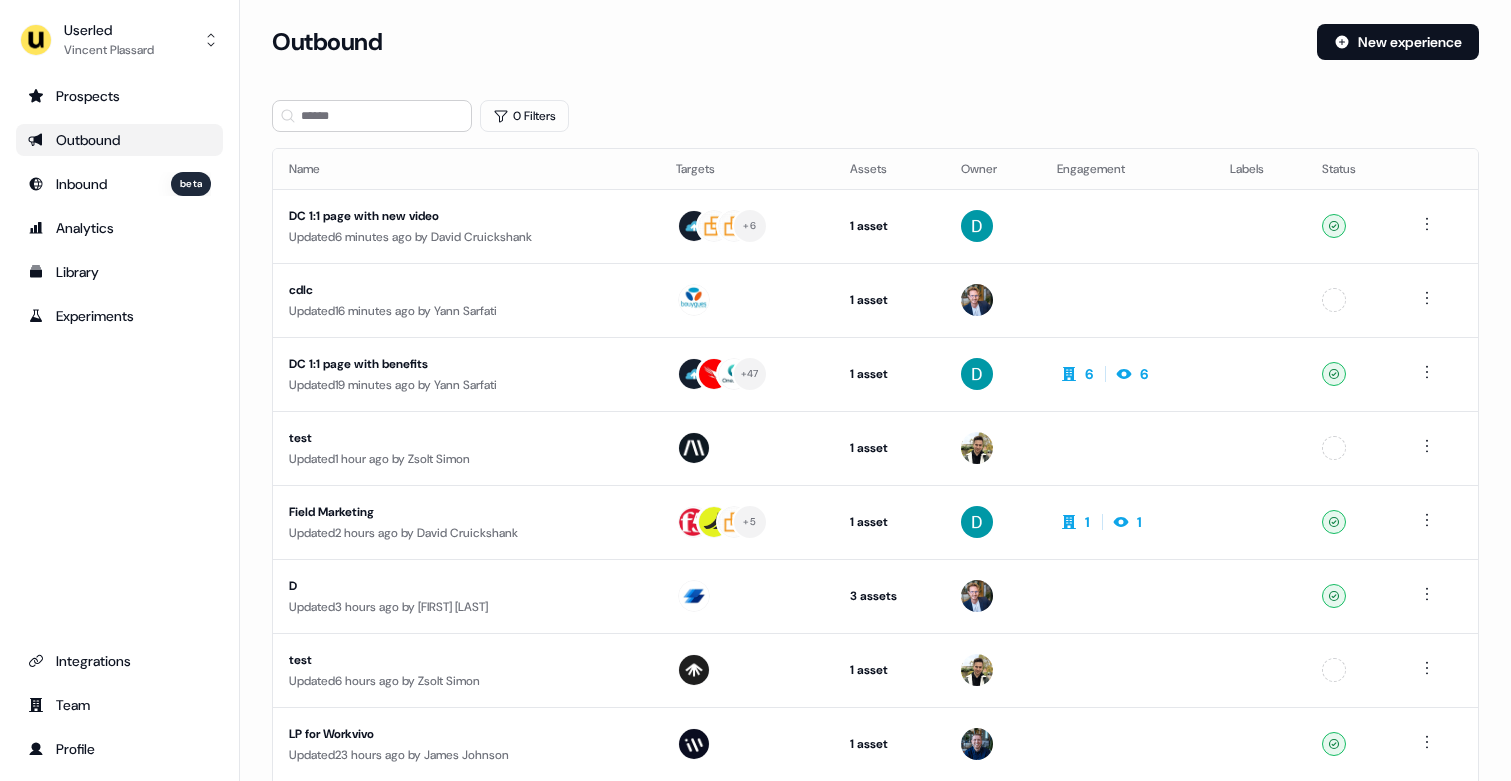 scroll, scrollTop: 0, scrollLeft: 0, axis: both 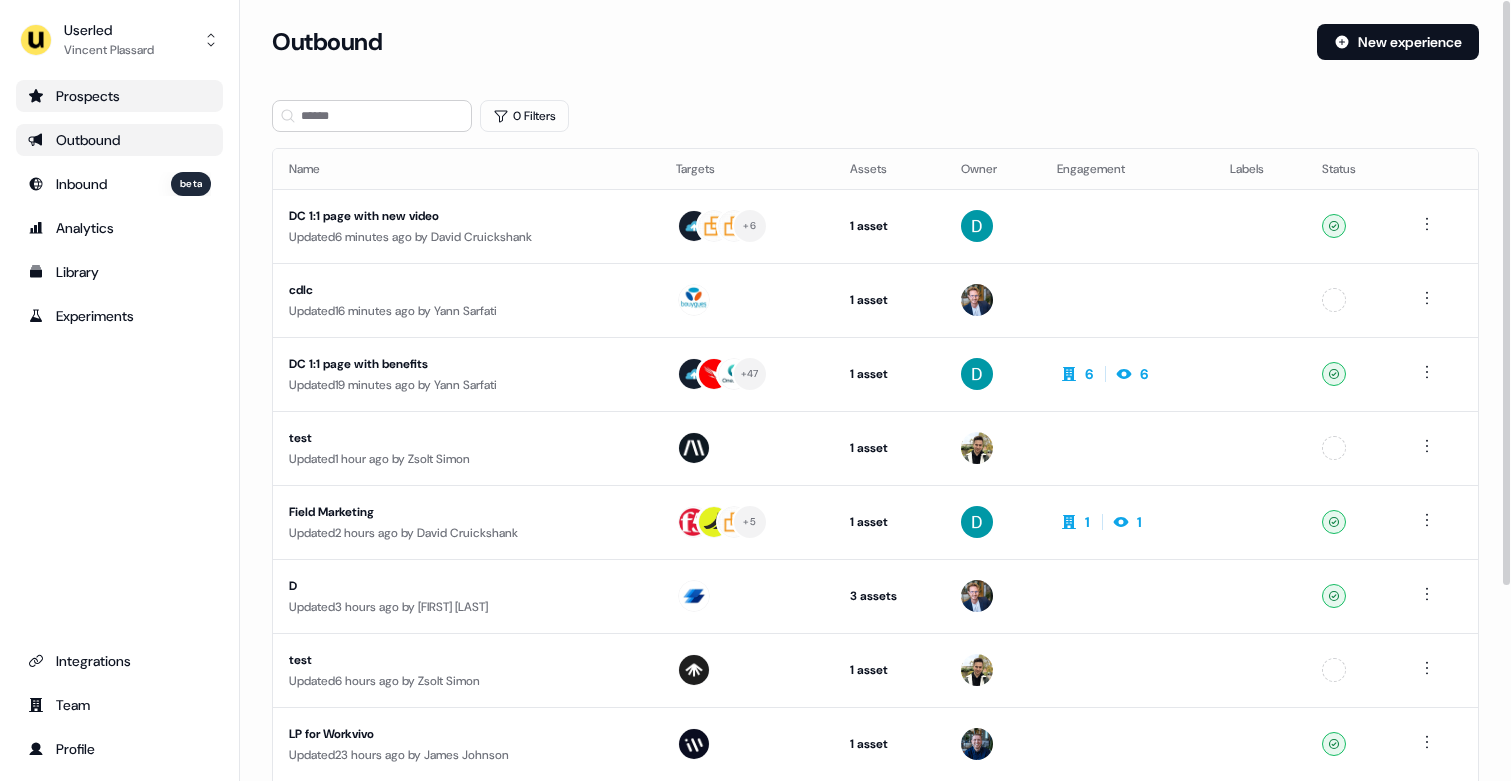 click on "Prospects" at bounding box center (119, 96) 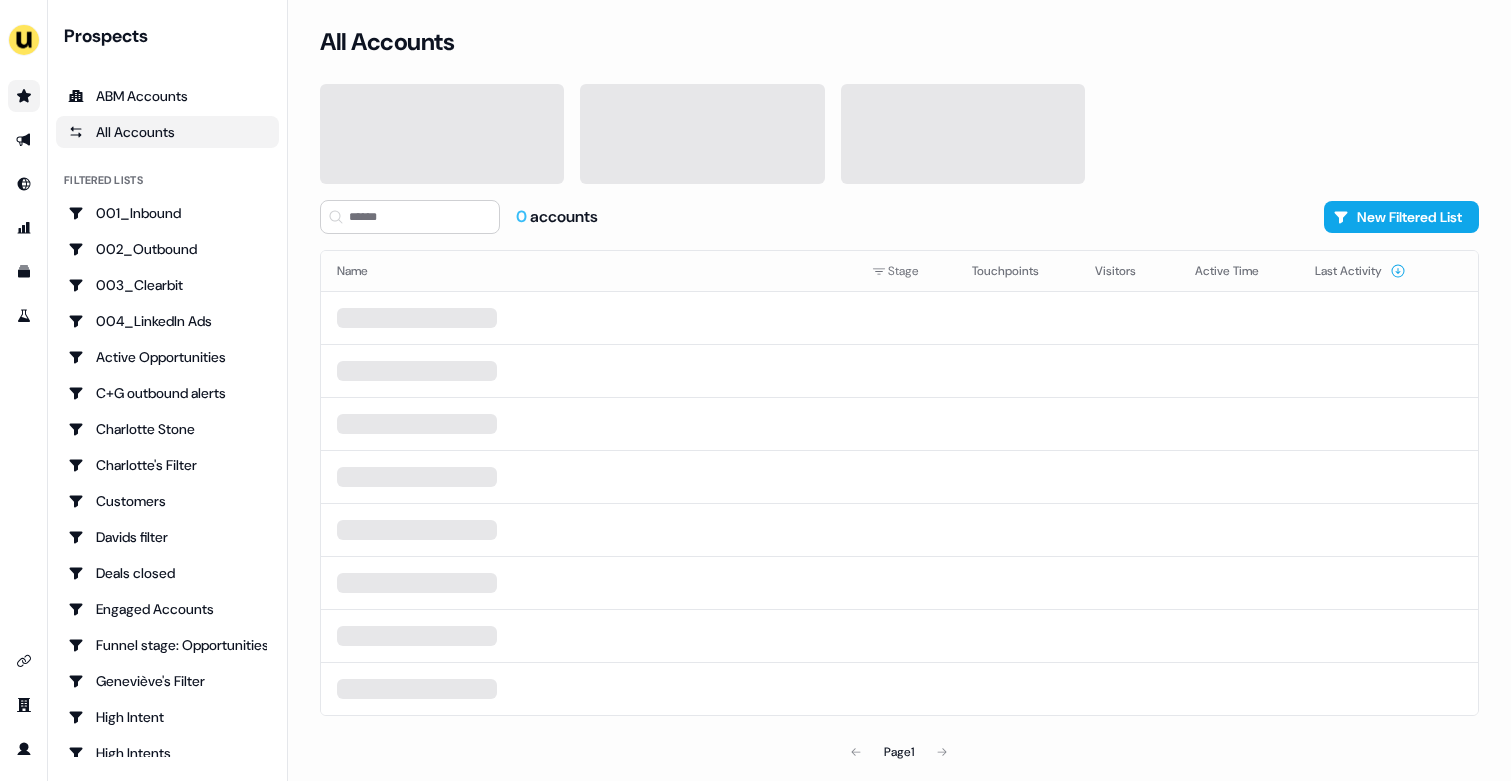 scroll, scrollTop: 0, scrollLeft: 0, axis: both 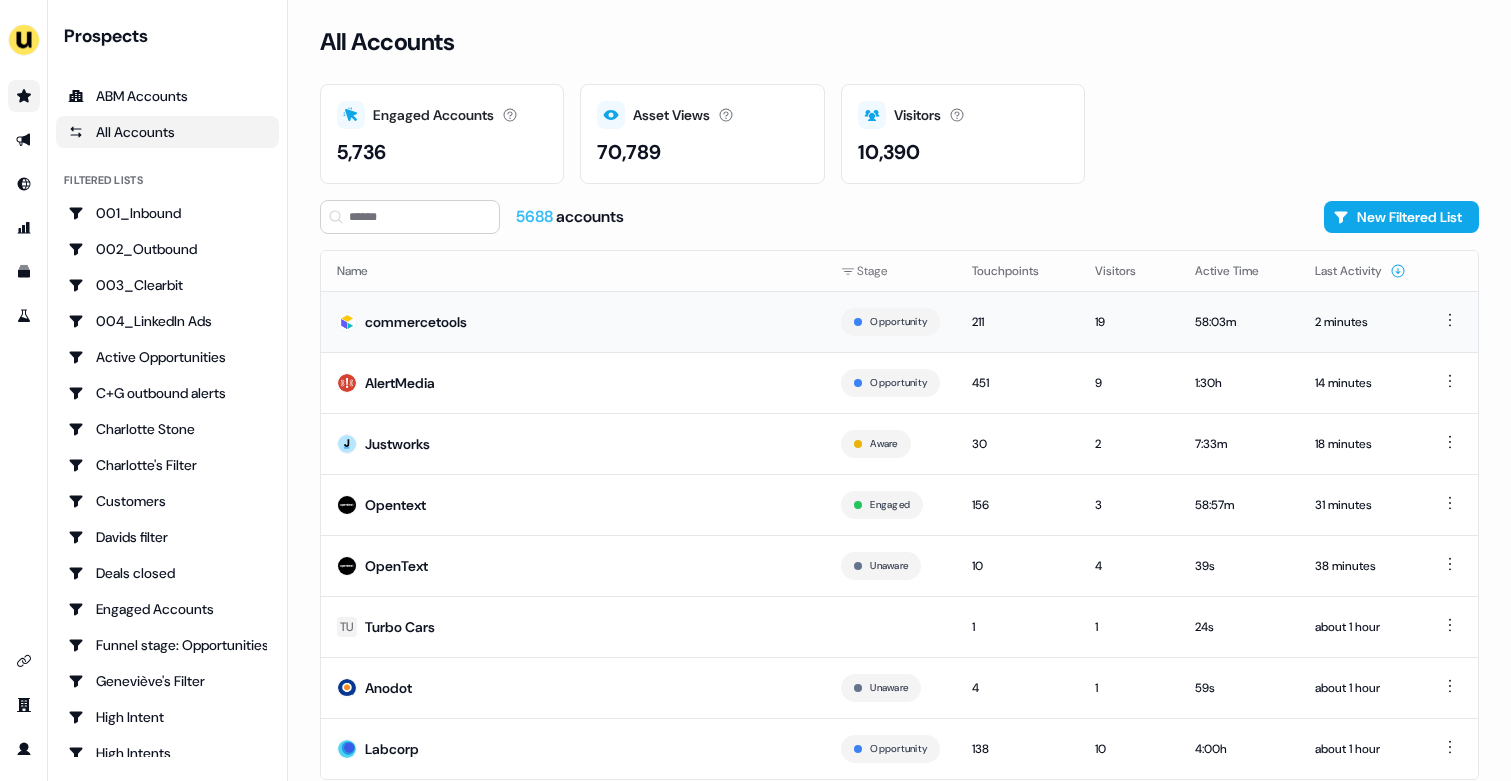 click on "commercetools" at bounding box center [573, 321] 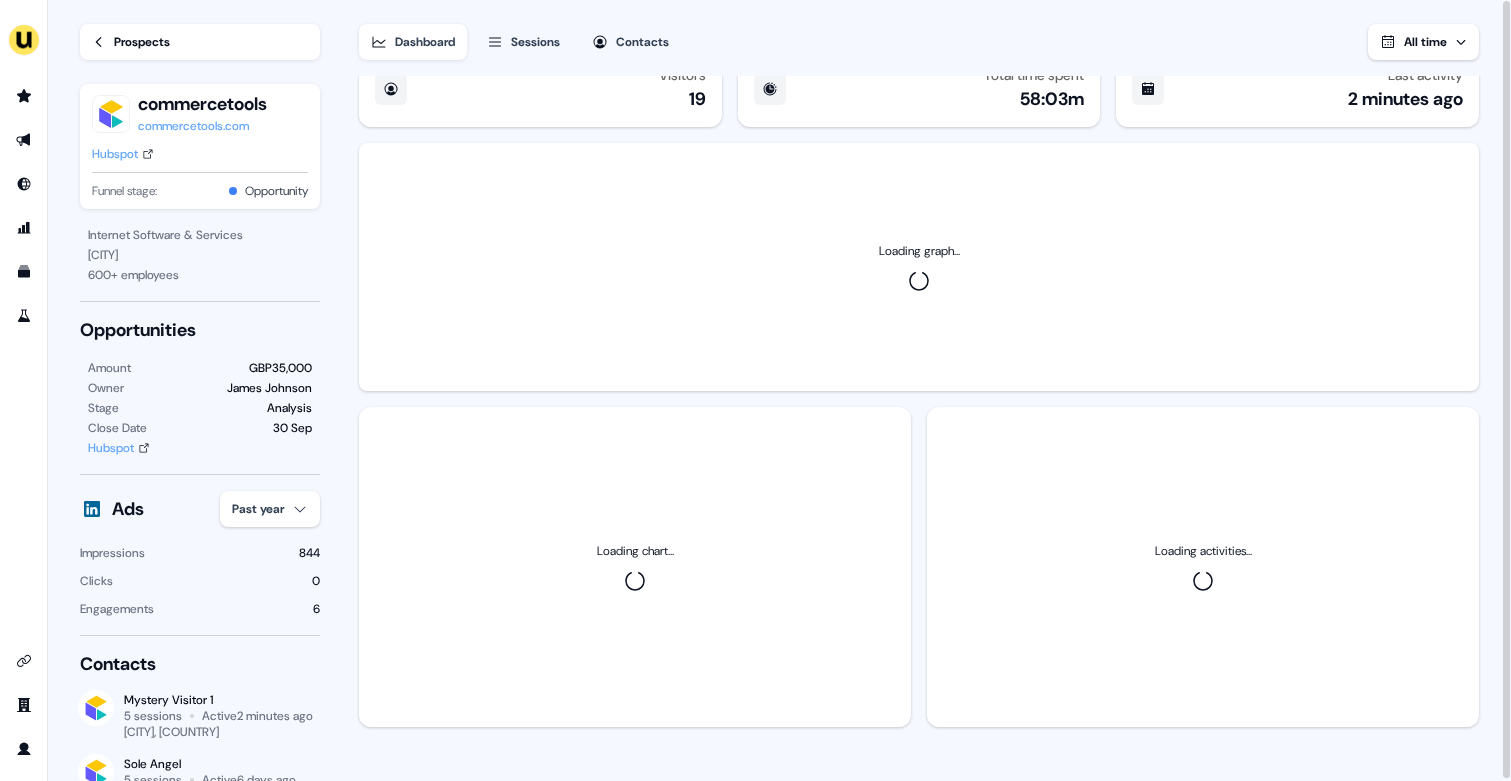 scroll, scrollTop: 0, scrollLeft: 0, axis: both 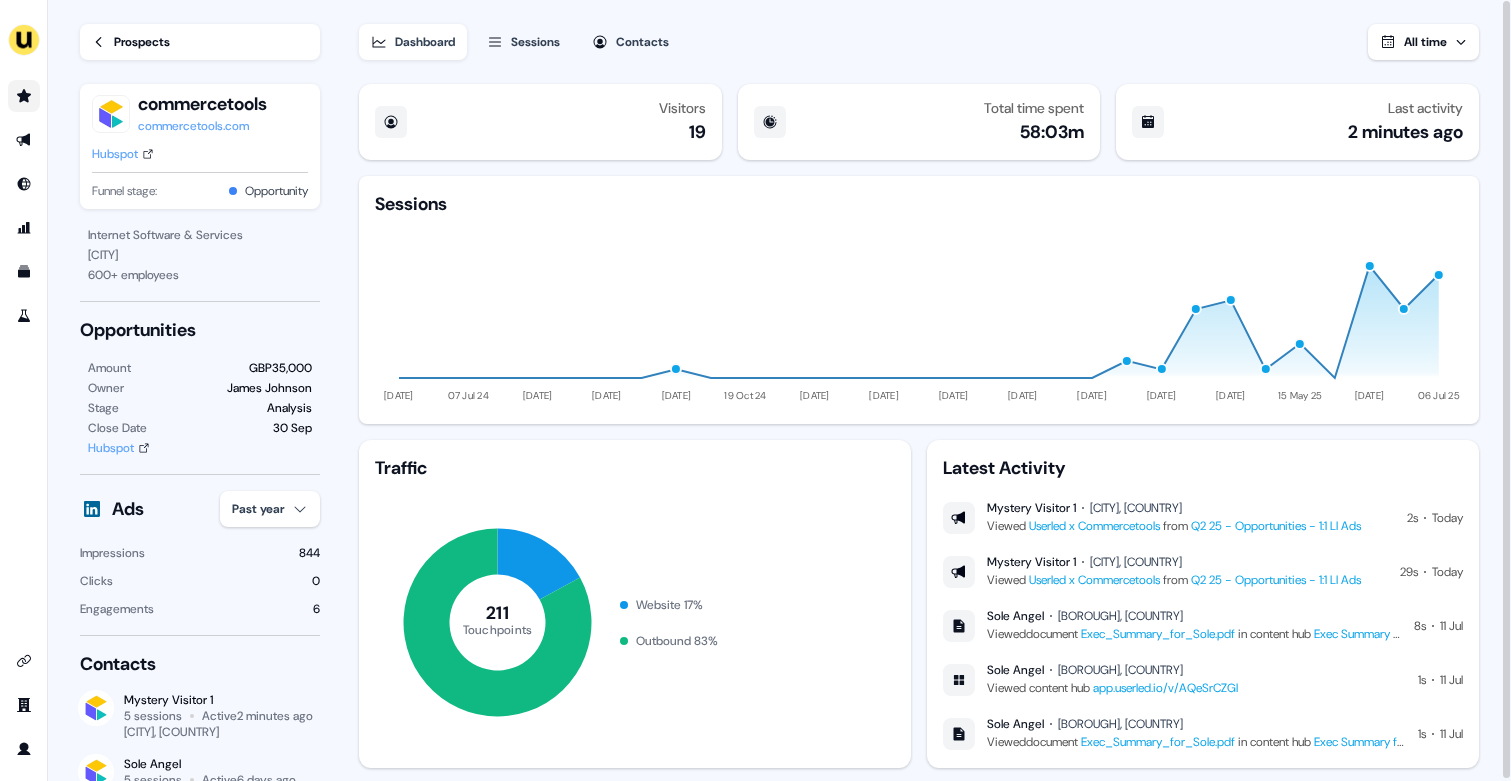 click at bounding box center [24, 96] 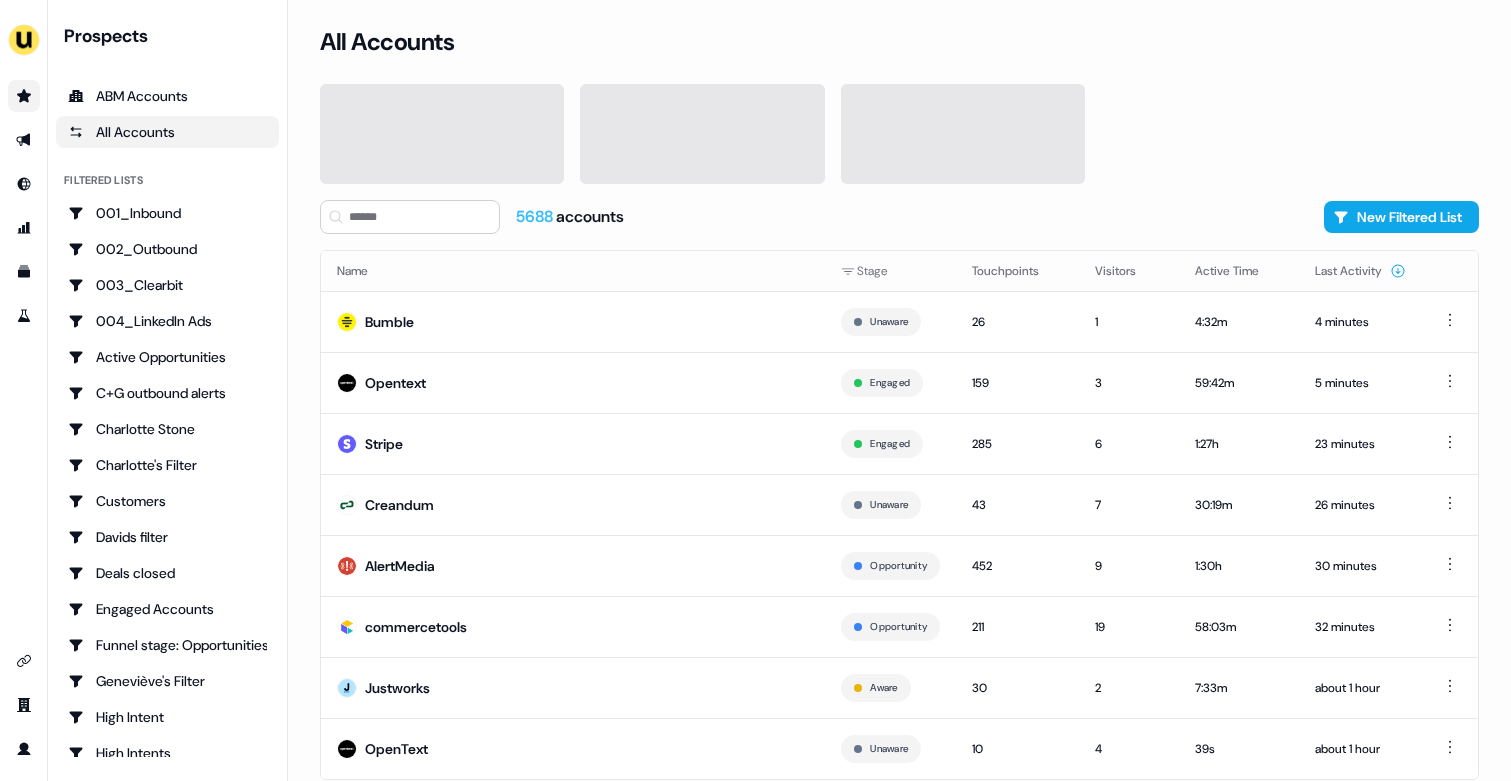 scroll, scrollTop: 0, scrollLeft: 0, axis: both 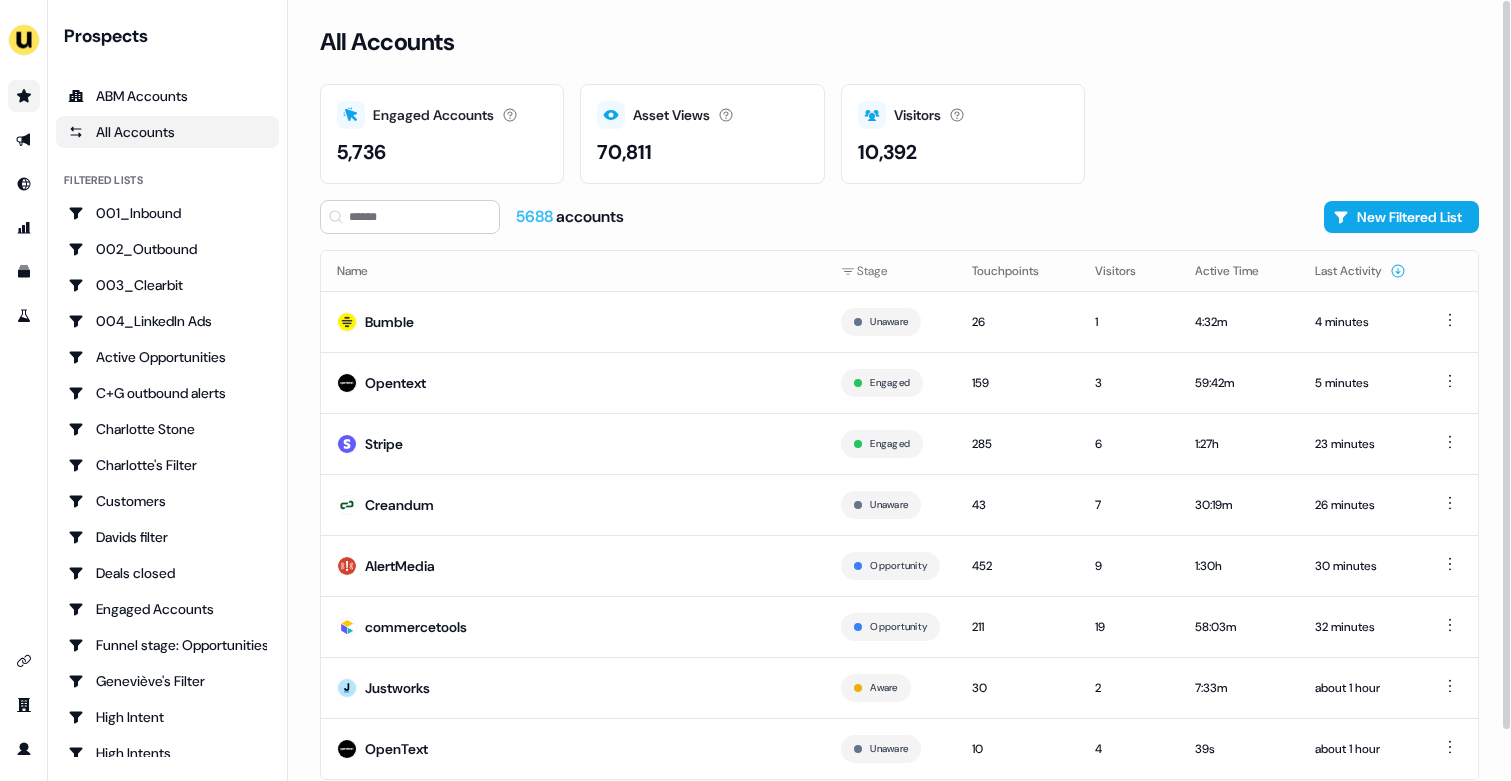 click on "Engaged Accounts Accounts that have interacted with an asset. 5,736 Asset Views How many times your assets have been seen. 70,811 Visitors Number of unique visitors. 10,392" at bounding box center [899, 134] 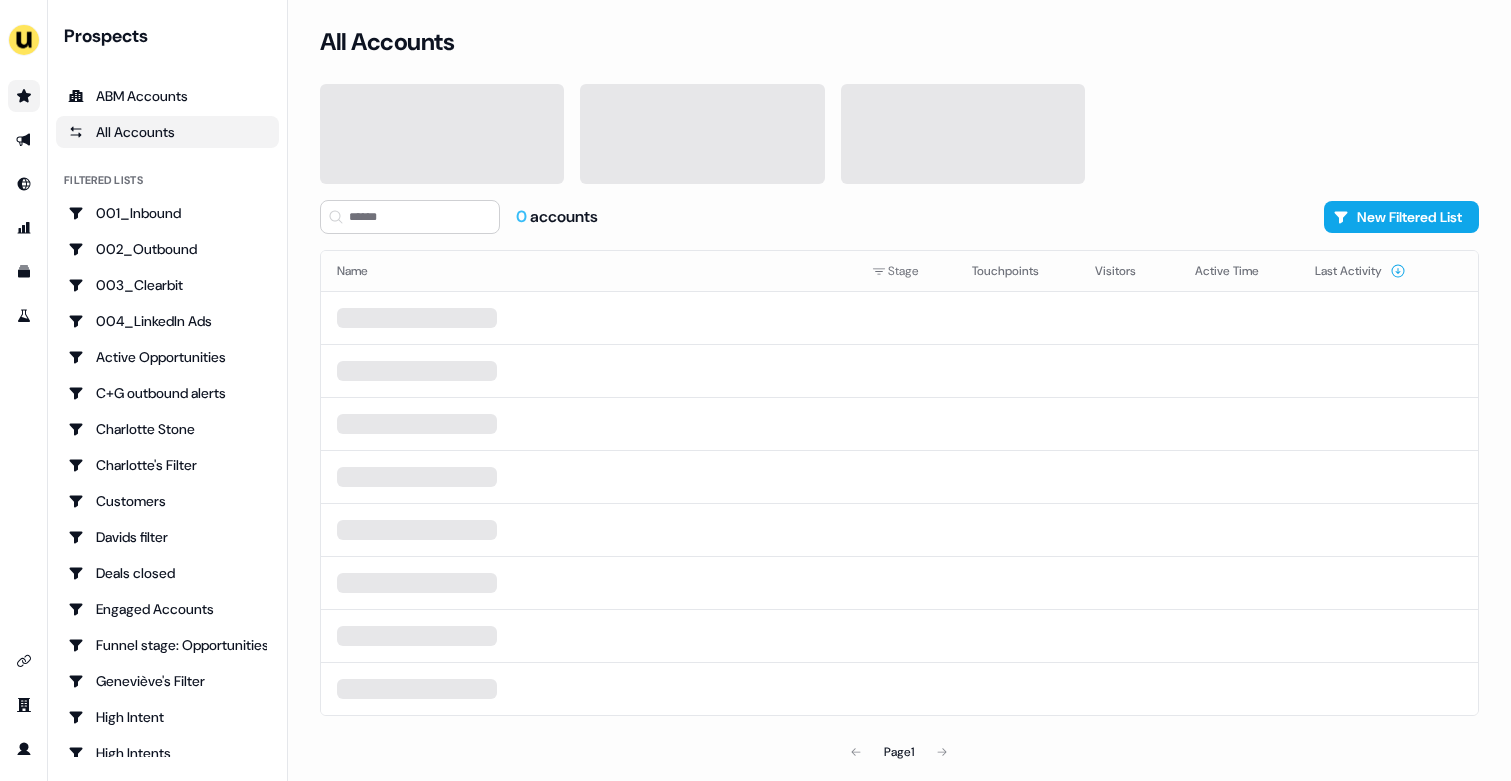 scroll, scrollTop: 0, scrollLeft: 0, axis: both 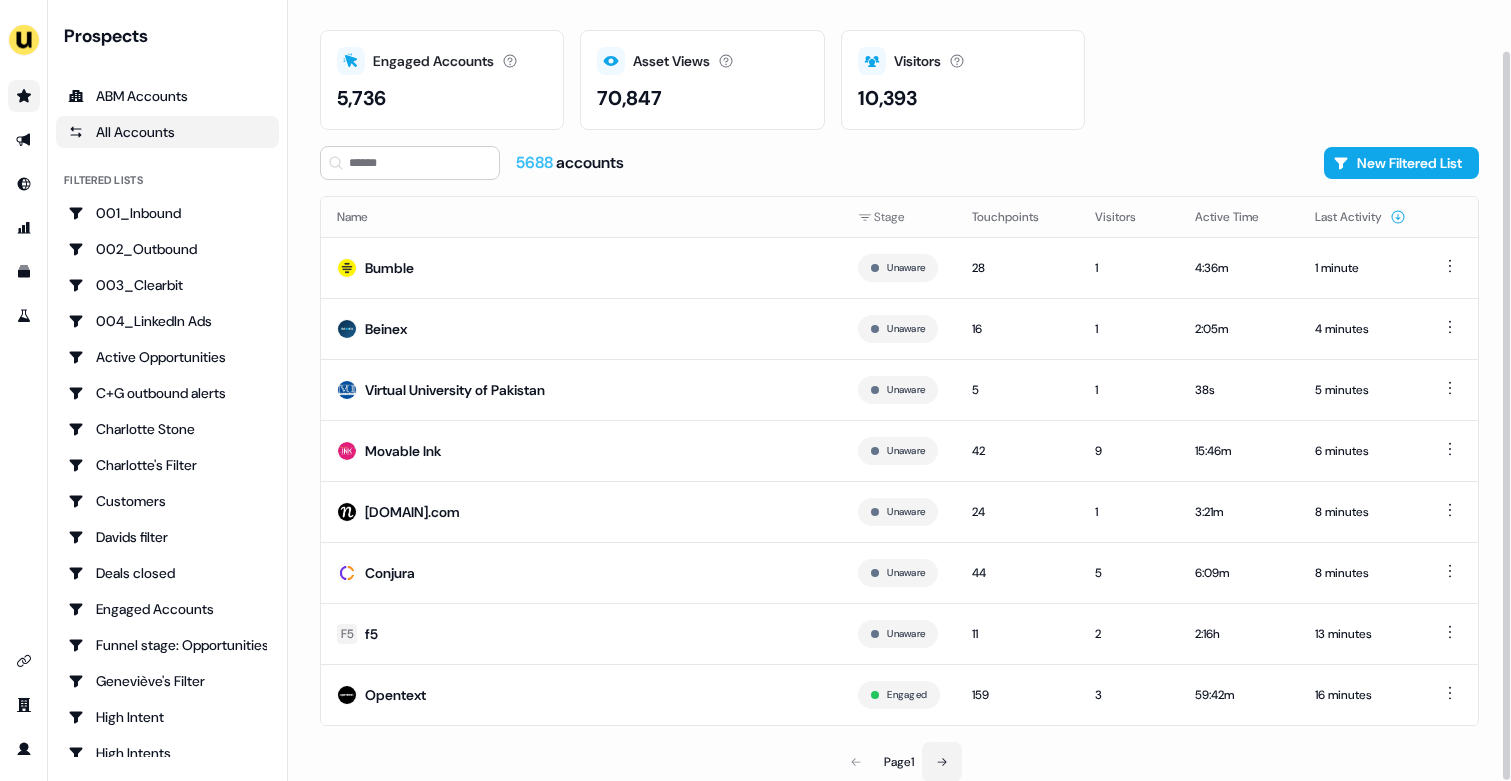 click 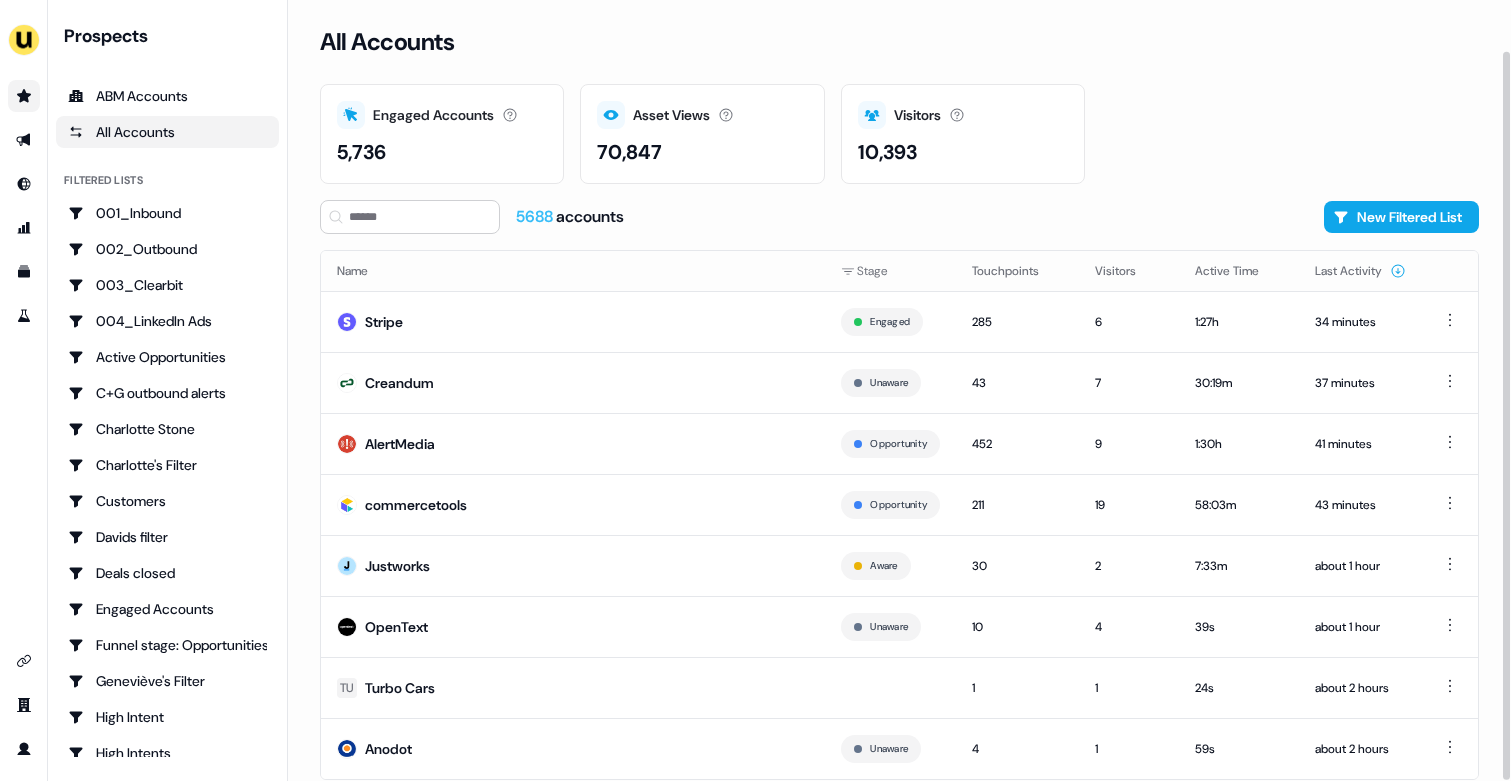 scroll, scrollTop: 54, scrollLeft: 0, axis: vertical 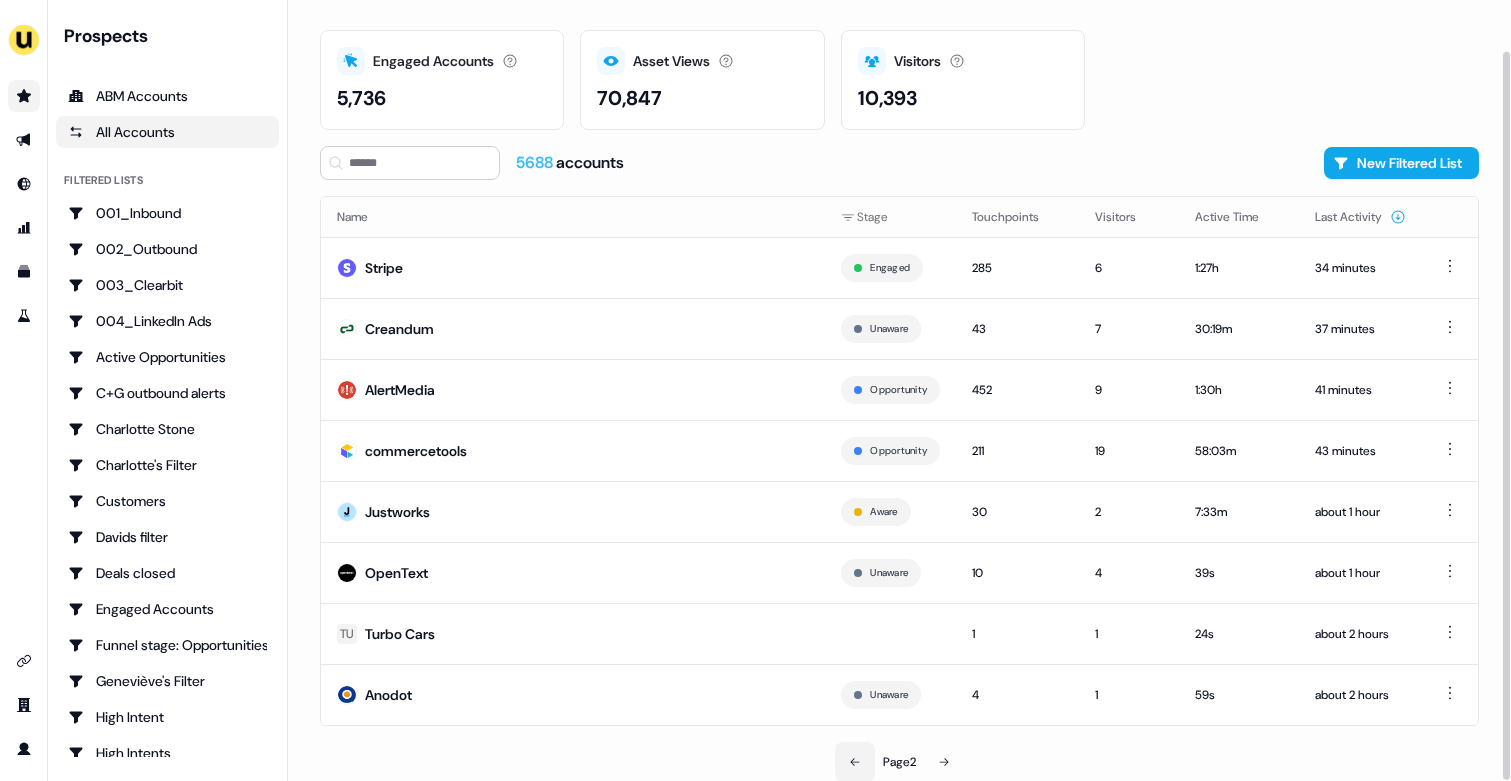click at bounding box center [855, 762] 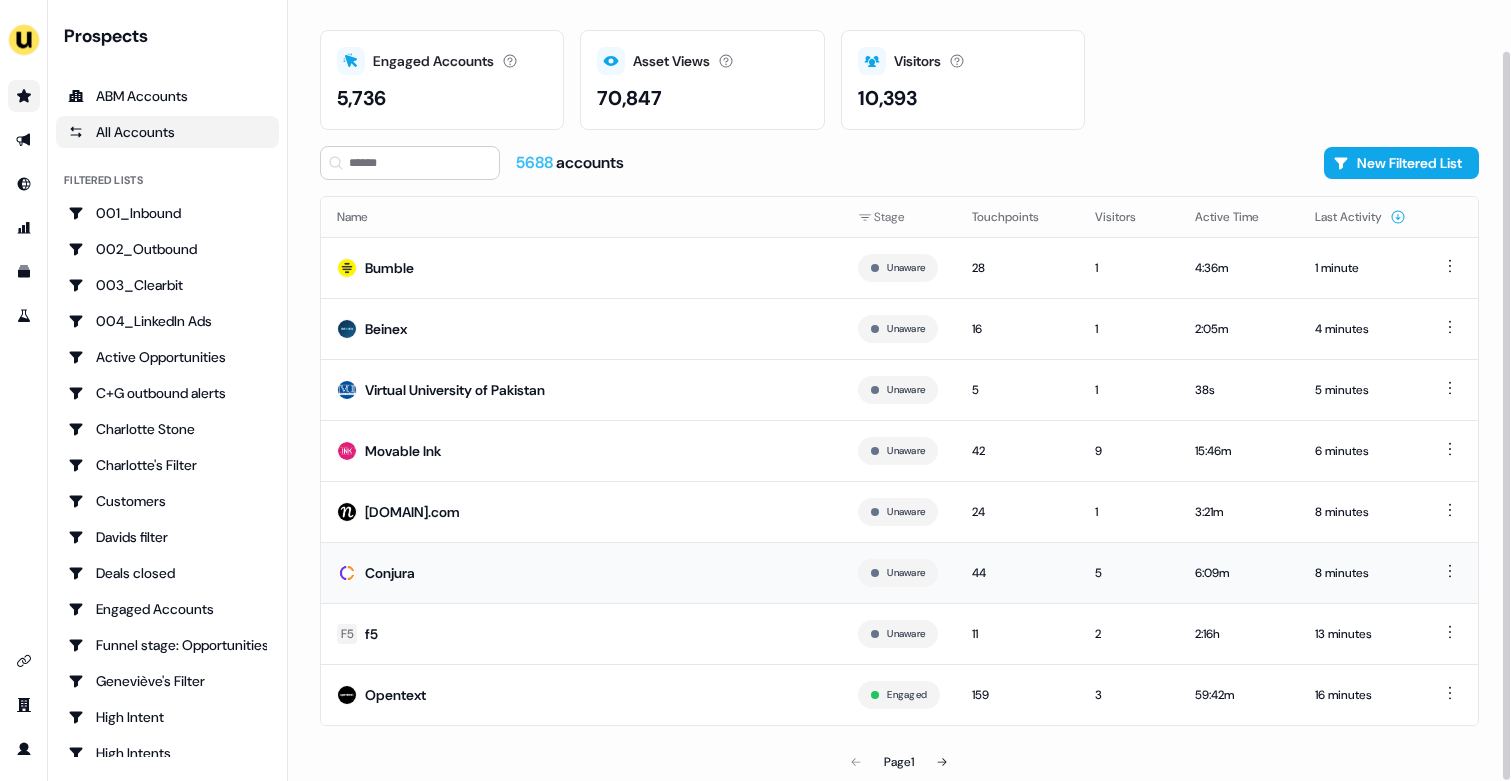 click on "Conjura" at bounding box center [581, 572] 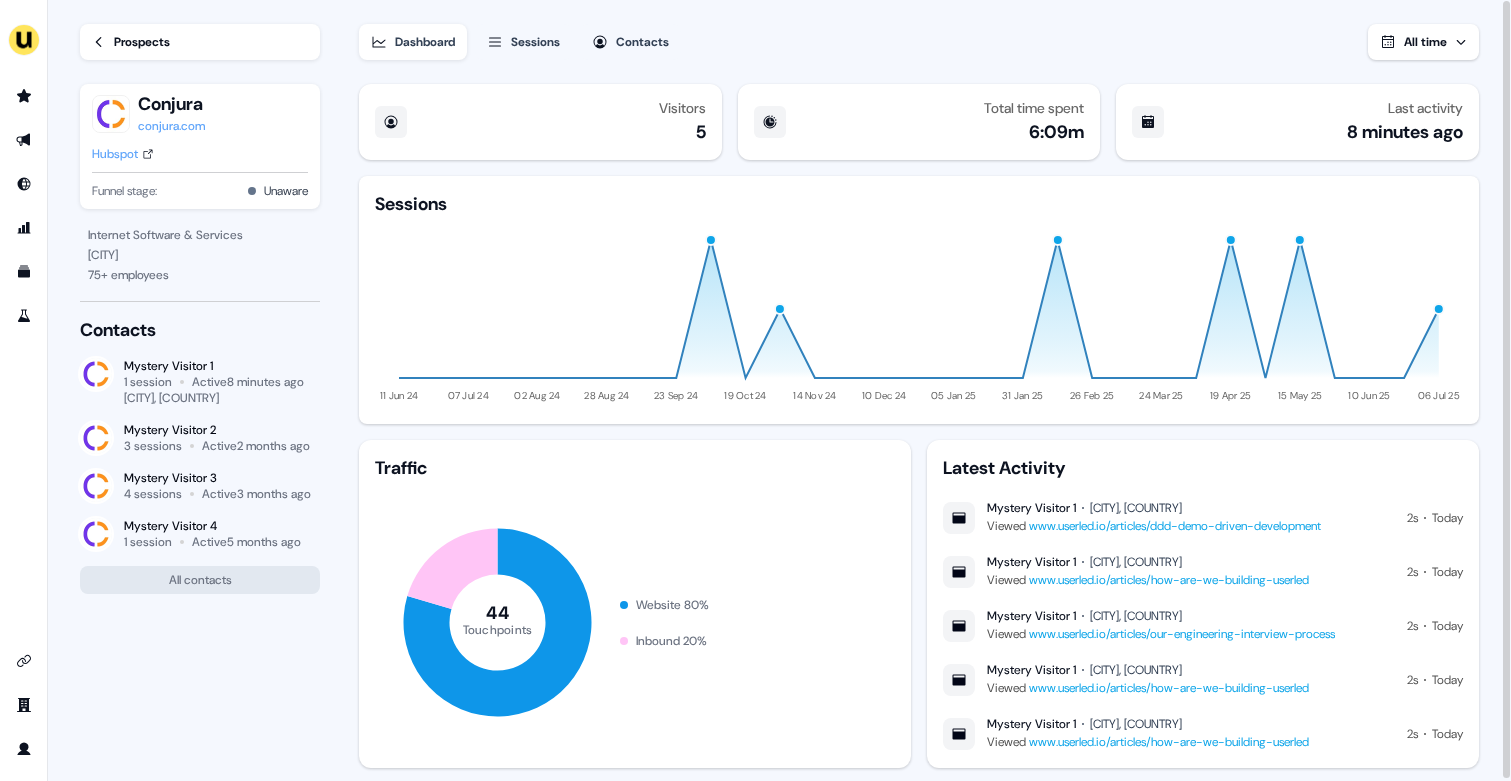 click on "Prospects" at bounding box center (200, 42) 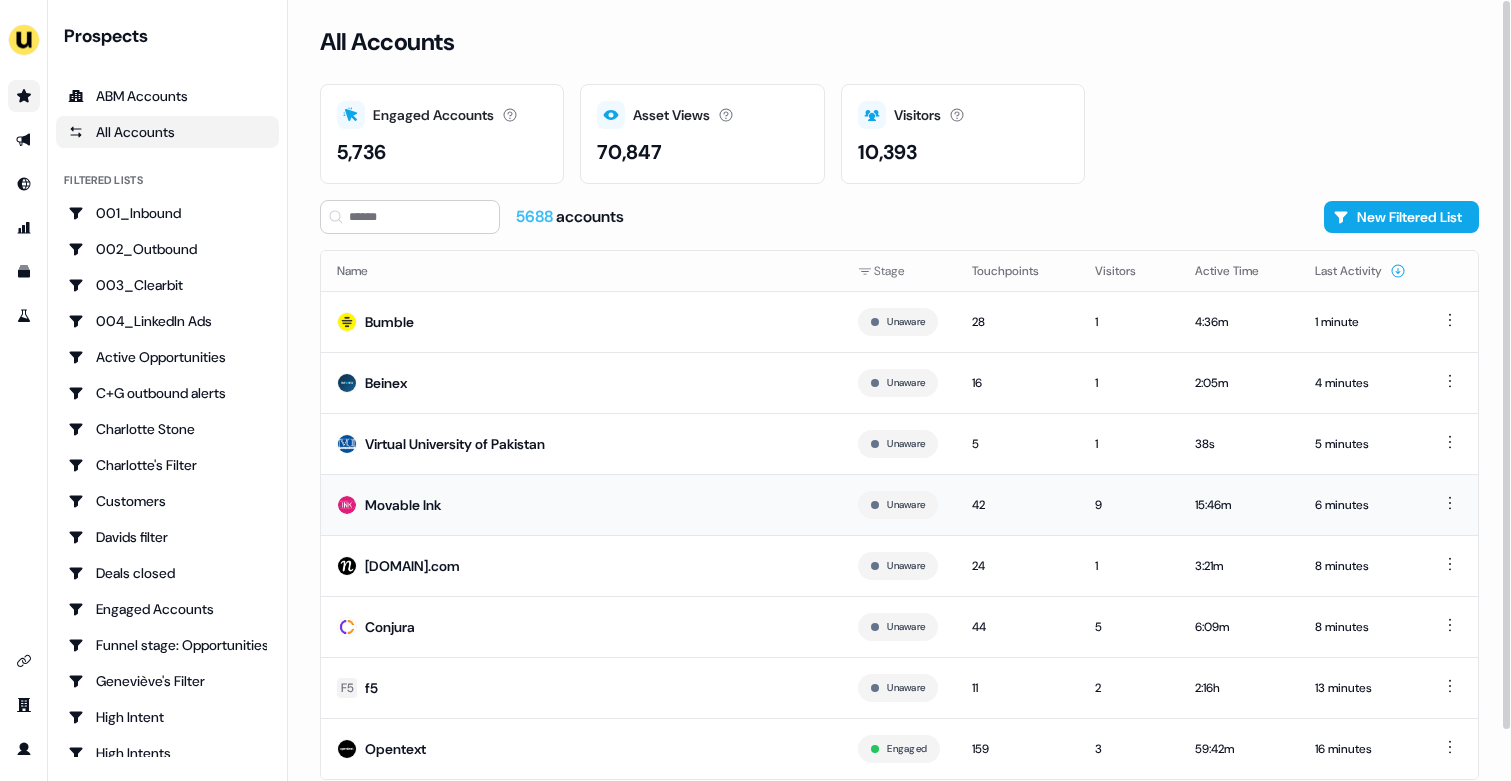 click on "Movable Ink" at bounding box center [581, 504] 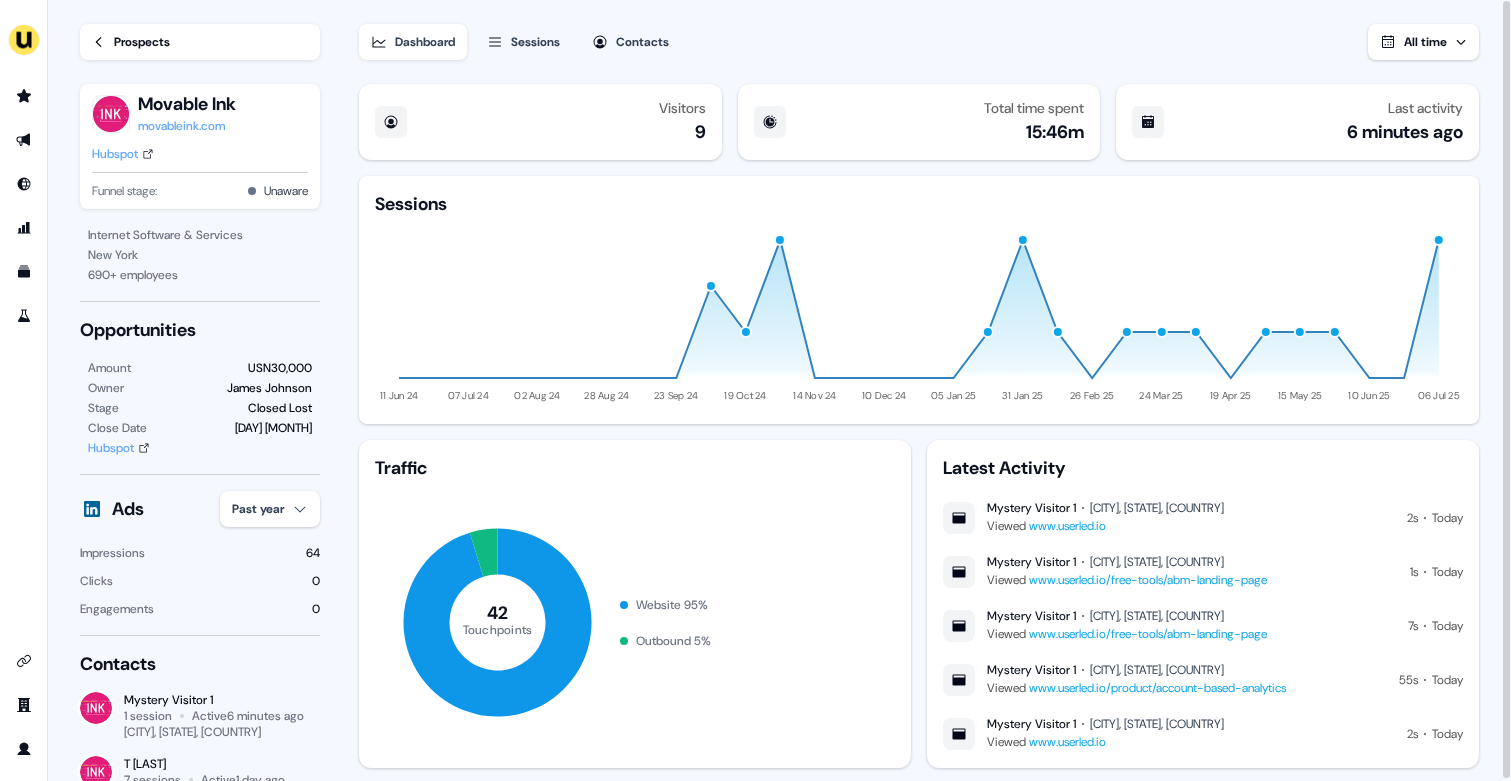 click on "Sessions" at bounding box center [535, 42] 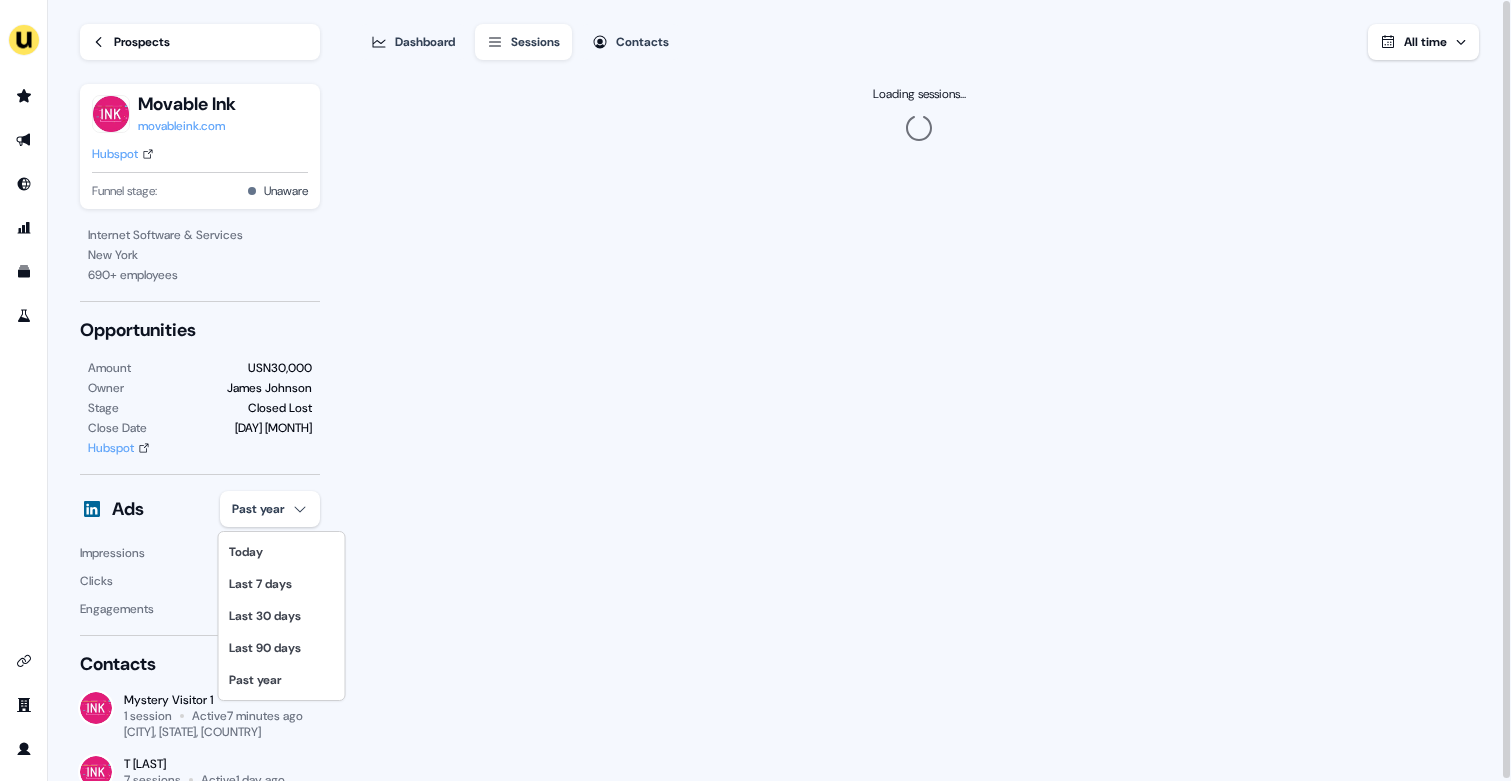 click on "For the best experience switch devices to a bigger screen. Go to Userled.io Loading... Prospects Movable Ink movableink.com Hubspot Funnel stage: Unaware Internet Software & Services [CITY] [COUNTRY] 690 + employees Opportunities Amount USN30,000 Owner [PERSON] Stage Closed Lost Close Date 09 Dec Hubspot Ads Past year Impressions 64 Clicks 0 Engagements 0 Contacts Mystery Visitor 1 1   session Active  7 minutes ago [CITY], [STATE], [COUNTRY] T [LAST] 7   sessions Active  1 day ago Mystery Visitor 2 1   session Active  1 month ago Mystery Visitor 3 2   sessions Active  2 months ago All contacts Dashboard Sessions Contacts All time Loading sessions... 0.75 Today Last 7 days Last 30 days Last 90 days Past year" at bounding box center [755, 390] 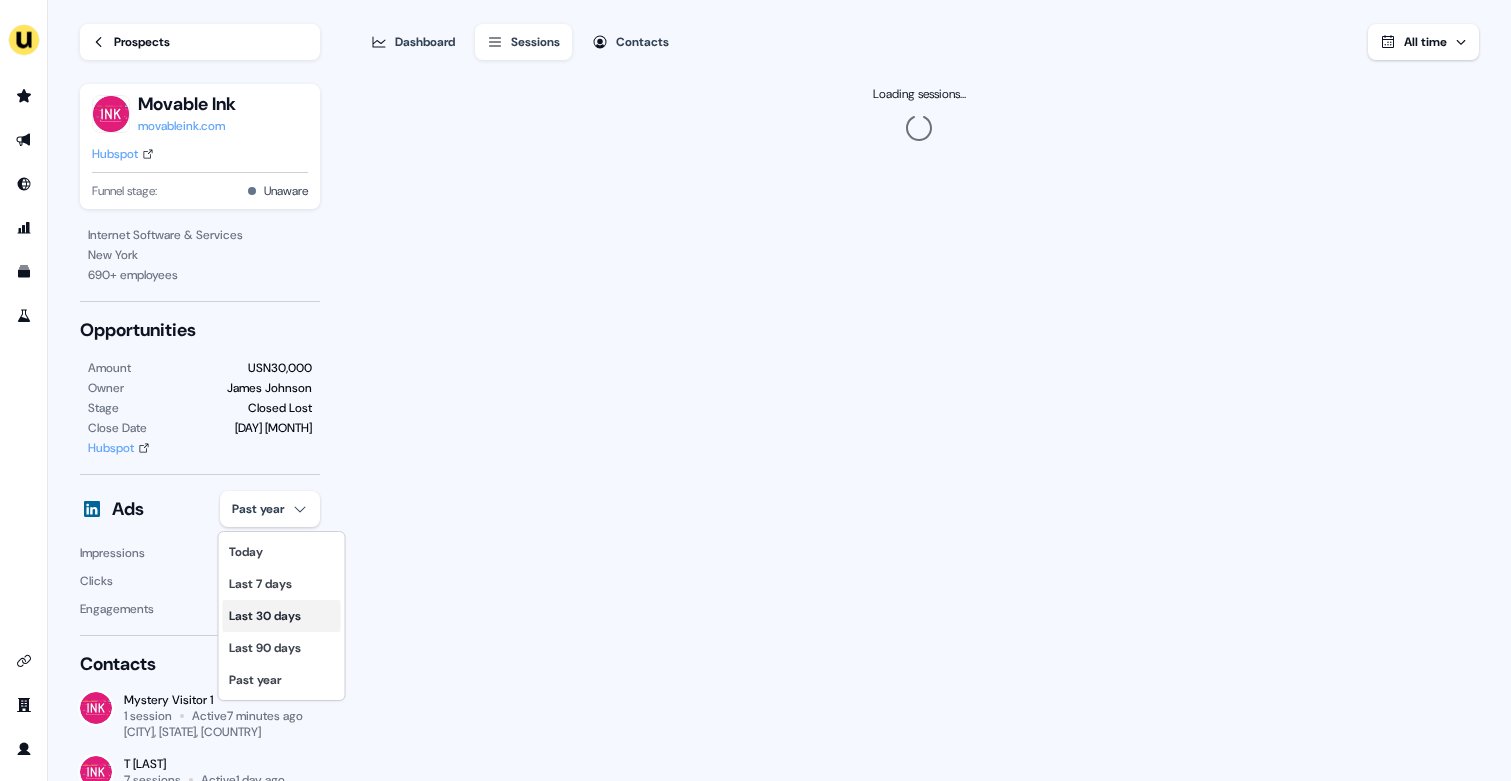 click on "Last 30 days" at bounding box center (282, 616) 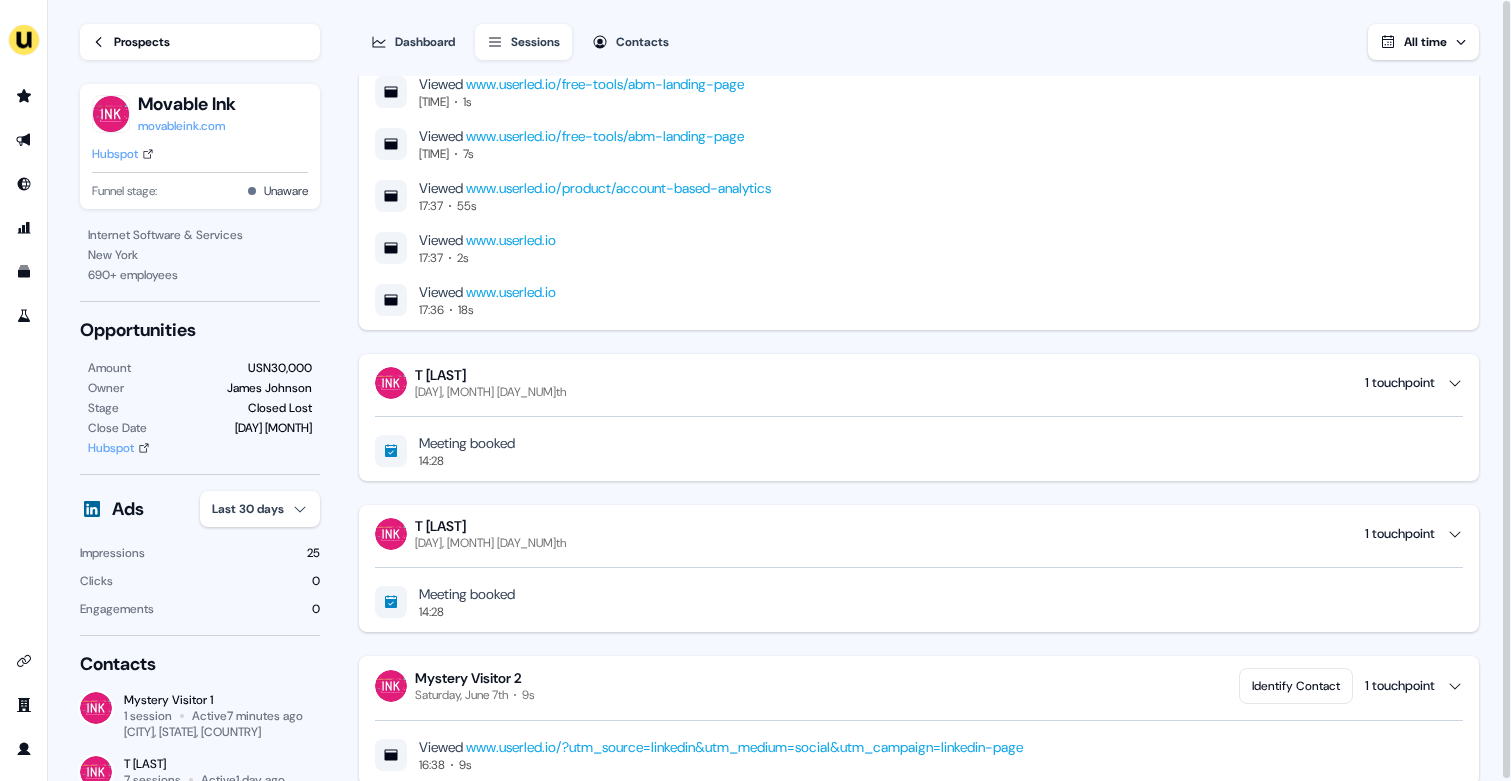 scroll, scrollTop: 0, scrollLeft: 0, axis: both 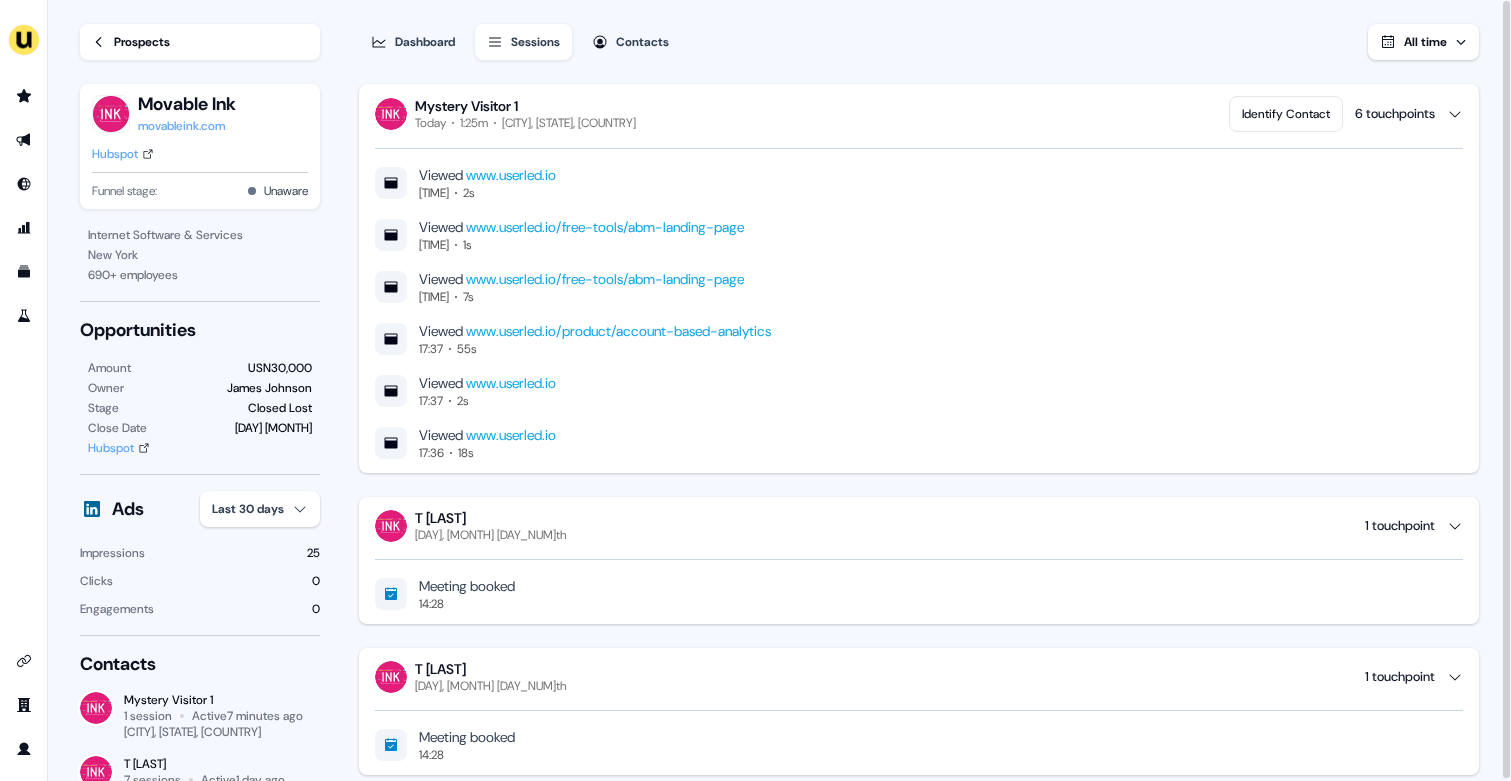 click on "Prospects" at bounding box center [142, 42] 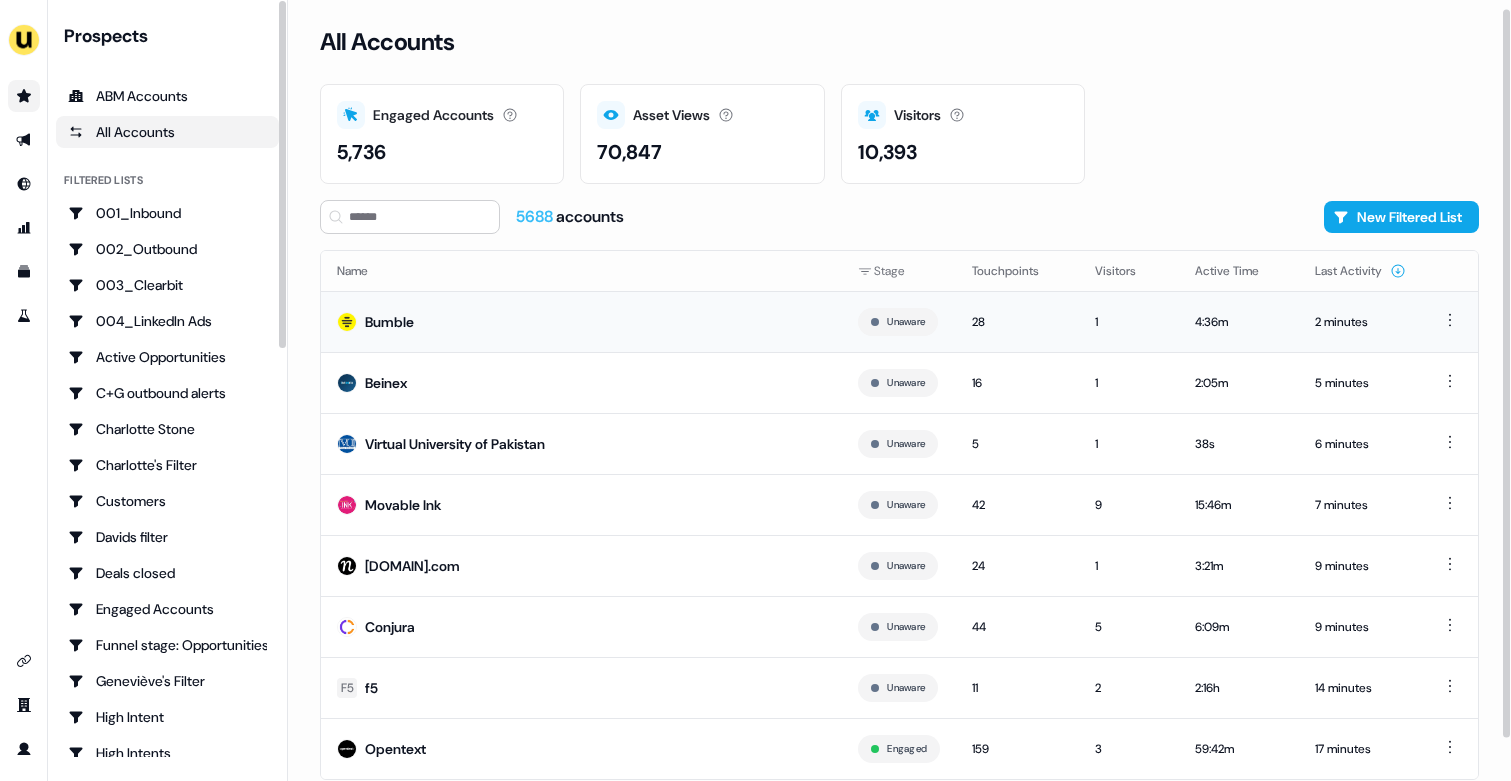 scroll, scrollTop: 54, scrollLeft: 0, axis: vertical 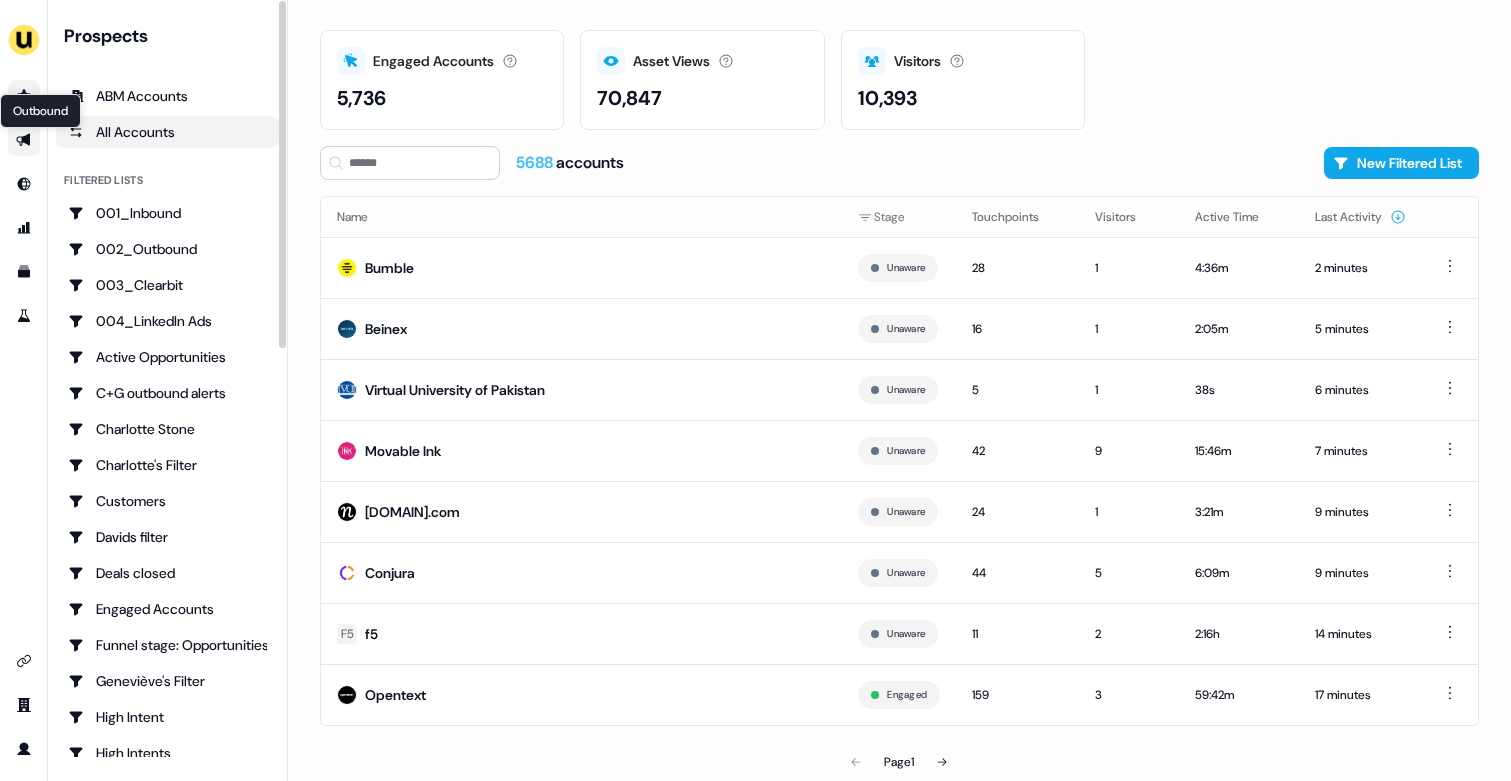 click 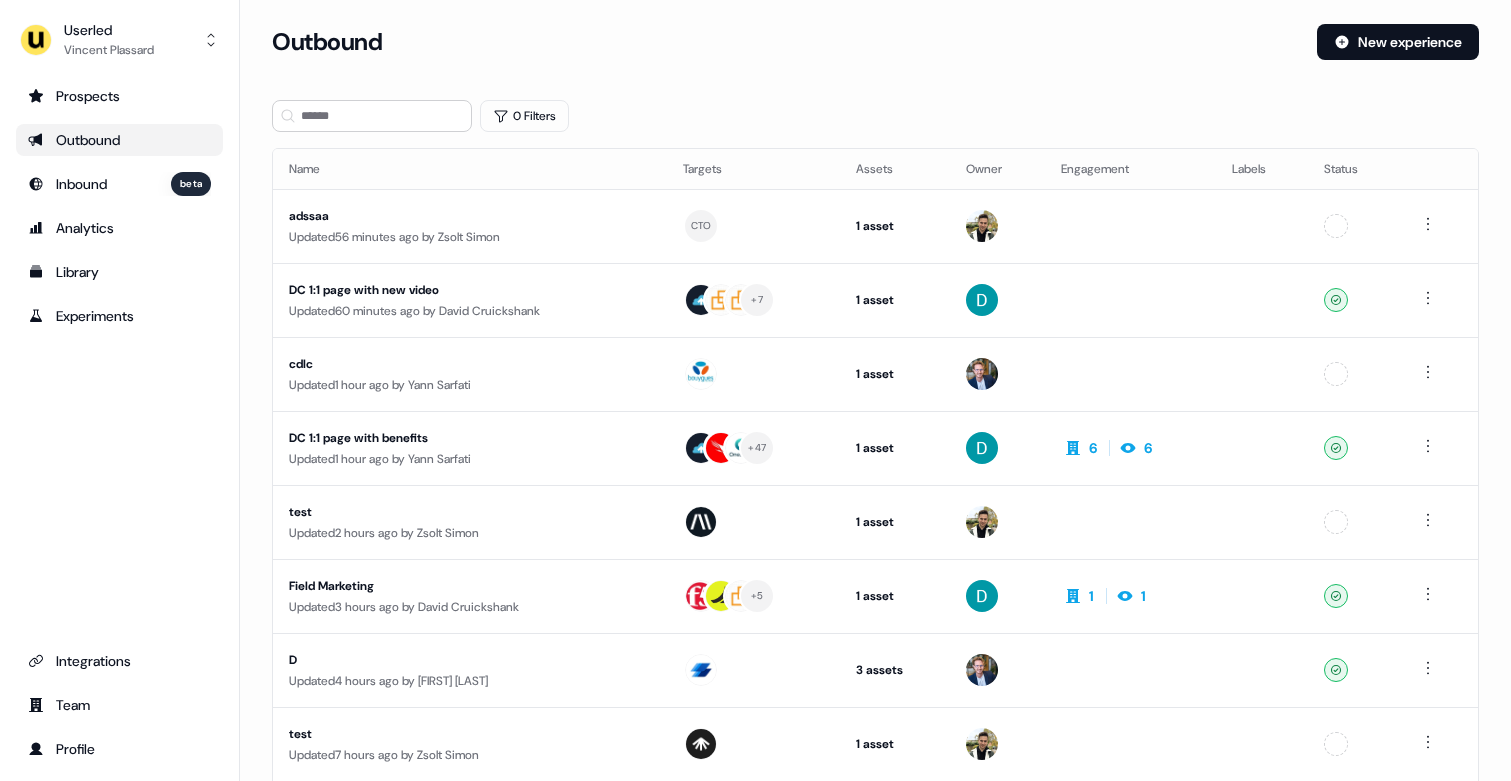 click on "Outbound" at bounding box center [119, 140] 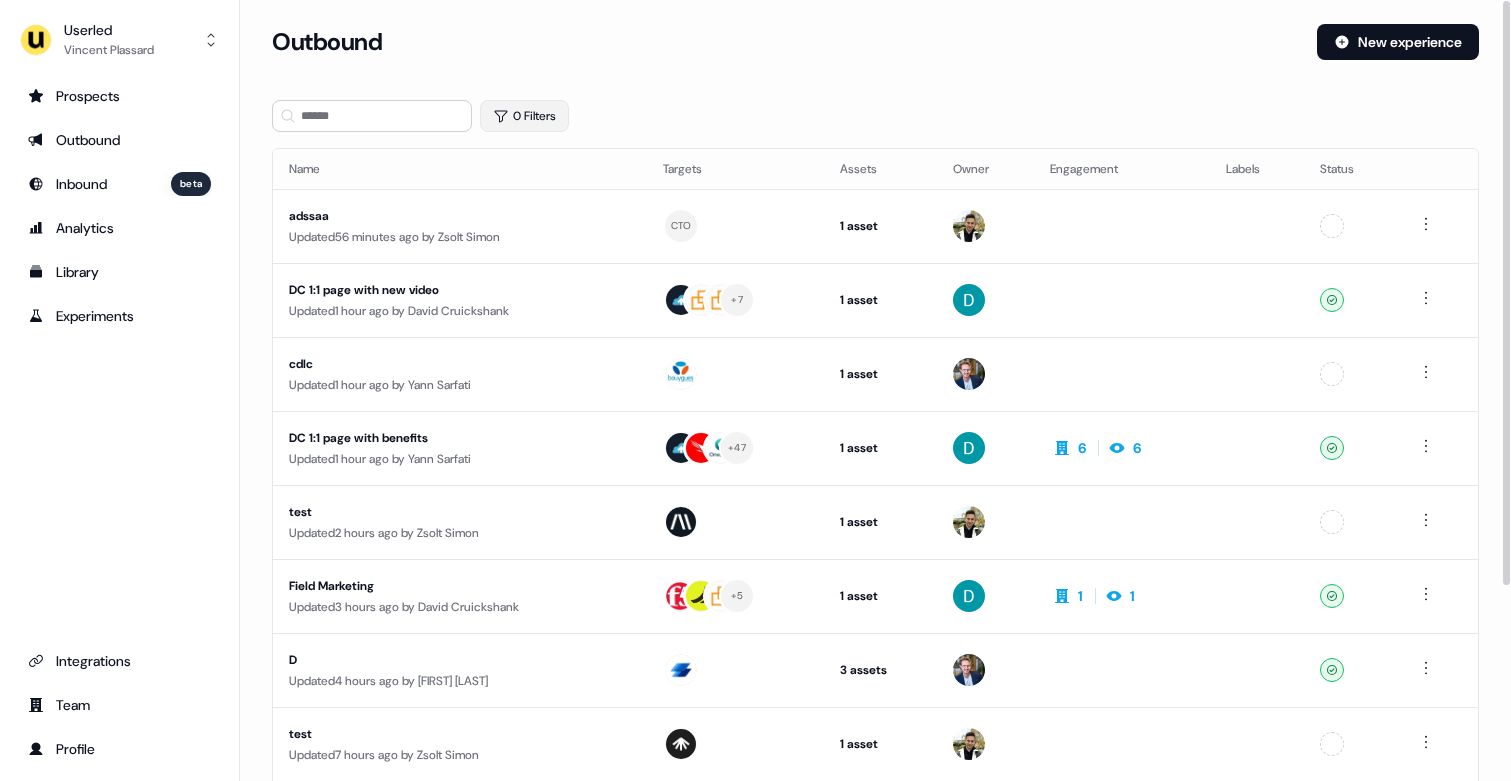 click on "0   Filters" at bounding box center [524, 116] 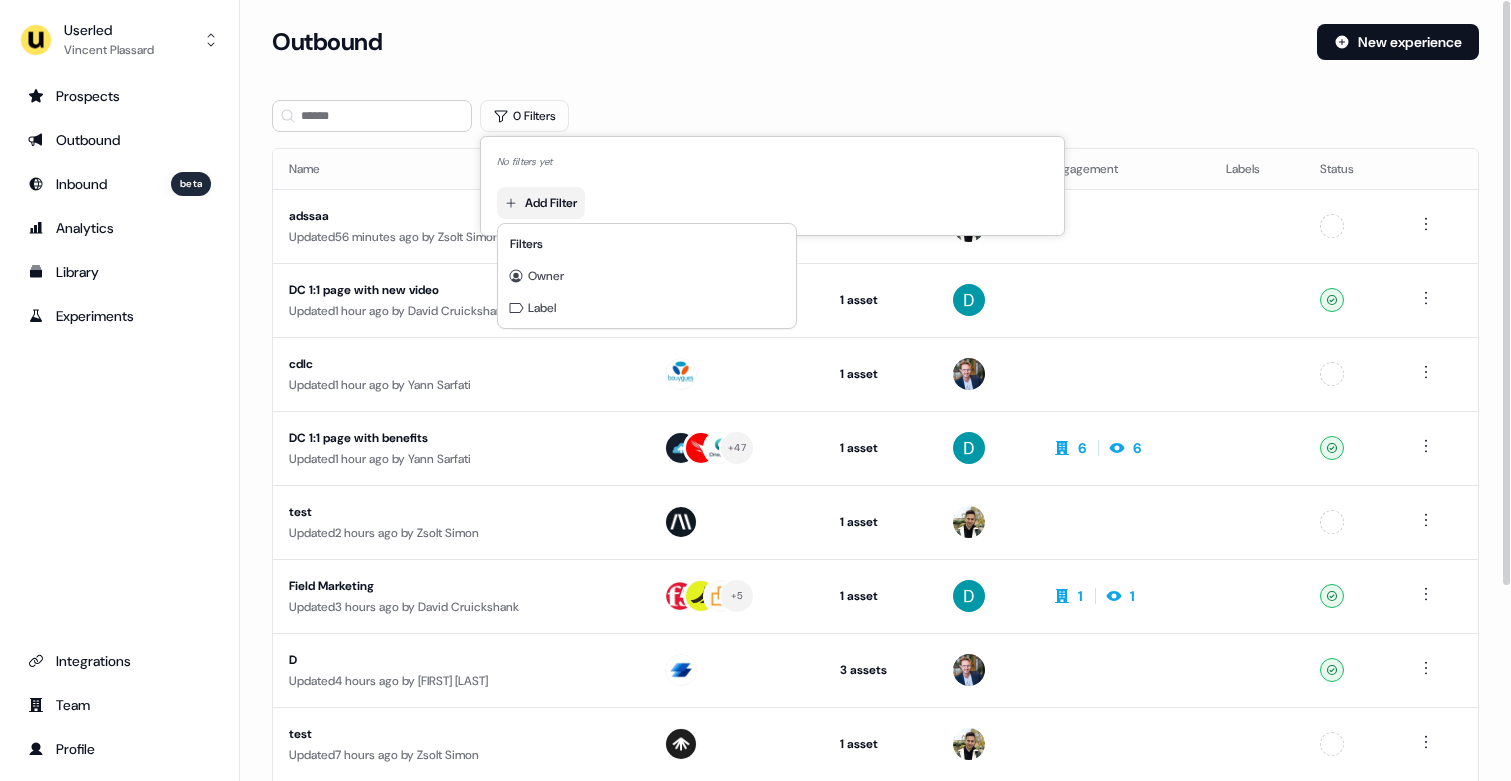 click on "For the best experience switch devices to a bigger screen. Go to Userled.io Outbound New experience 0   Filters Name Targets Assets Owner Engagement Labels Status adssaa Updated  56 minutes ago   by   [FIRST] [LAST] CTO 1   asset Outreach (Starter) Unconfigured DC 1:1 page with new video Updated  1 hour ago   by   [FIRST] [LAST] + 7 1   asset Outreach (Starter) Ready cdlc Updated  1 hour ago   by   [FIRST] [LAST] 1   asset Outreach (Starter) Unconfigured DC 1:1 page with benefits Updated  1 hour ago   by   [FIRST] [LAST] + 47 1   asset Outreach (Starter) 6 6 Ready test Updated  2 hours ago   by   [FIRST] [LAST] 1   asset Outreach (Starter) Unconfigured Field Marketing  Updated  3 hours ago   by   [FIRST] [LAST] + 5 1   asset Outreach (Starter) 1 1 Ready D Updated  4 hours ago   by   [FIRST] [LAST] 3   assets Outreach (Starter), Outreach (Starter), Outreach (Starter) Ready test Updated    by" at bounding box center (755, 390) 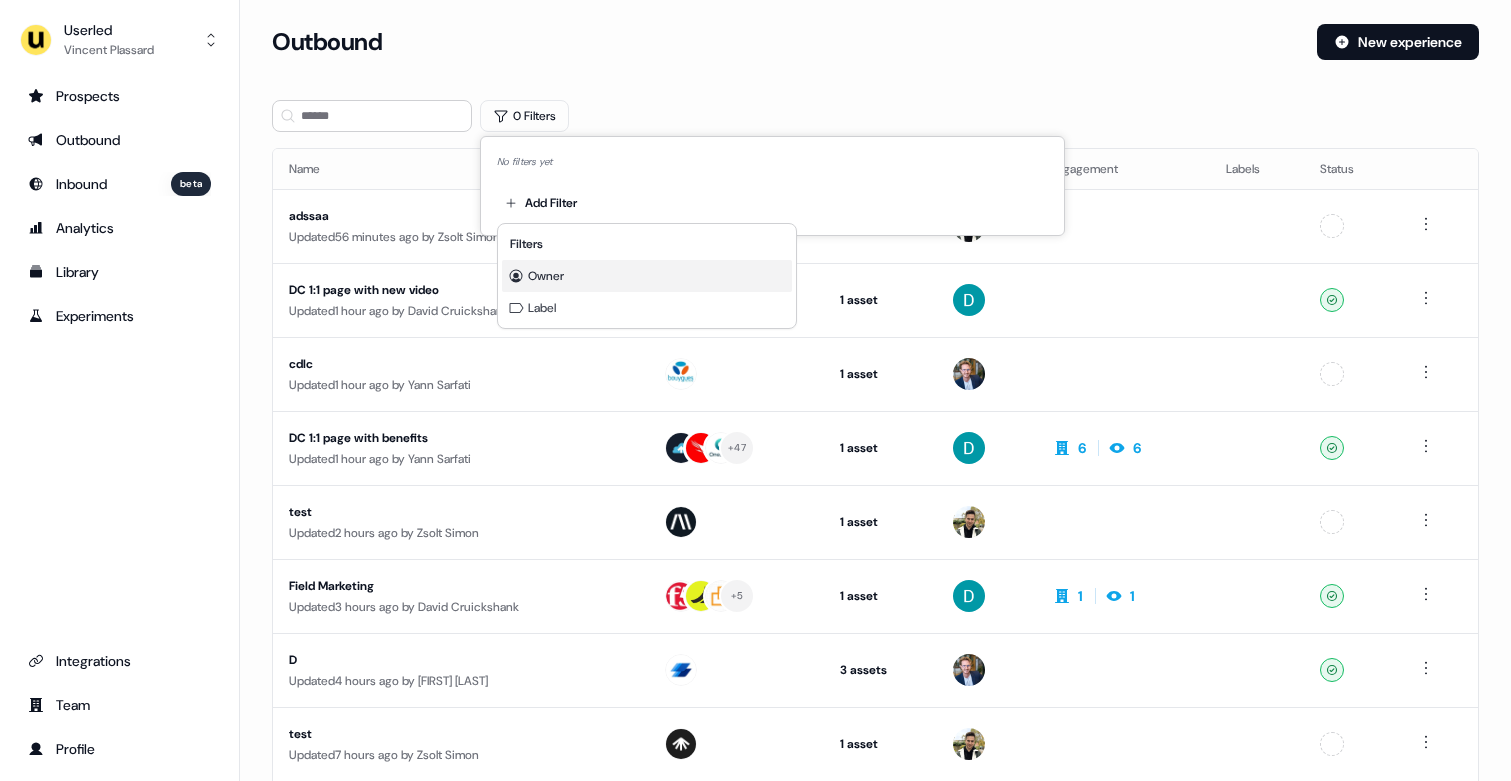 click on "Owner" at bounding box center (546, 276) 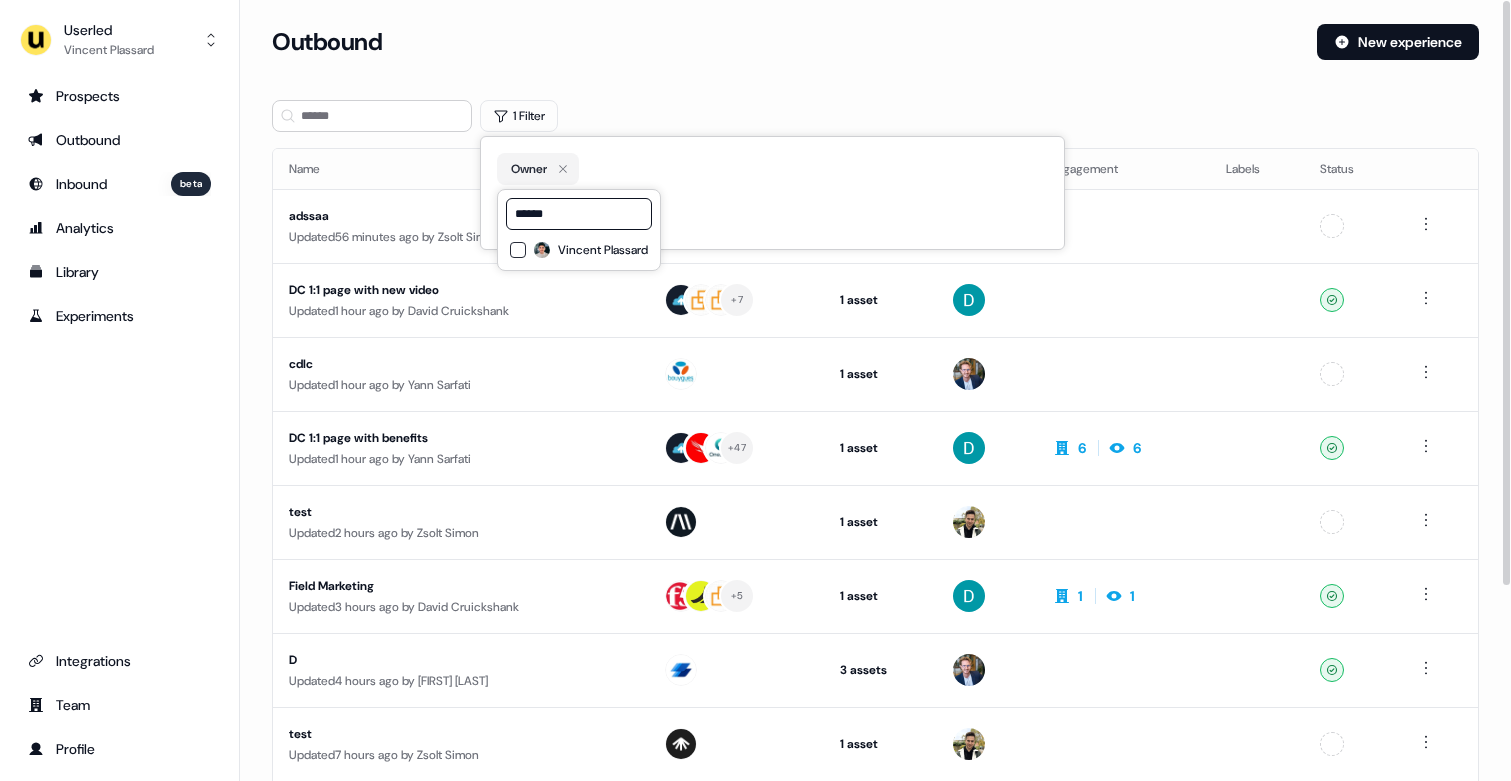type on "******" 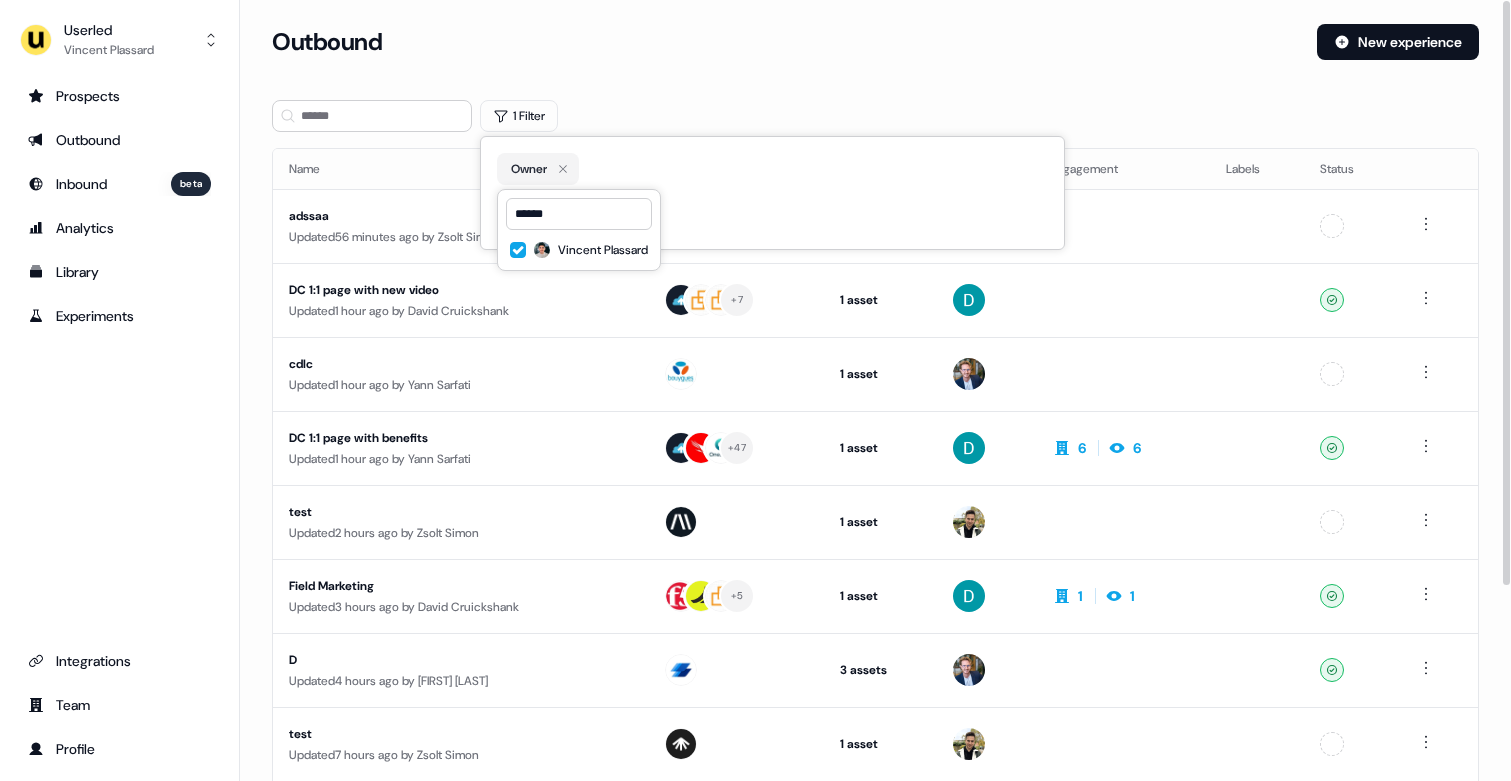 click on "Outbound New experience" at bounding box center [875, 54] 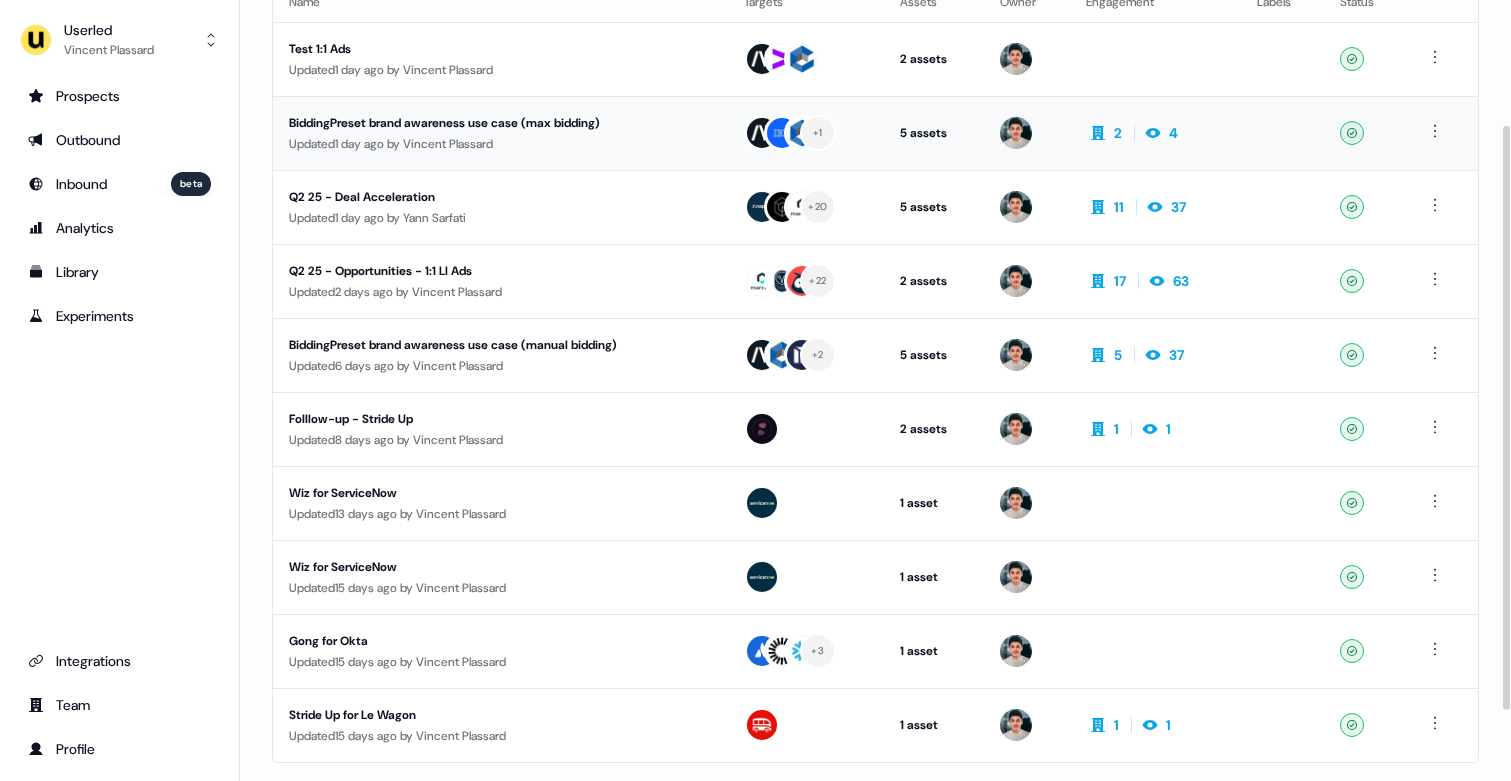 scroll, scrollTop: 260, scrollLeft: 0, axis: vertical 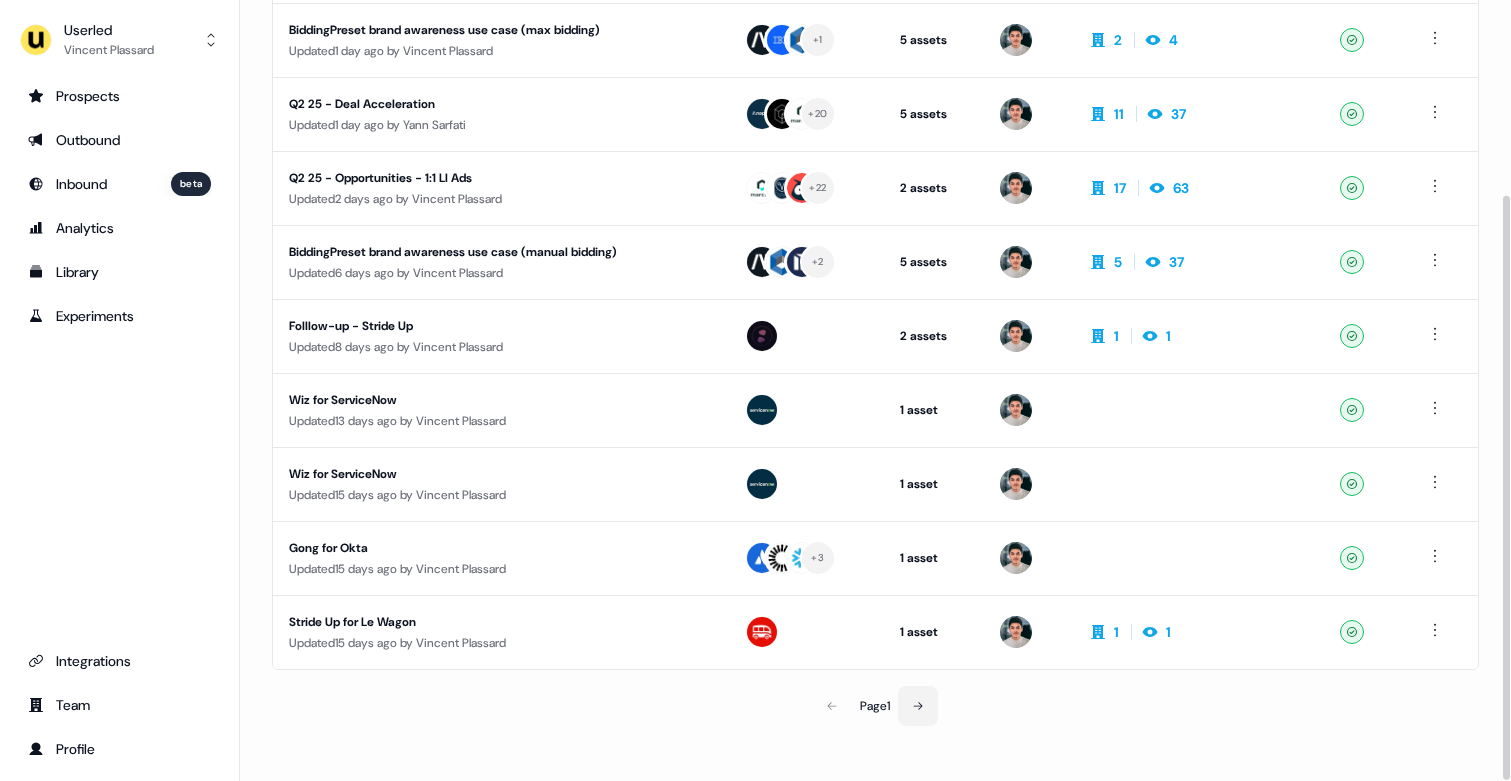 click 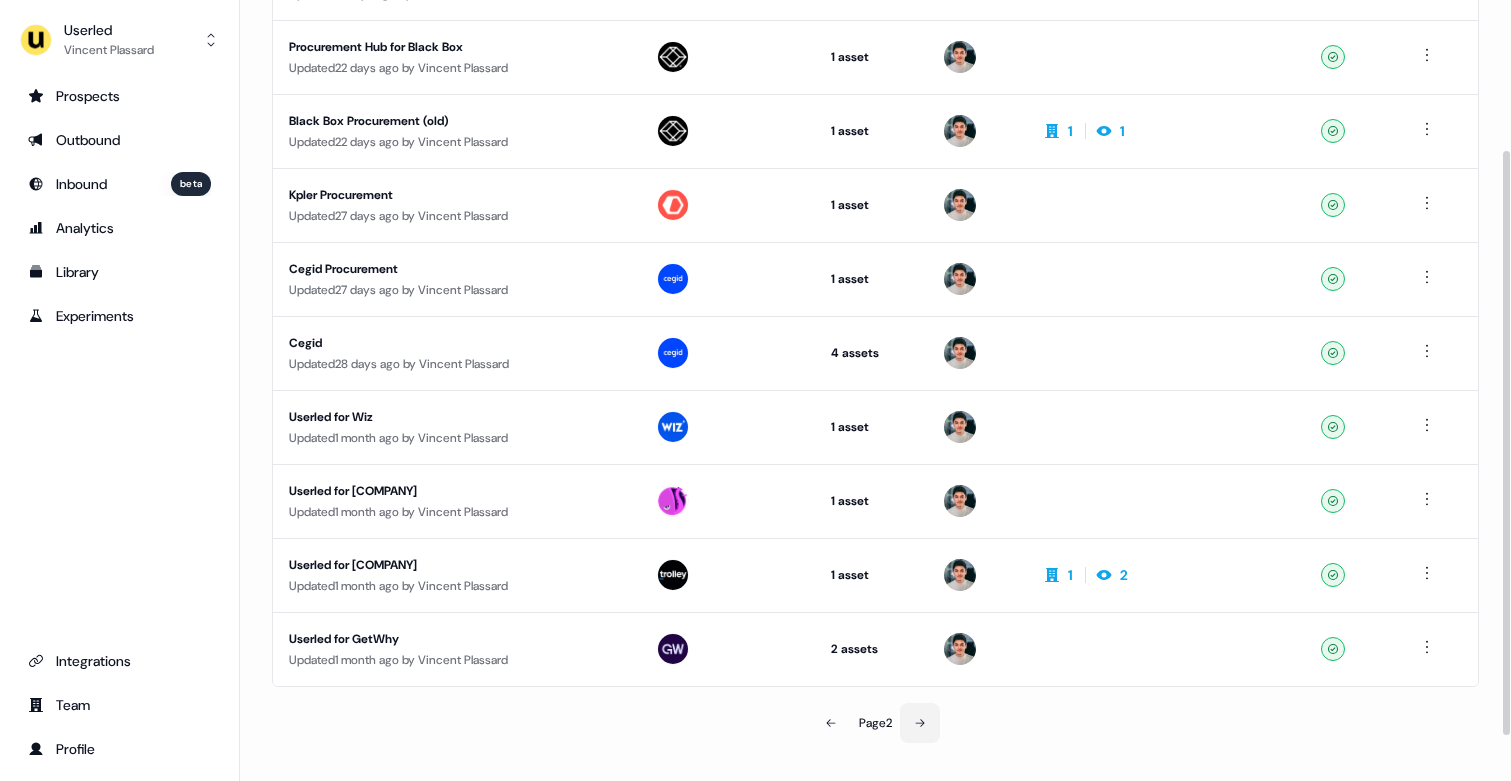 scroll, scrollTop: 0, scrollLeft: 0, axis: both 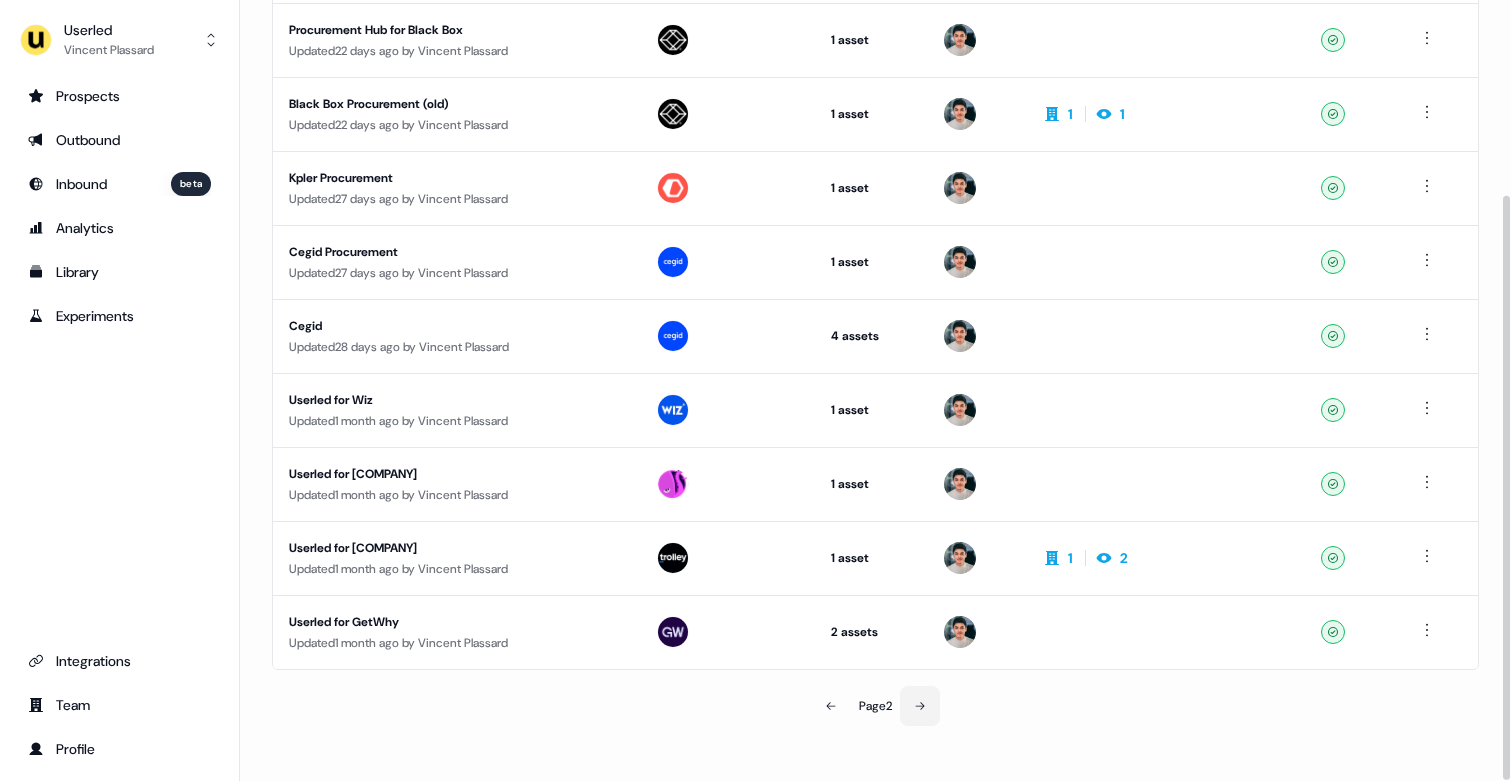 click at bounding box center [920, 706] 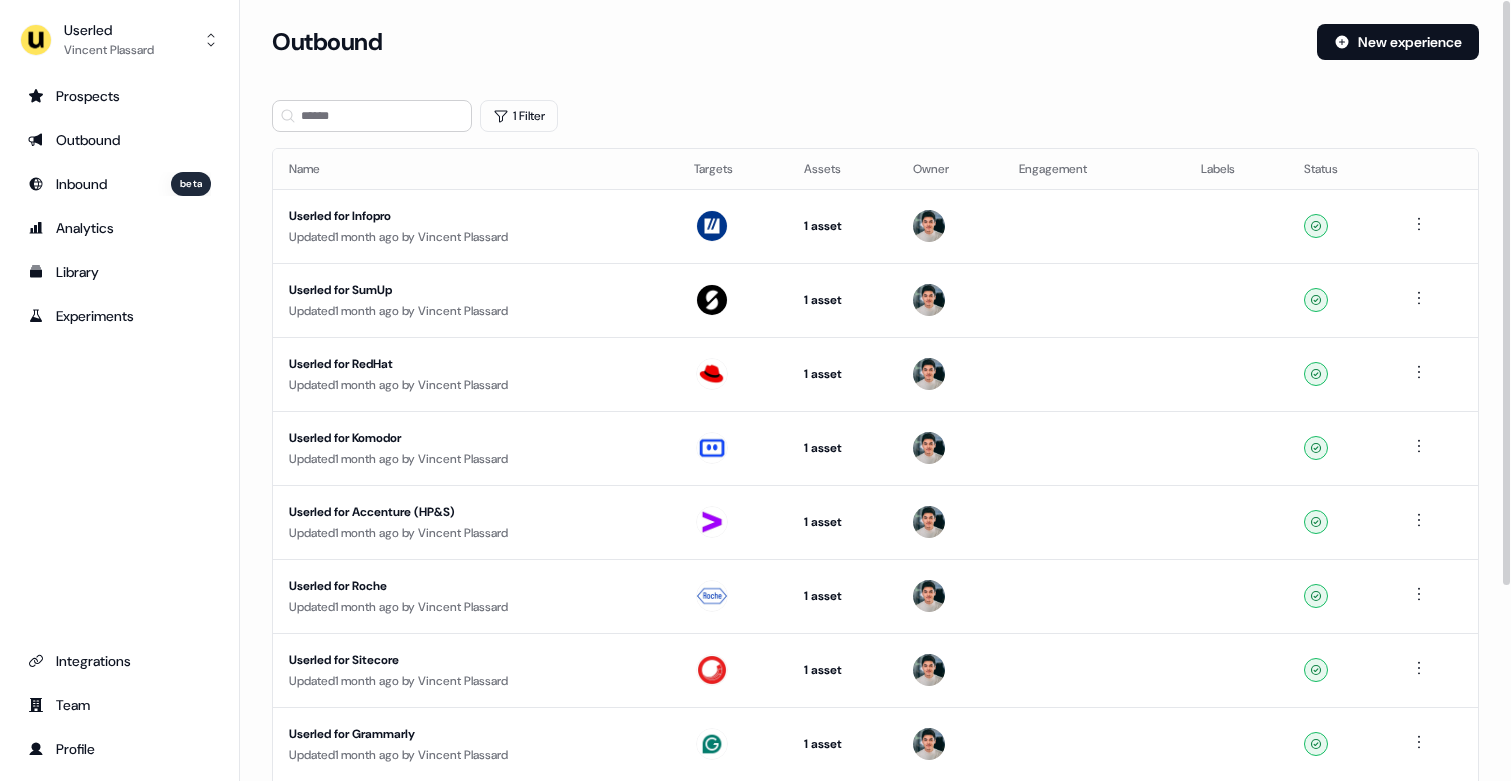 scroll, scrollTop: 260, scrollLeft: 0, axis: vertical 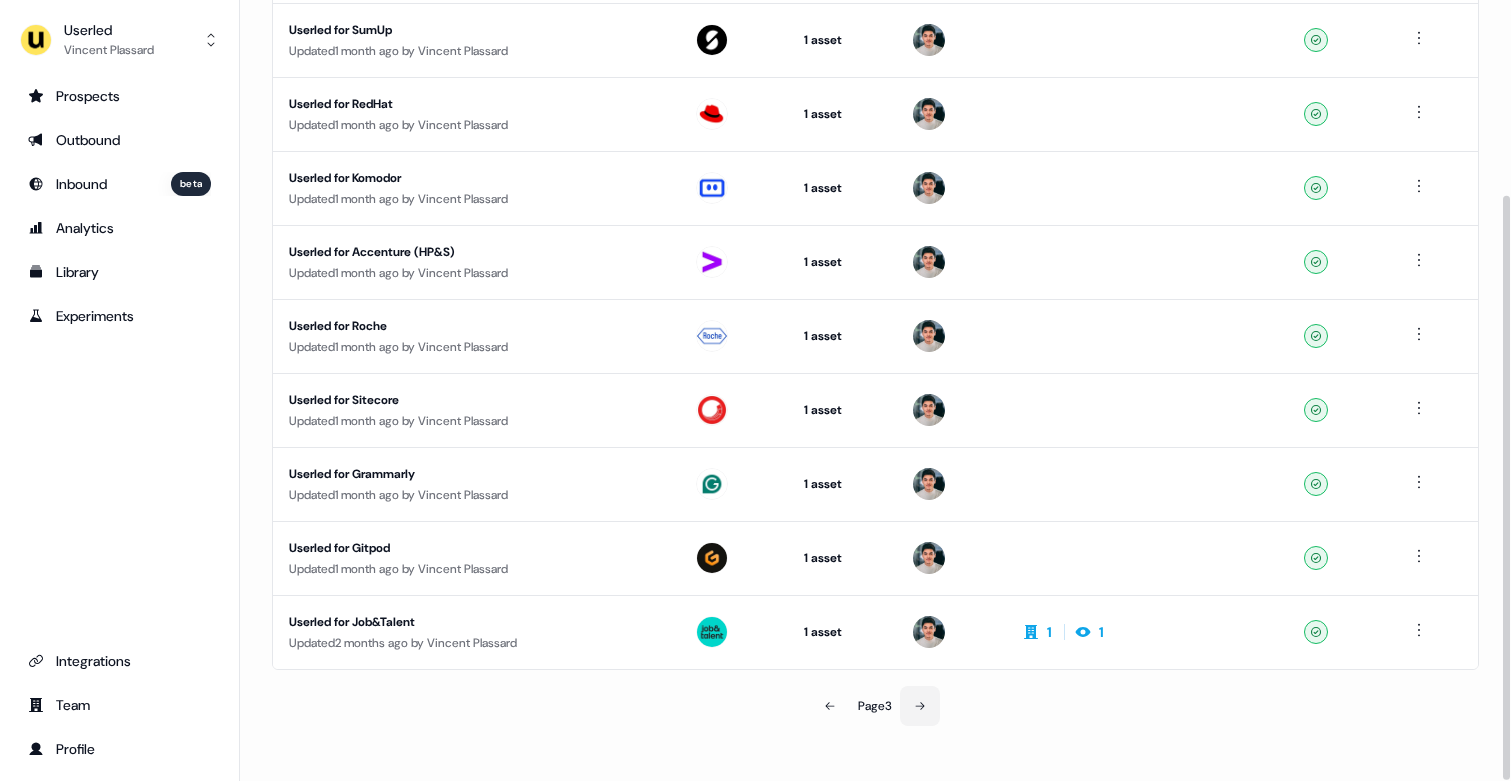 click at bounding box center [920, 706] 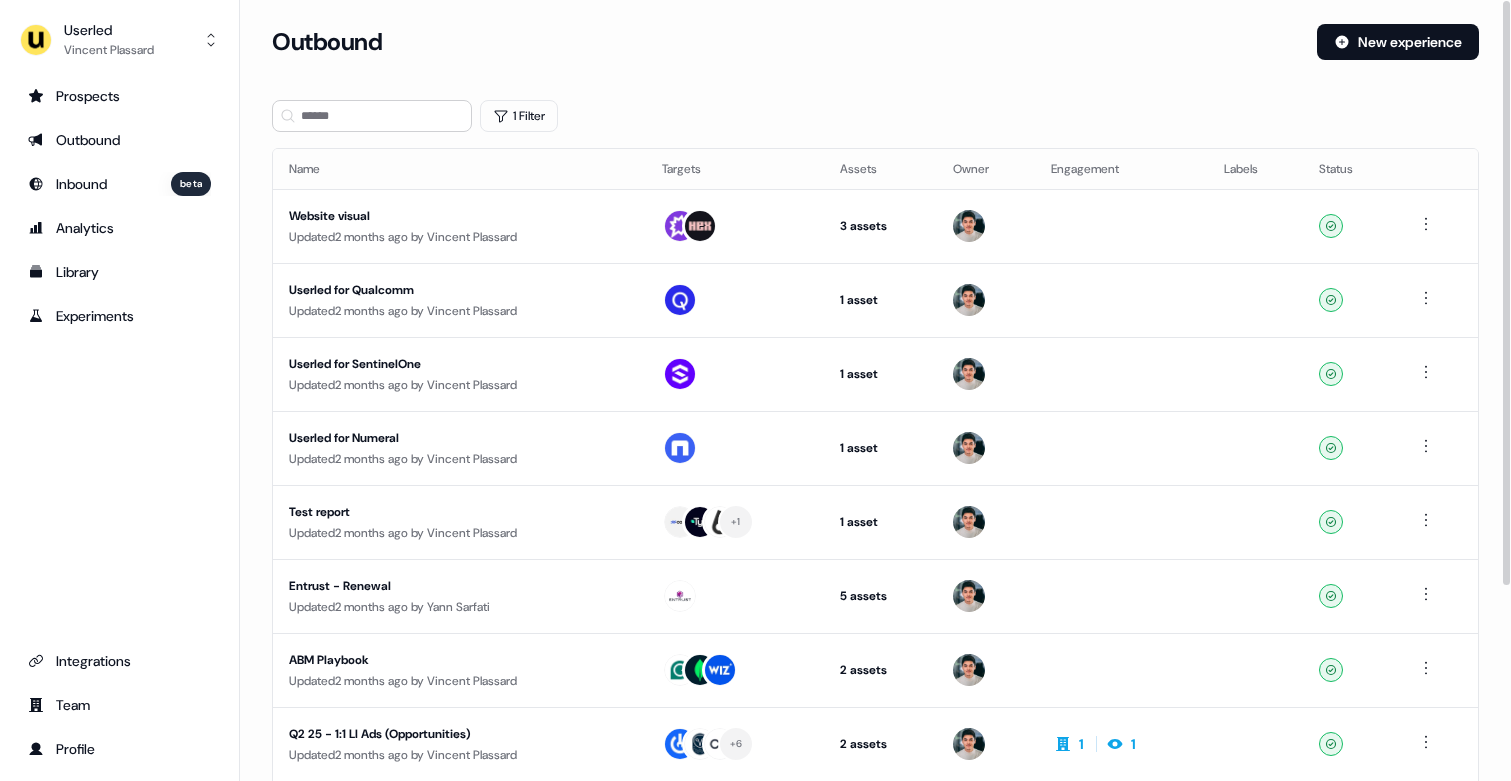 scroll, scrollTop: 260, scrollLeft: 0, axis: vertical 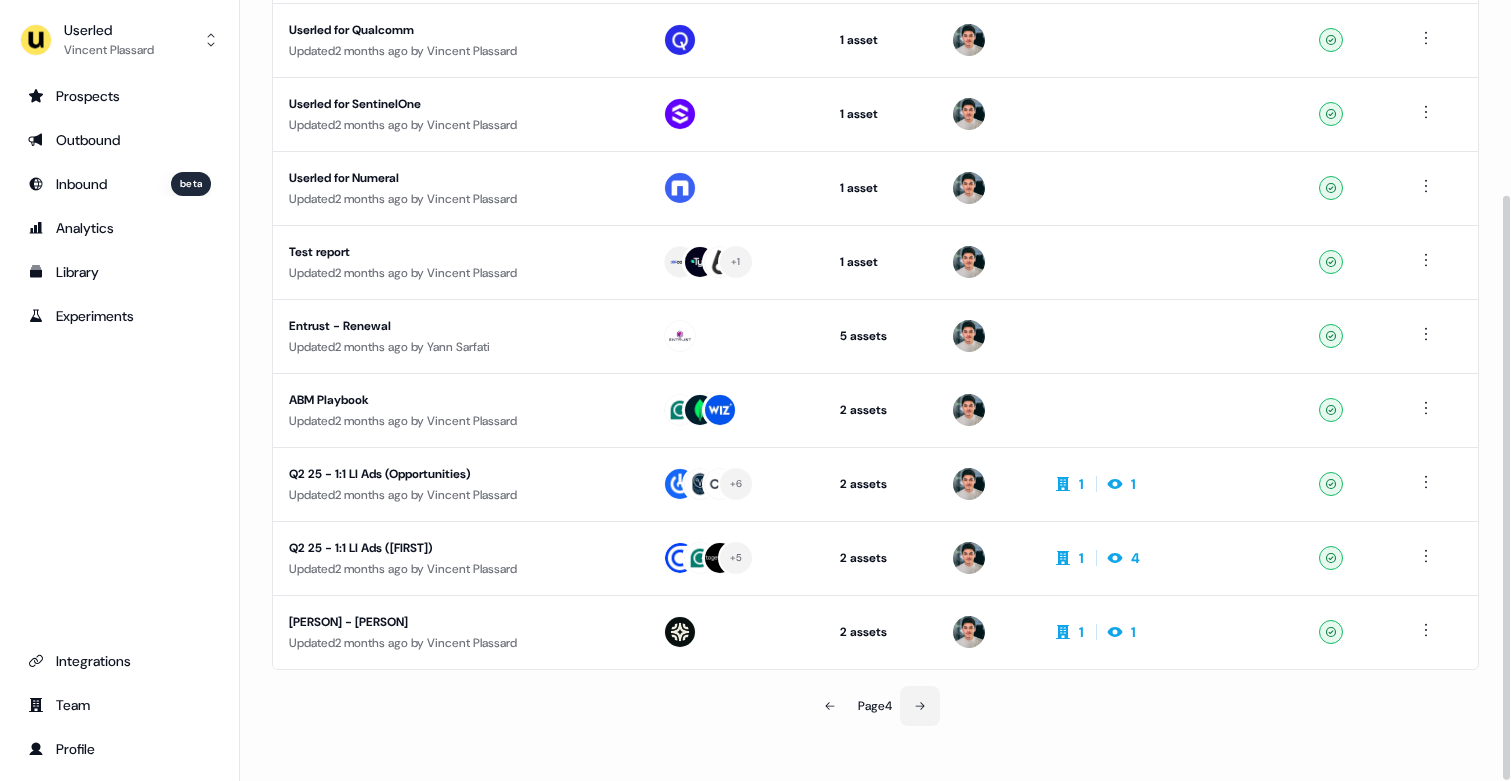 click at bounding box center [920, 706] 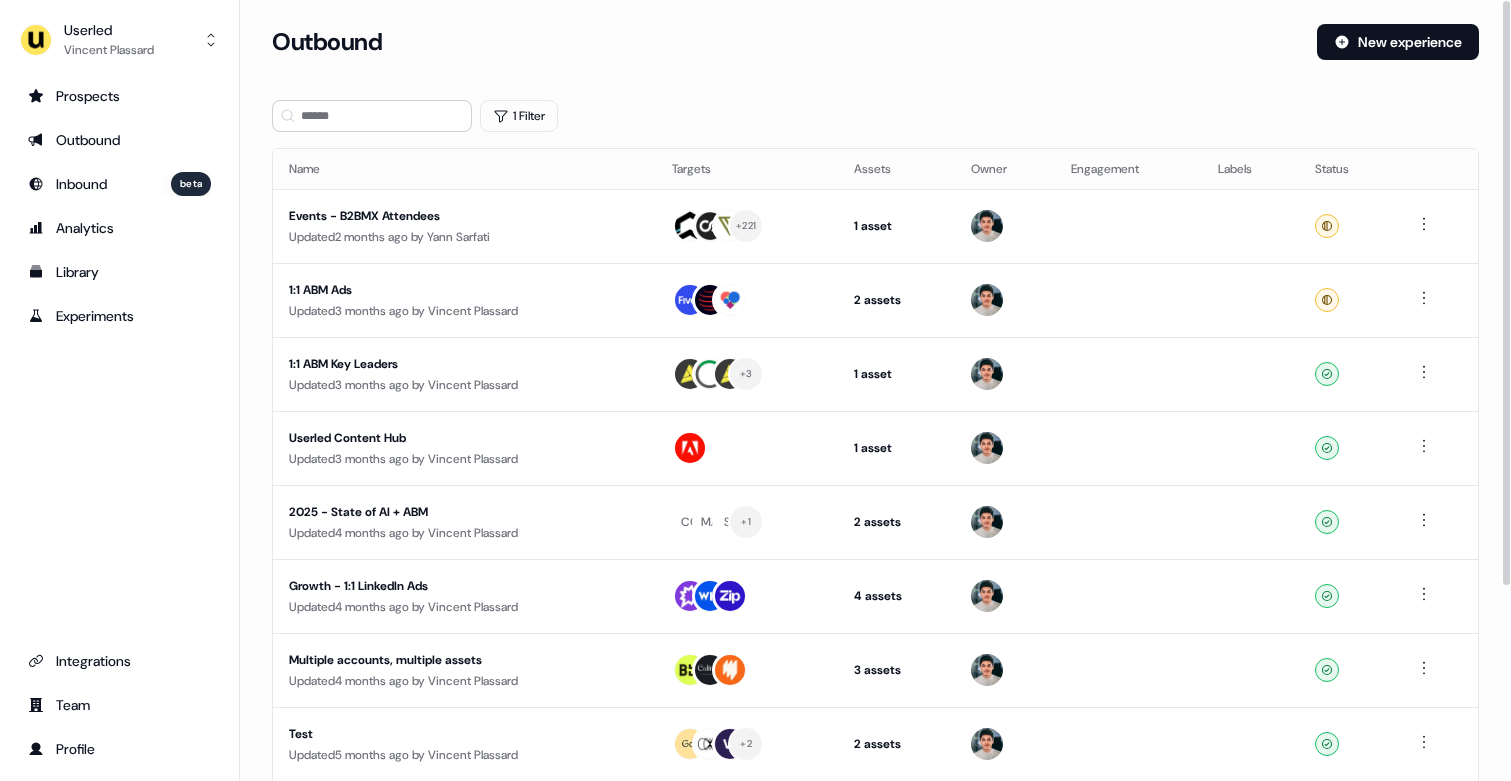 scroll, scrollTop: 260, scrollLeft: 0, axis: vertical 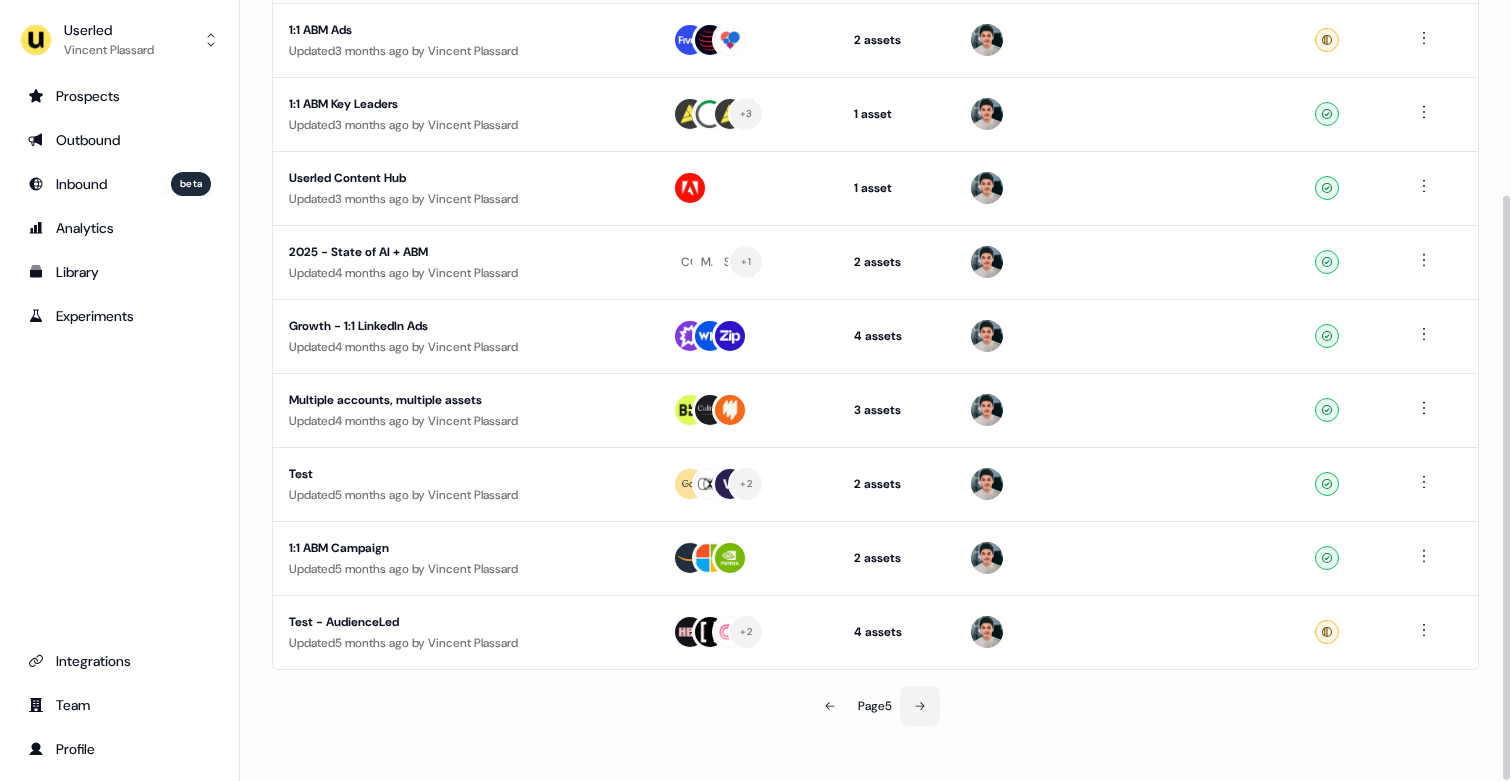 click at bounding box center [920, 706] 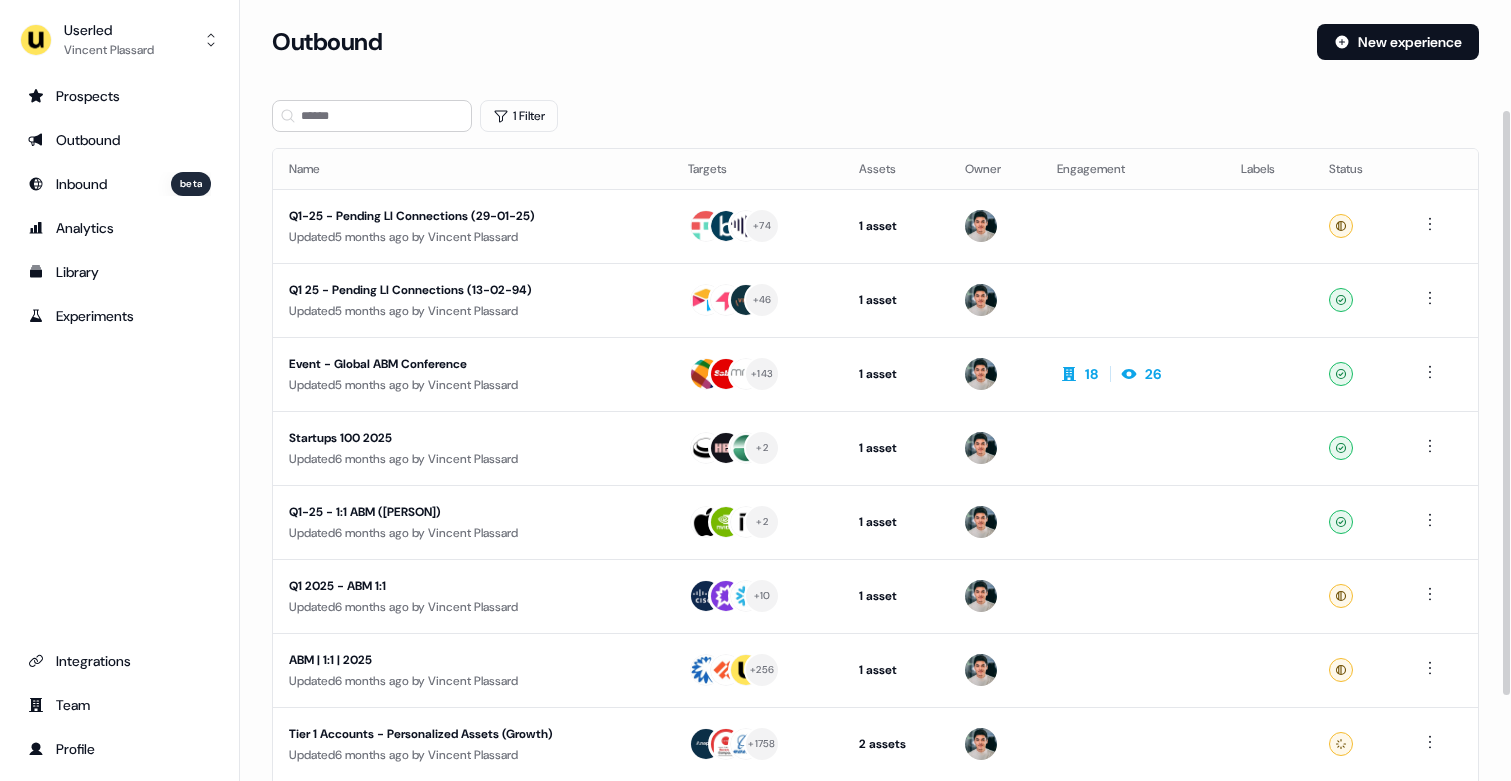 scroll, scrollTop: 260, scrollLeft: 0, axis: vertical 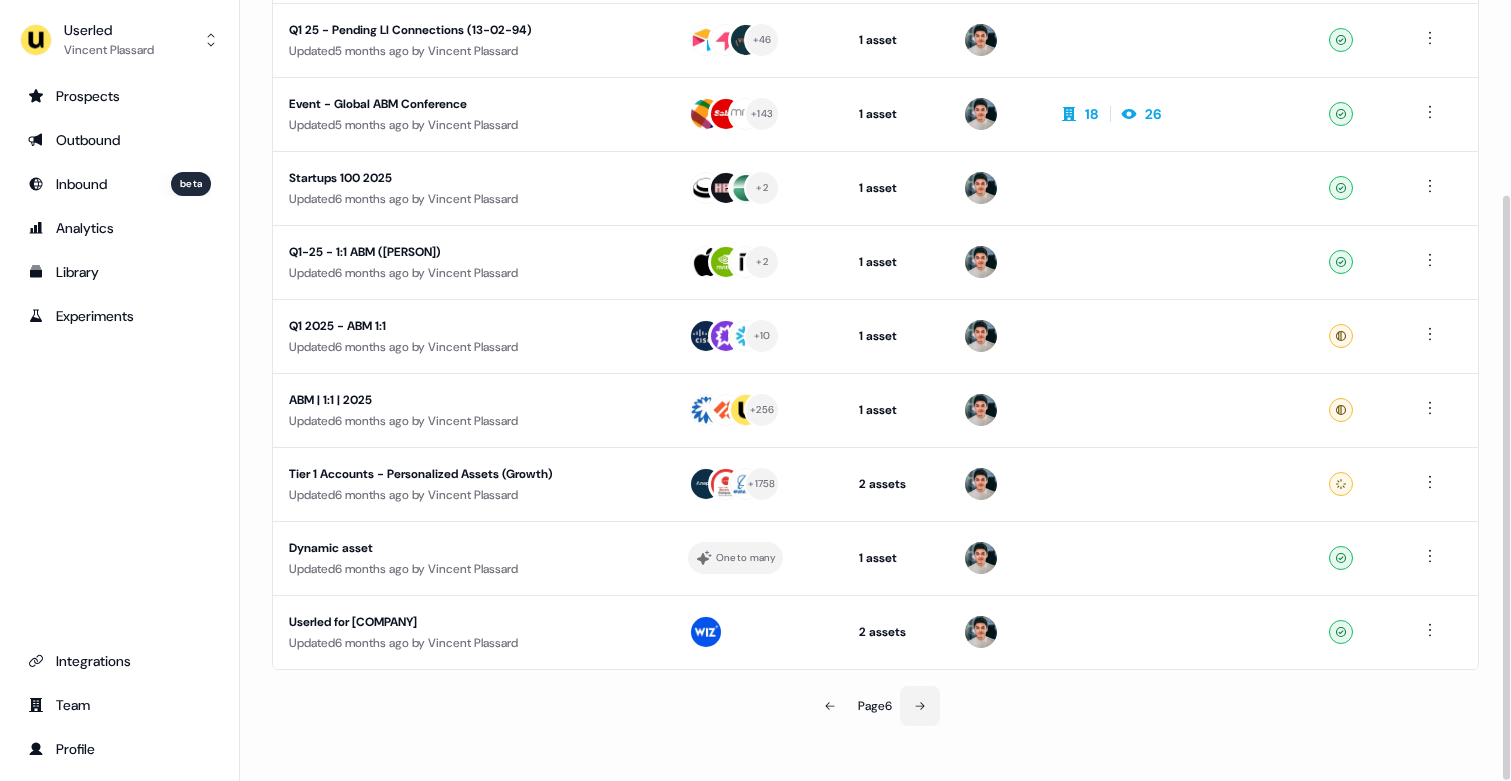click at bounding box center (920, 706) 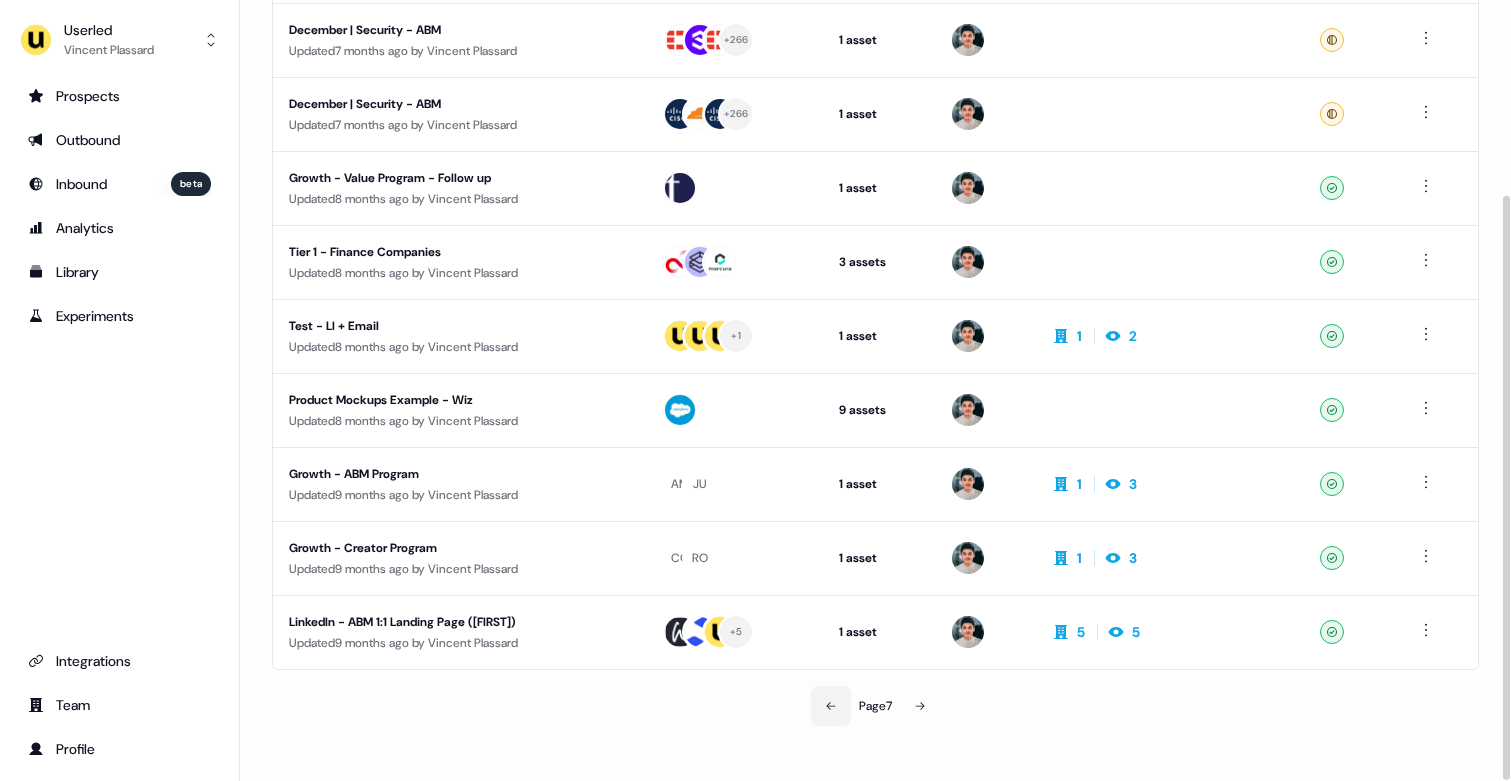 click 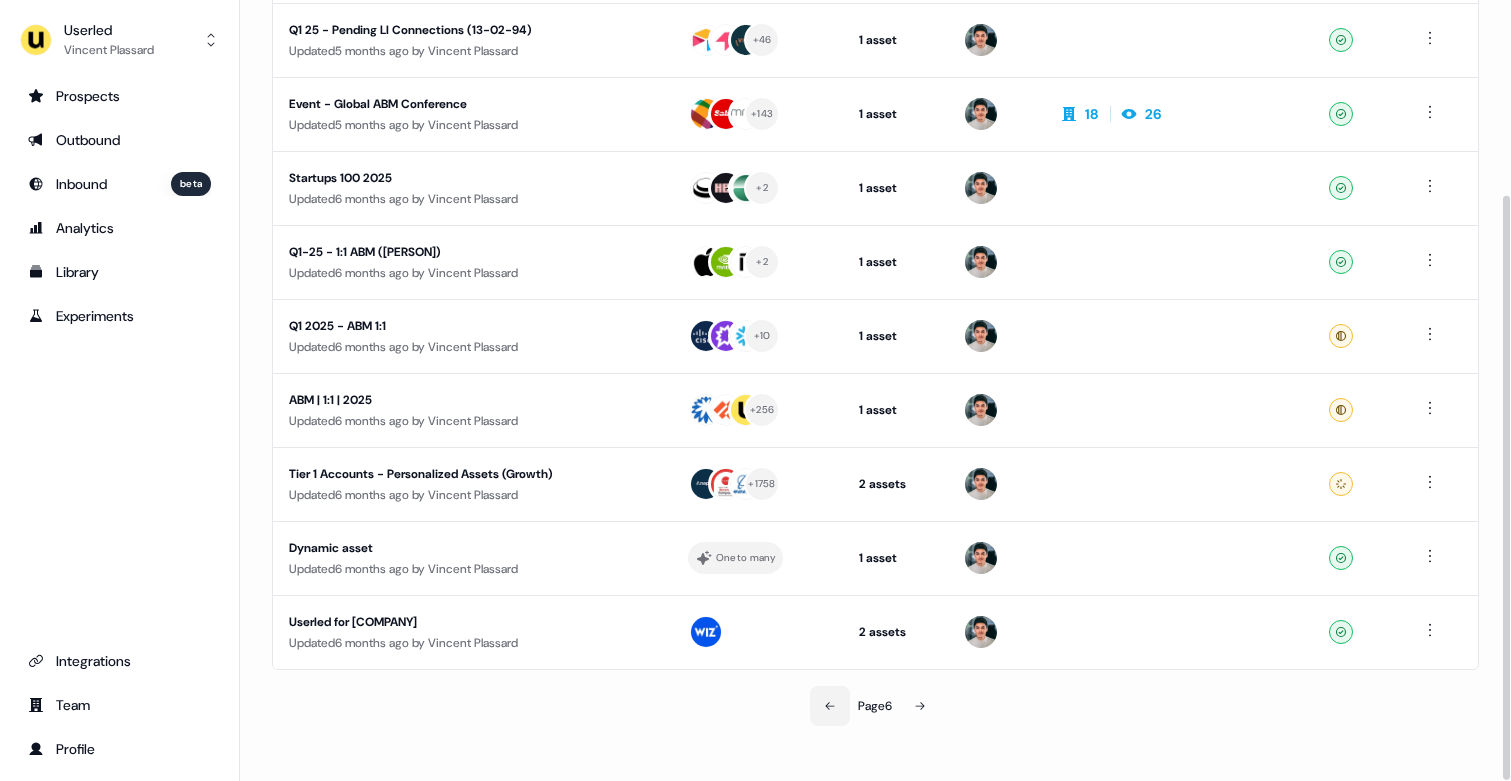 click 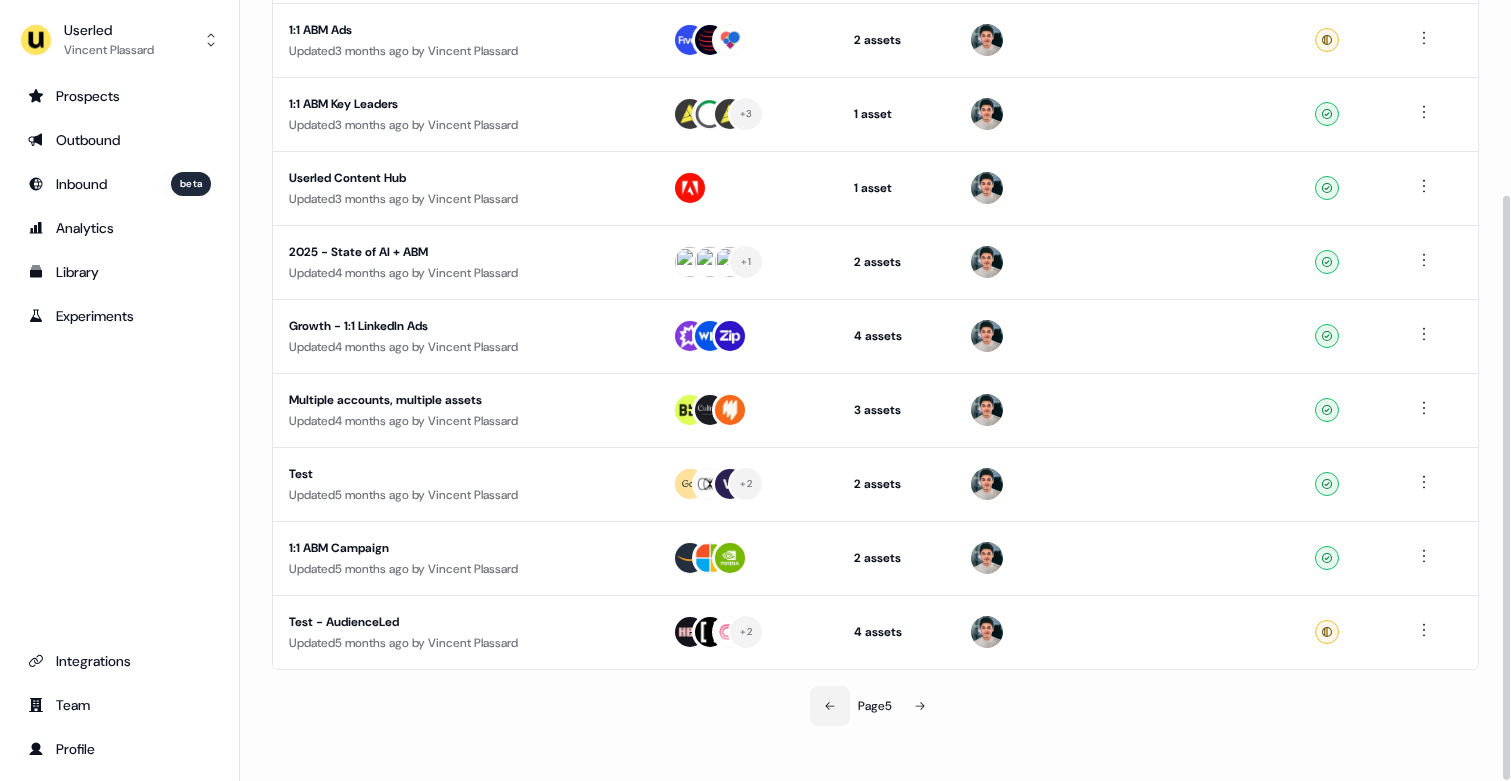click 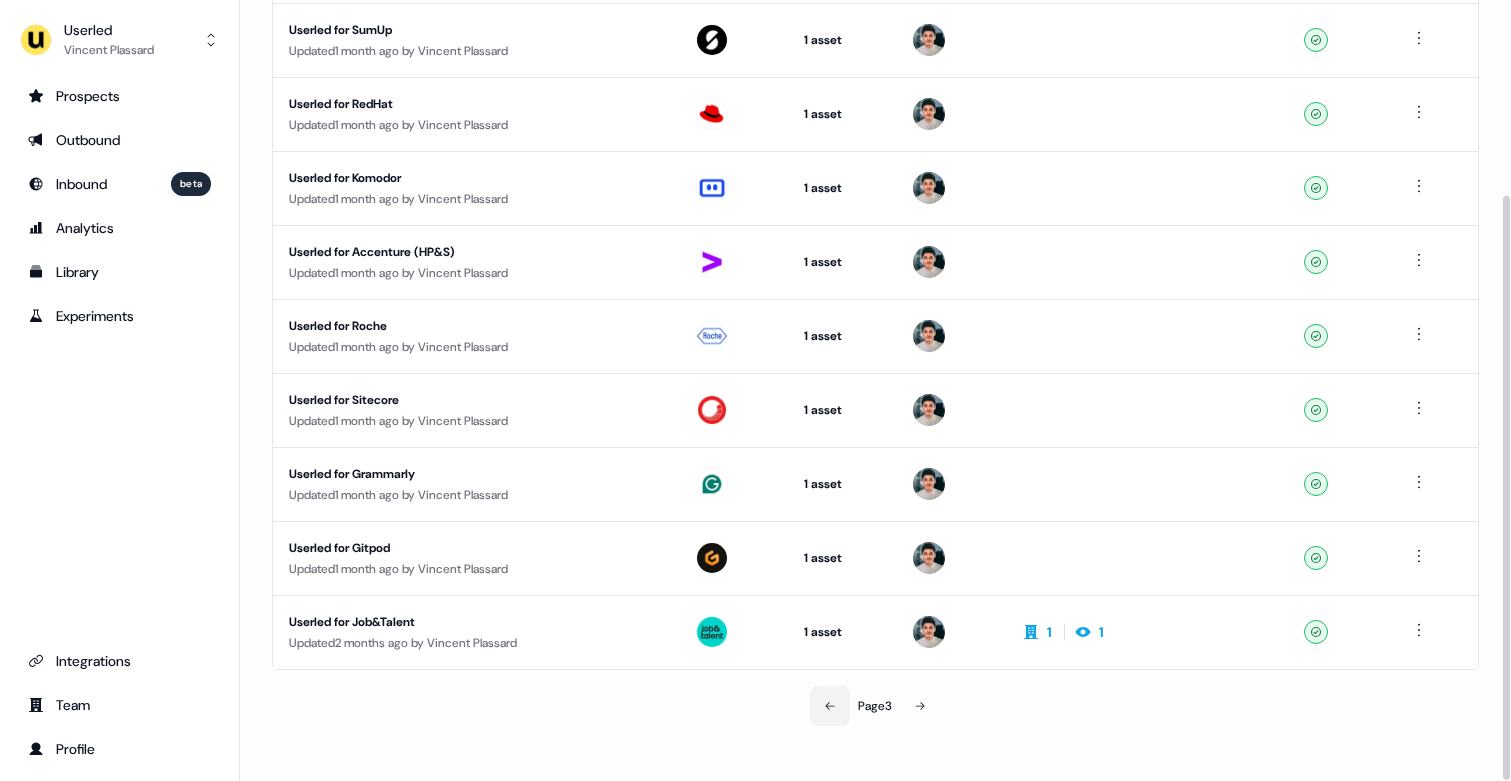 click 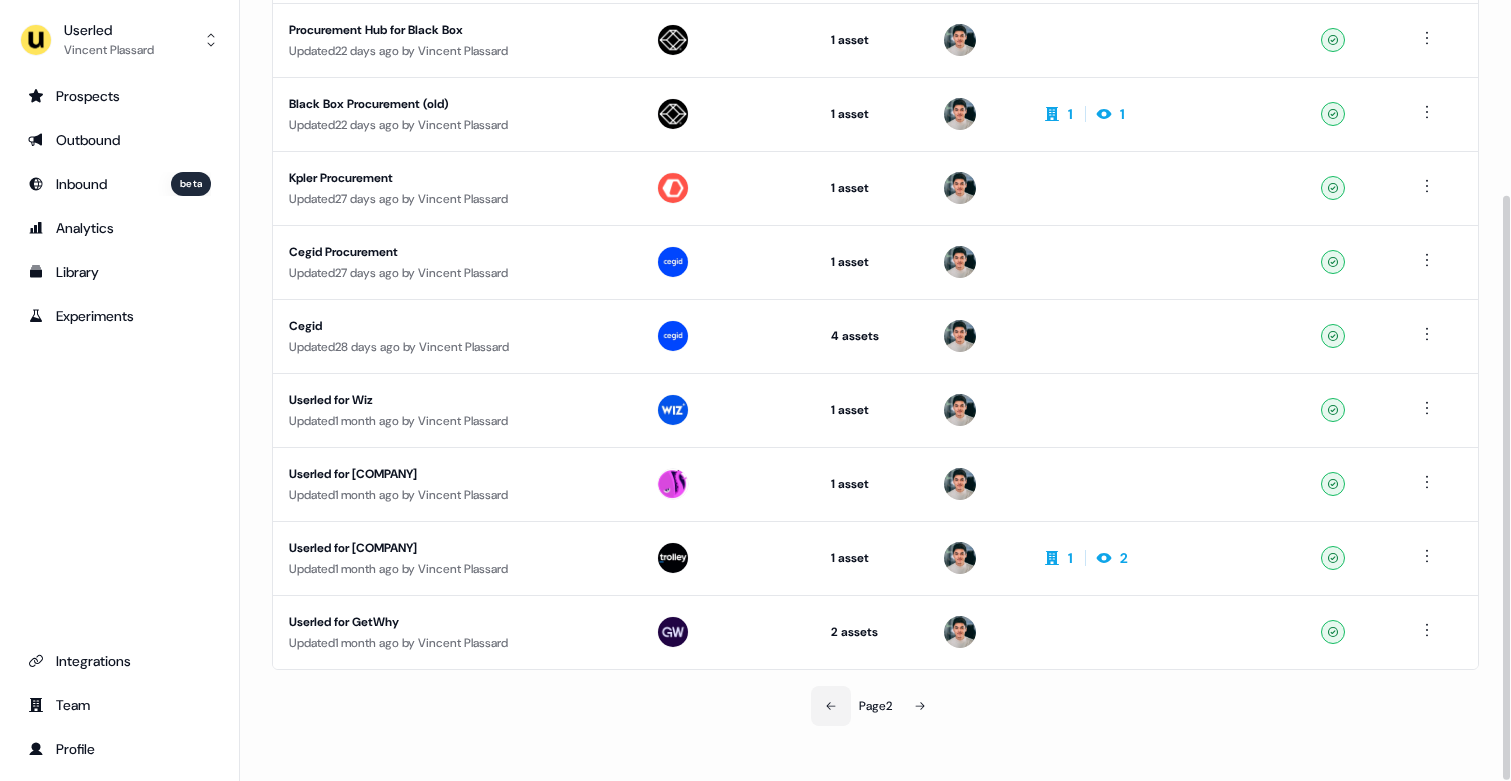 click 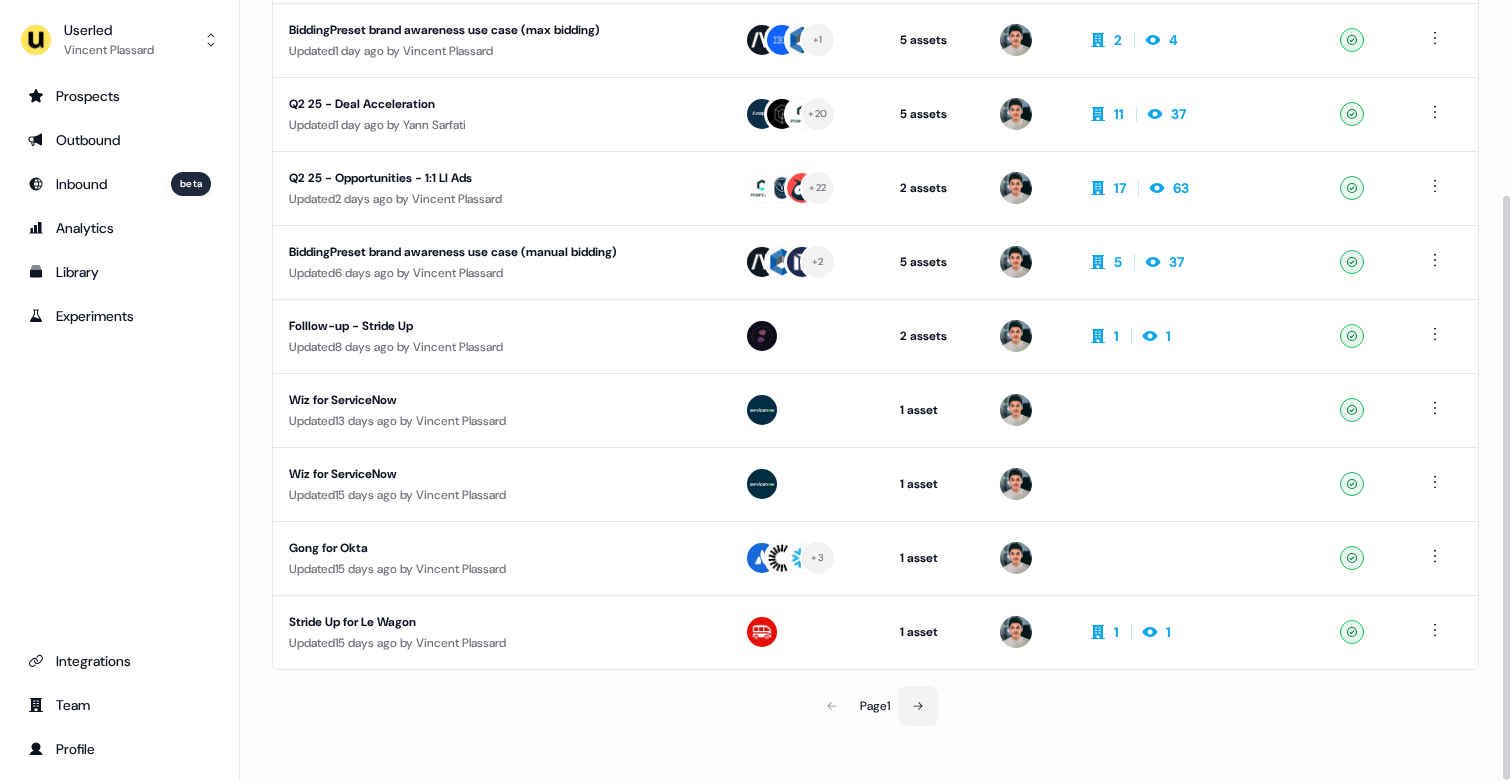 click at bounding box center [918, 706] 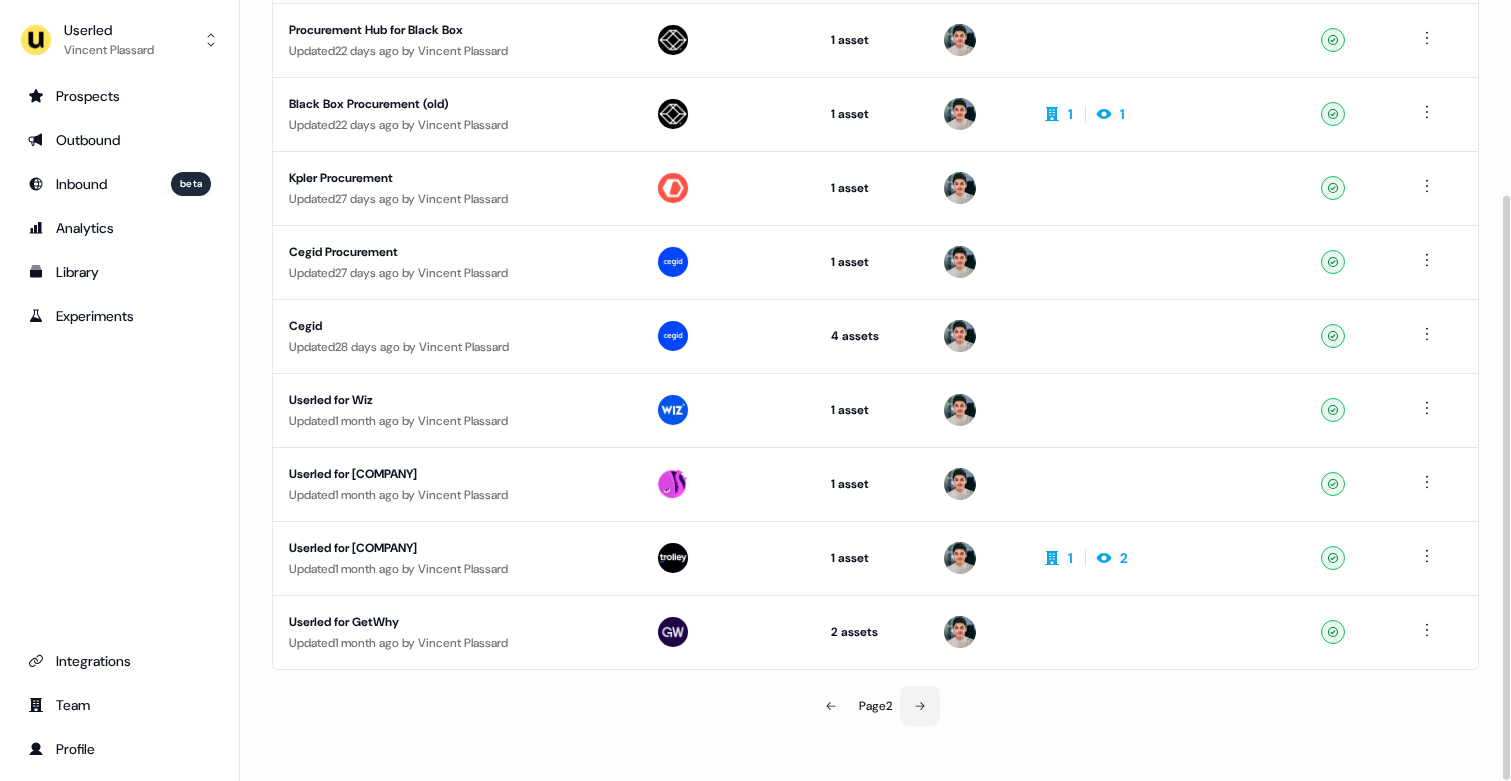 click at bounding box center [920, 706] 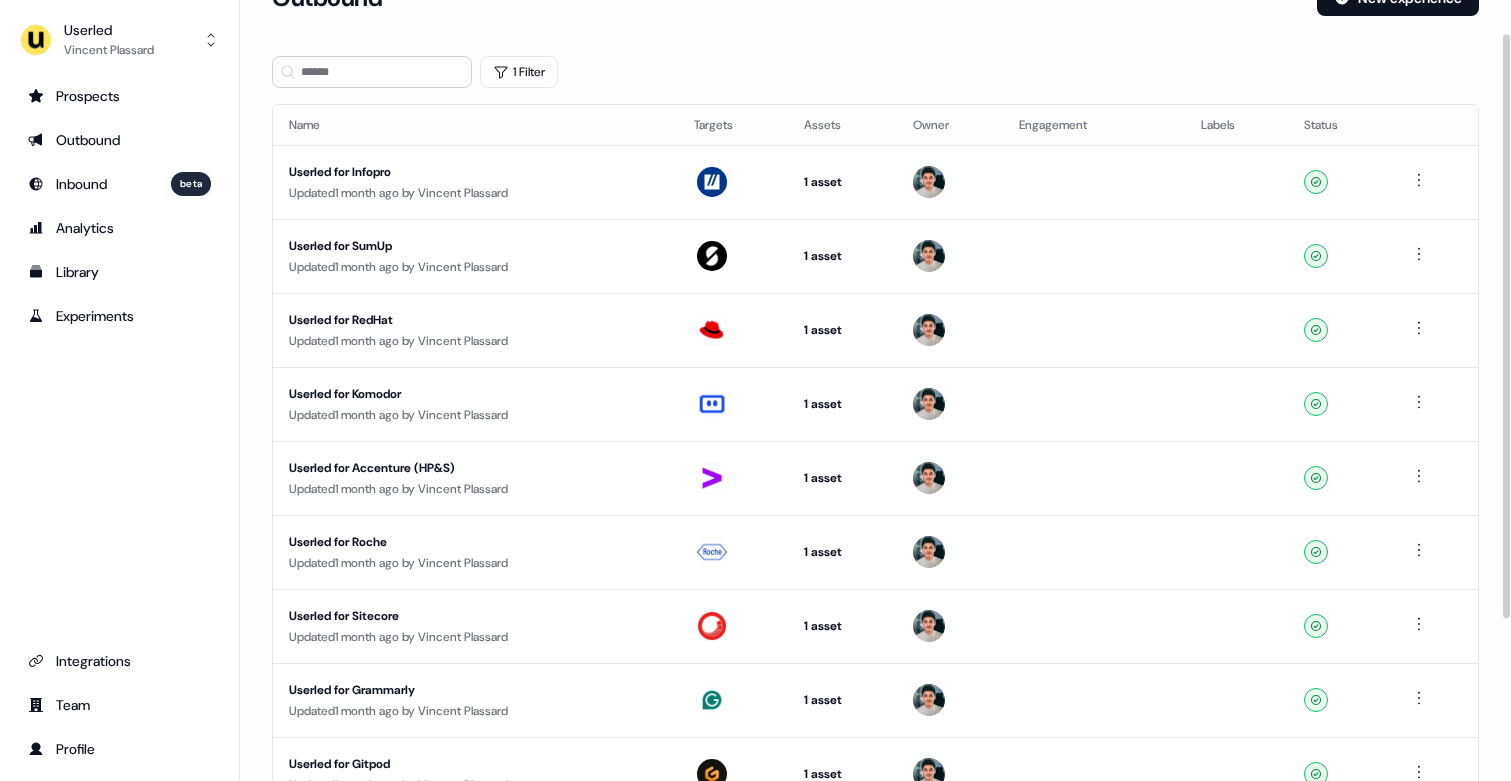 scroll, scrollTop: 260, scrollLeft: 0, axis: vertical 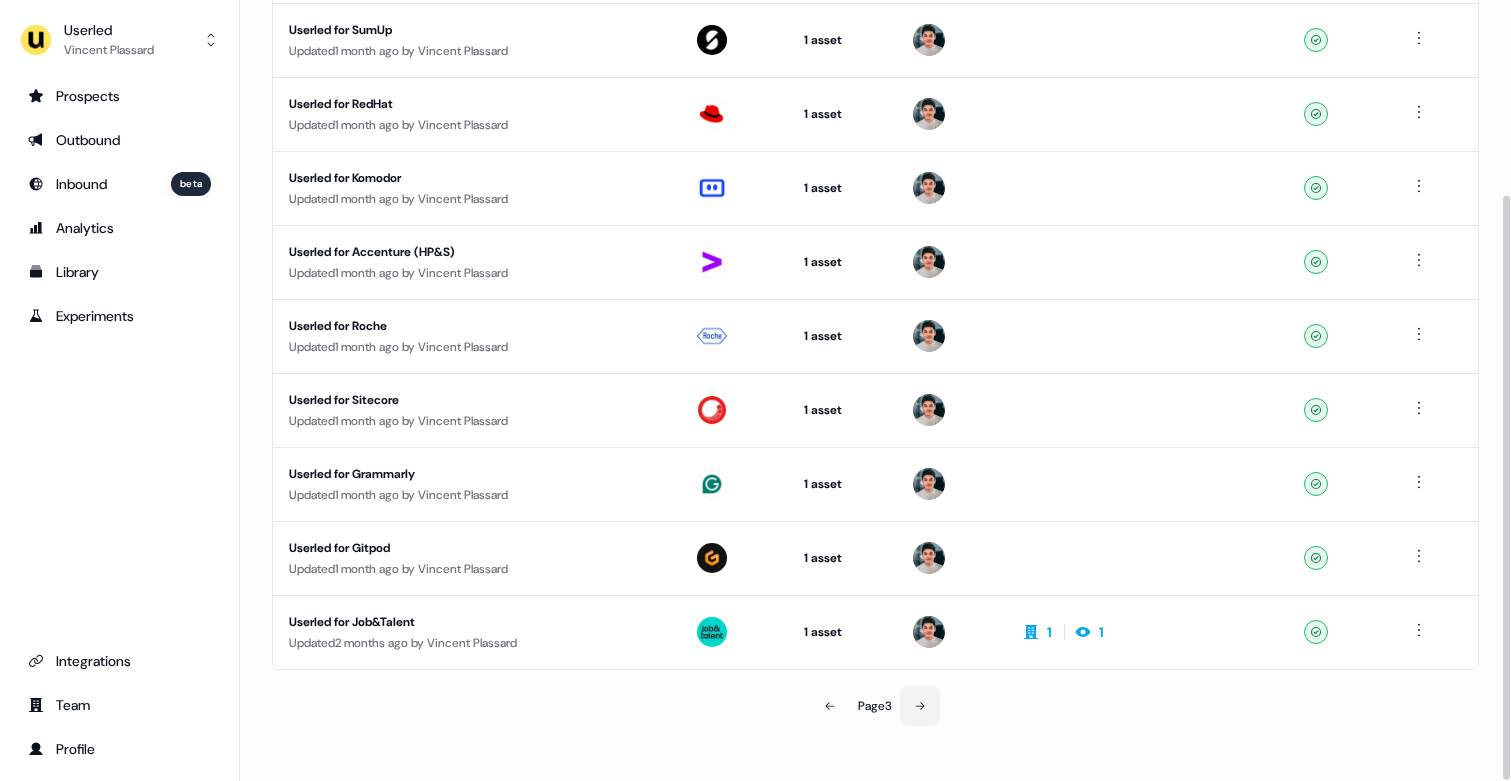 click at bounding box center (920, 706) 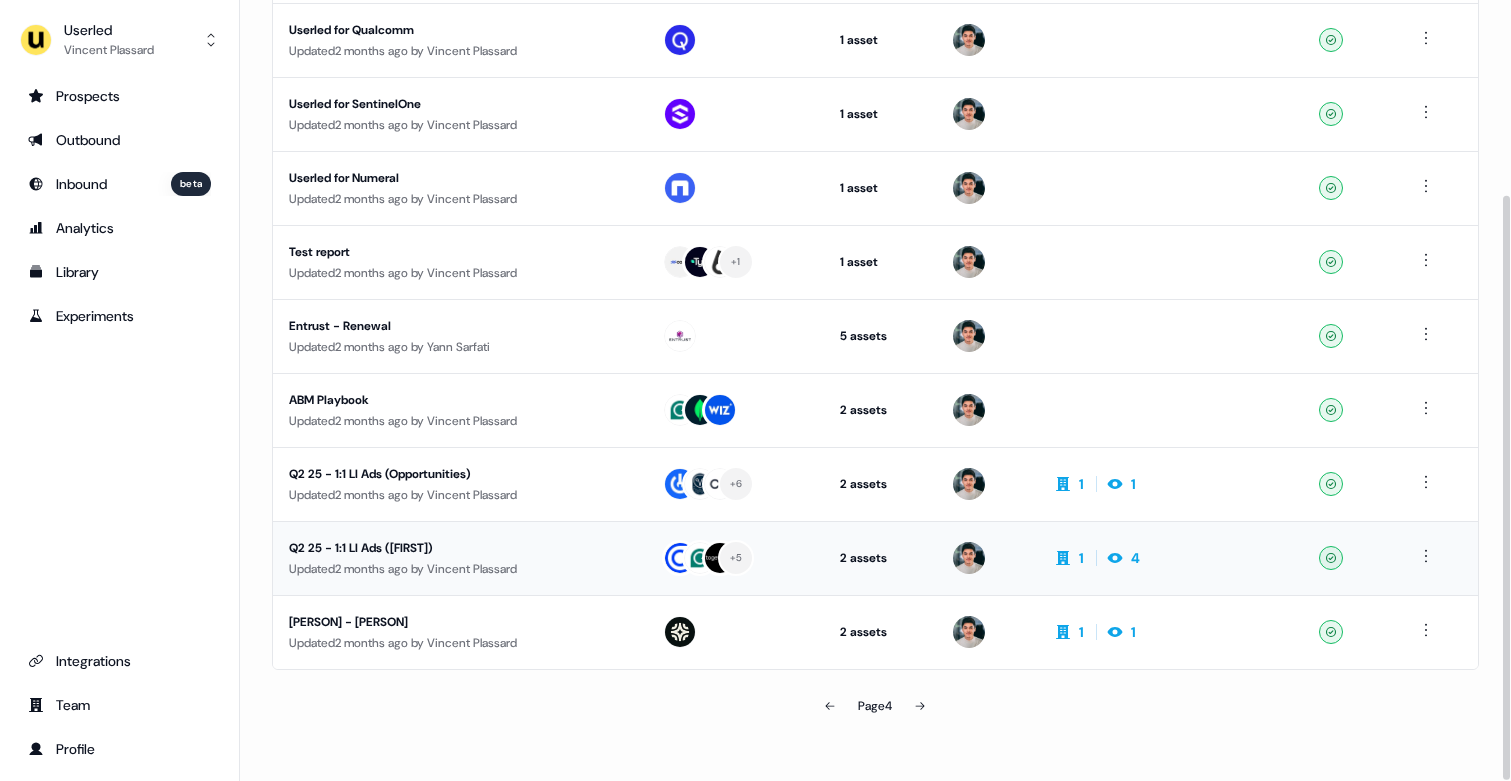 click on "Updated  2 months ago   by   [PERSON] [LAST]" at bounding box center [459, 569] 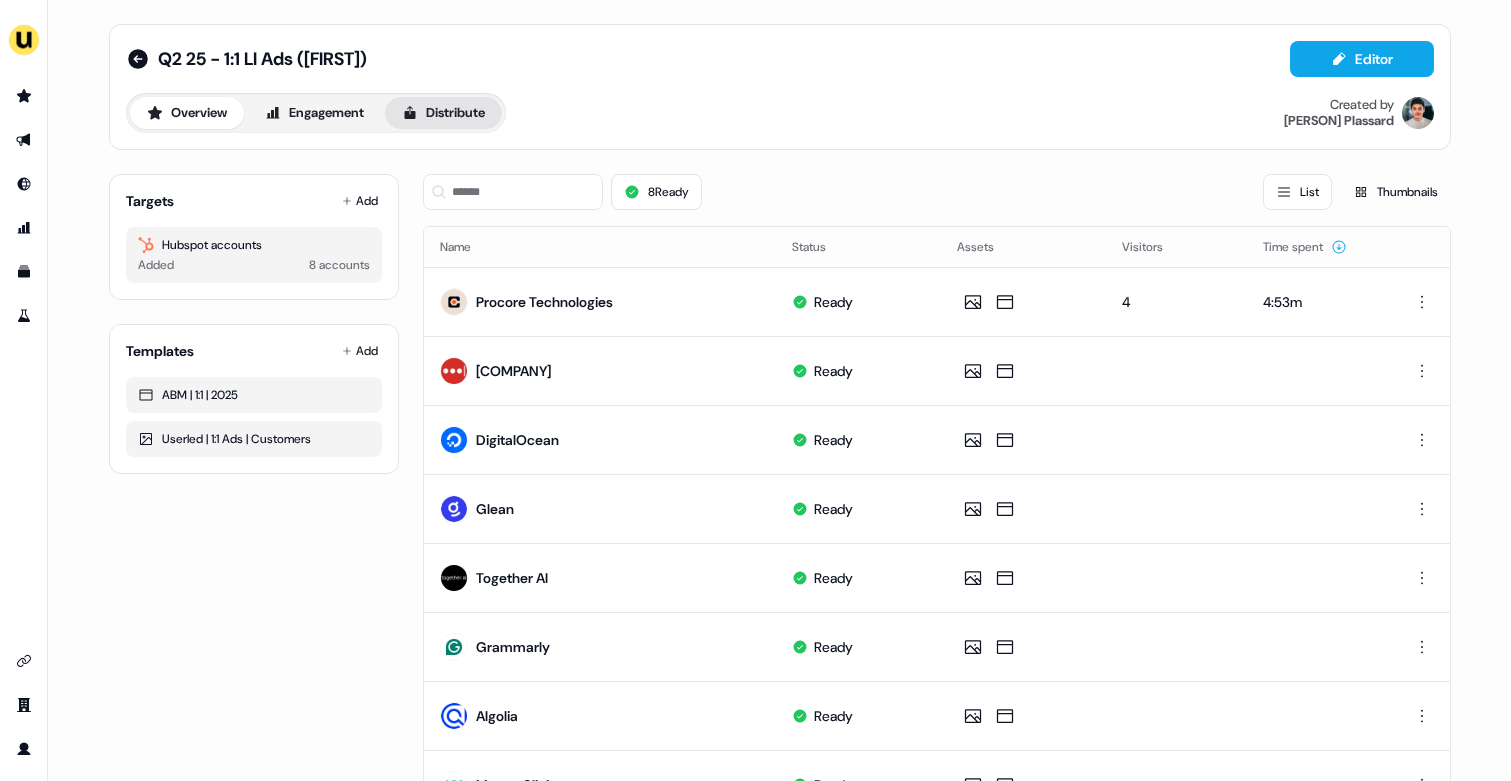click on "Distribute" at bounding box center [443, 113] 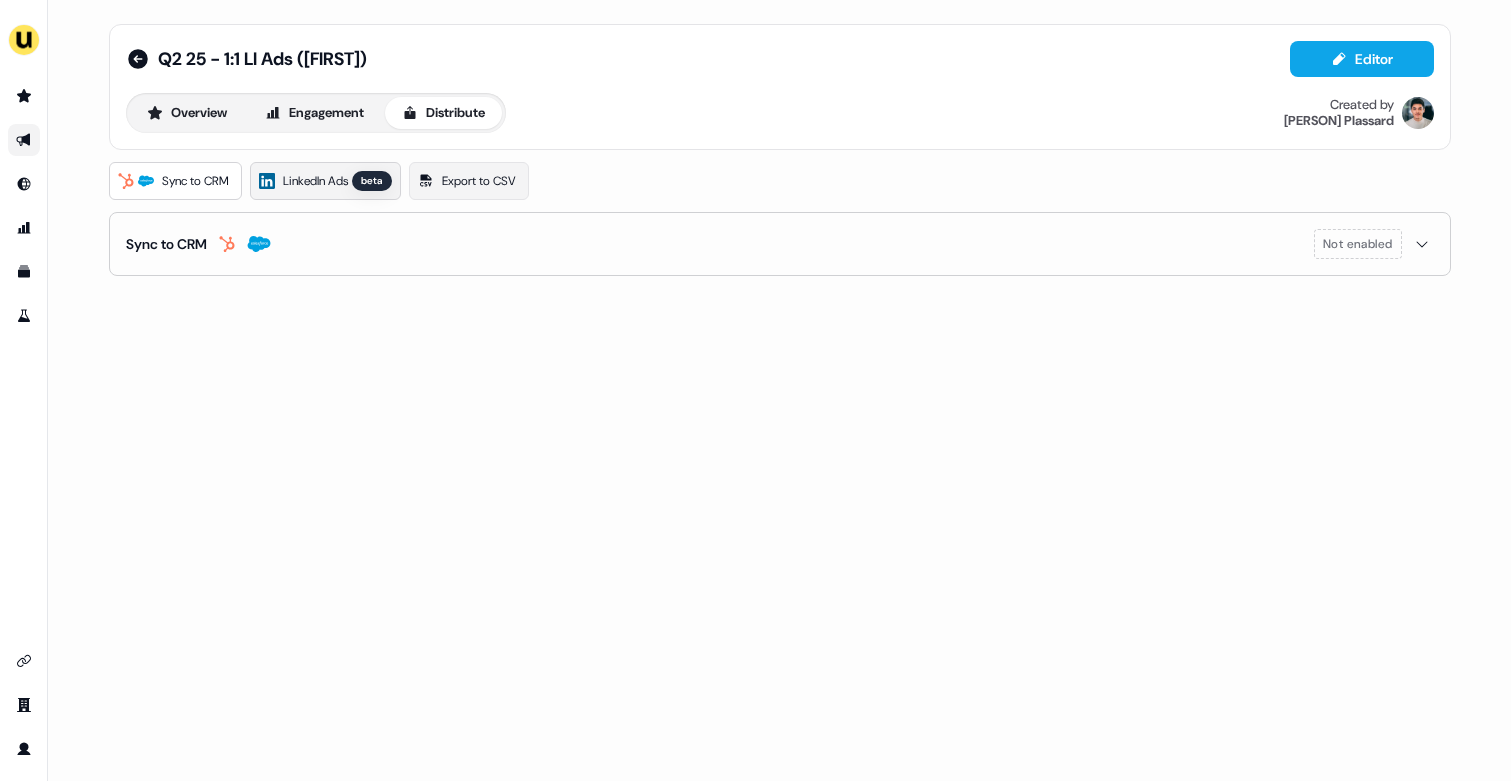 click on "beta" at bounding box center [372, 181] 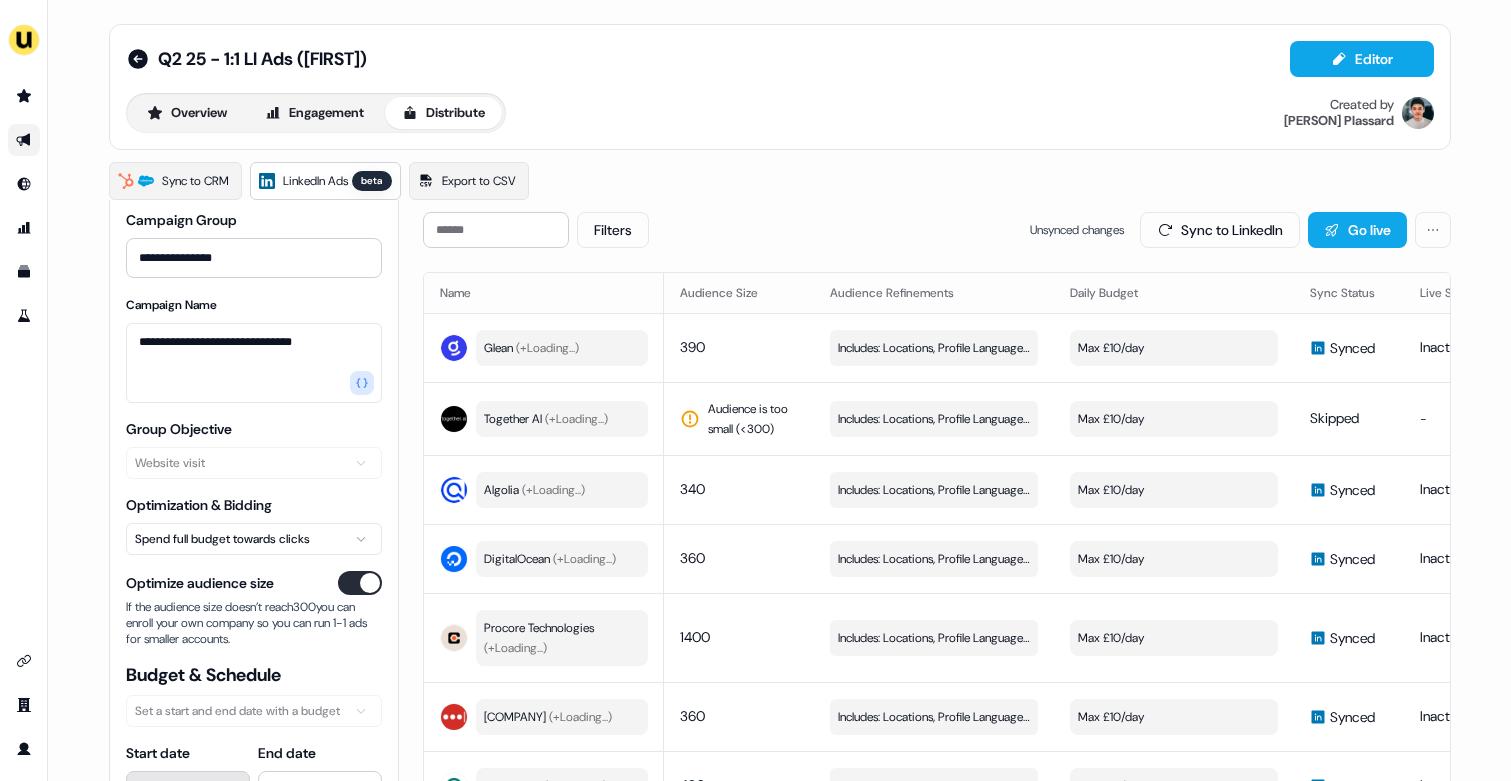 scroll, scrollTop: 205, scrollLeft: 0, axis: vertical 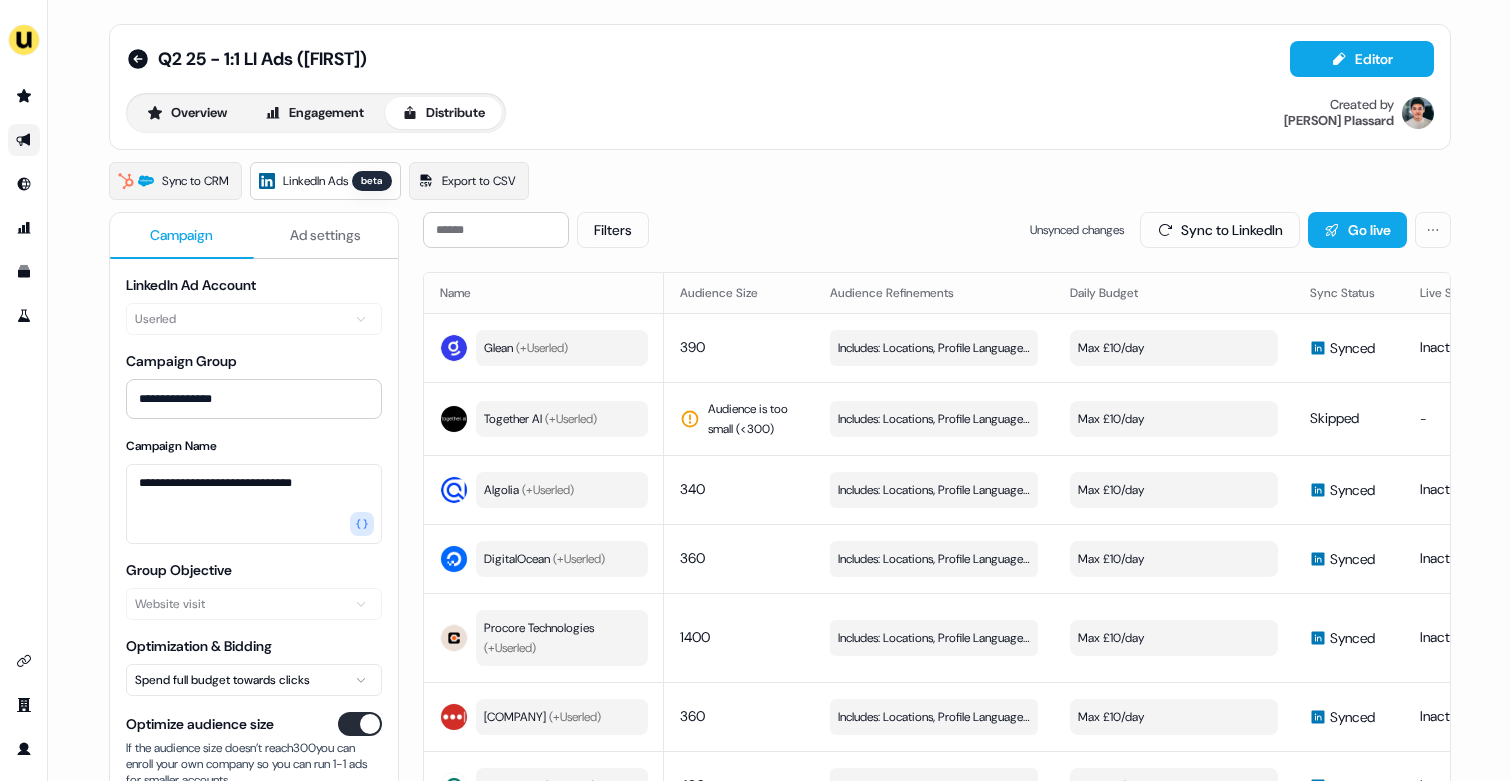 click on "Ad settings" at bounding box center [325, 235] 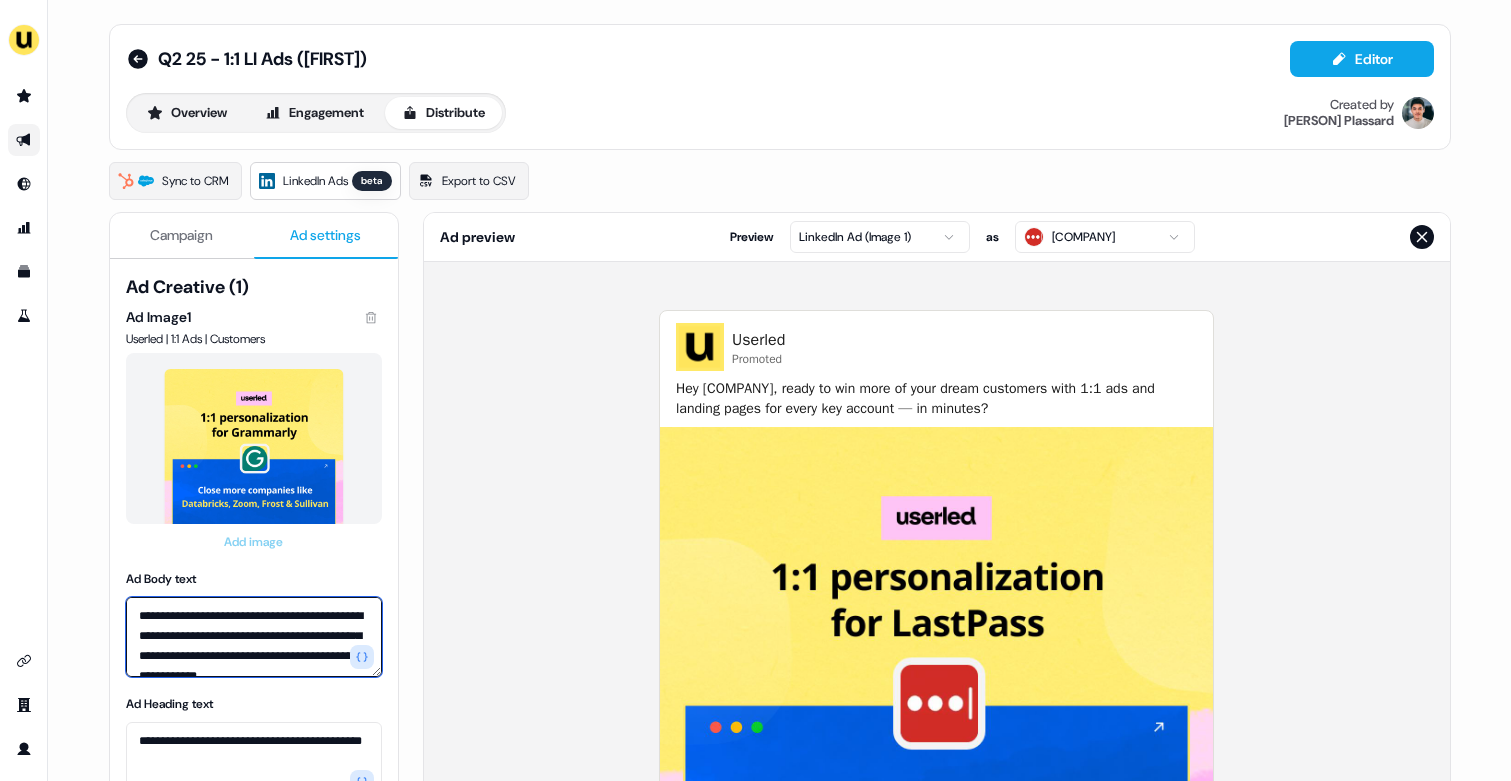 click on "**********" at bounding box center (254, 637) 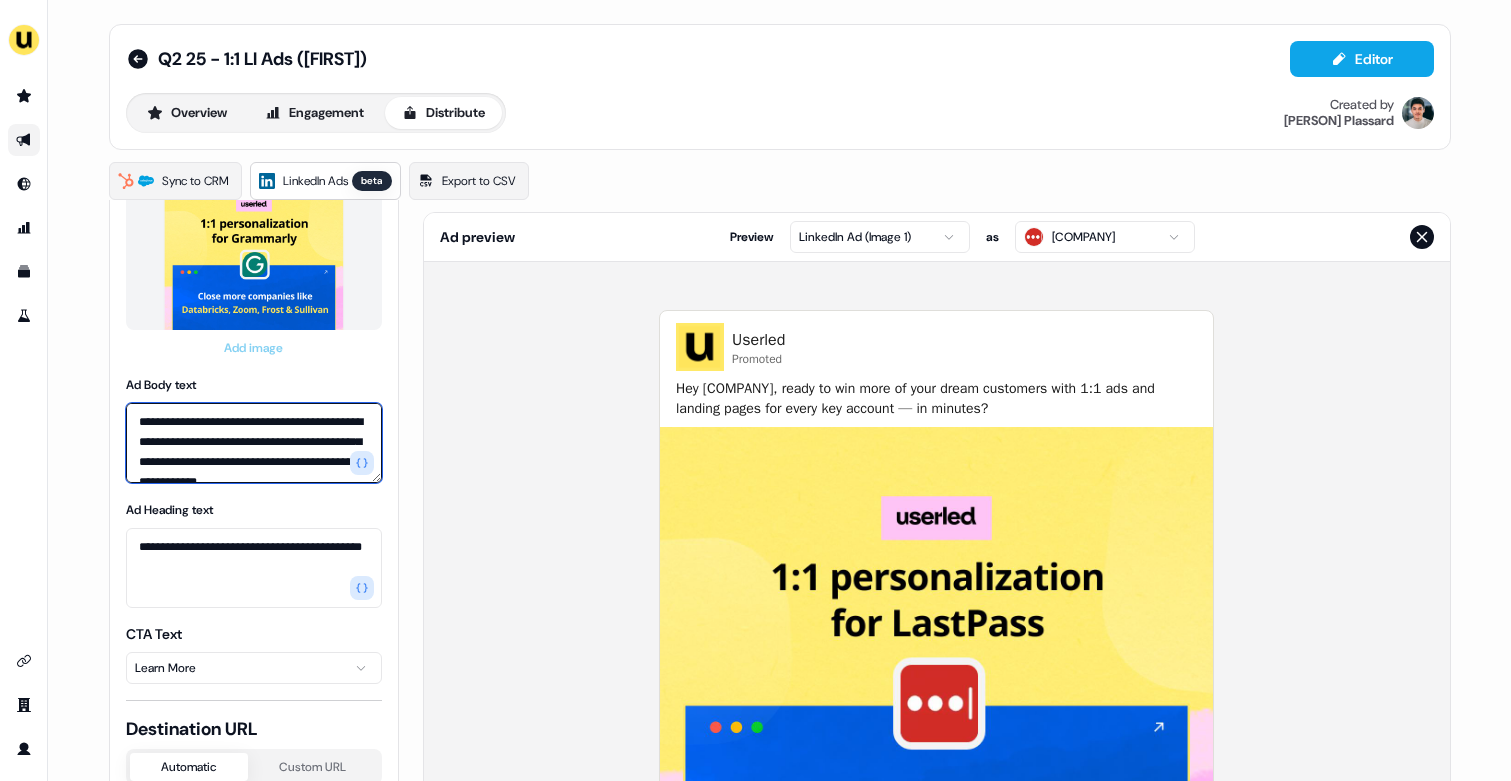 scroll, scrollTop: 196, scrollLeft: 0, axis: vertical 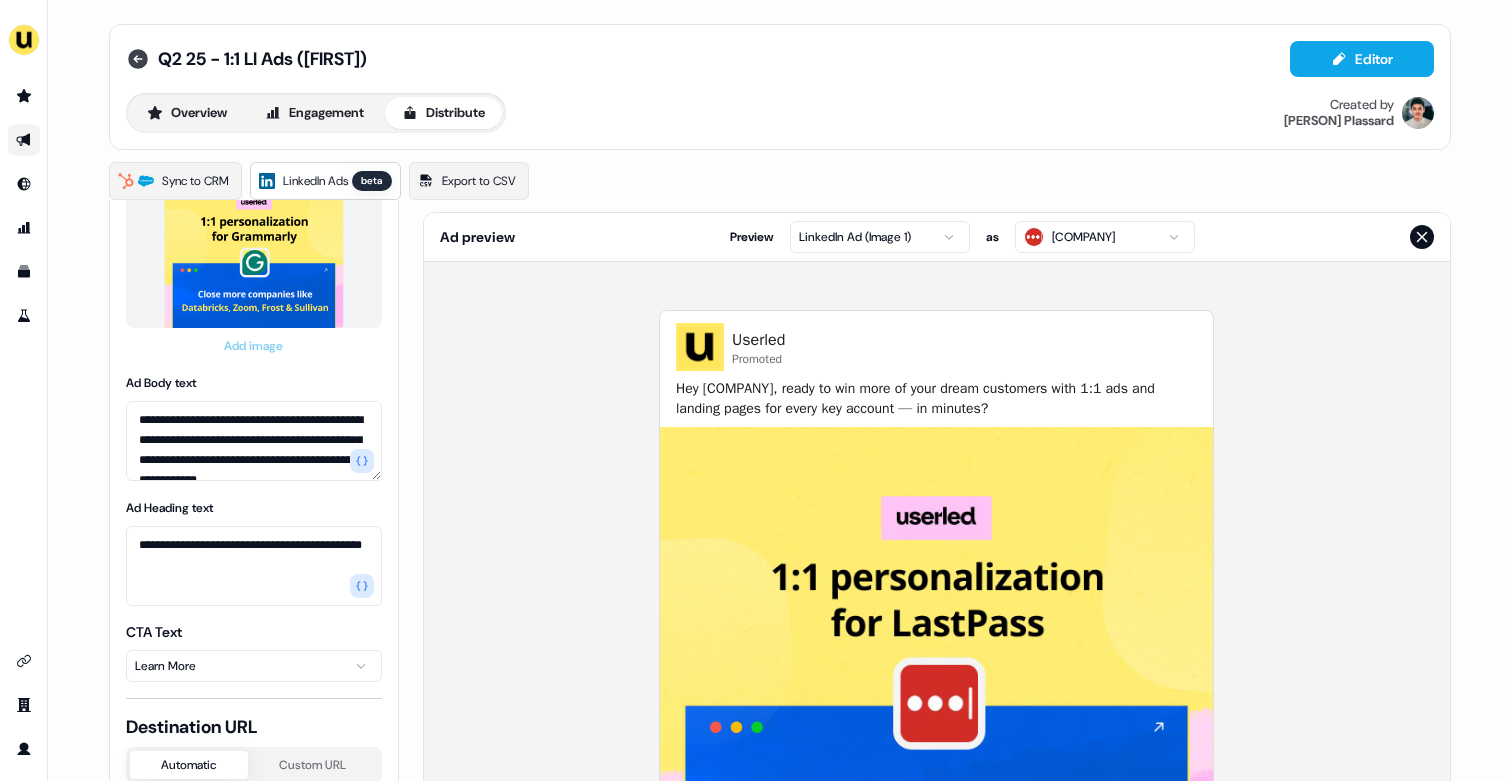 click 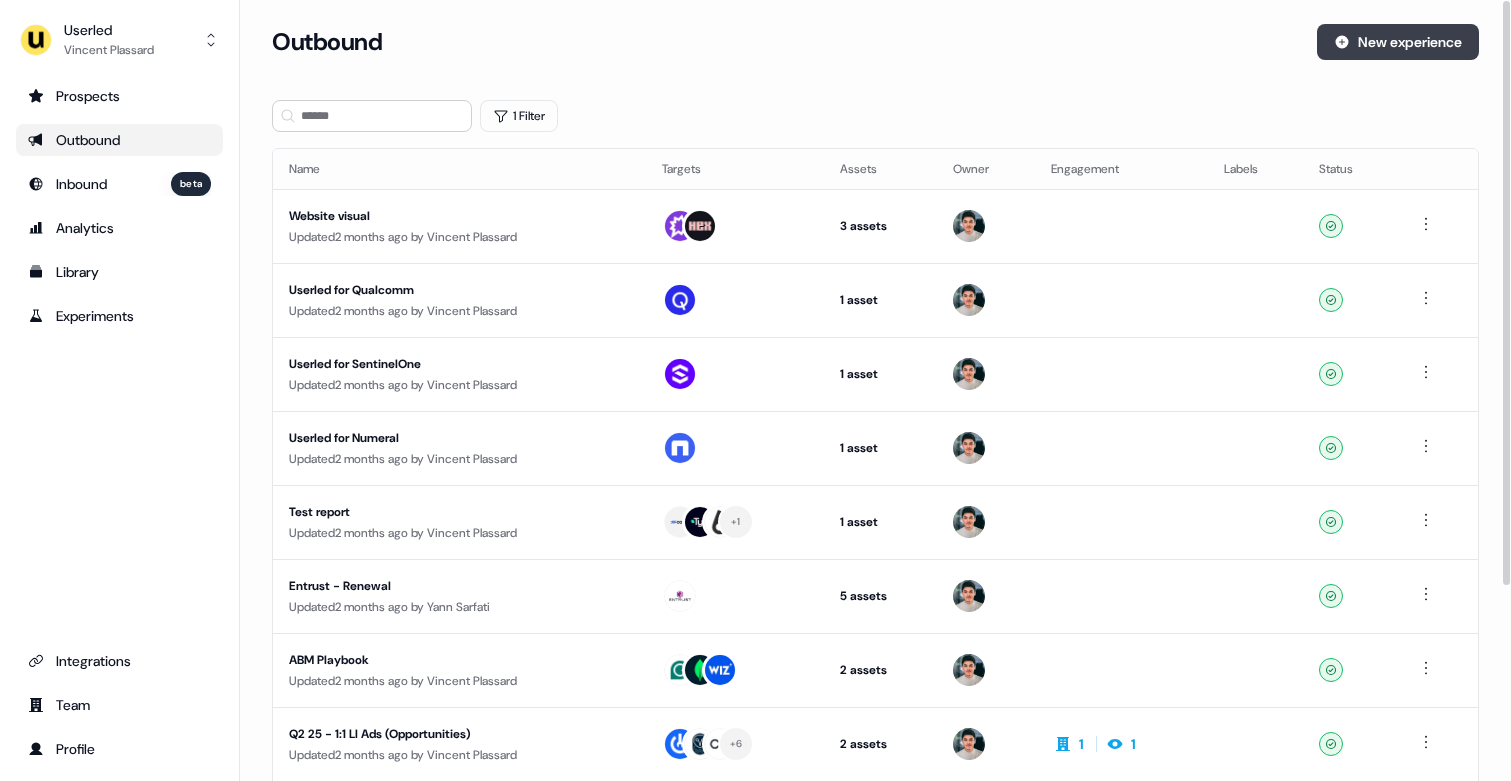 click on "New experience" at bounding box center (1398, 42) 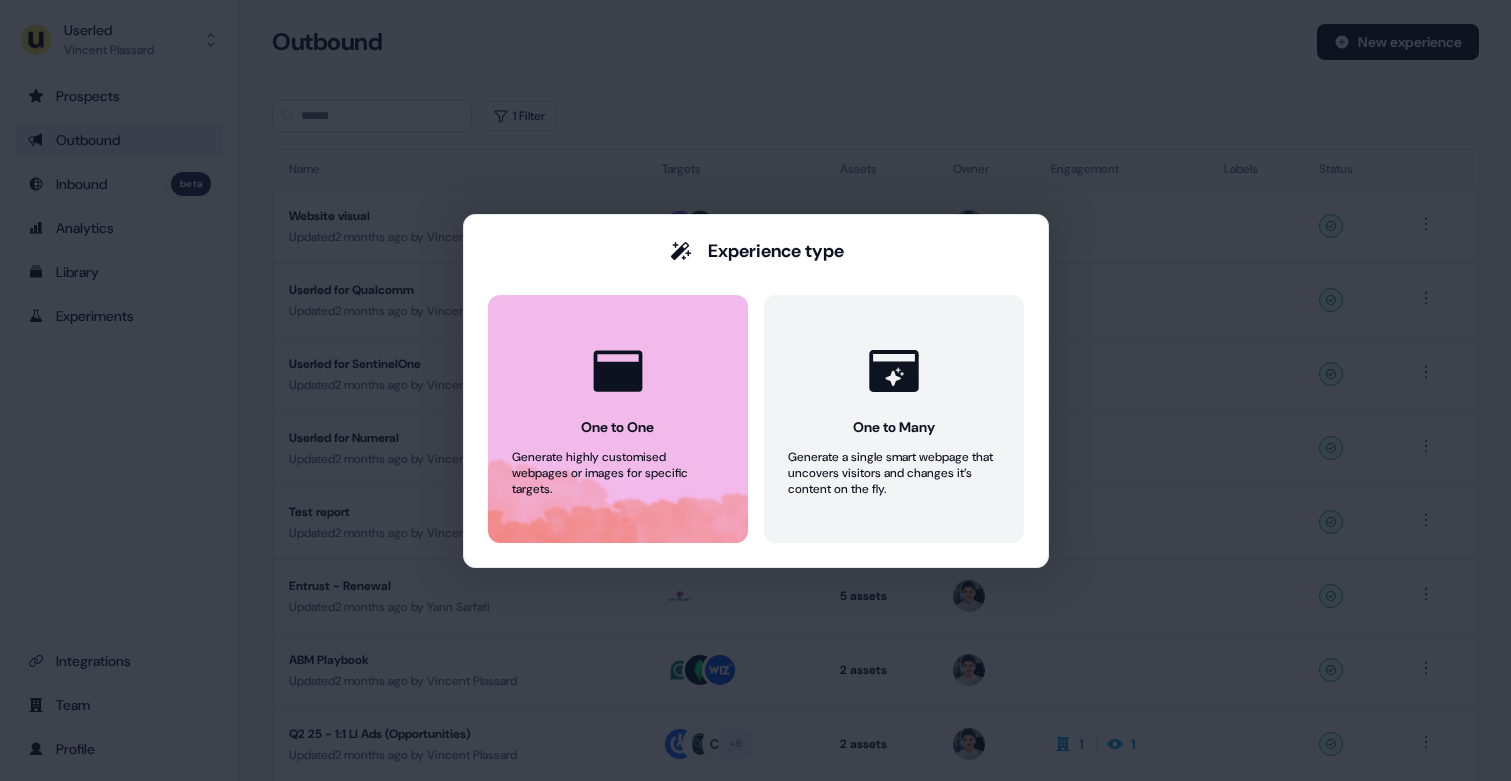 click at bounding box center (618, 371) 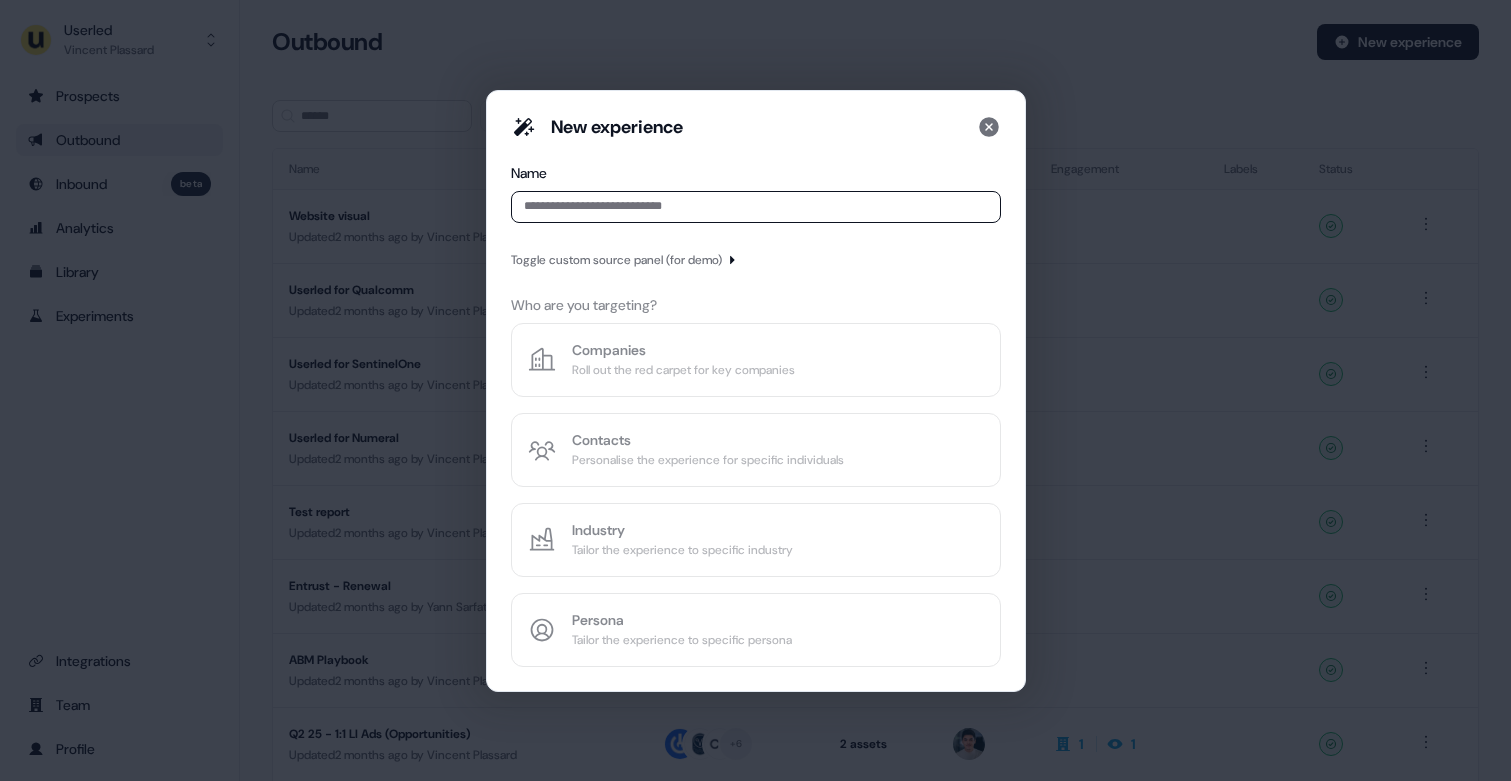 click at bounding box center (756, 207) 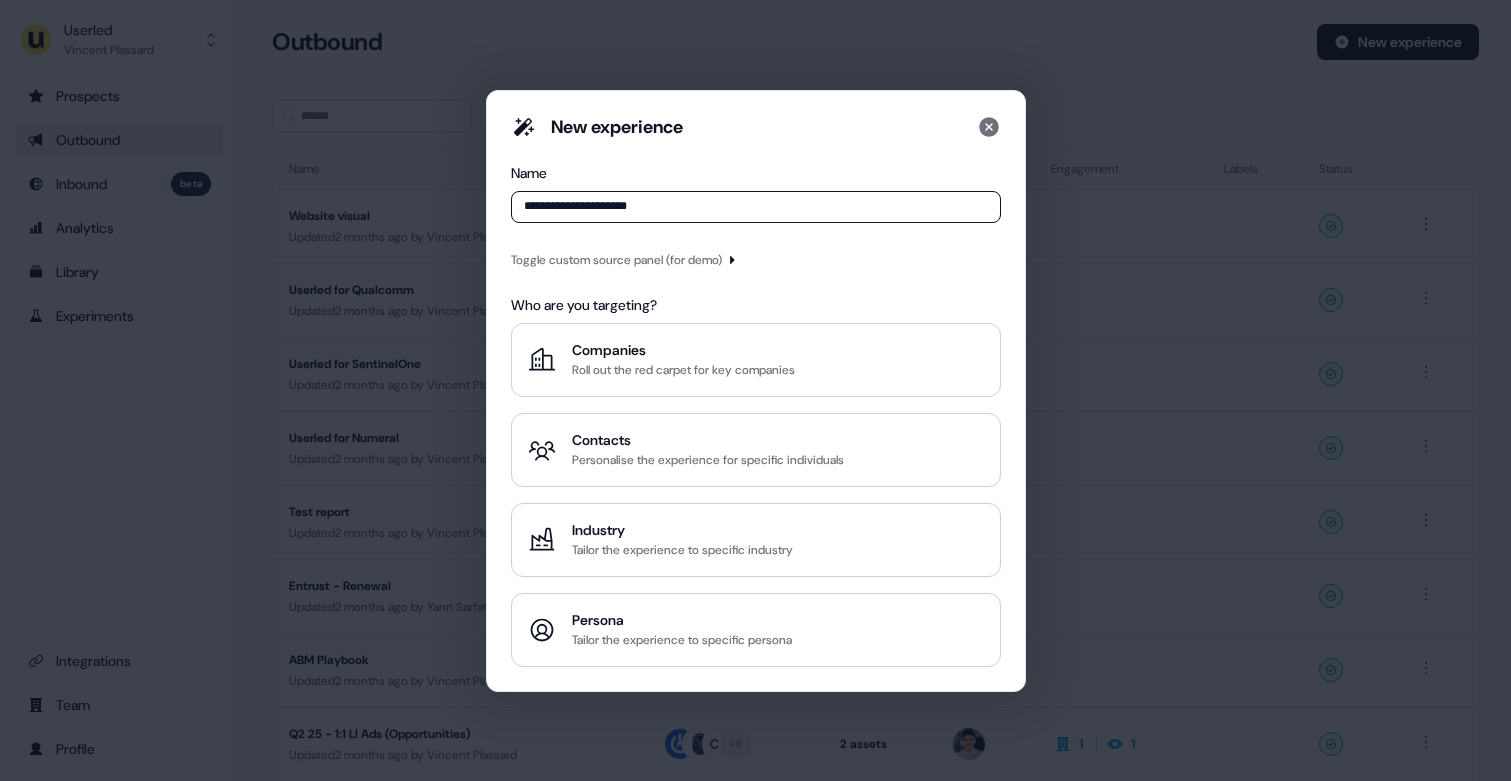 click on "**********" at bounding box center [756, 207] 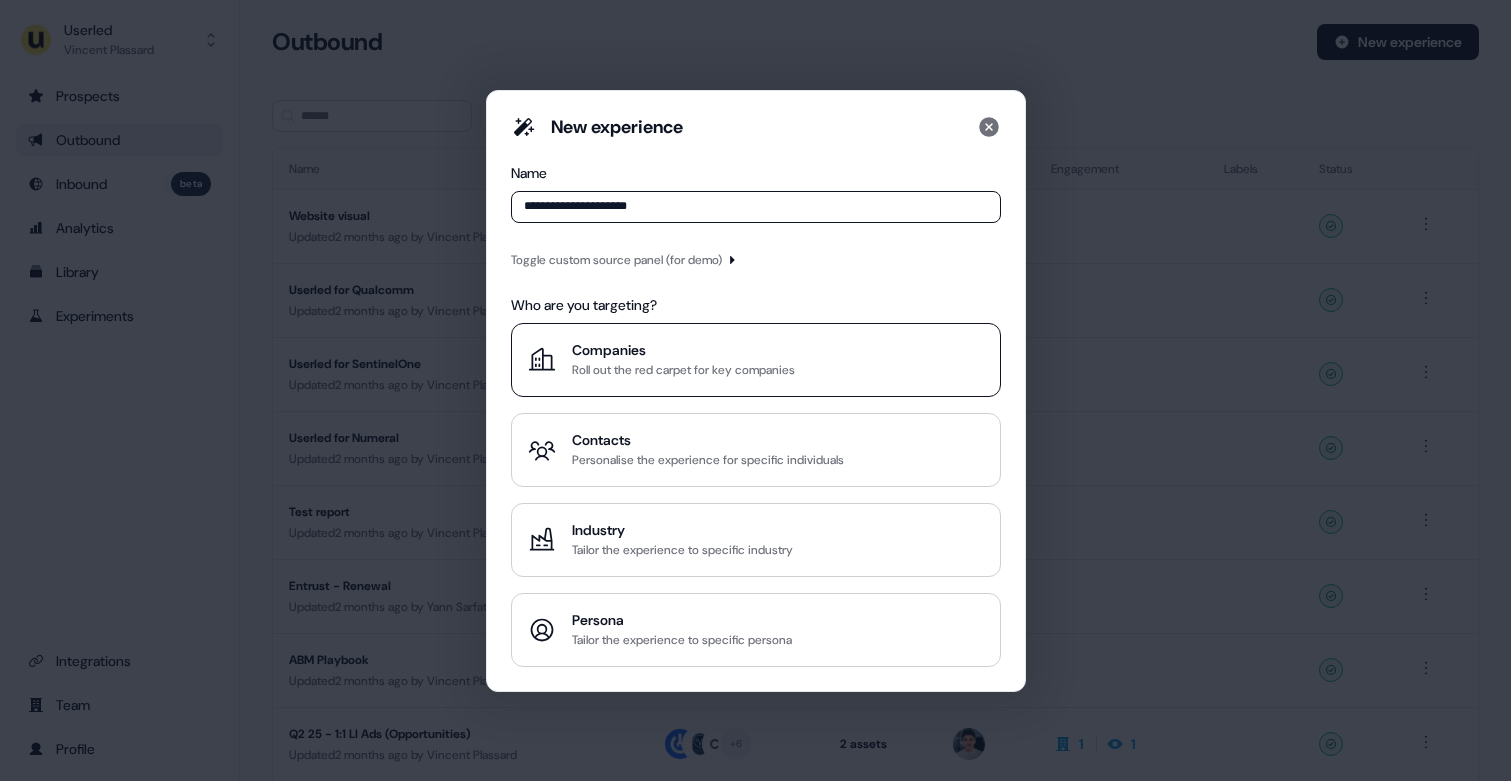 type on "**********" 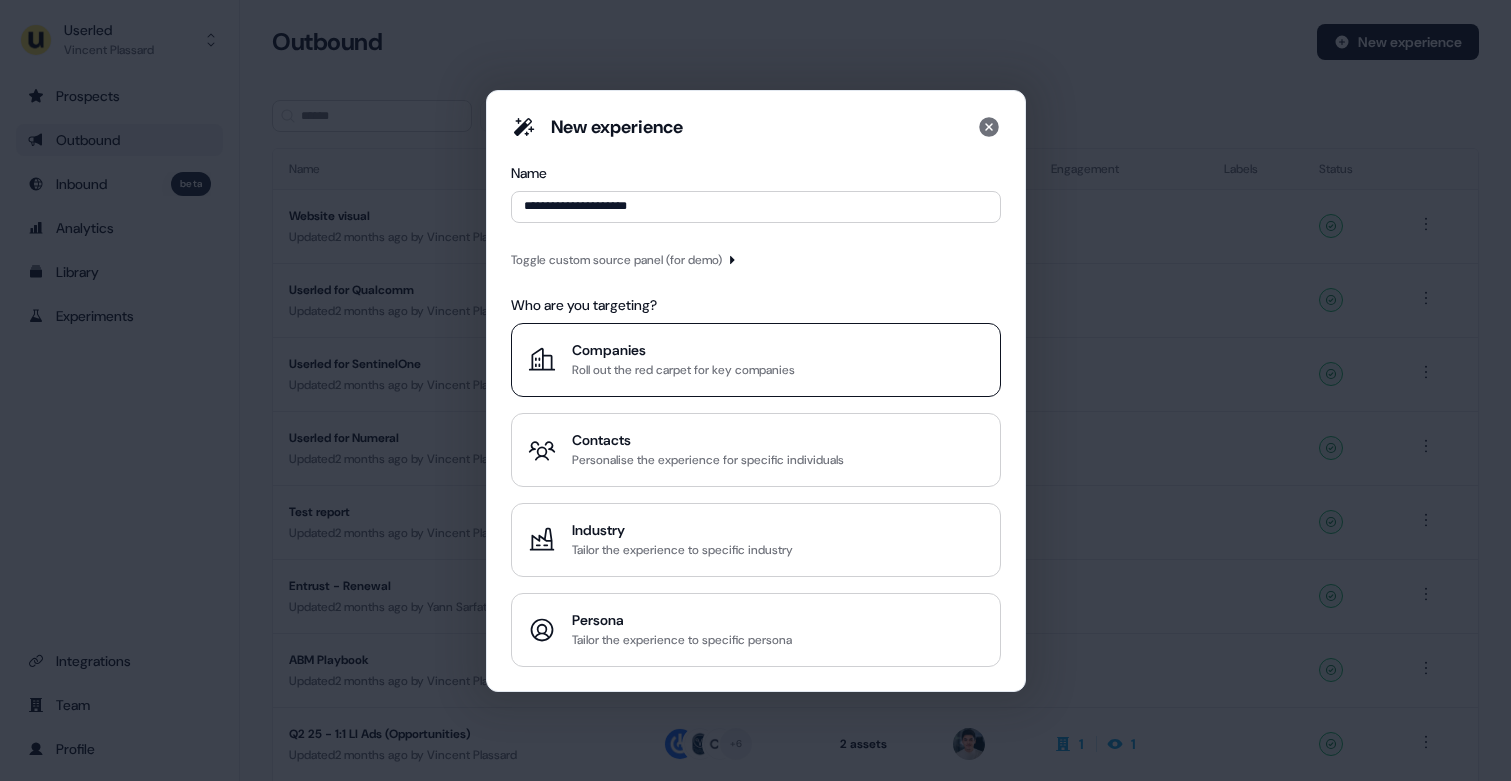 click on "Companies" at bounding box center (683, 350) 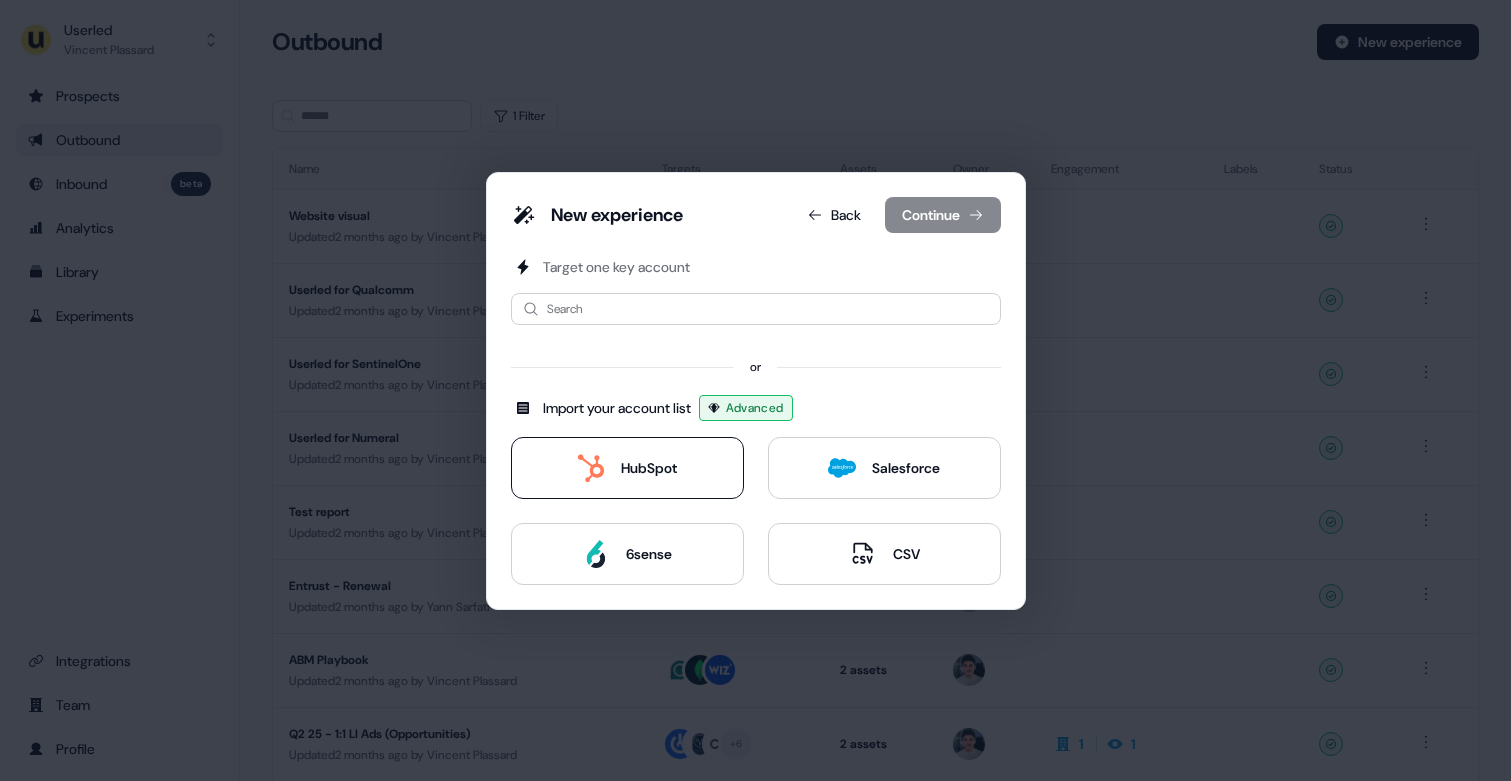 click on "HubSpot" at bounding box center [627, 468] 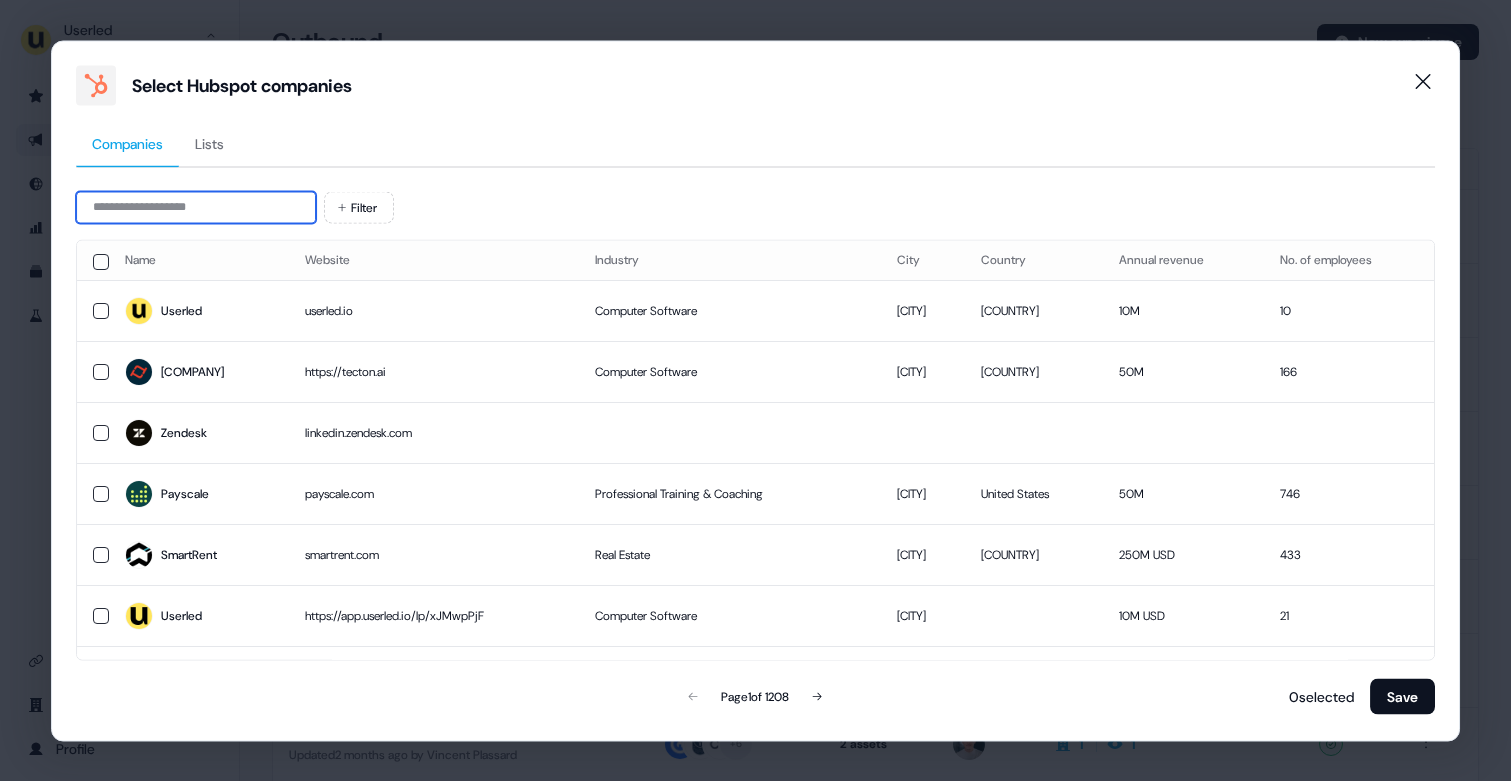 click at bounding box center [196, 207] 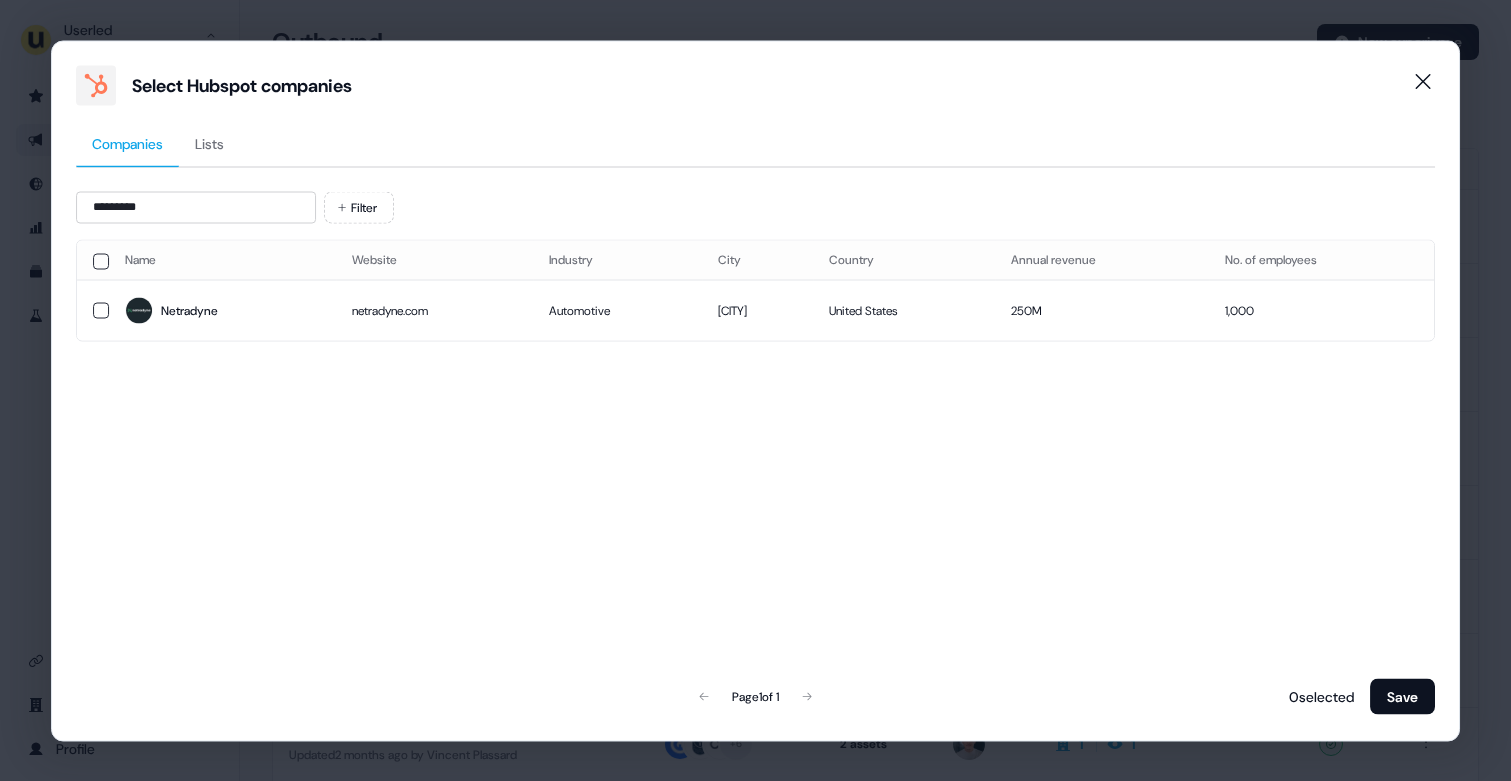 click on "Netradyne" at bounding box center (223, 311) 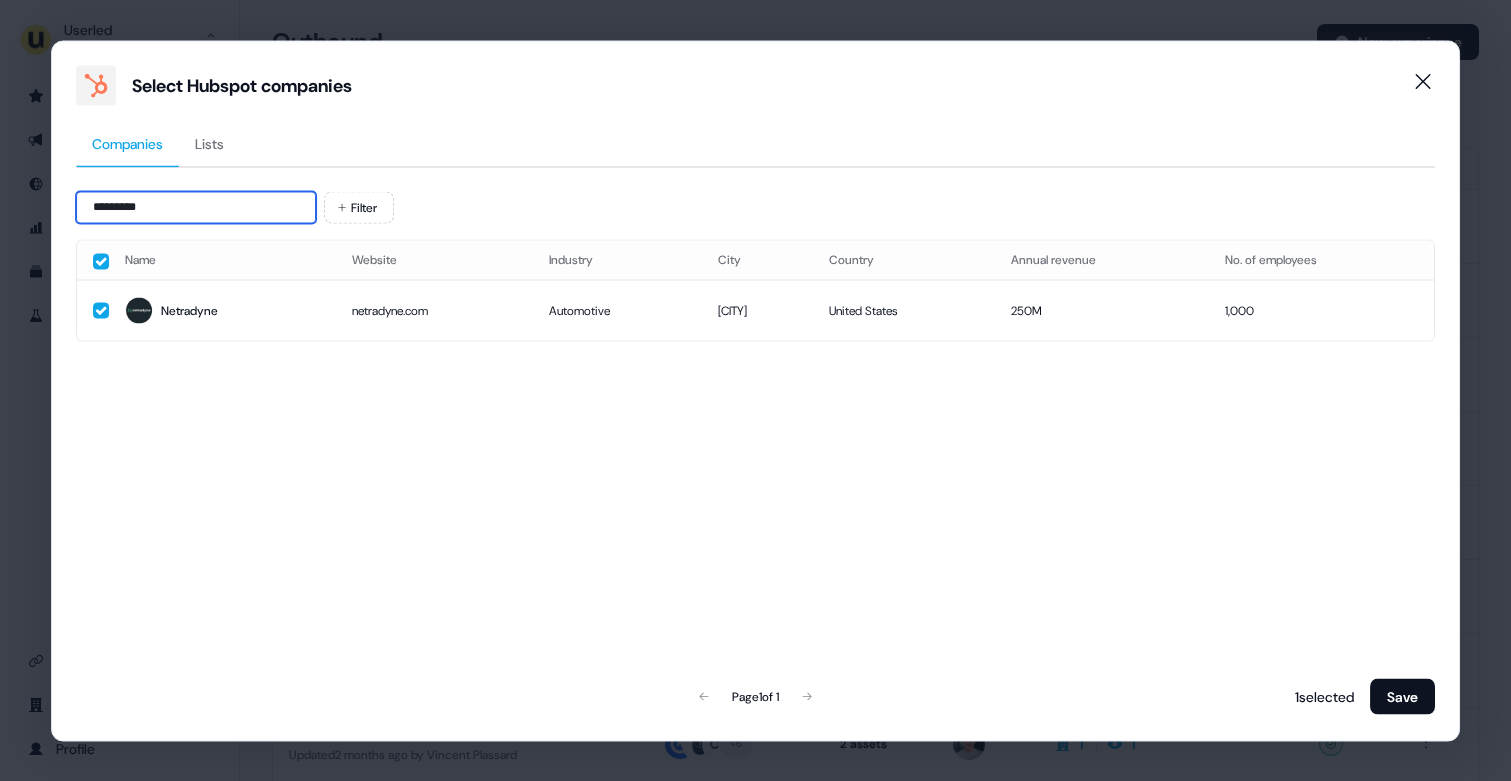 click on "*********" at bounding box center (196, 207) 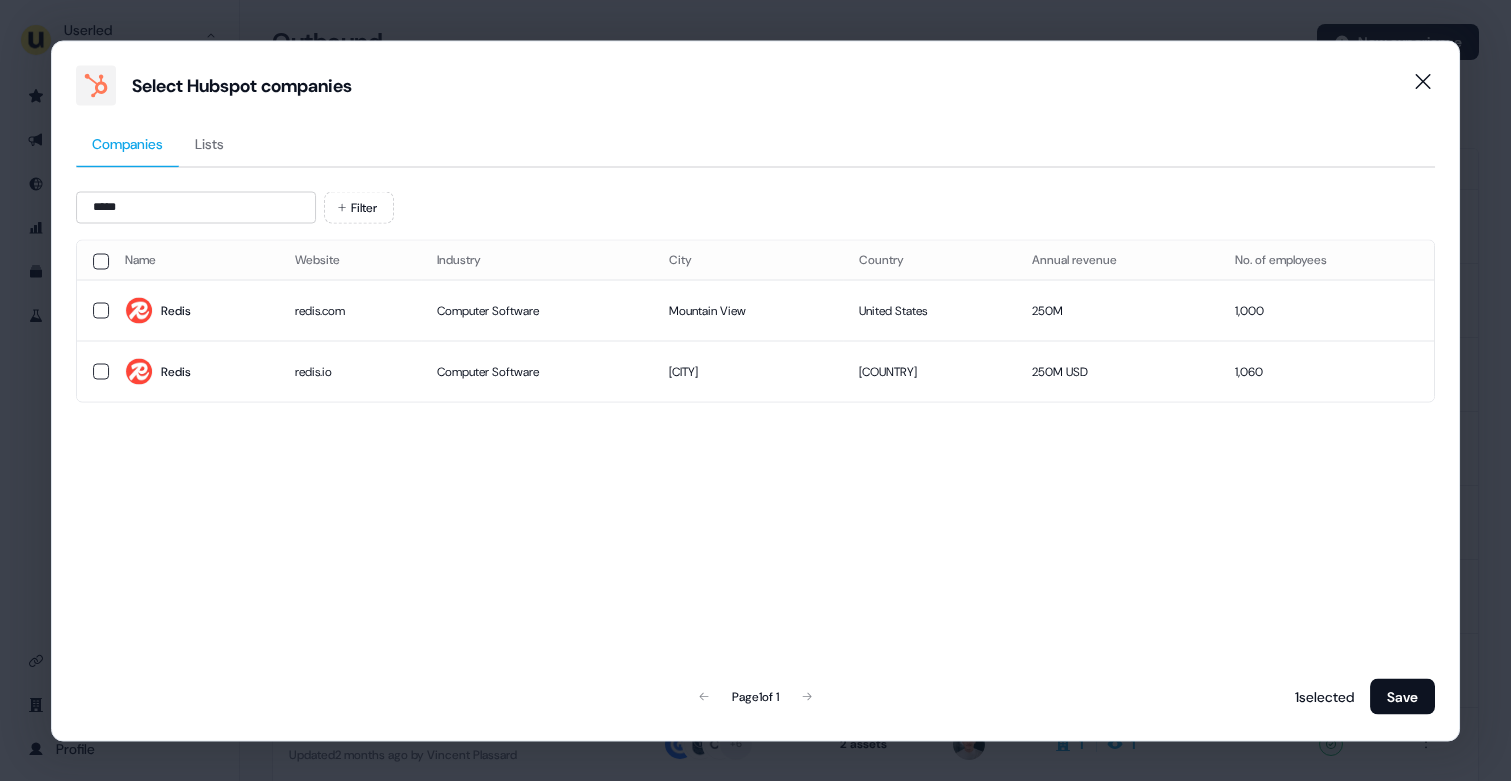 click on "Redis" at bounding box center [194, 310] 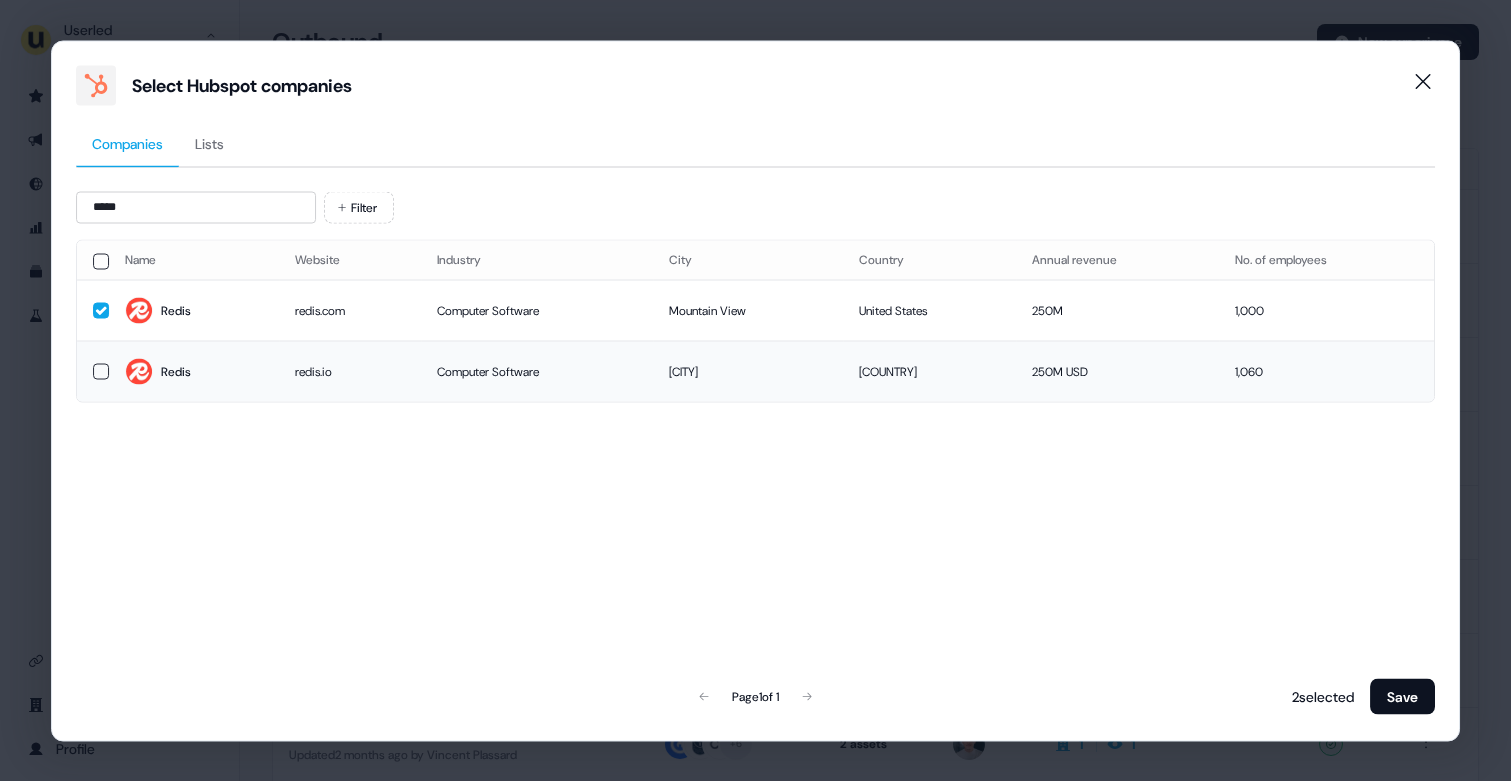click at bounding box center (139, 372) 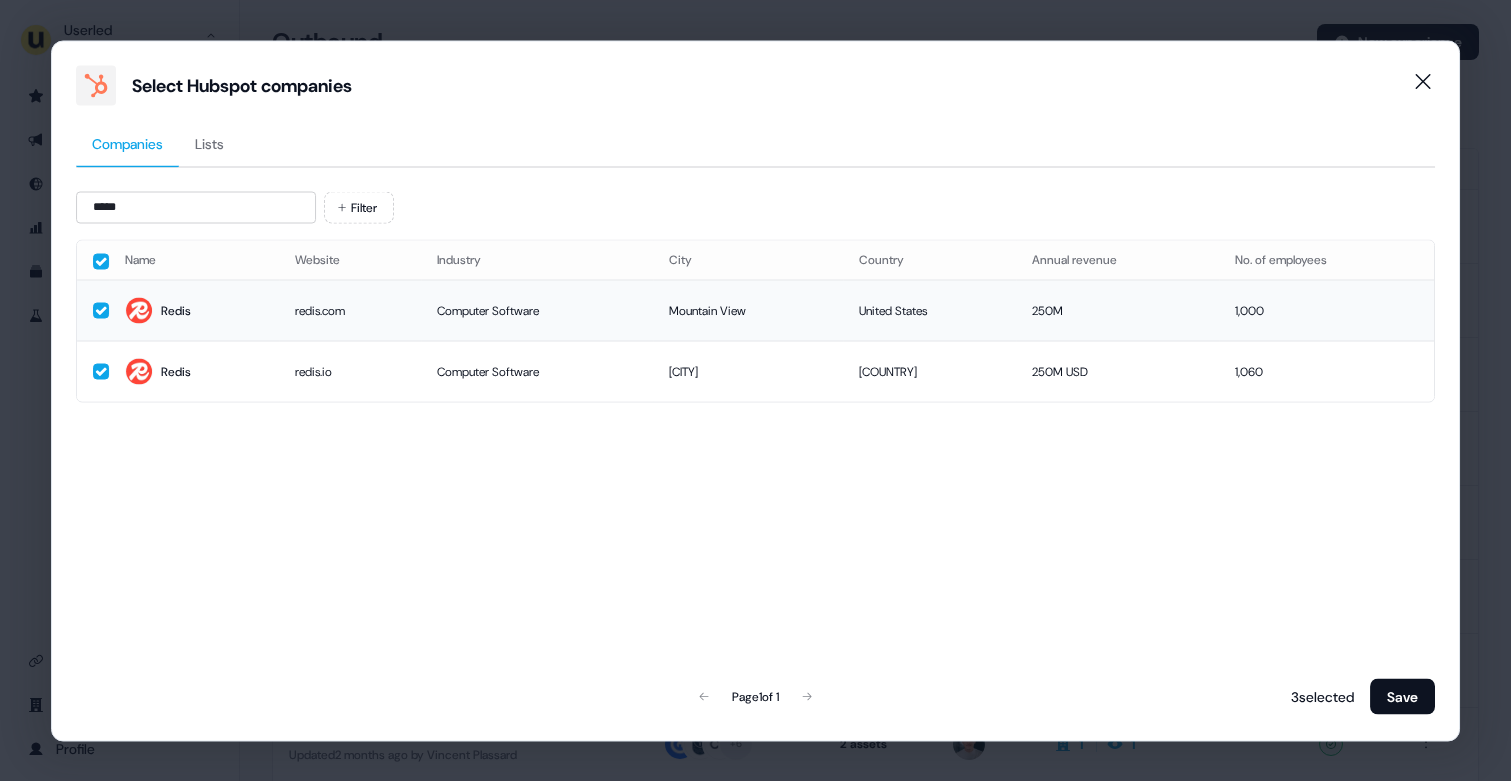 click on "Redis" at bounding box center (176, 311) 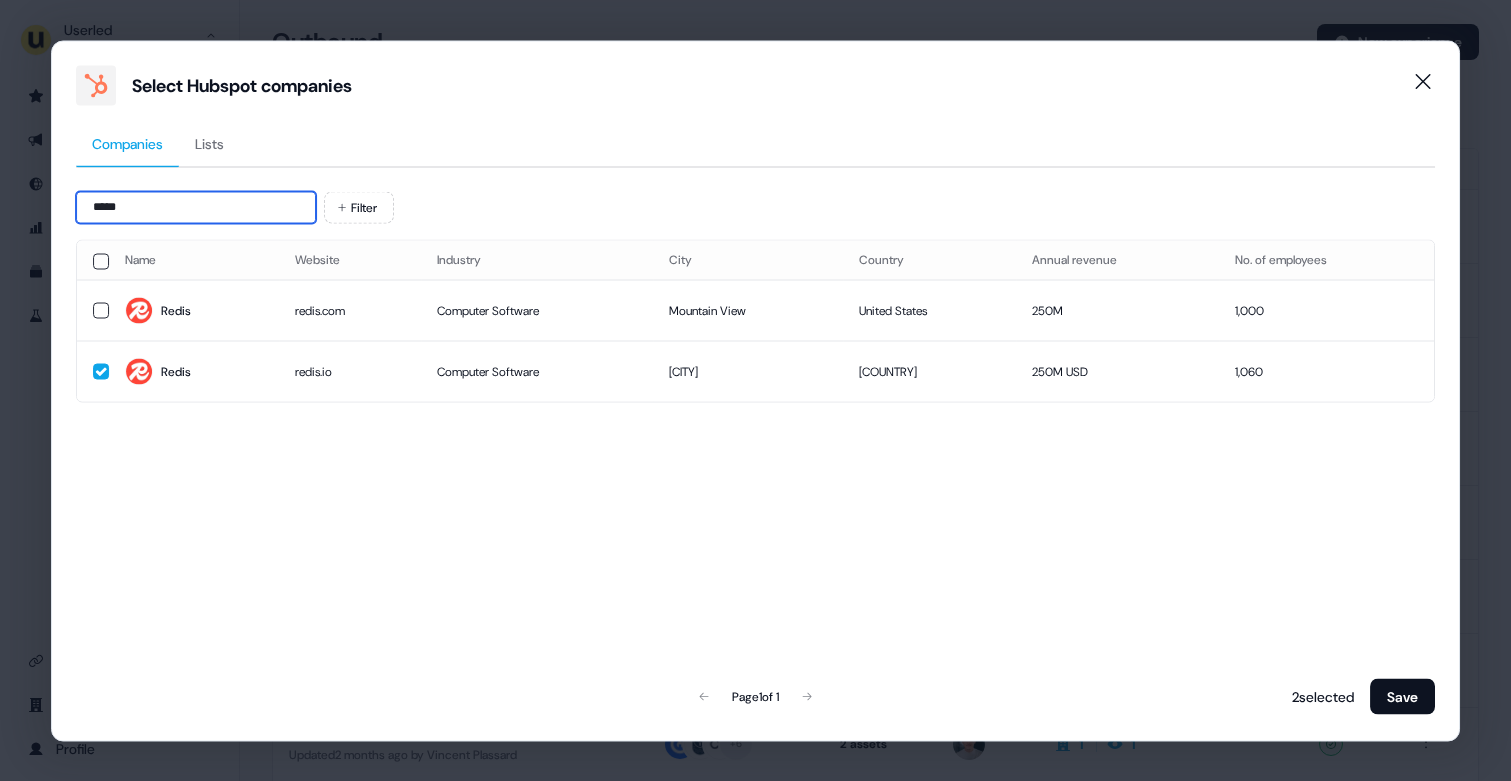 click on "*****" at bounding box center (196, 207) 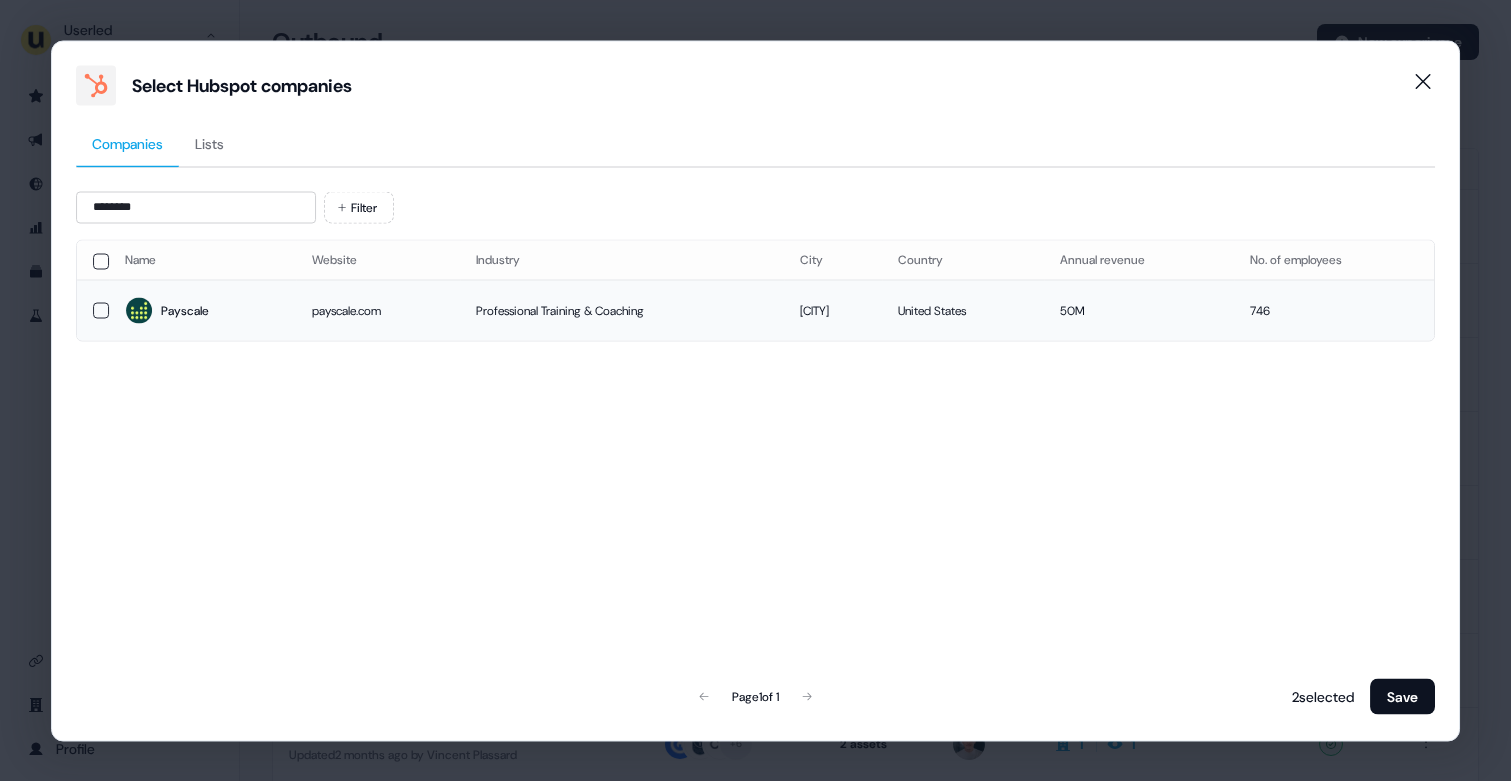 click on "Payscale" at bounding box center (185, 311) 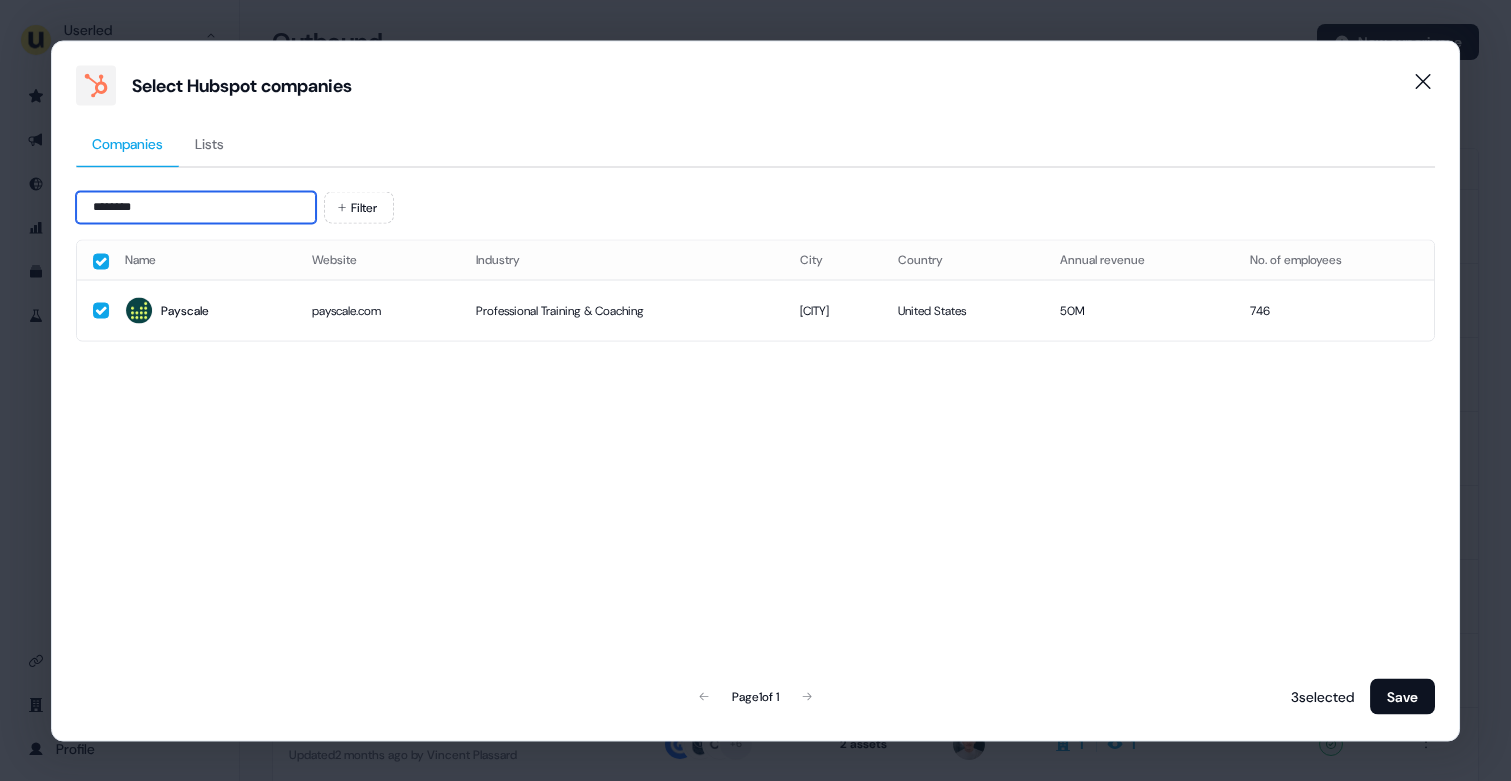 click on "********" at bounding box center [196, 207] 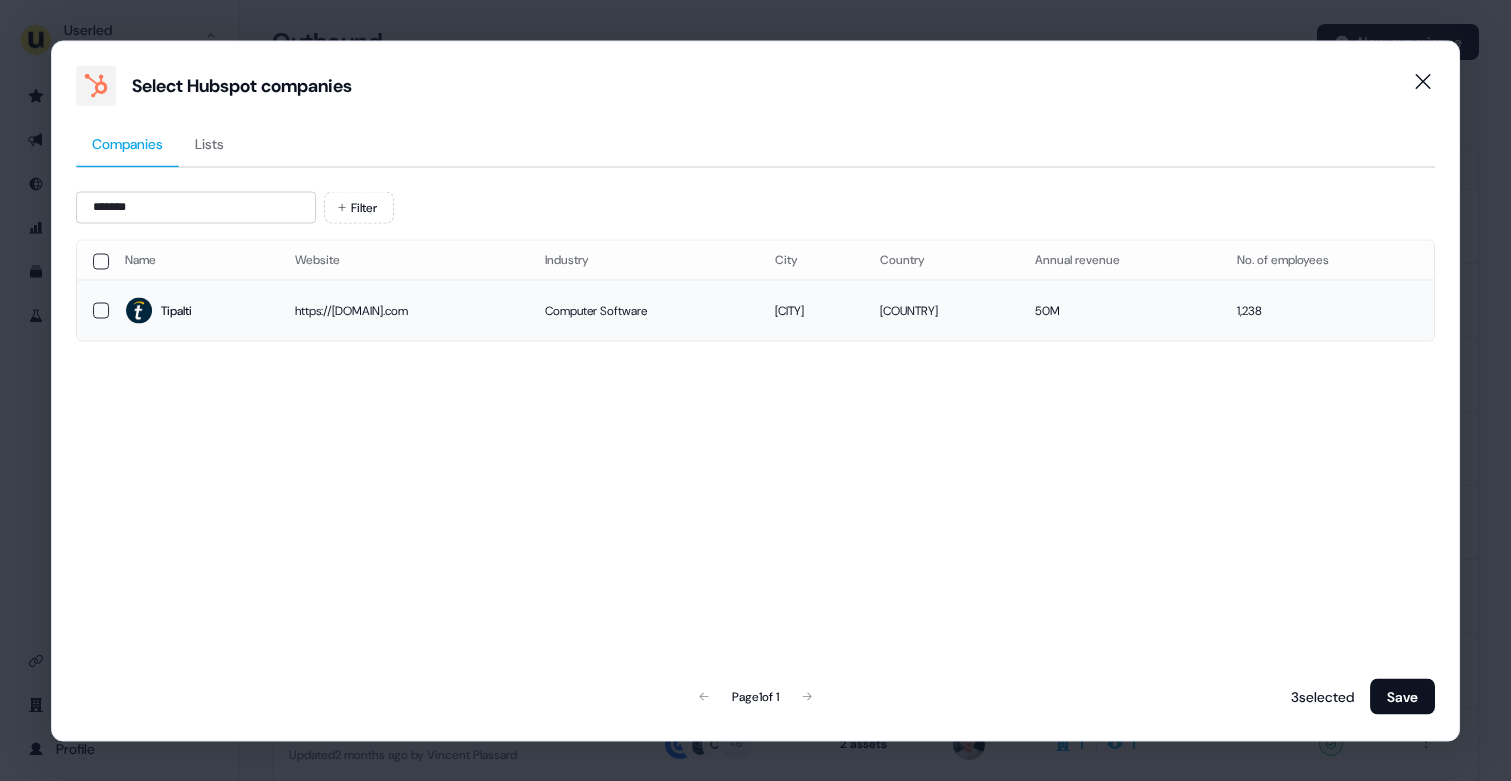 click on "Tipalti" at bounding box center (176, 311) 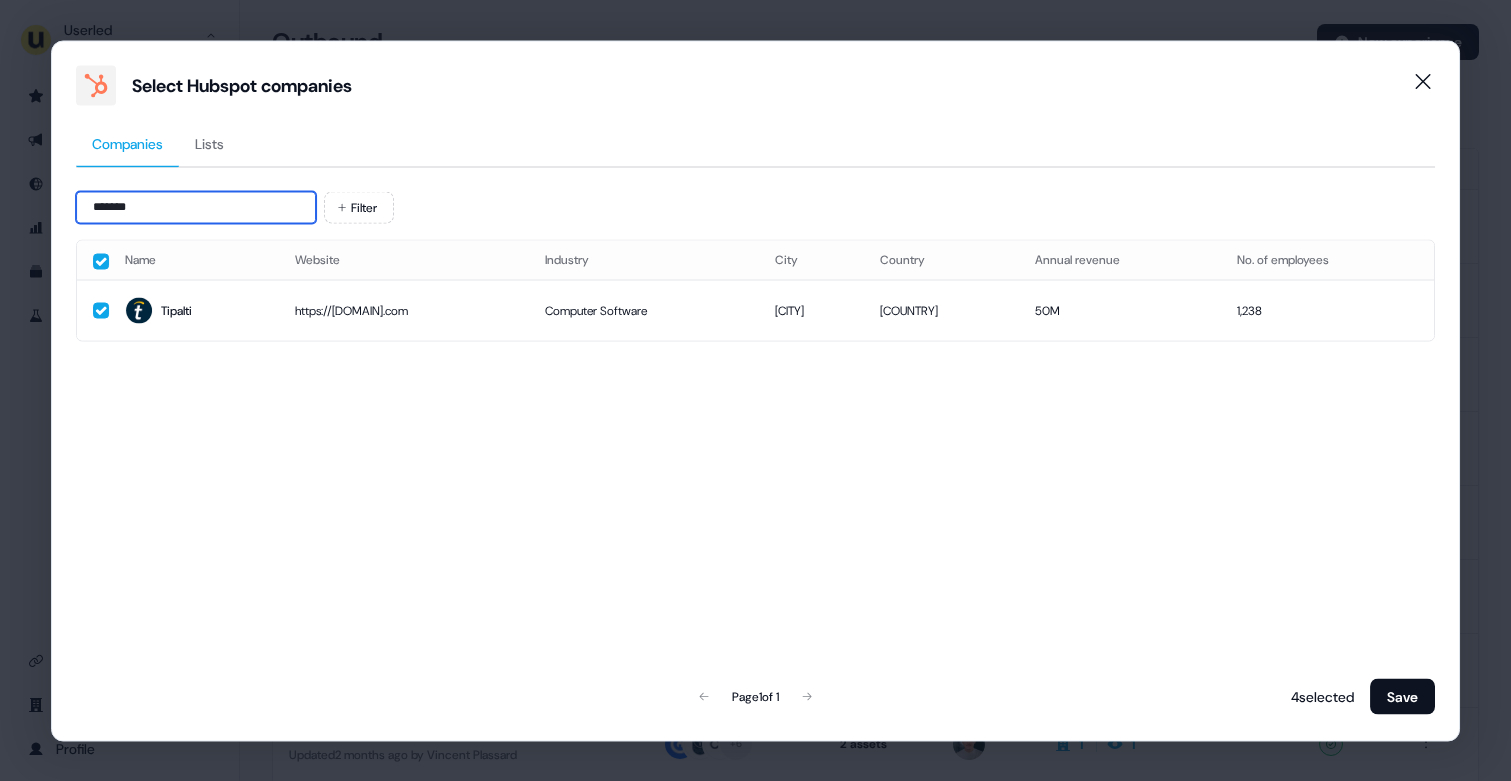 click on "*******" at bounding box center [196, 207] 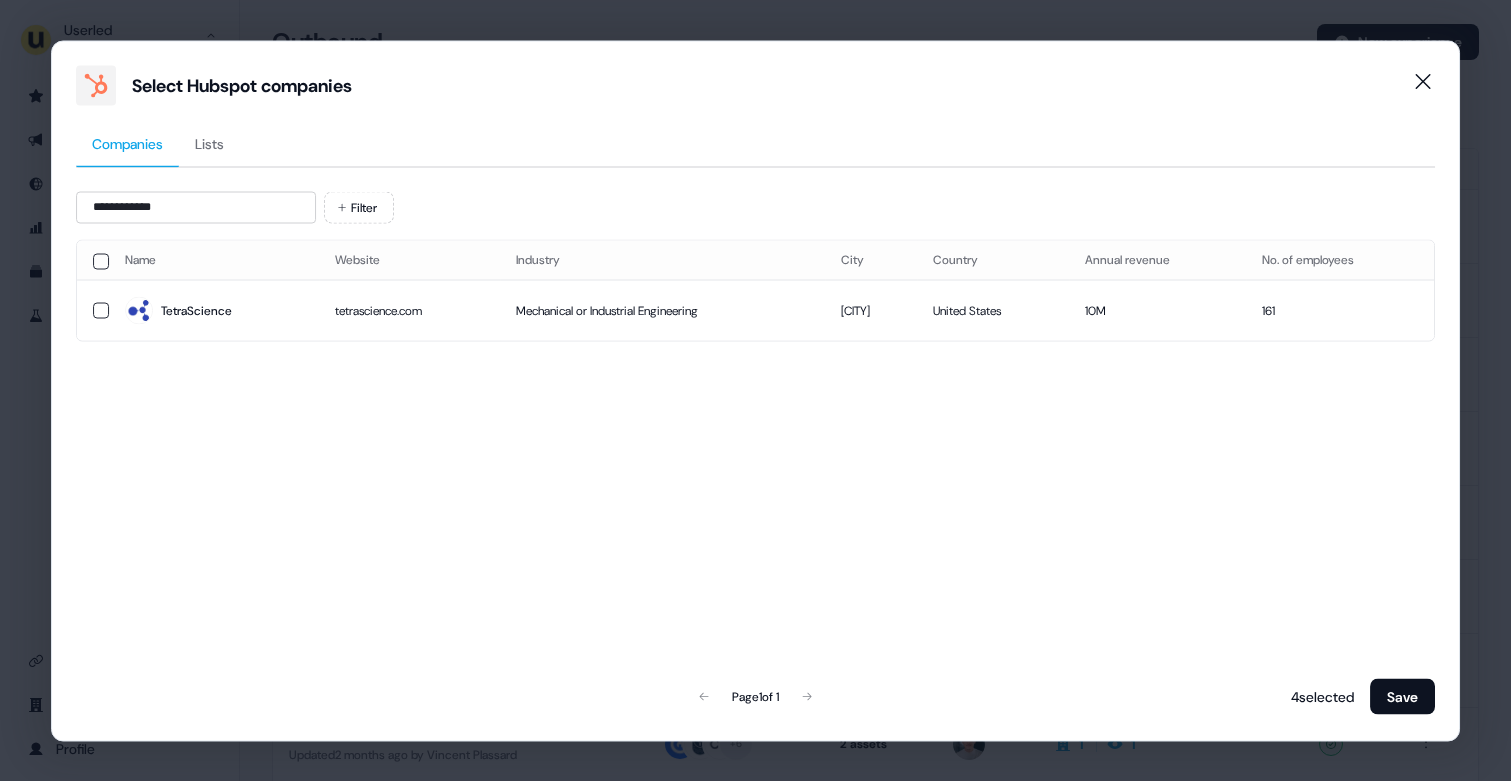 click on "TetraScience" at bounding box center [214, 311] 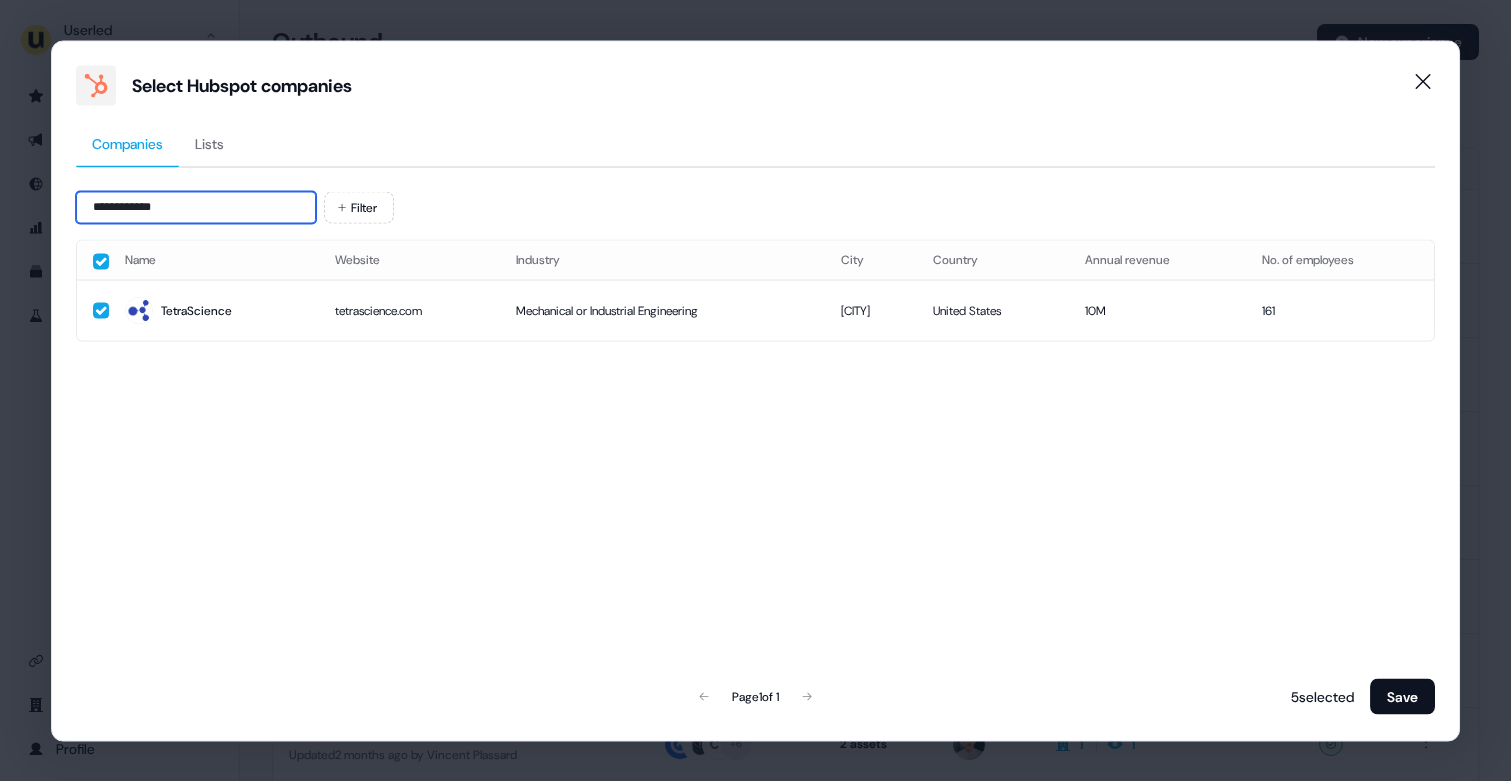 click on "**********" at bounding box center [196, 207] 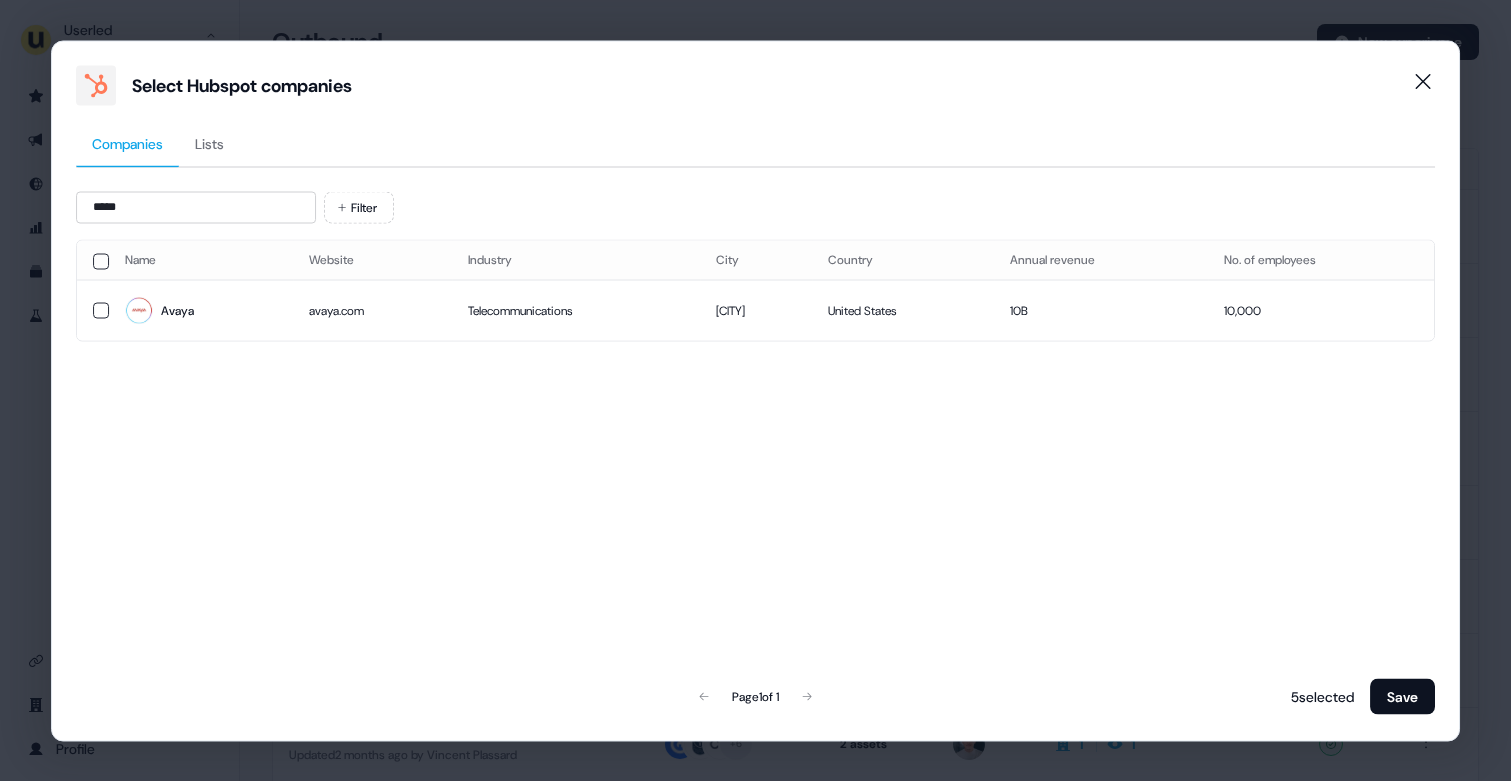 click on "Avaya" at bounding box center [201, 311] 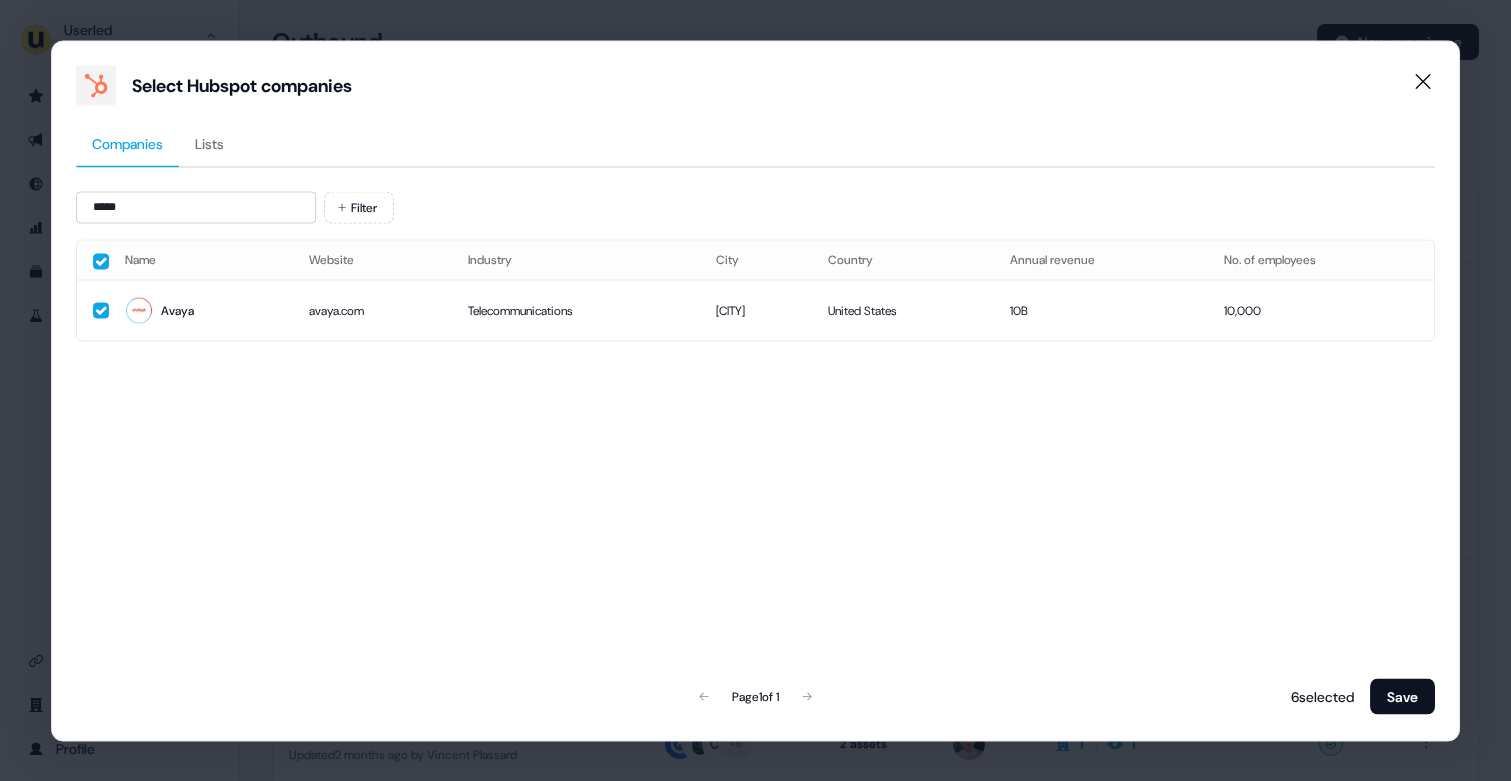 click at bounding box center [756, 175] 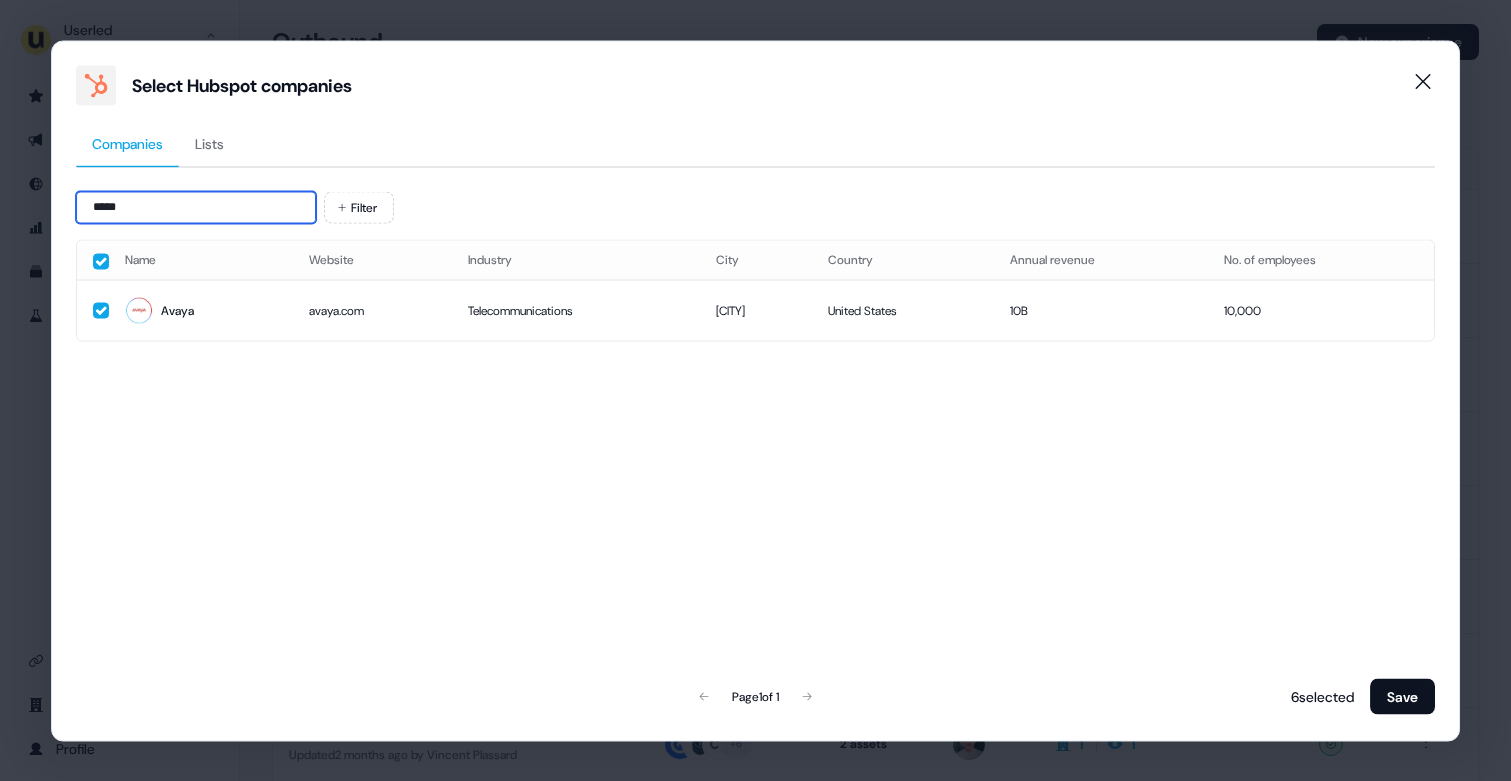 click on "*****" at bounding box center [196, 207] 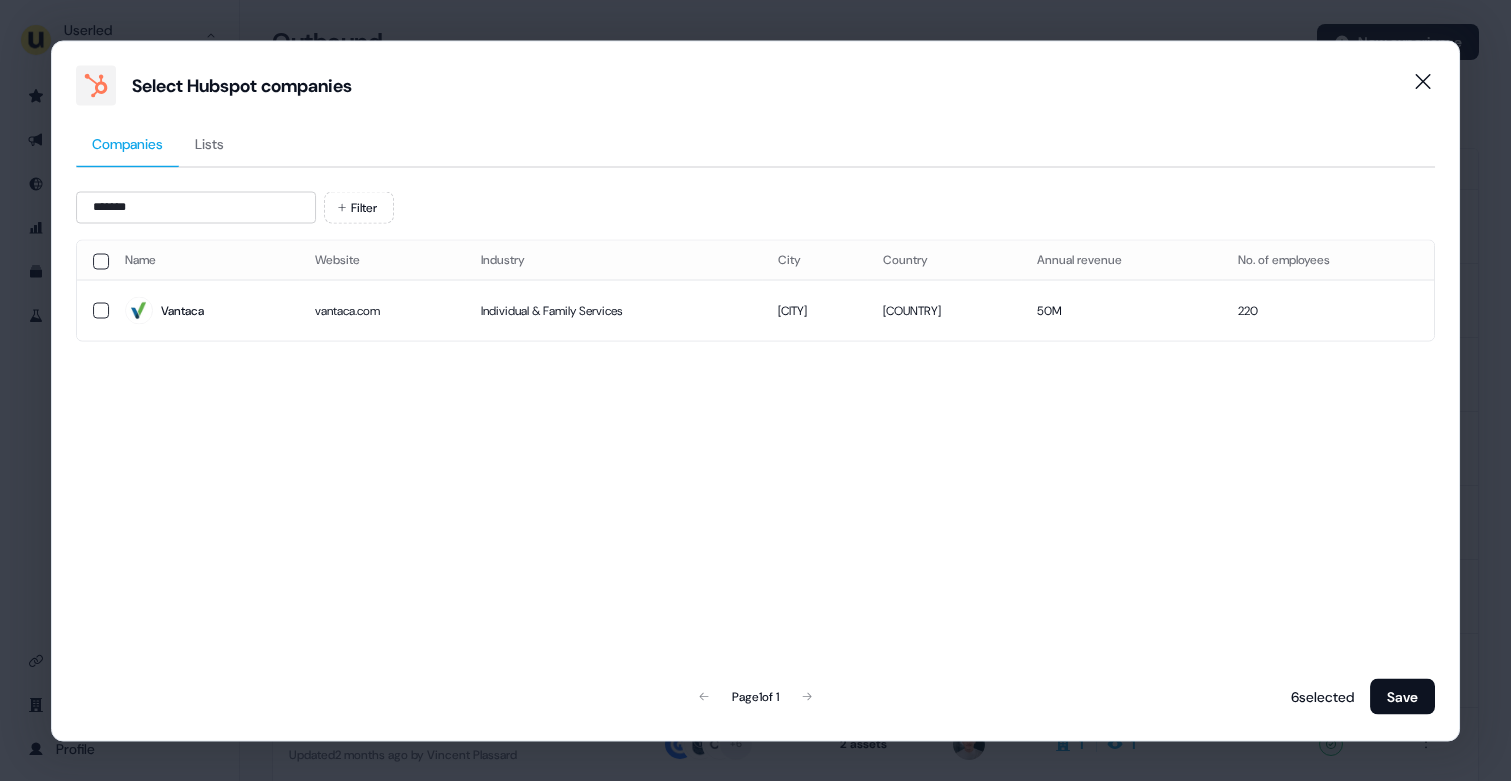 click on "Vantaca" at bounding box center [204, 311] 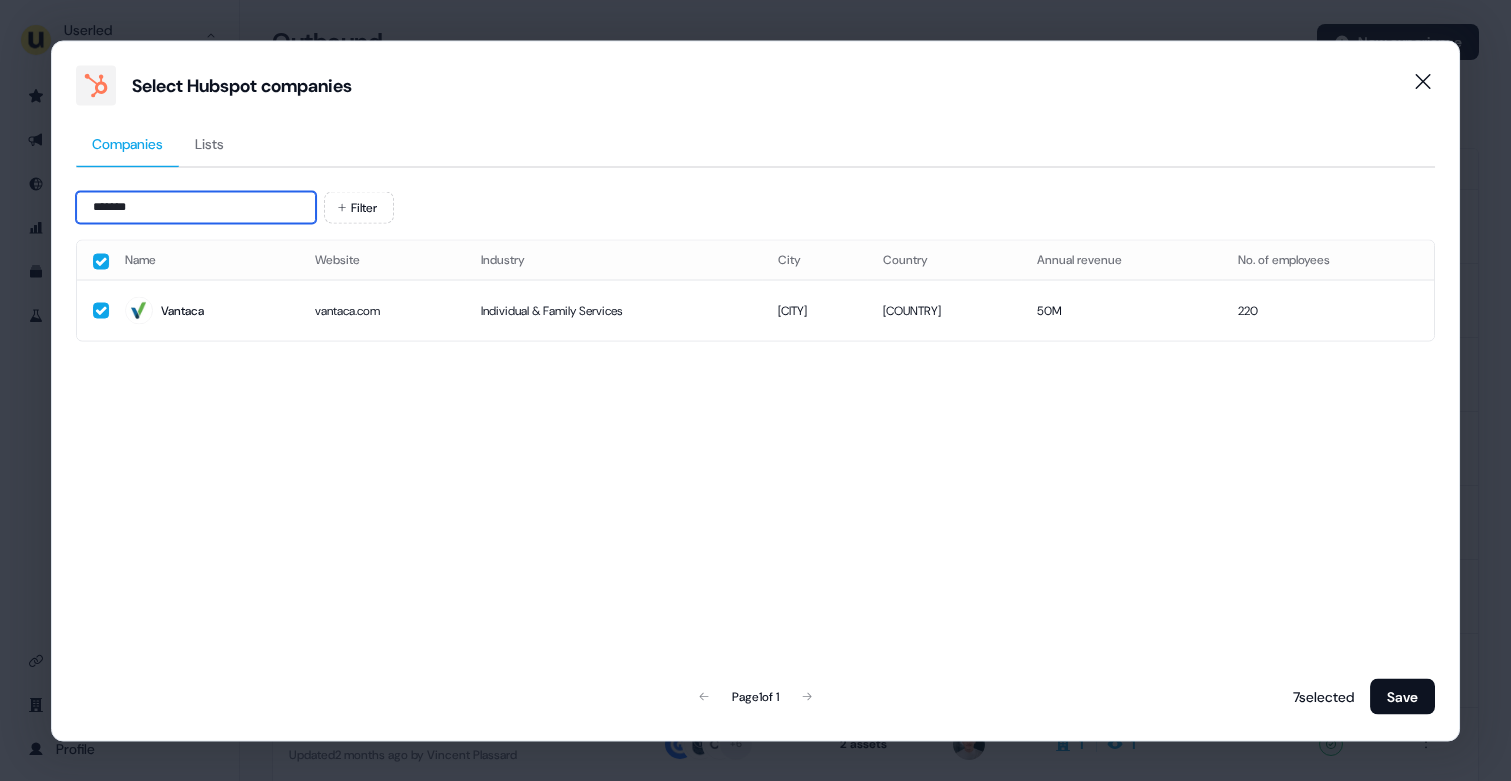 click on "*******" at bounding box center (196, 207) 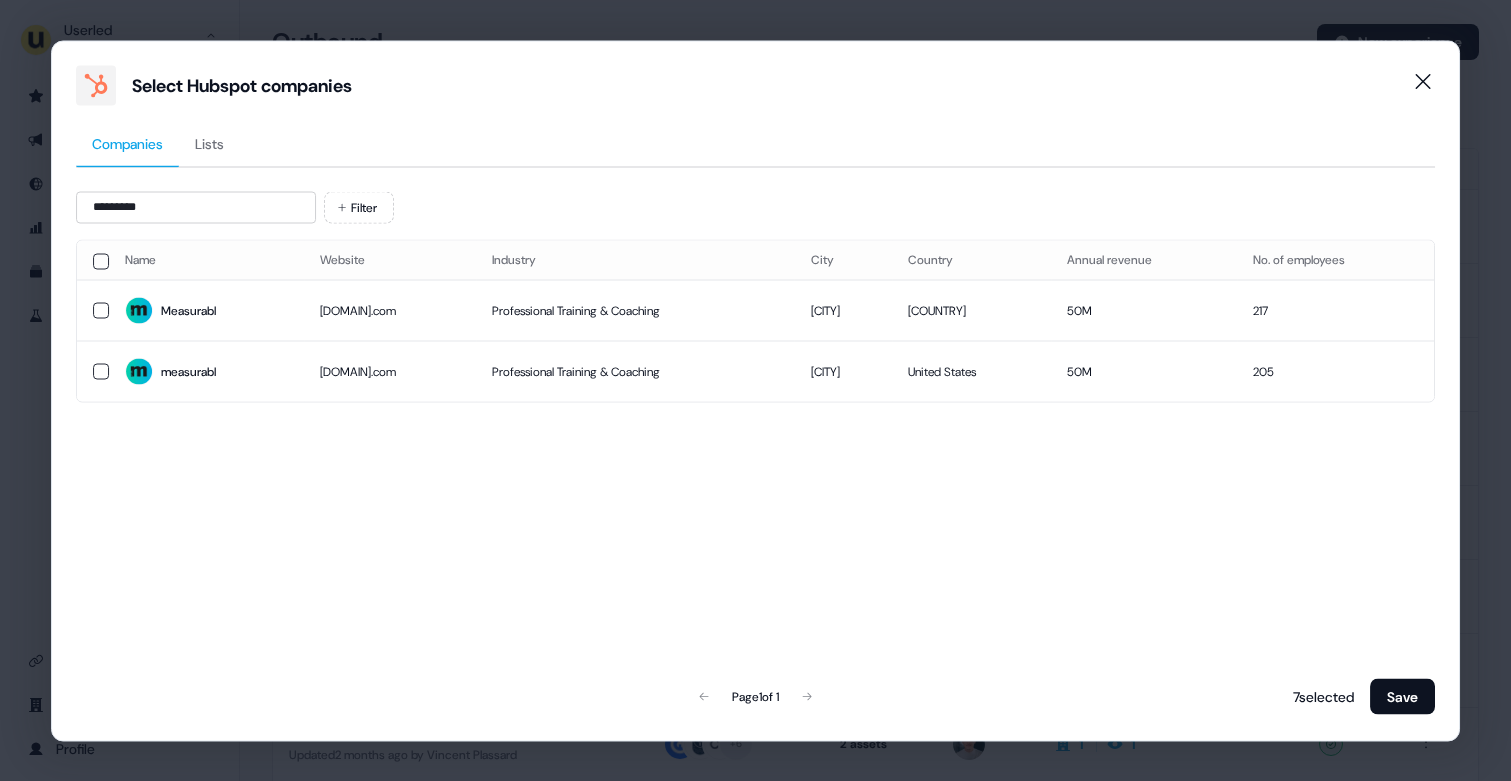 click on "Measurabl" at bounding box center [207, 311] 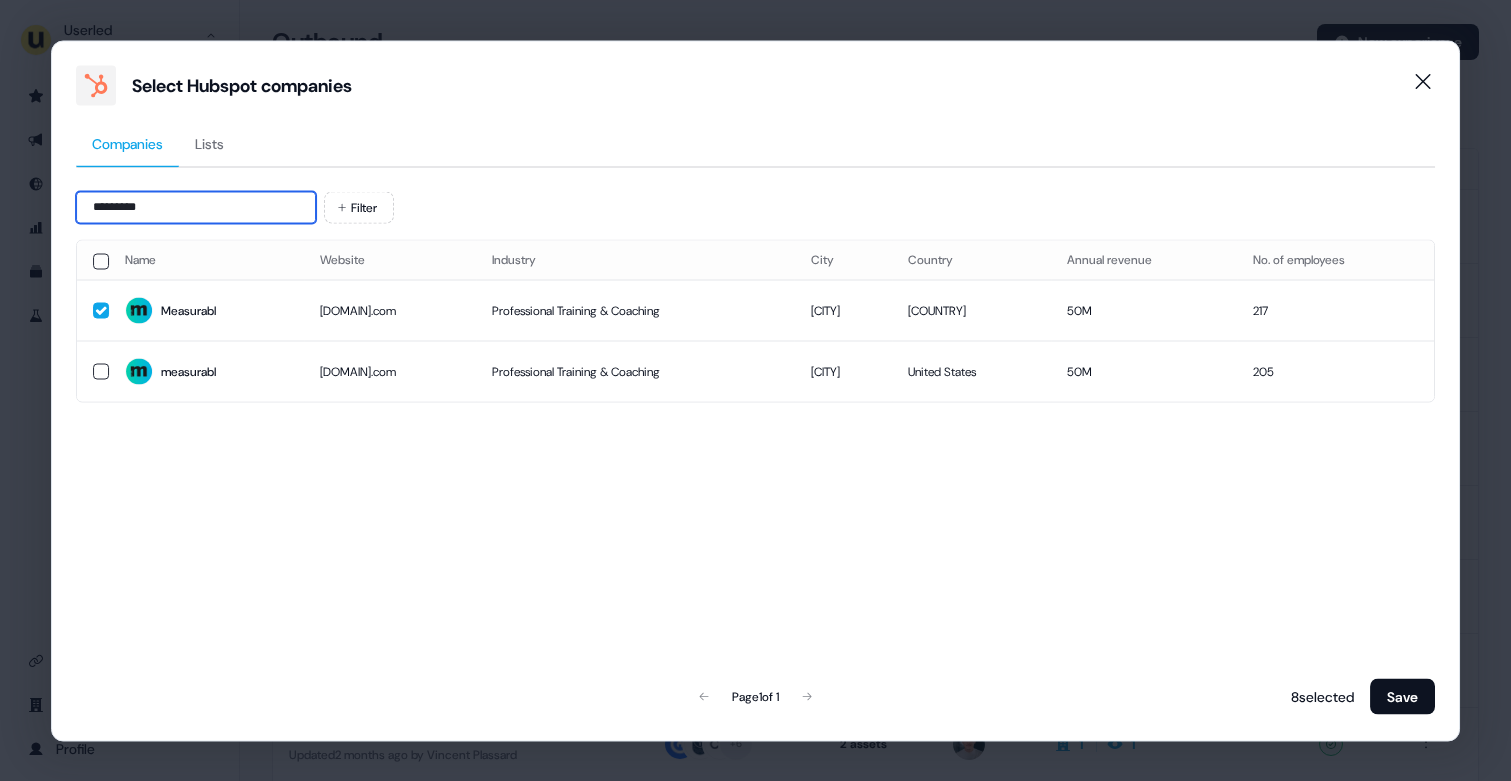 click on "*********" at bounding box center [196, 207] 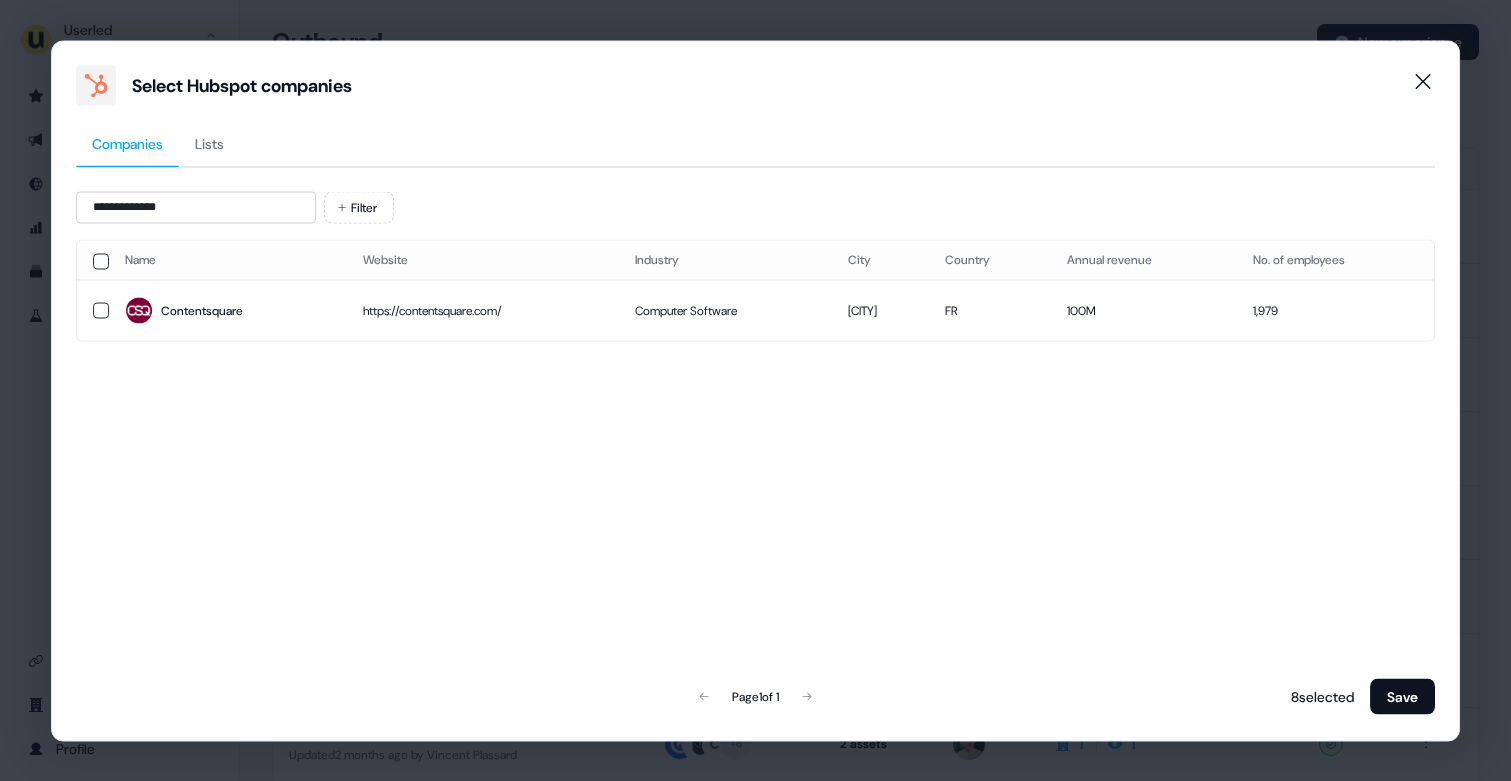 click on "Contentsquare" at bounding box center [228, 311] 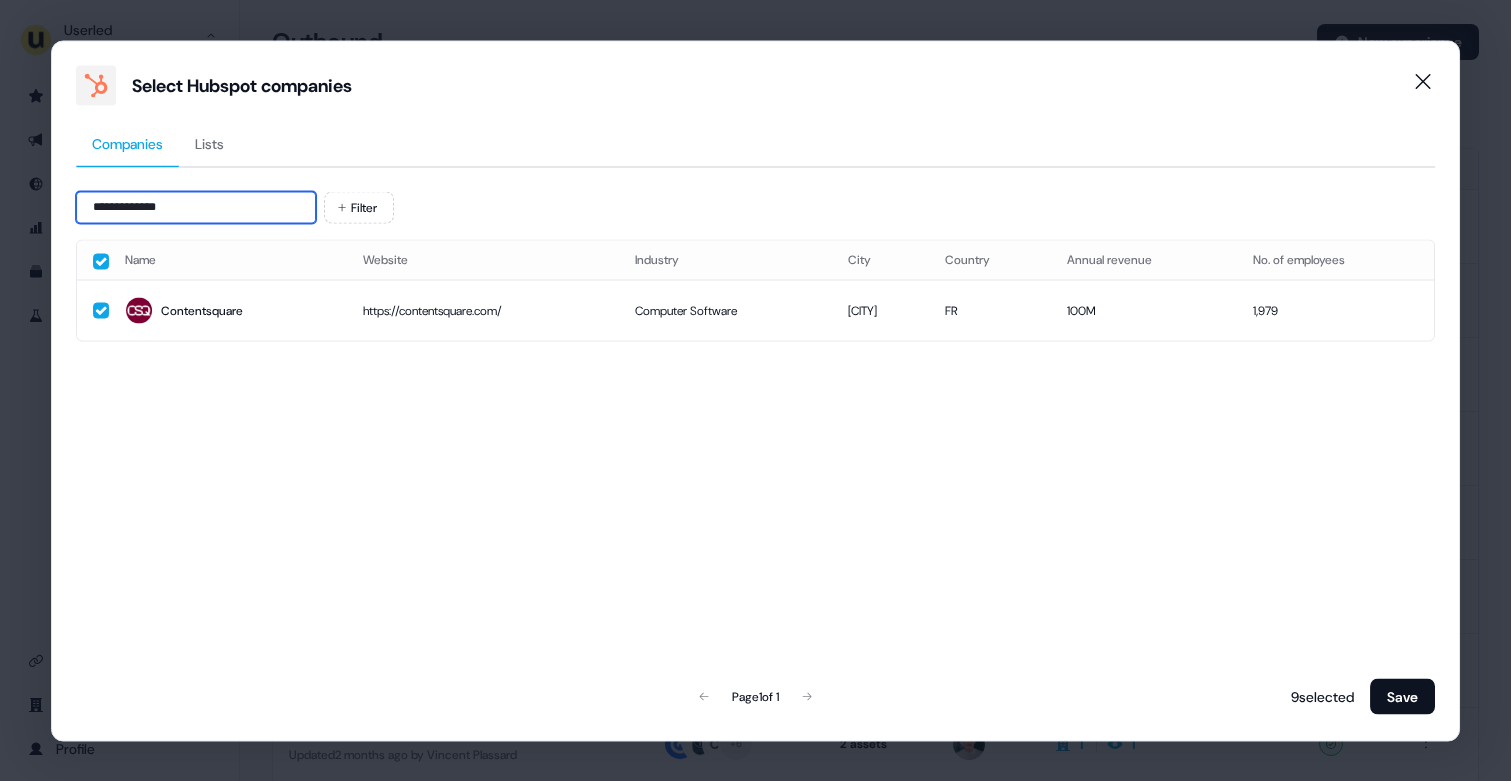 click on "**********" at bounding box center (196, 207) 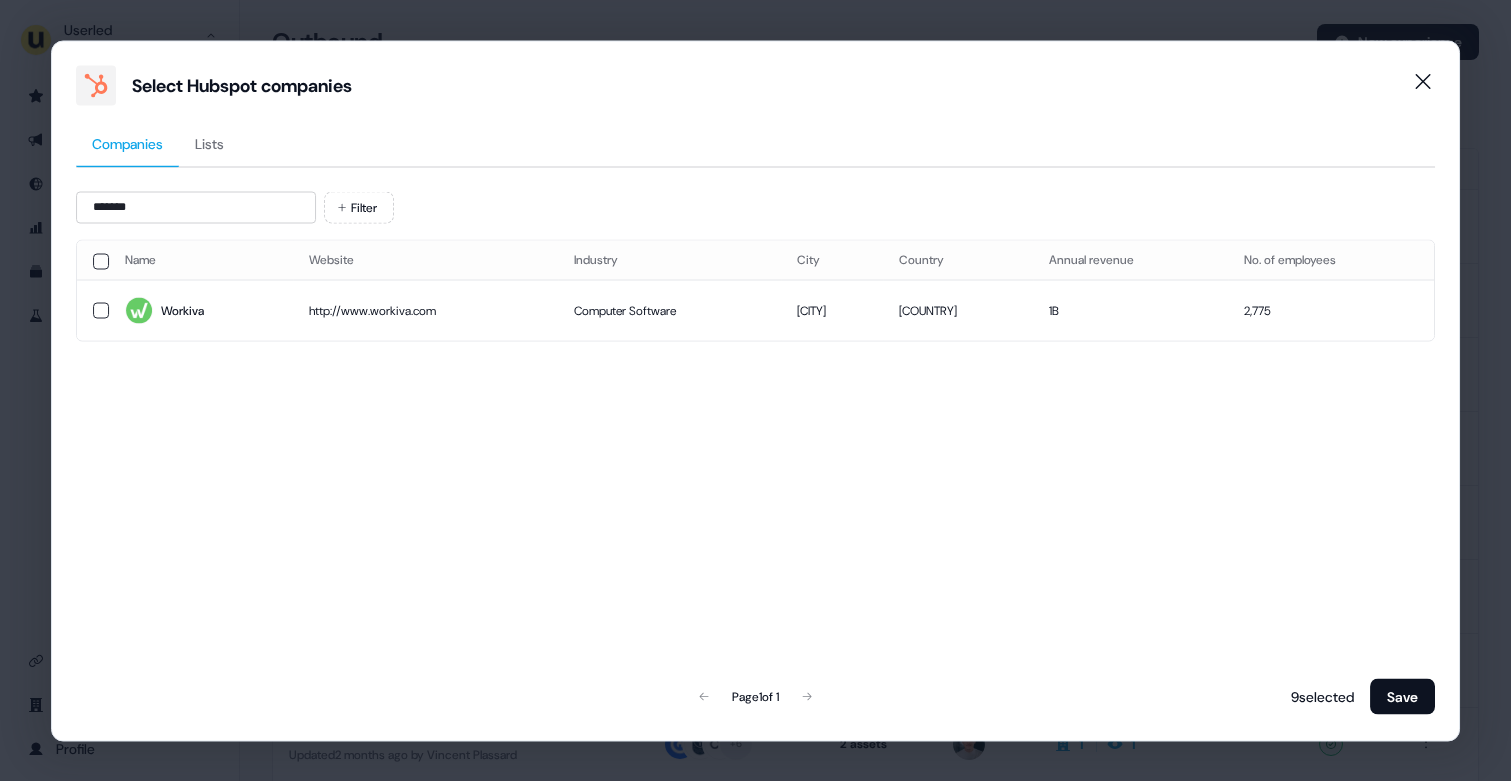 click on "Workiva" at bounding box center (201, 311) 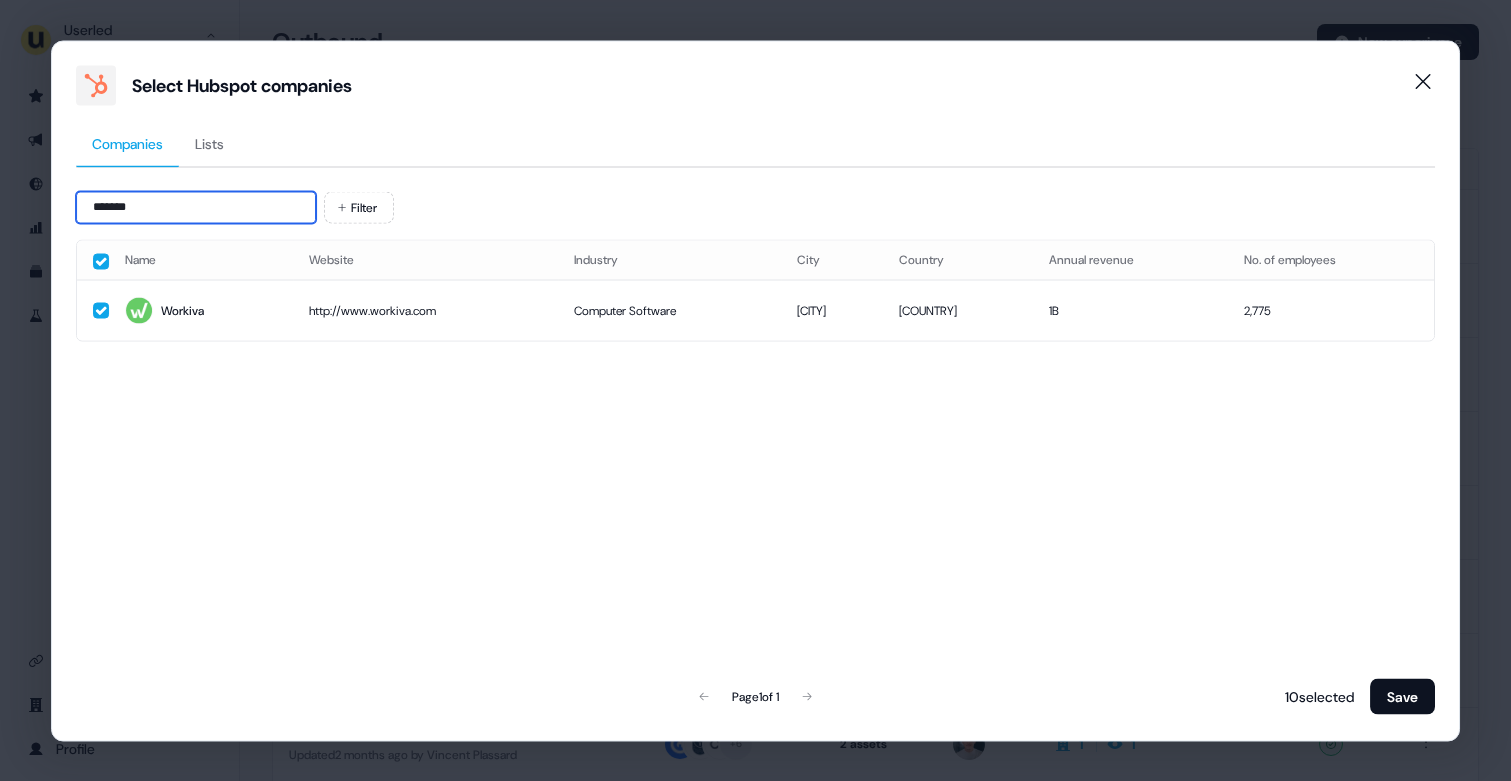 click on "*******" at bounding box center (196, 207) 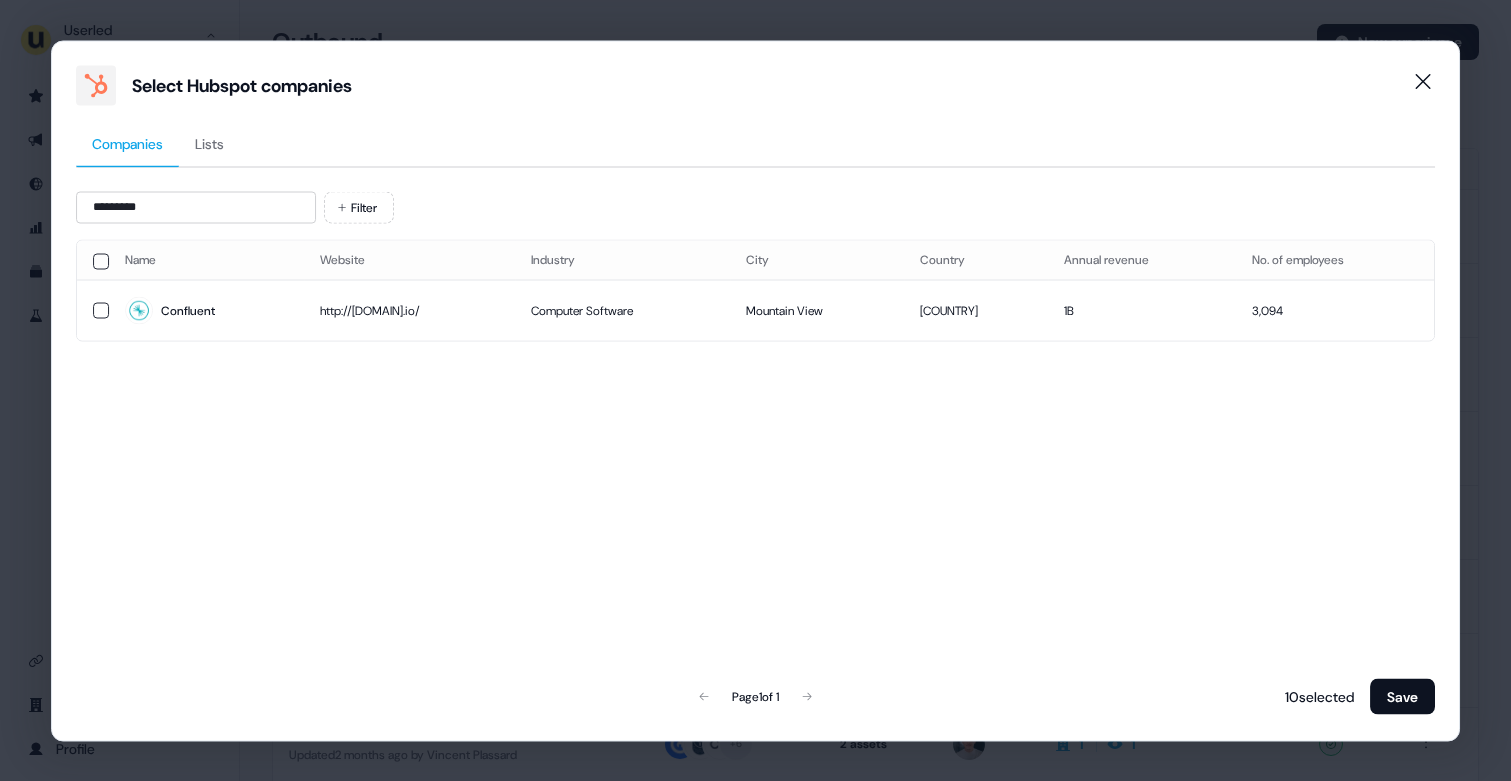 click on "Confluent" at bounding box center [188, 311] 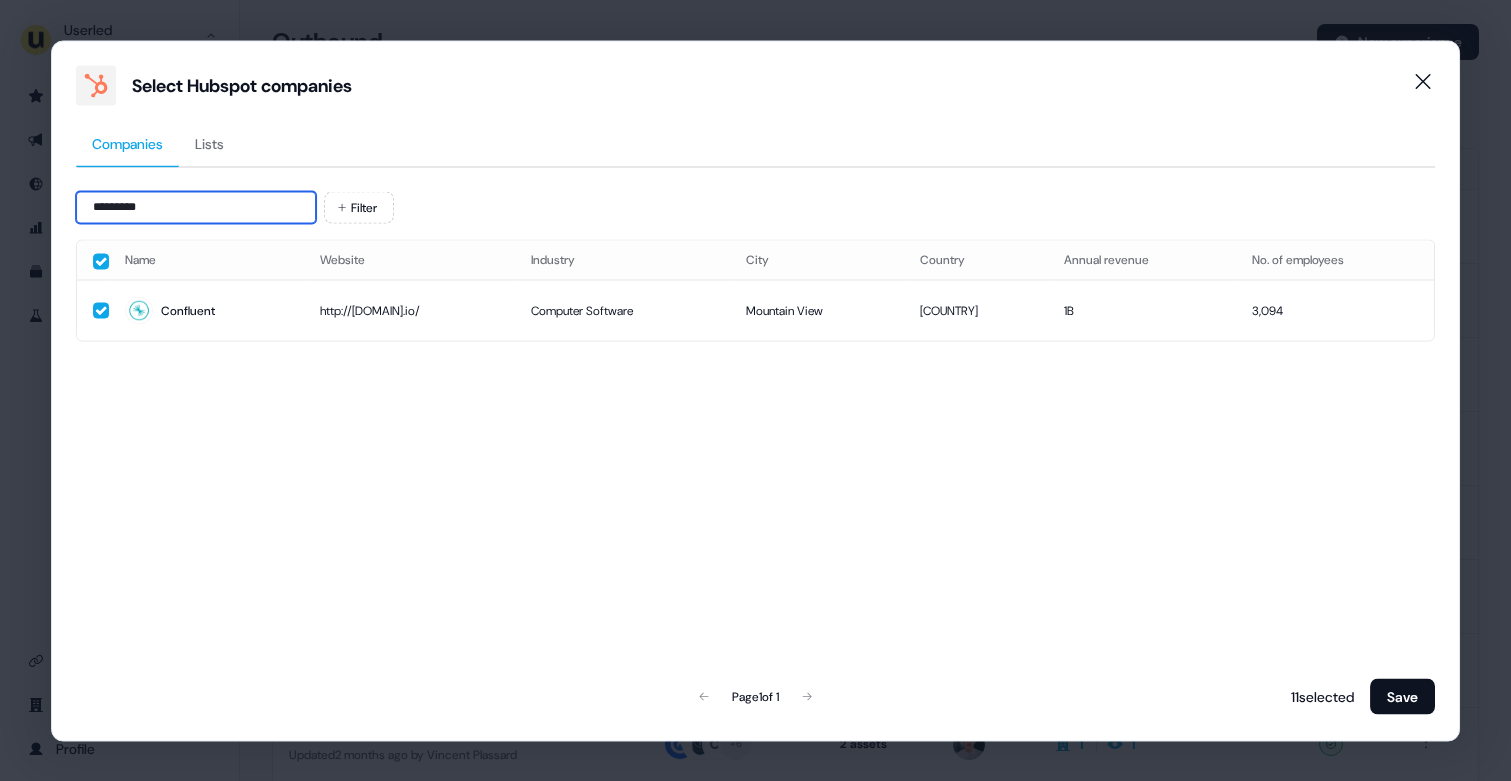 click on "*********" at bounding box center (196, 207) 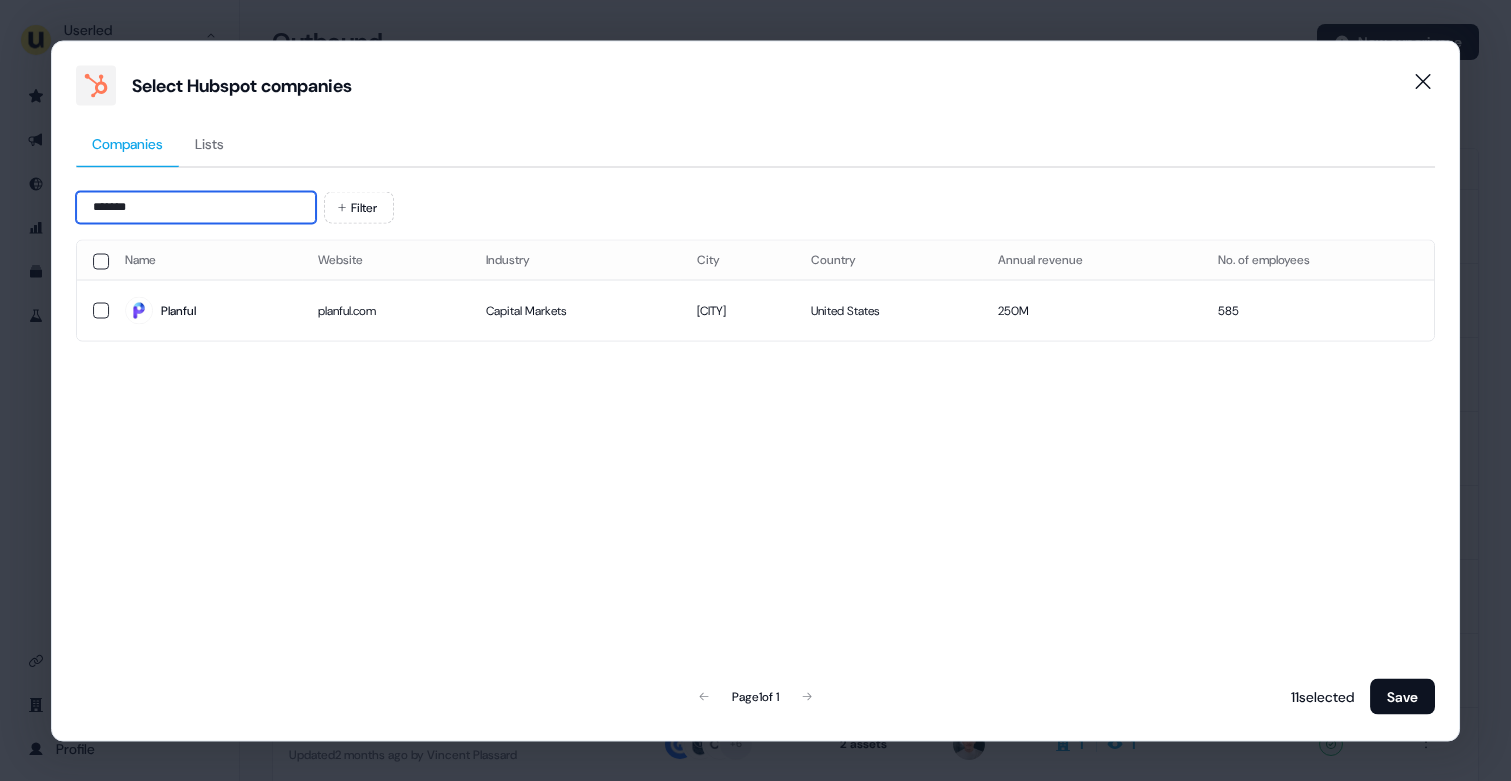 type on "*******" 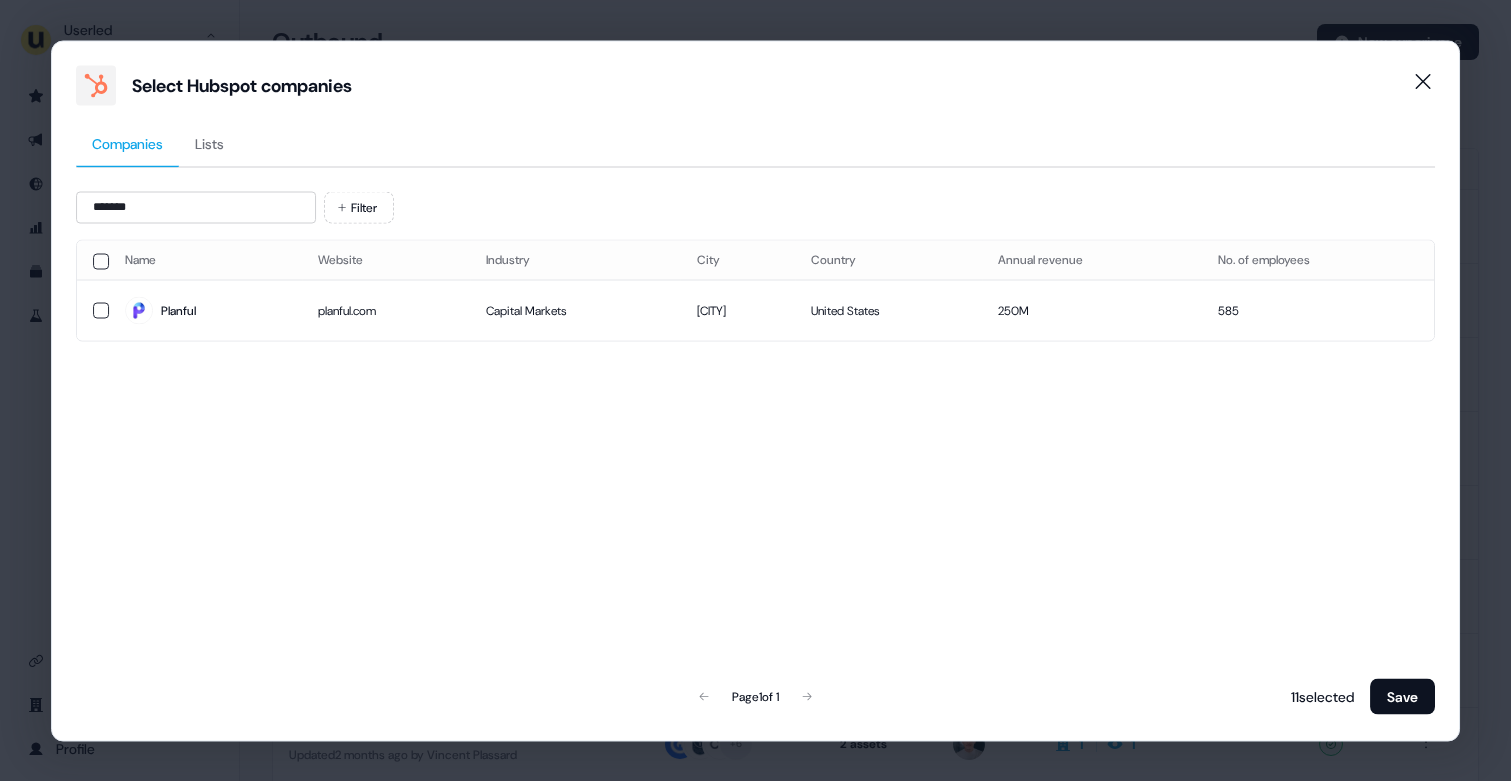 click on "planful.com" at bounding box center [386, 310] 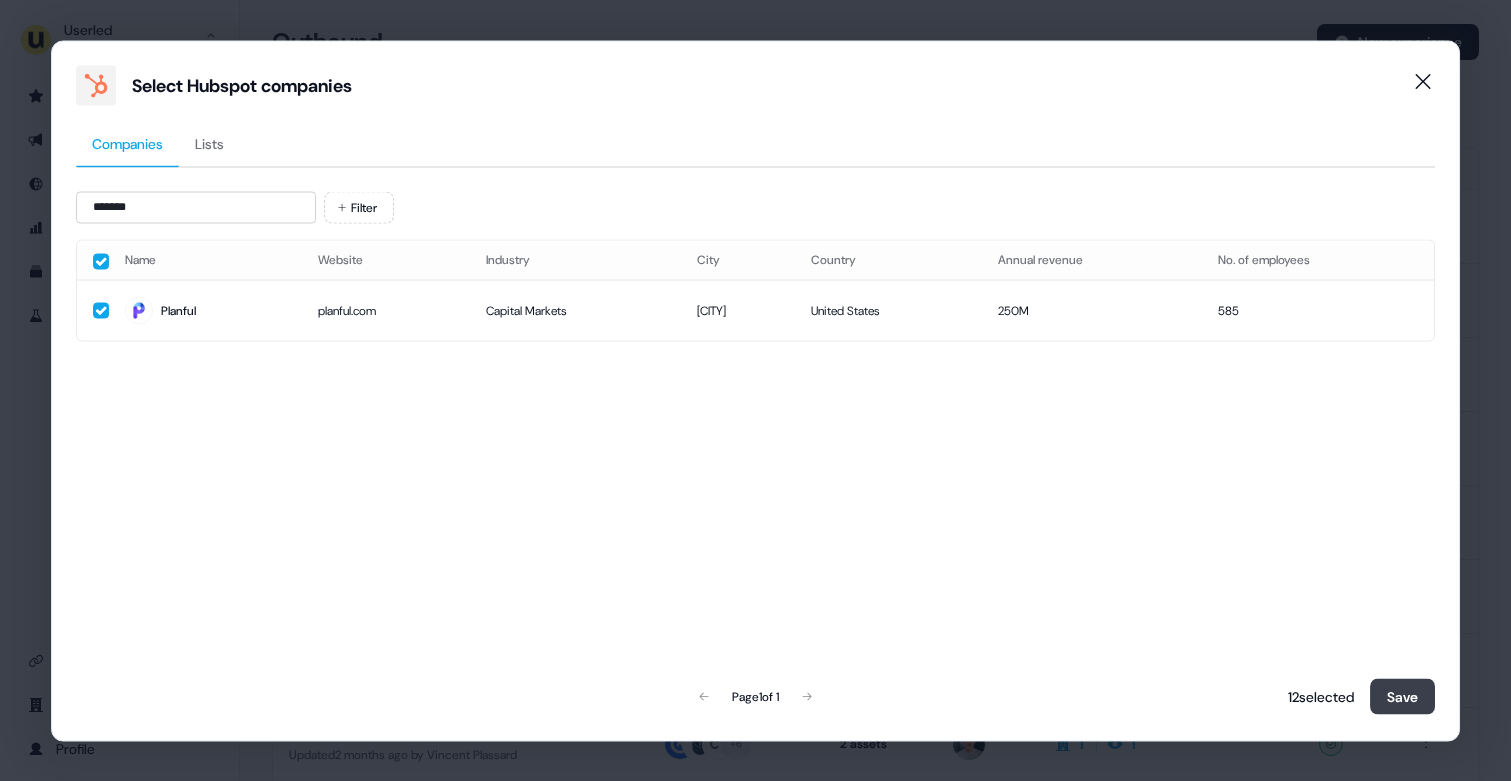 click on "Save" at bounding box center [1402, 696] 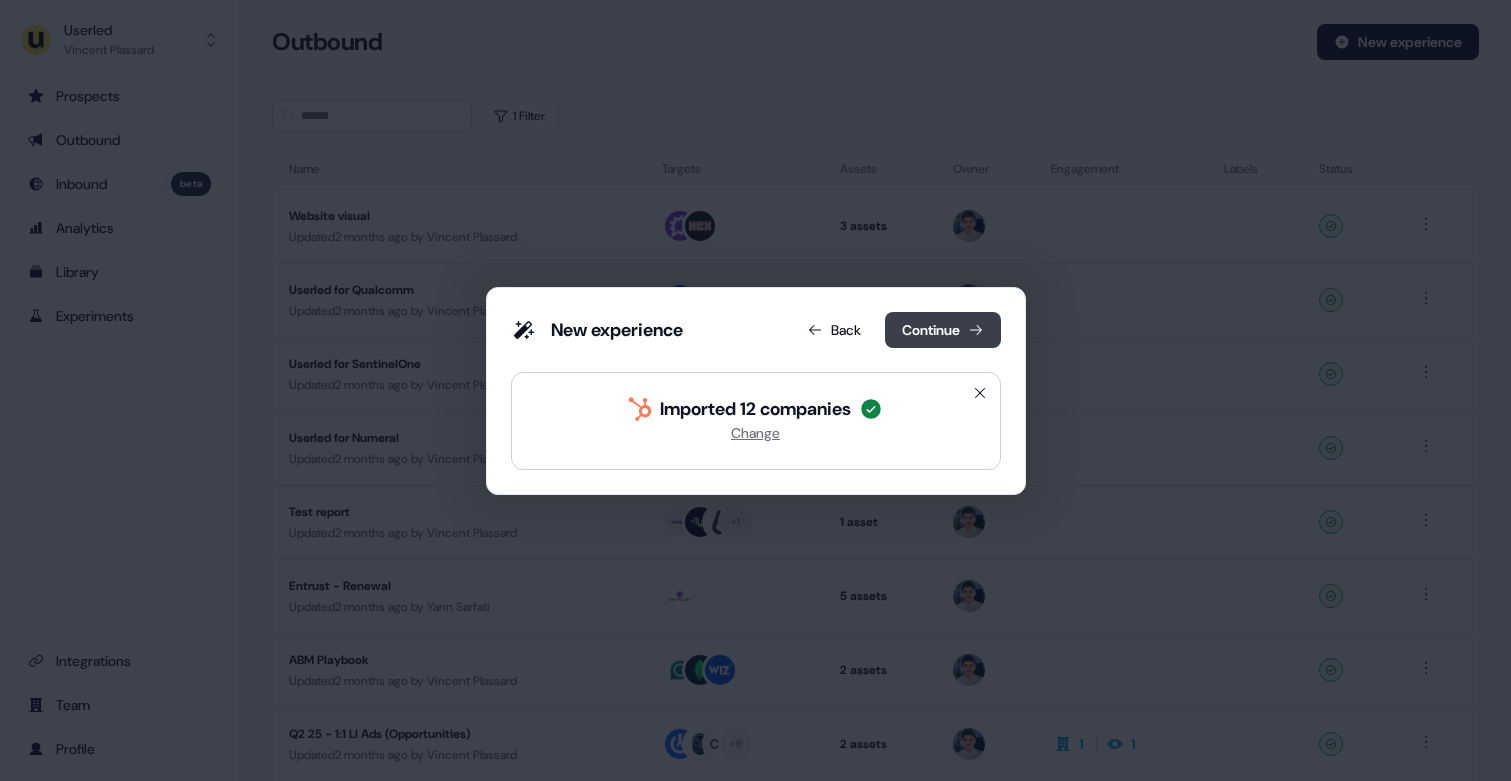 click on "Continue" at bounding box center [943, 330] 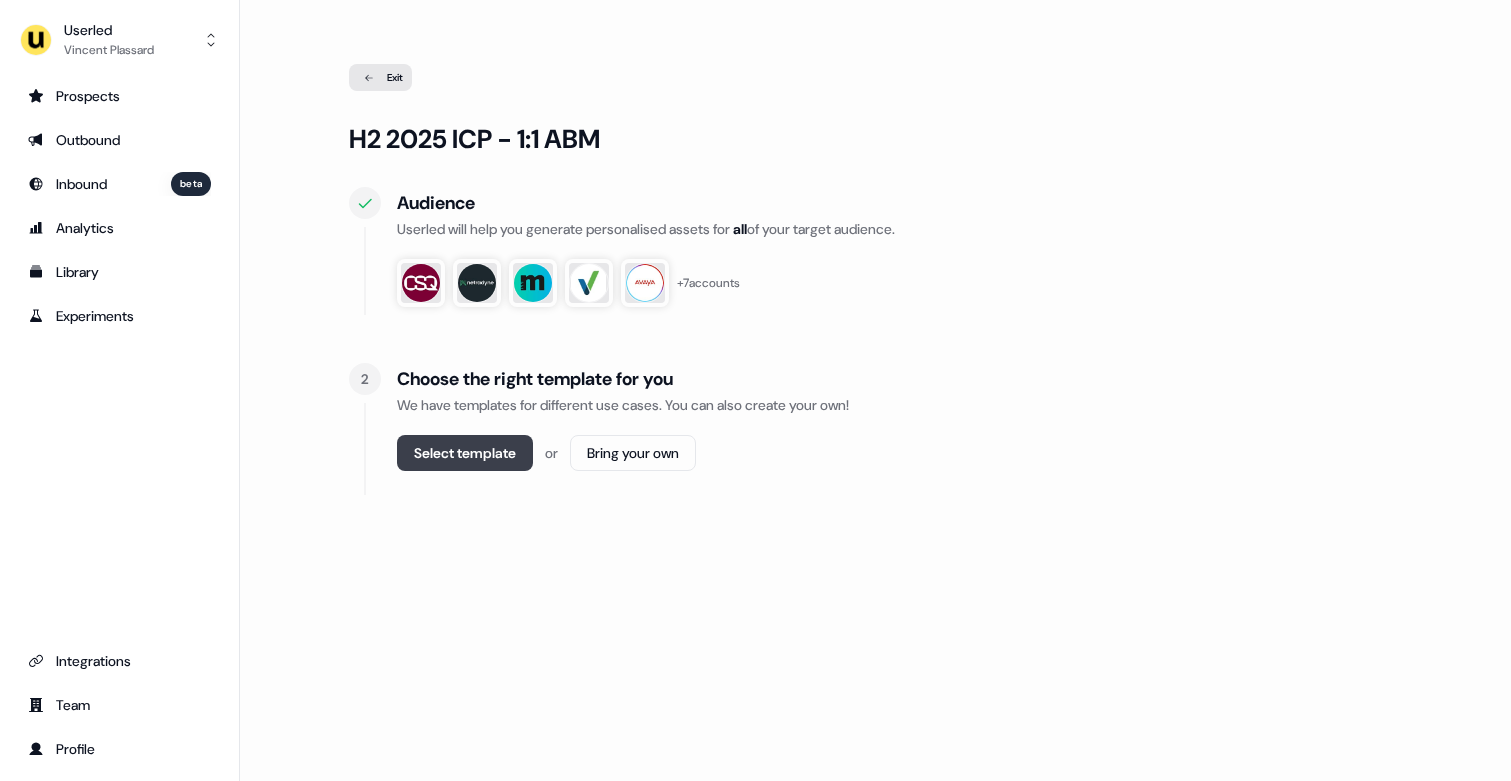 click on "Select template" at bounding box center [465, 453] 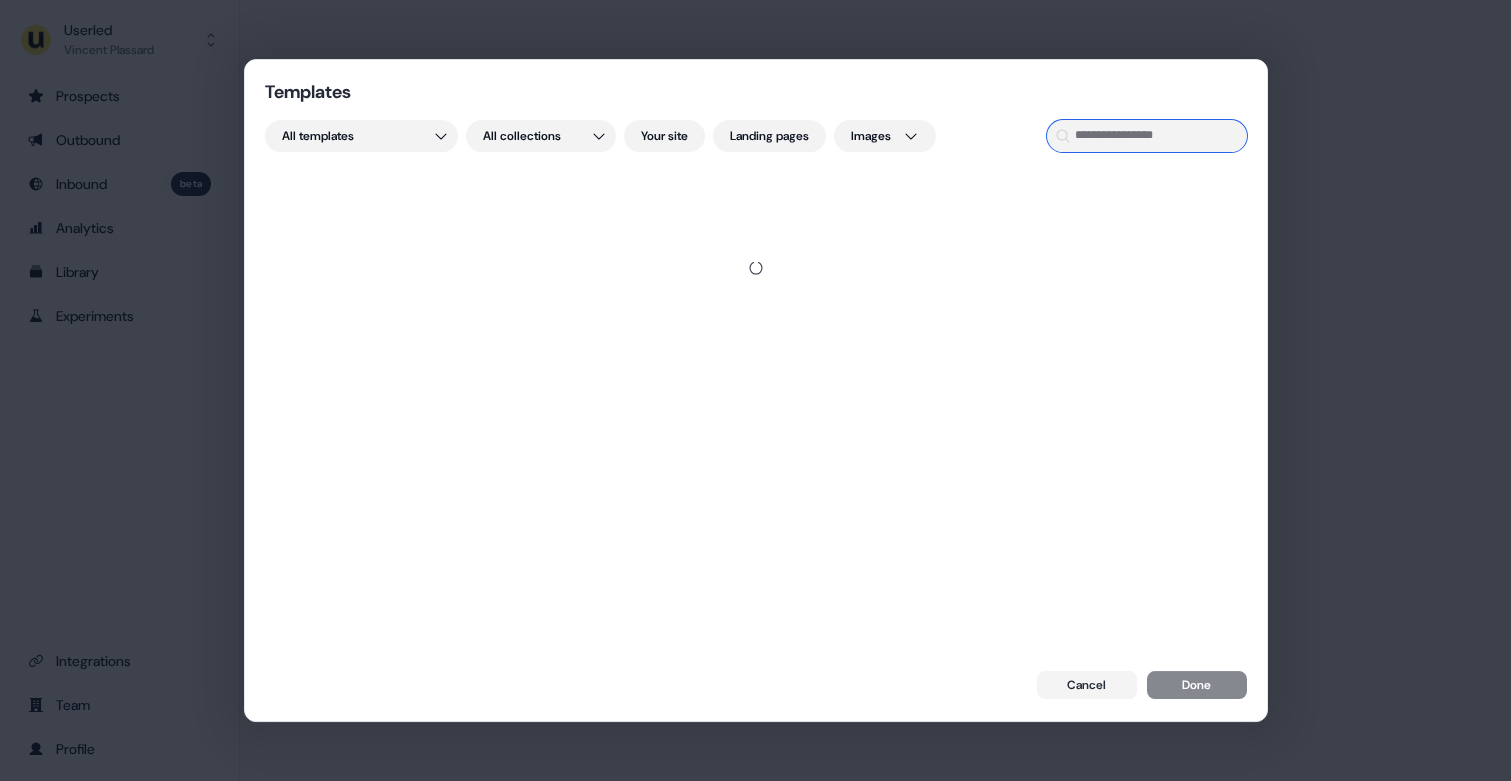 click at bounding box center [1147, 136] 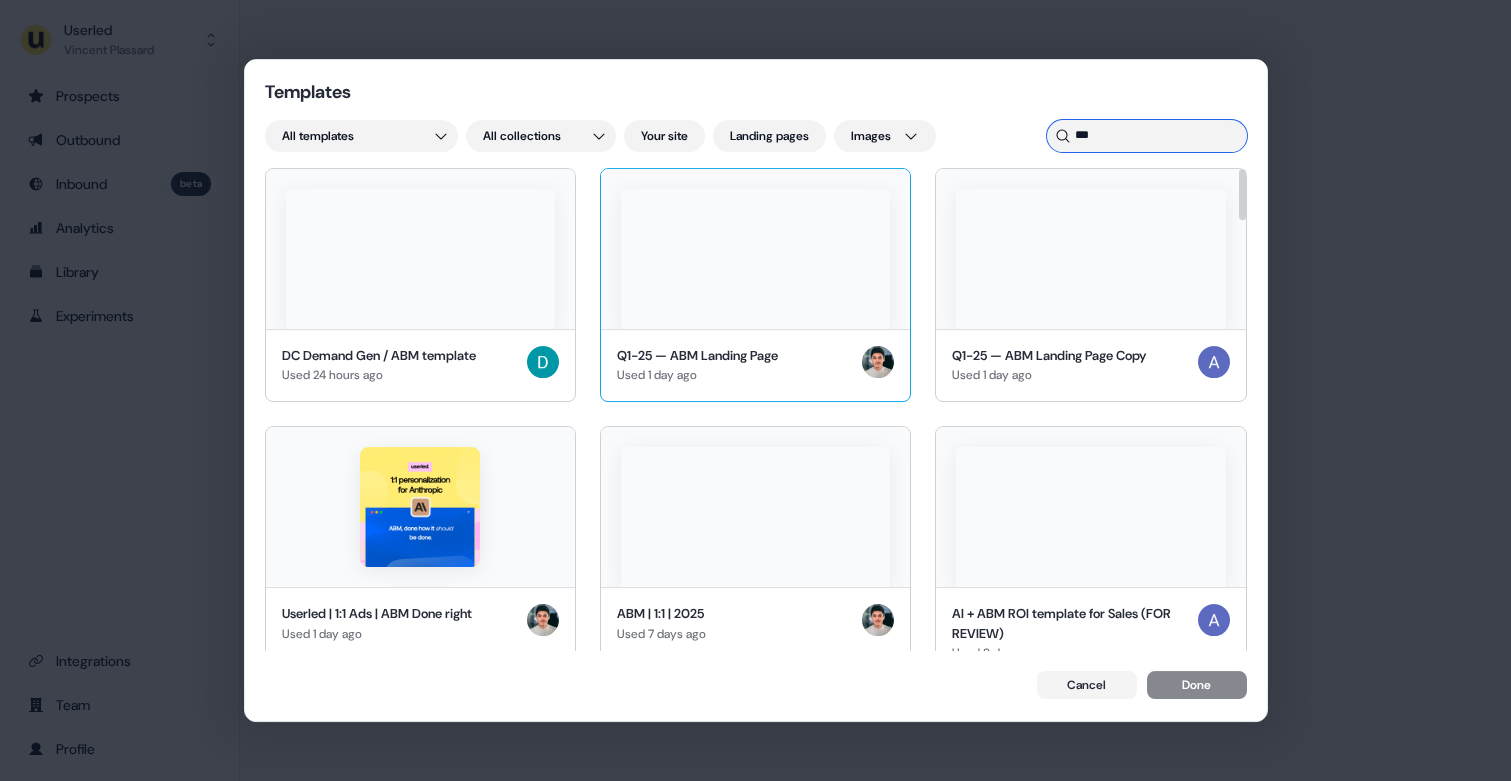 type on "***" 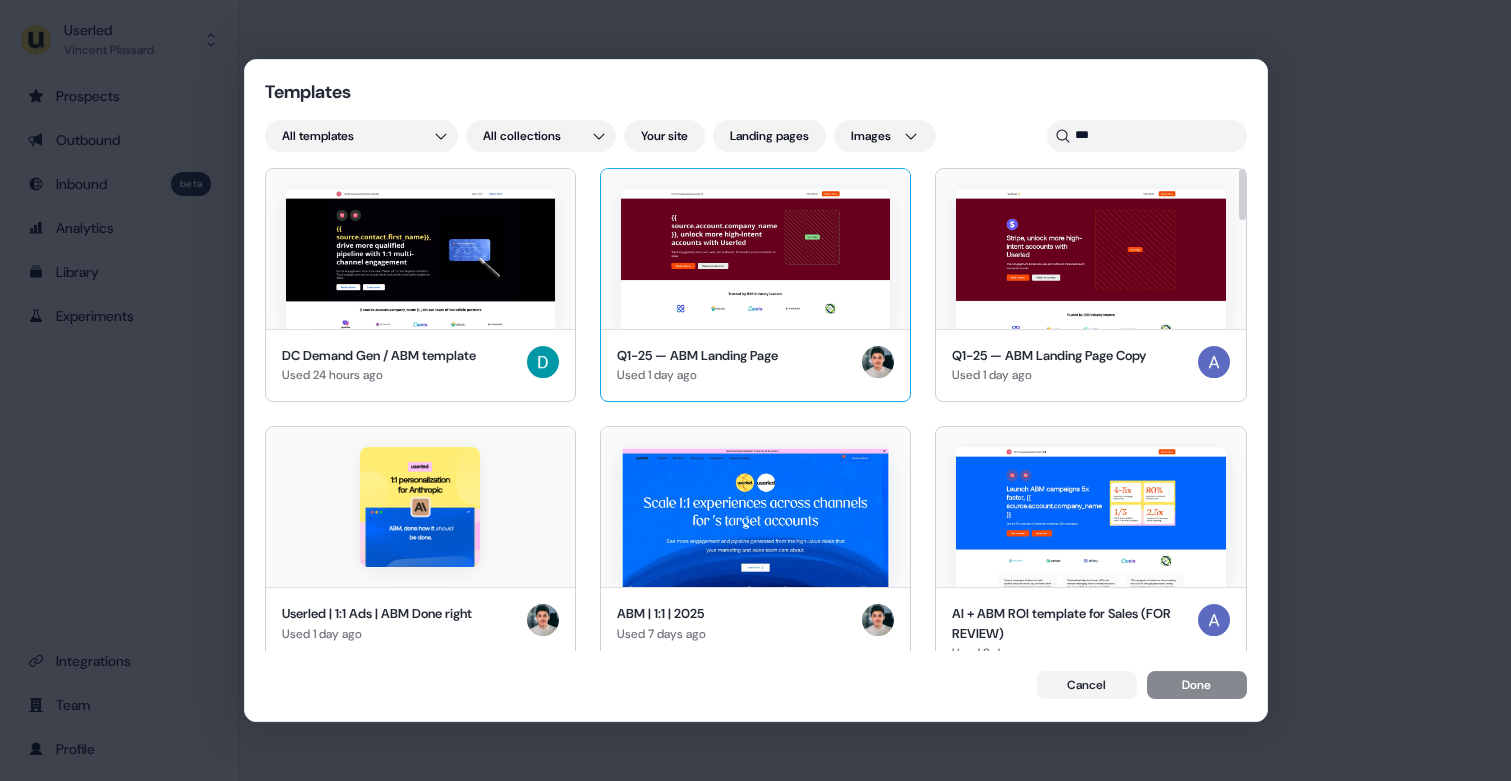 click at bounding box center (755, 259) 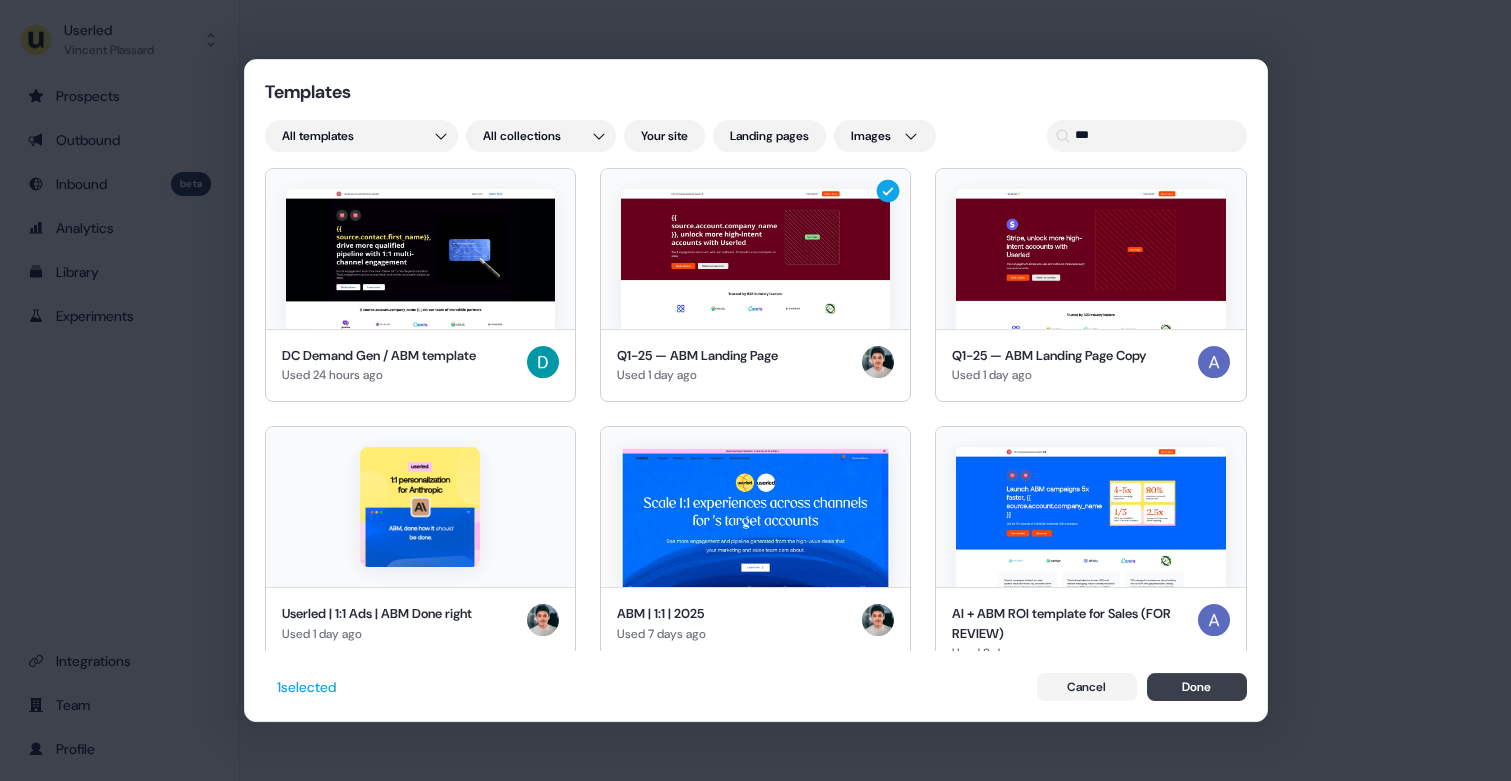 click on "Done" at bounding box center [1197, 687] 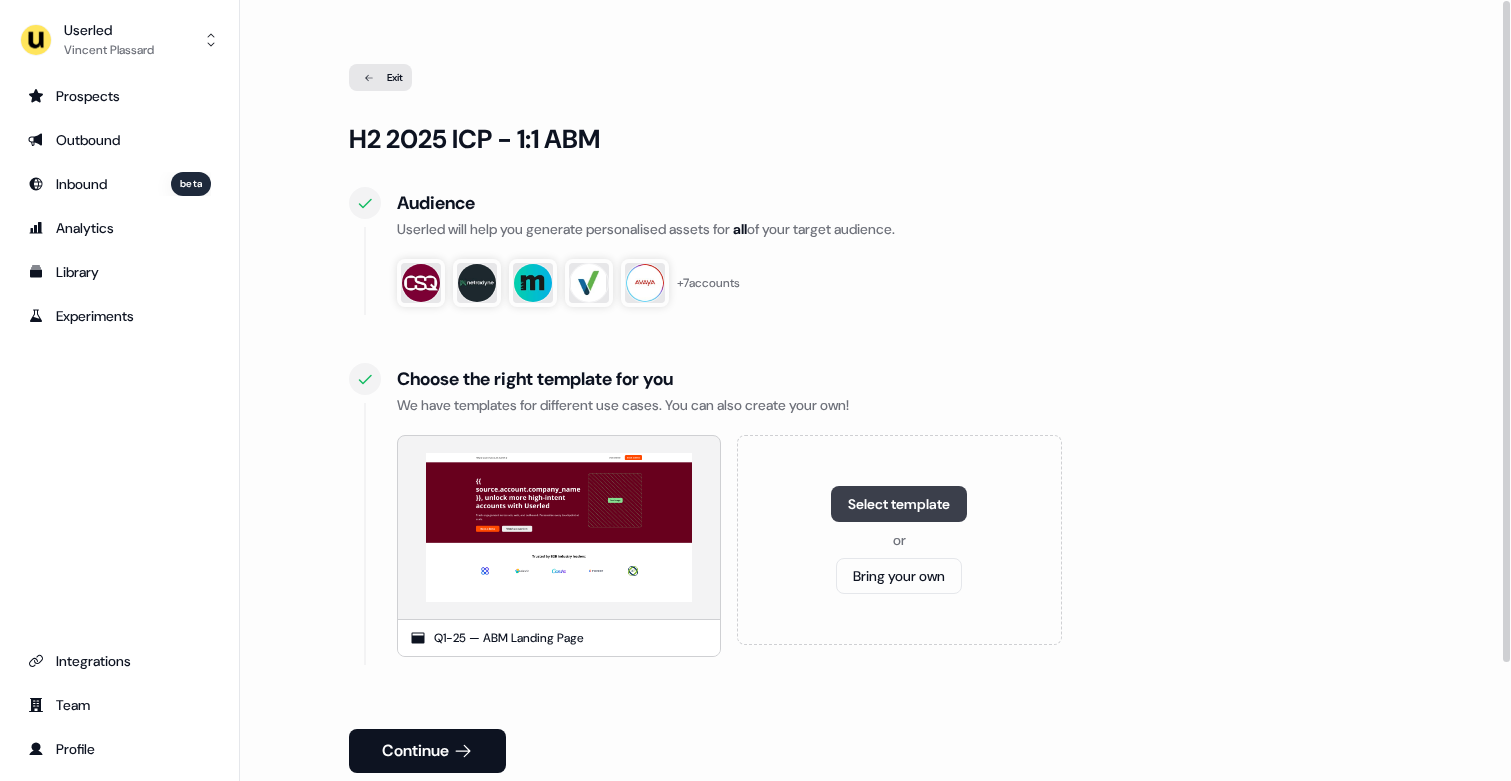 click on "Select template" at bounding box center [899, 504] 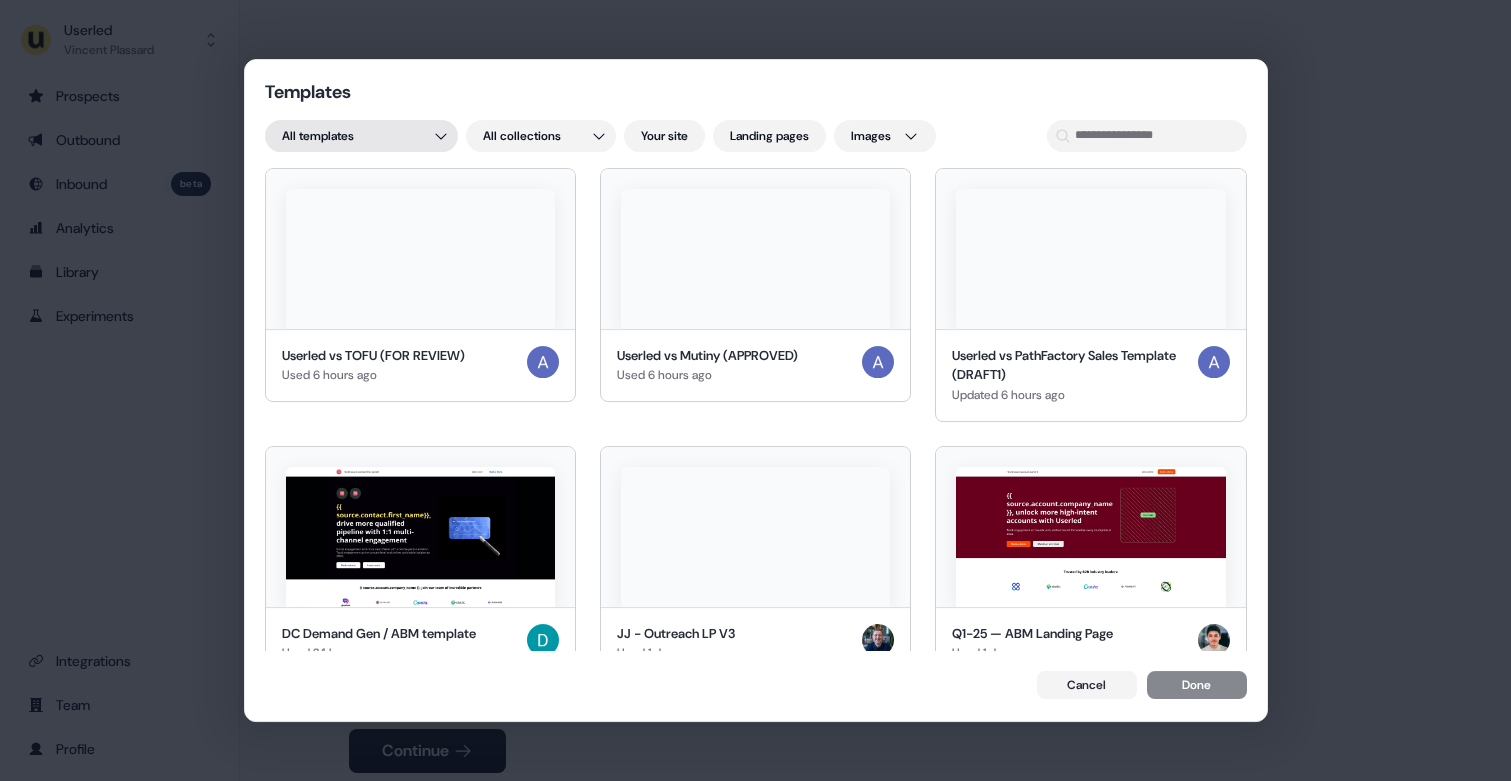 click on "Templates All   templates All collections Your site Landing pages Images Userled vs TOFU (FOR REVIEW) Used 6 hours ago Userled vs Mutiny (APPROVED) Used 6 hours ago Userled vs PathFactory Sales Template (DRAFT1) Updated 6 hours ago DC Demand Gen / ABM template Used 24 hours ago JJ - Outreach LP V3 Used 1 day ago Q1-25 — ABM Landing Page Used 1 day ago Userled | 1:1 Ads | Love Used 1 day ago DC Field Marketing persona   Used 1 day ago Userled | 1:1 Ads | Why Used 1 day ago Q1-25 — ABM Landing Page Copy Used 1 day ago Userled | 1:1 Ads | What if Used 1 day ago Userled | 1:1 Ads | ABM Done right Used 1 day ago GL- follow up Used 2 days ago 6sense Inspire event invite  Used 2 days ago New template Copy Created 2 days ago New template Copy Created 2 days ago Proposal template Updated 2 days ago Follow-up v2 - JJ Used 2 days ago Torii Linkedin Used 2 days ago Kpler Landing Page  Used 2 days ago Post Discovery - Kpler Created 2 days ago Post Demo Call - Kpler  Updated 2 days ago Pre Event - Kpler [PERSON] test" at bounding box center [755, 390] 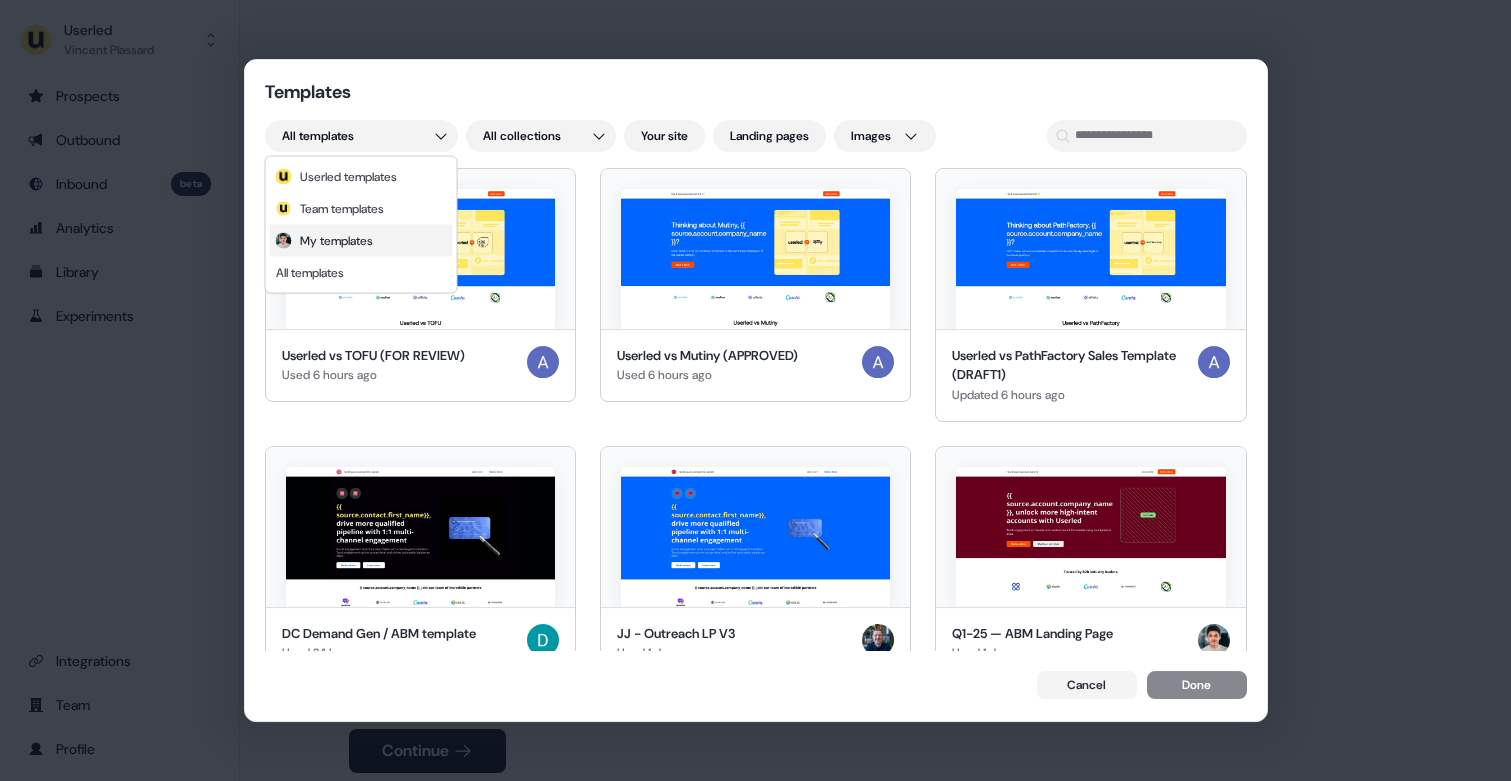 click on "My templates" at bounding box center (361, 241) 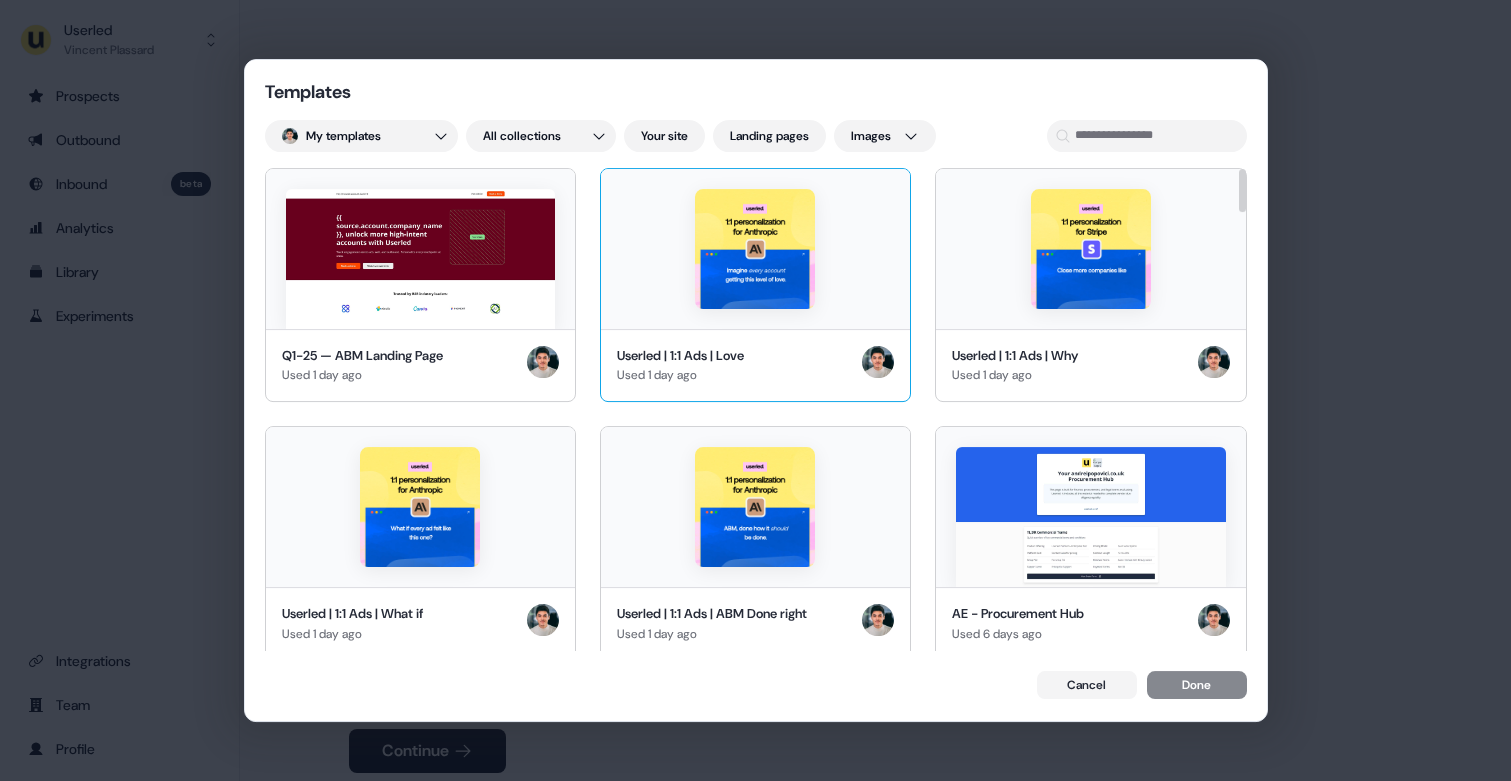 click at bounding box center (755, 249) 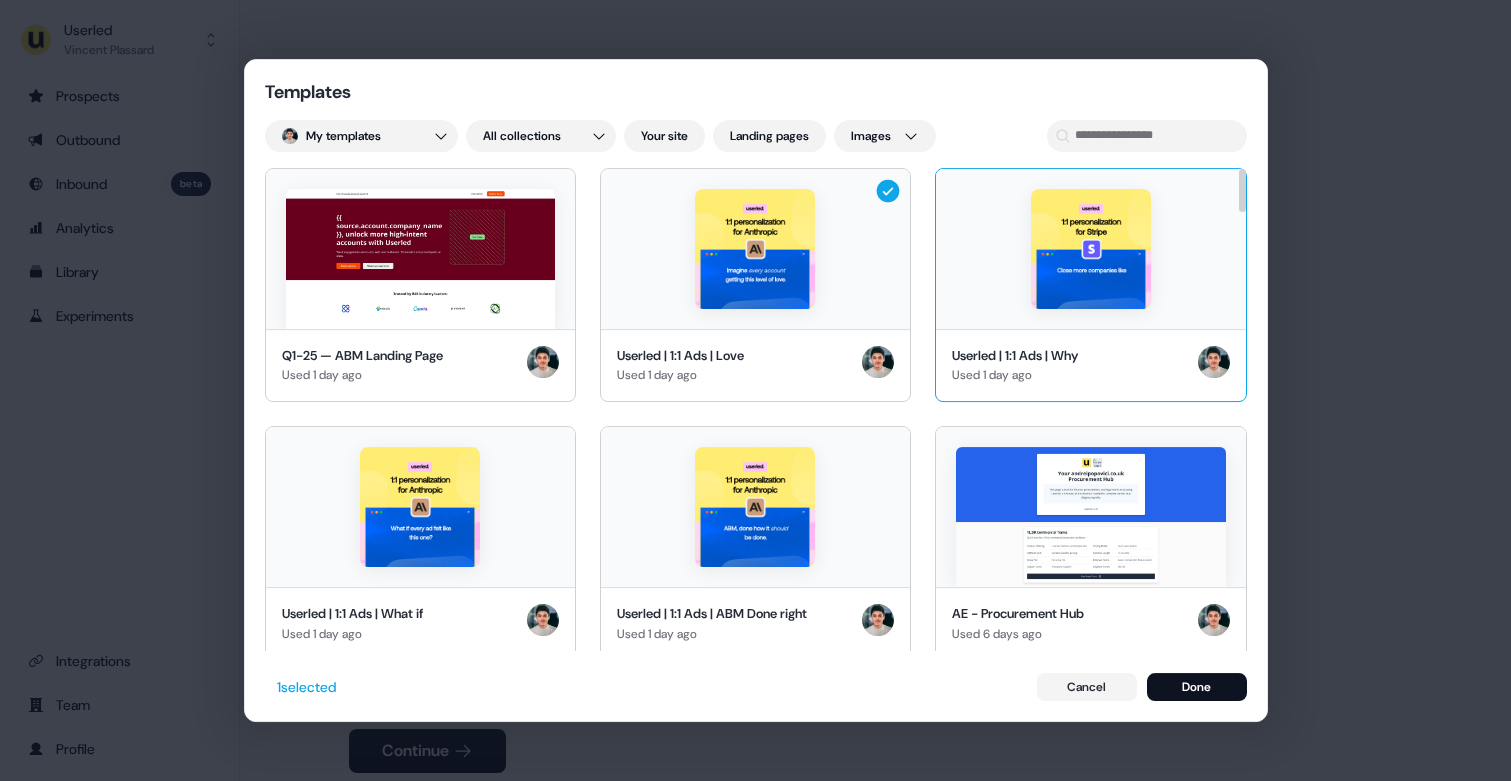 click at bounding box center [1090, 249] 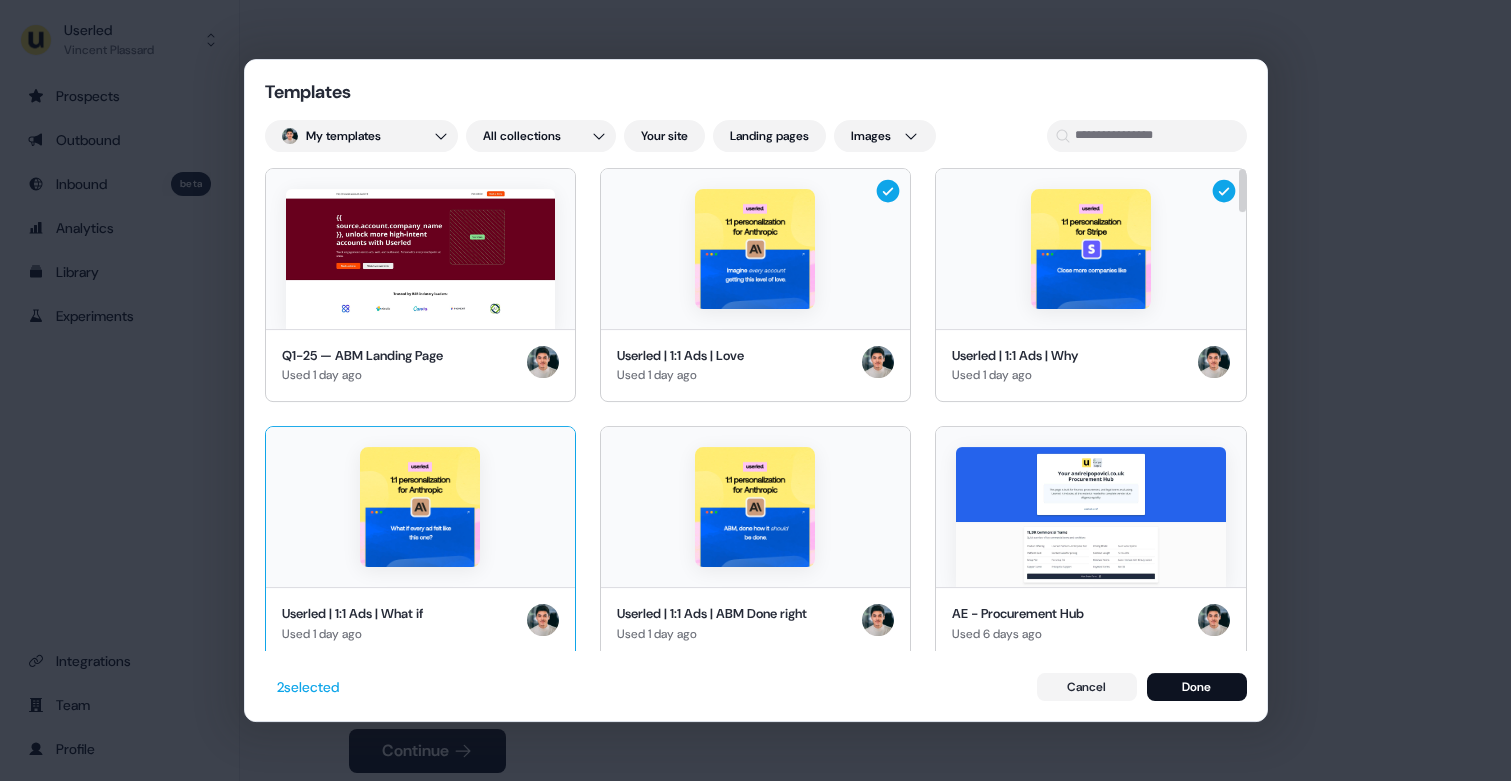 click at bounding box center [420, 507] 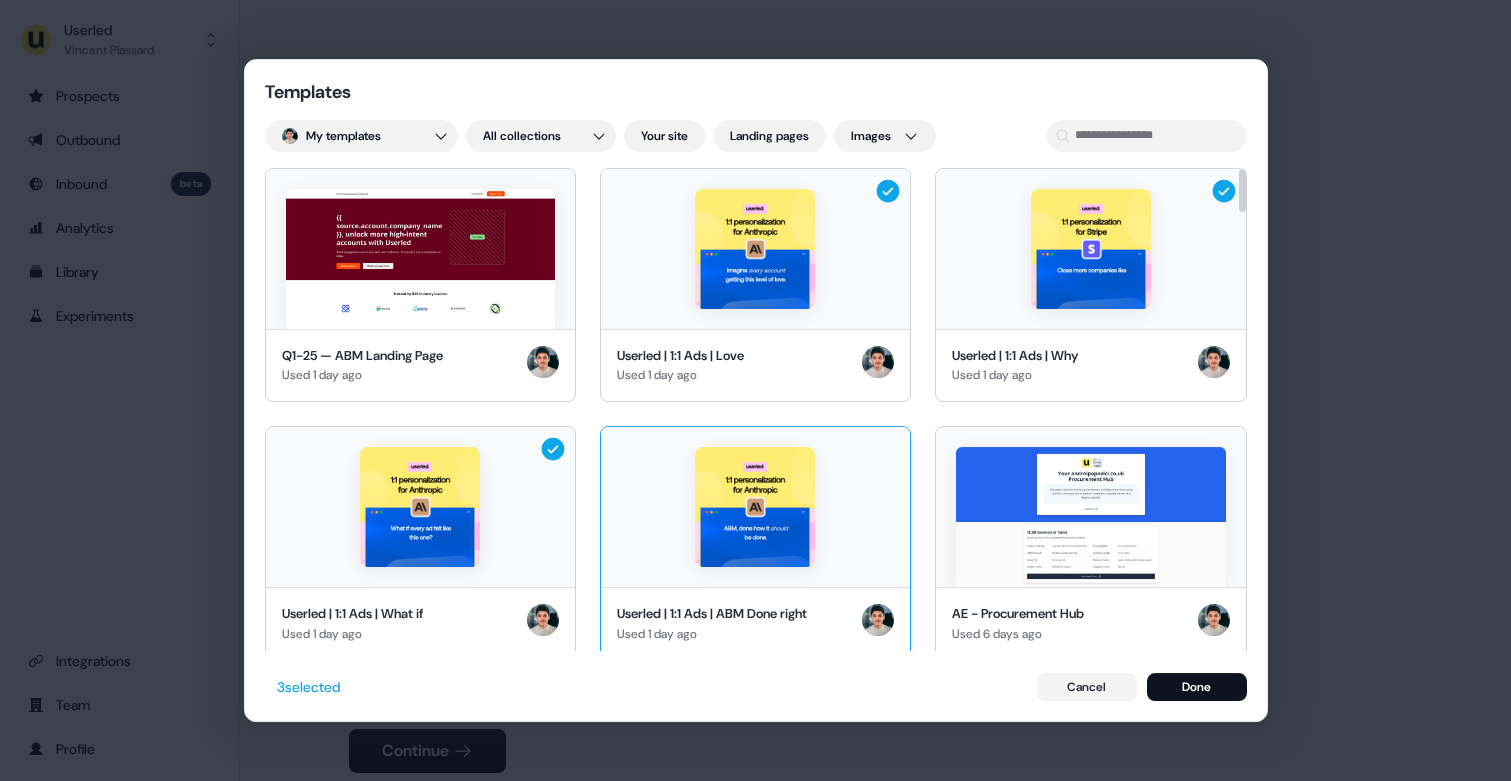 click at bounding box center [755, 507] 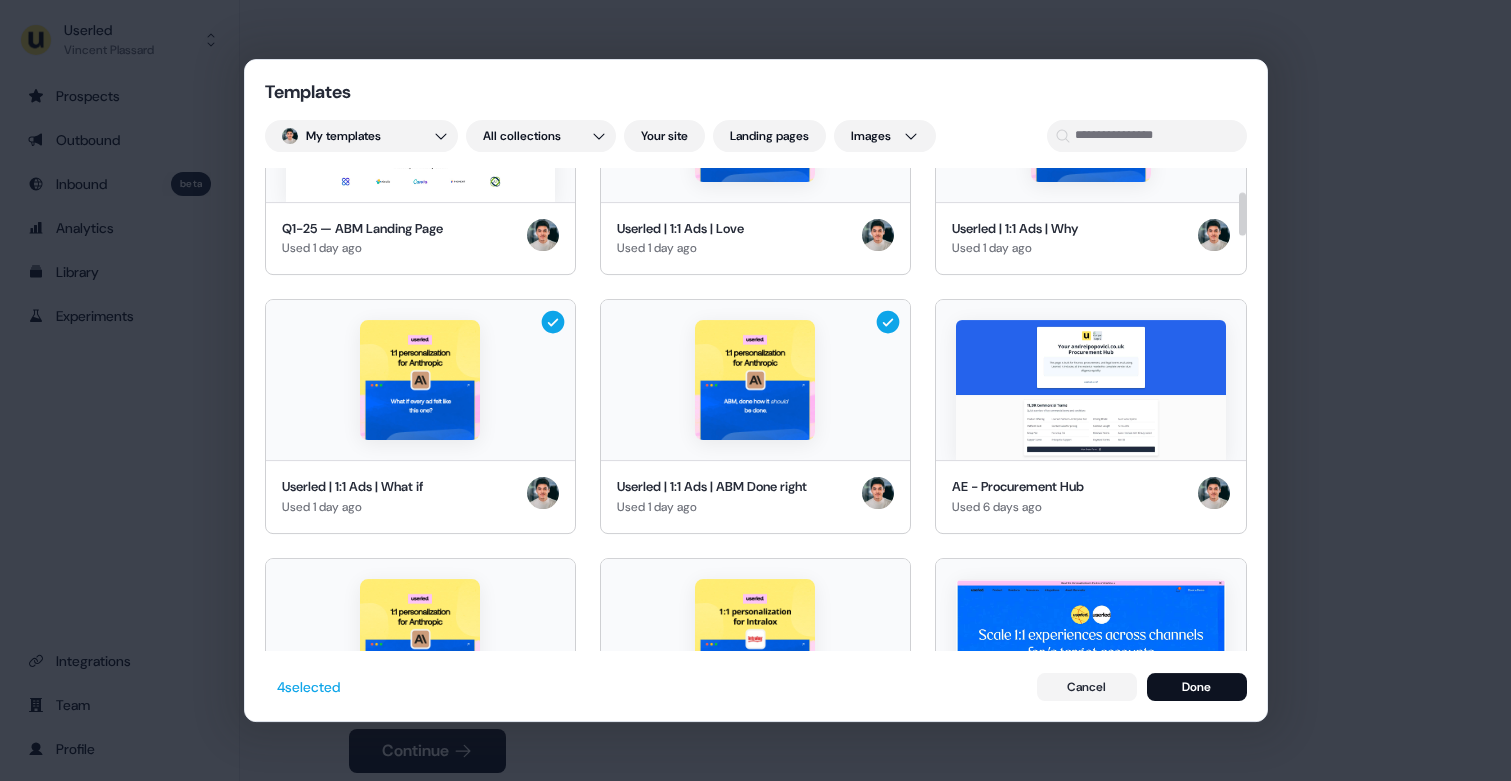 scroll, scrollTop: 265, scrollLeft: 0, axis: vertical 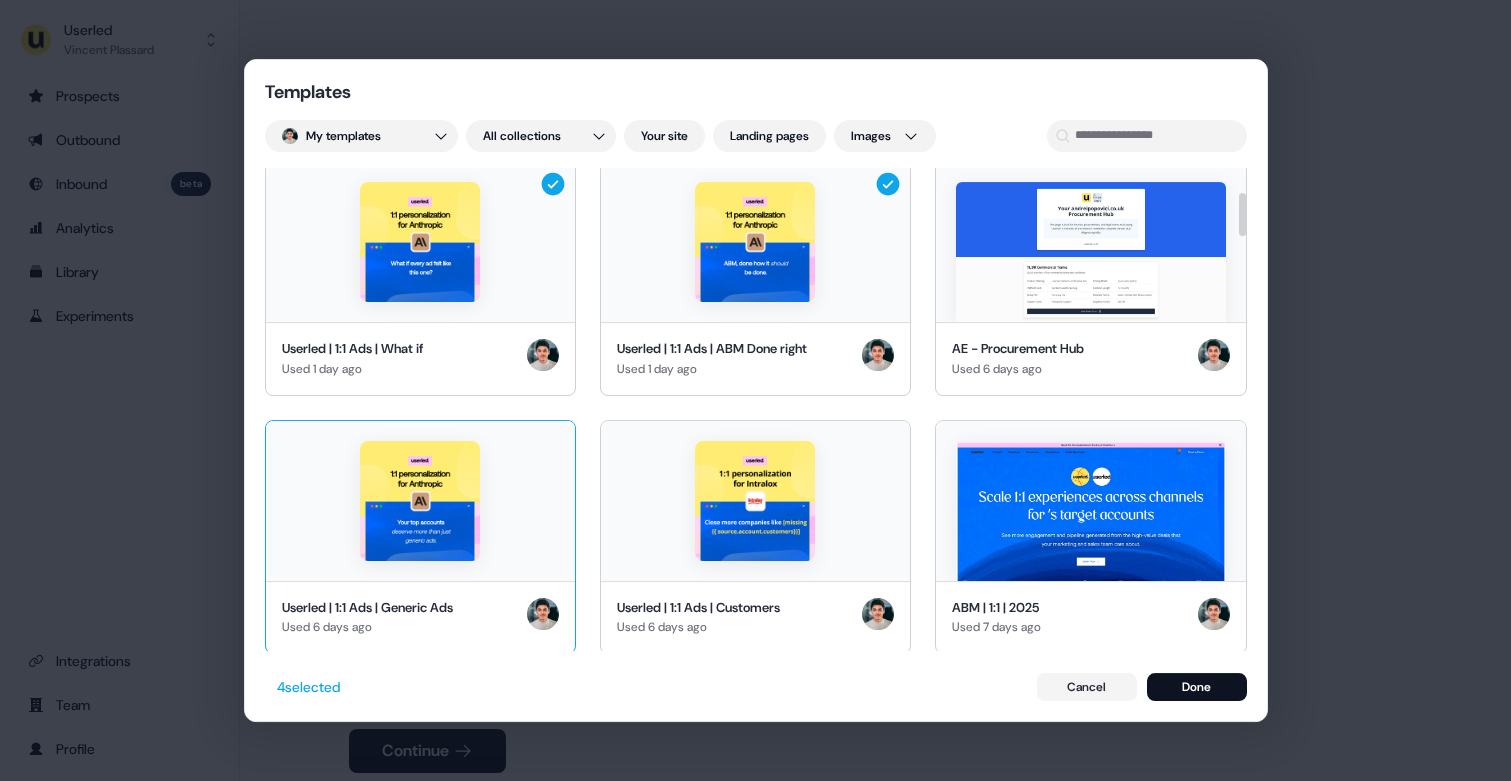 click at bounding box center (420, 501) 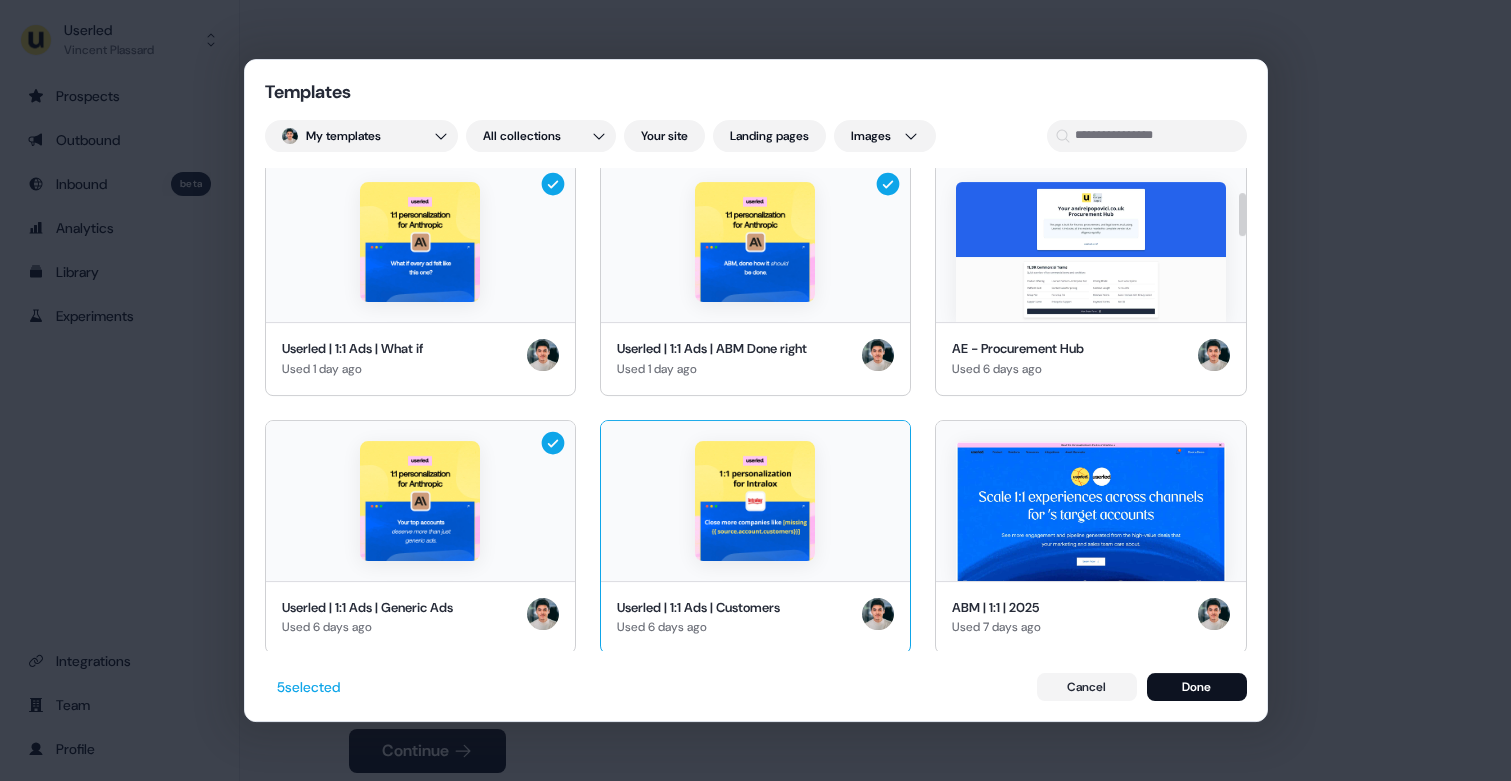 click at bounding box center [755, 501] 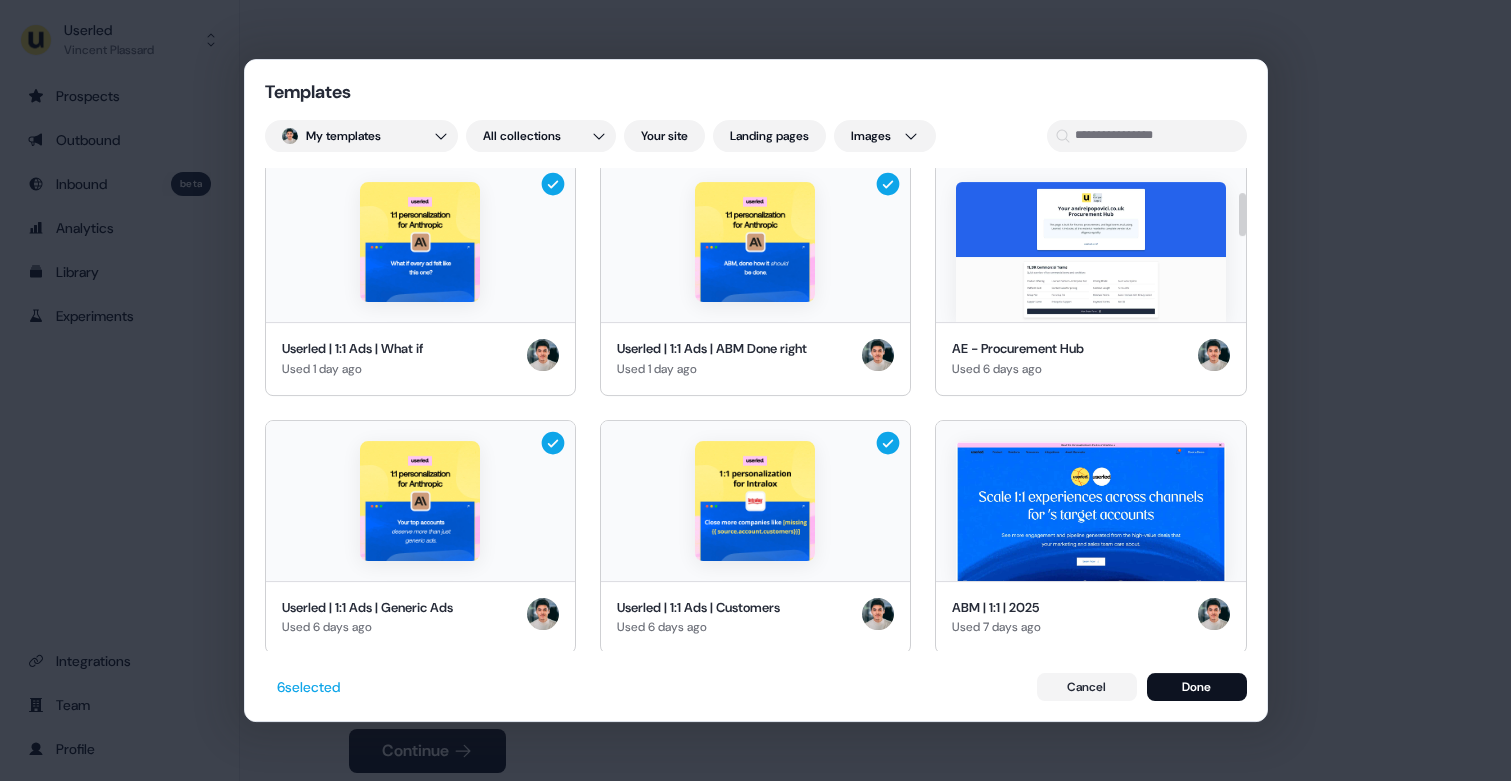 scroll, scrollTop: 0, scrollLeft: 0, axis: both 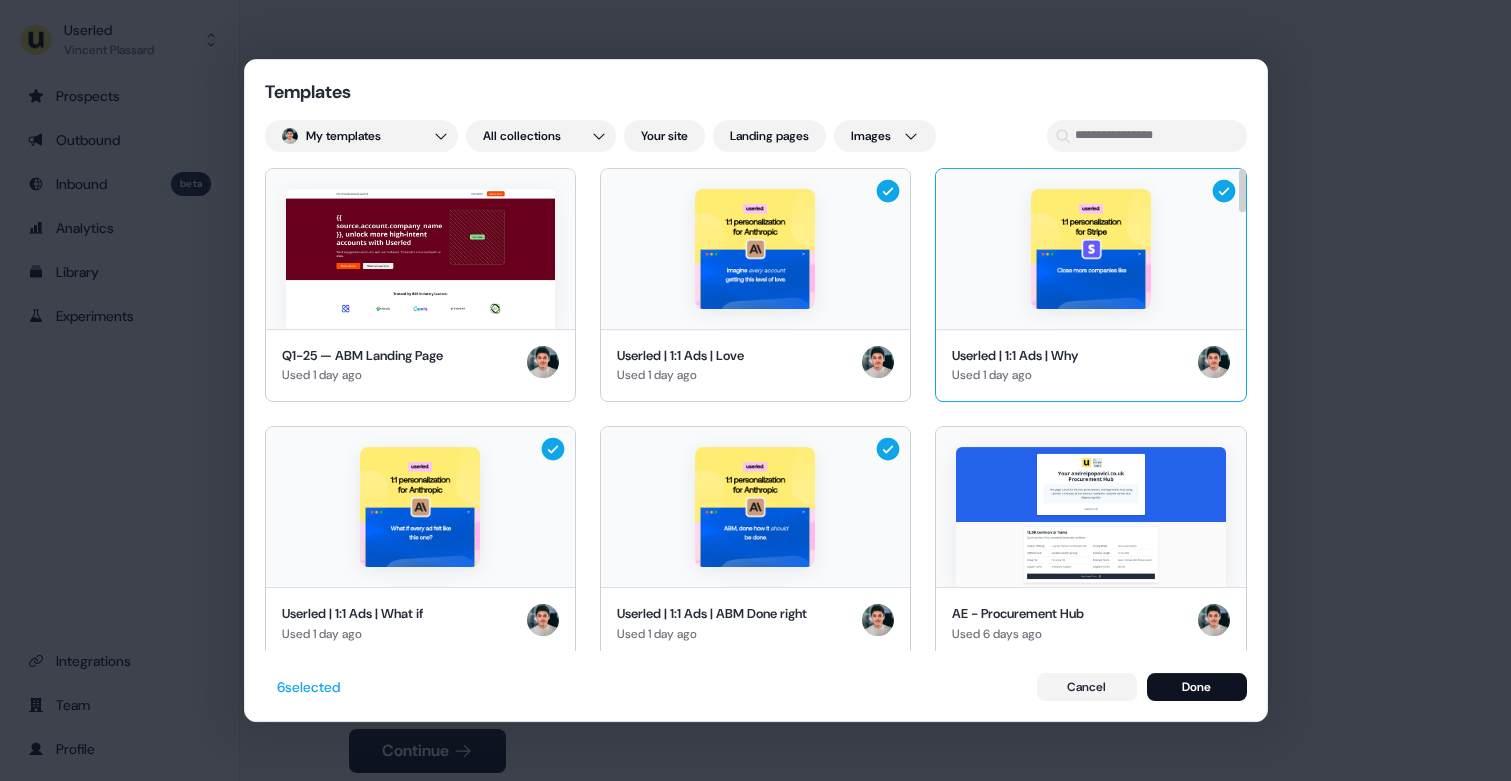 click at bounding box center [1091, 249] 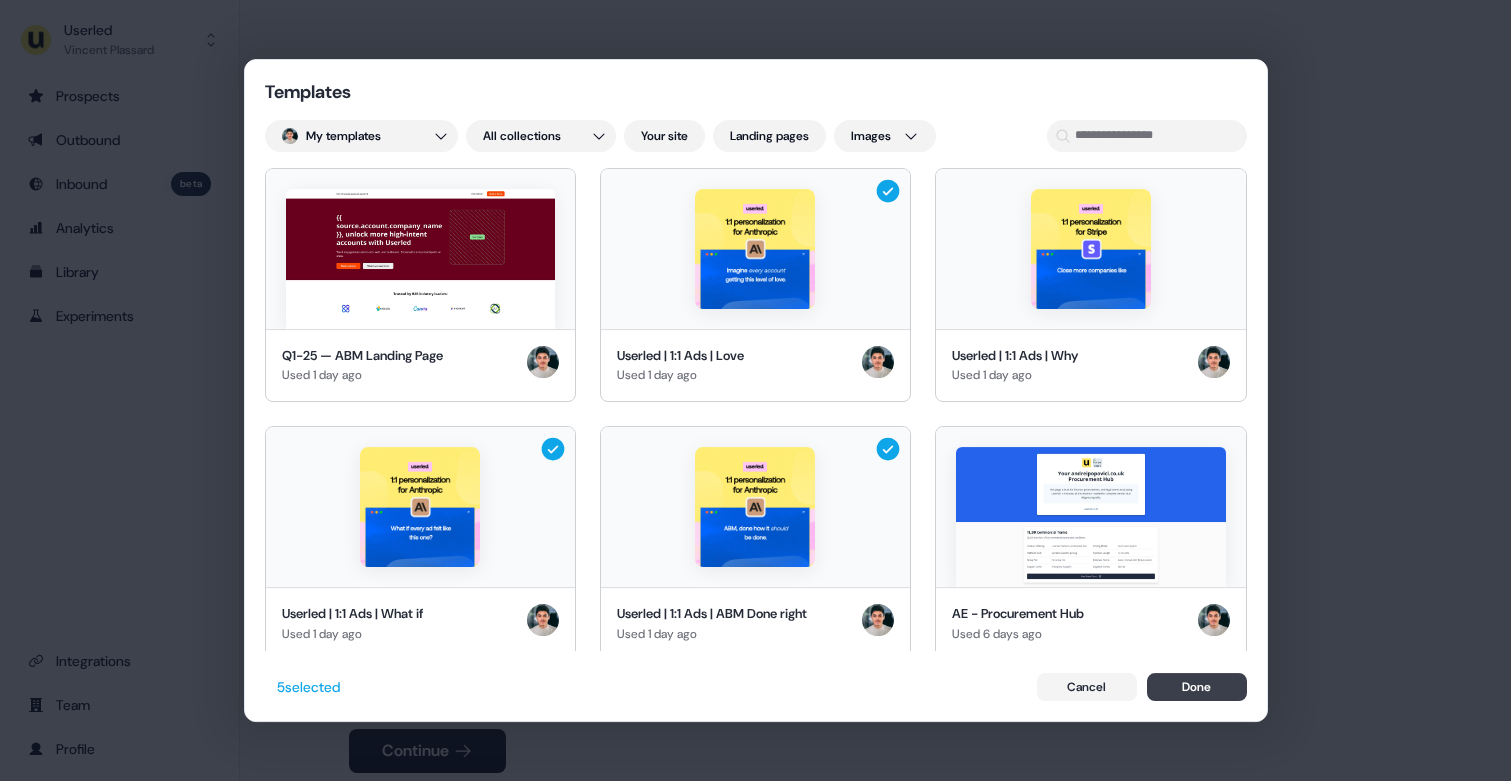 click on "Done" at bounding box center [1197, 687] 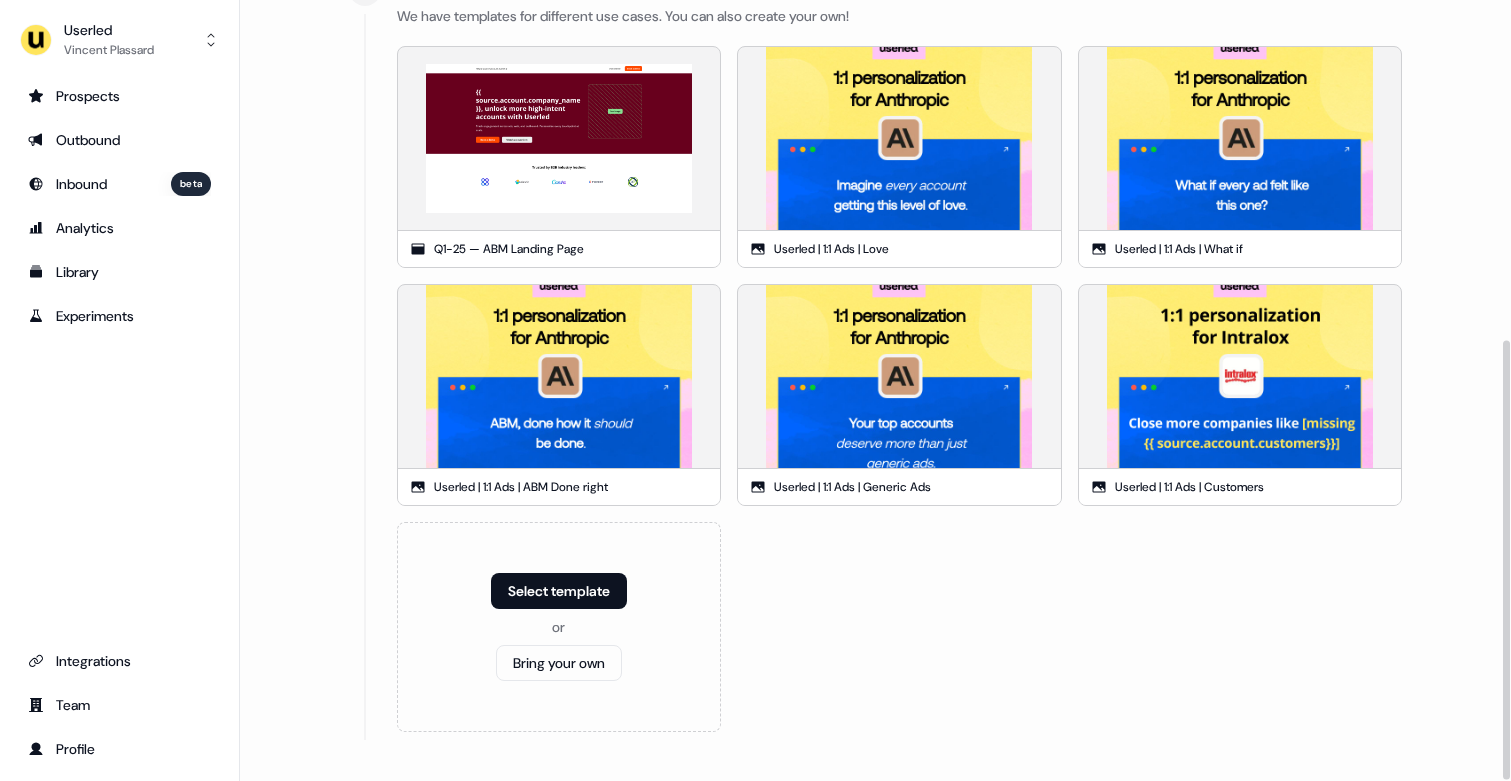 scroll, scrollTop: 603, scrollLeft: 0, axis: vertical 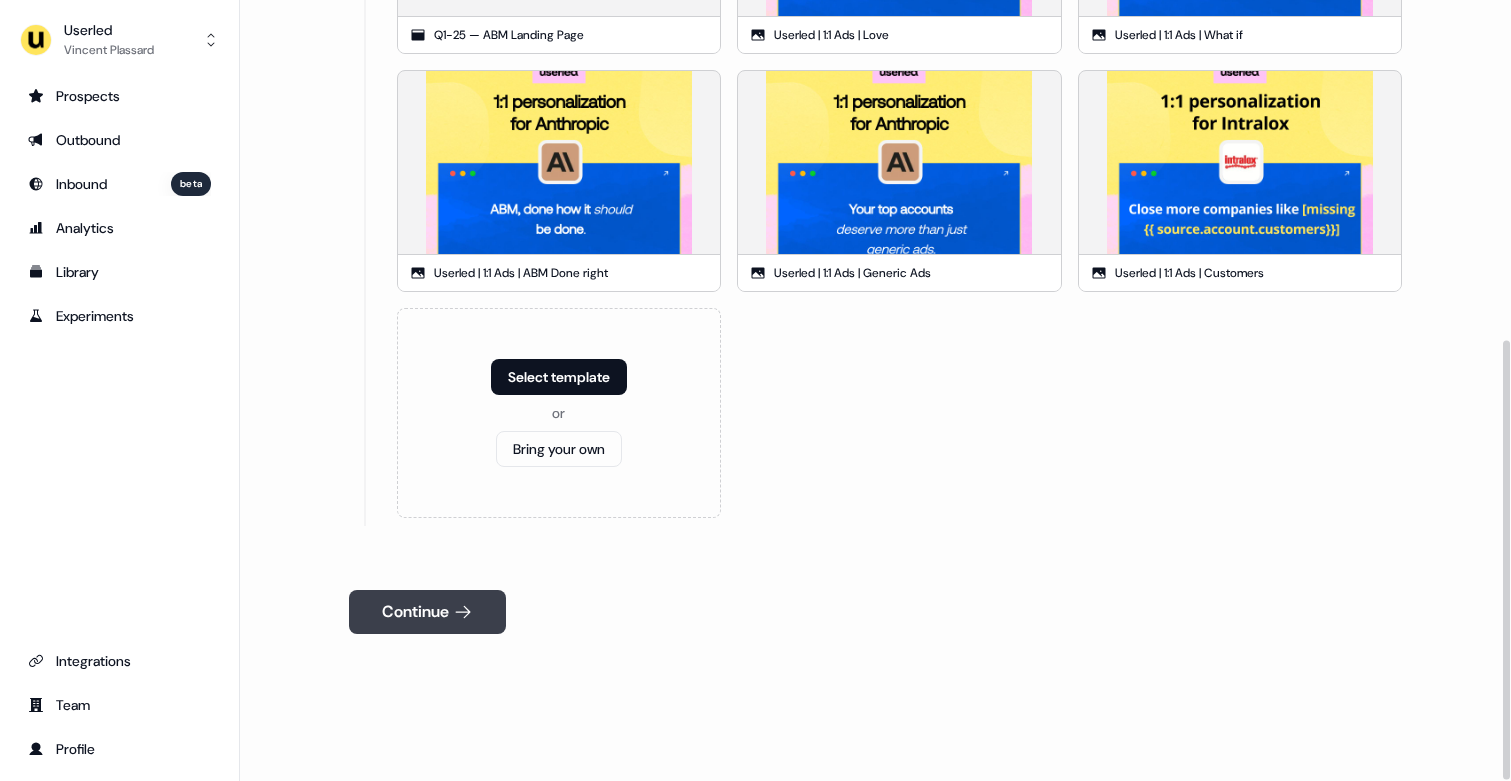 click on "Continue" at bounding box center (427, 612) 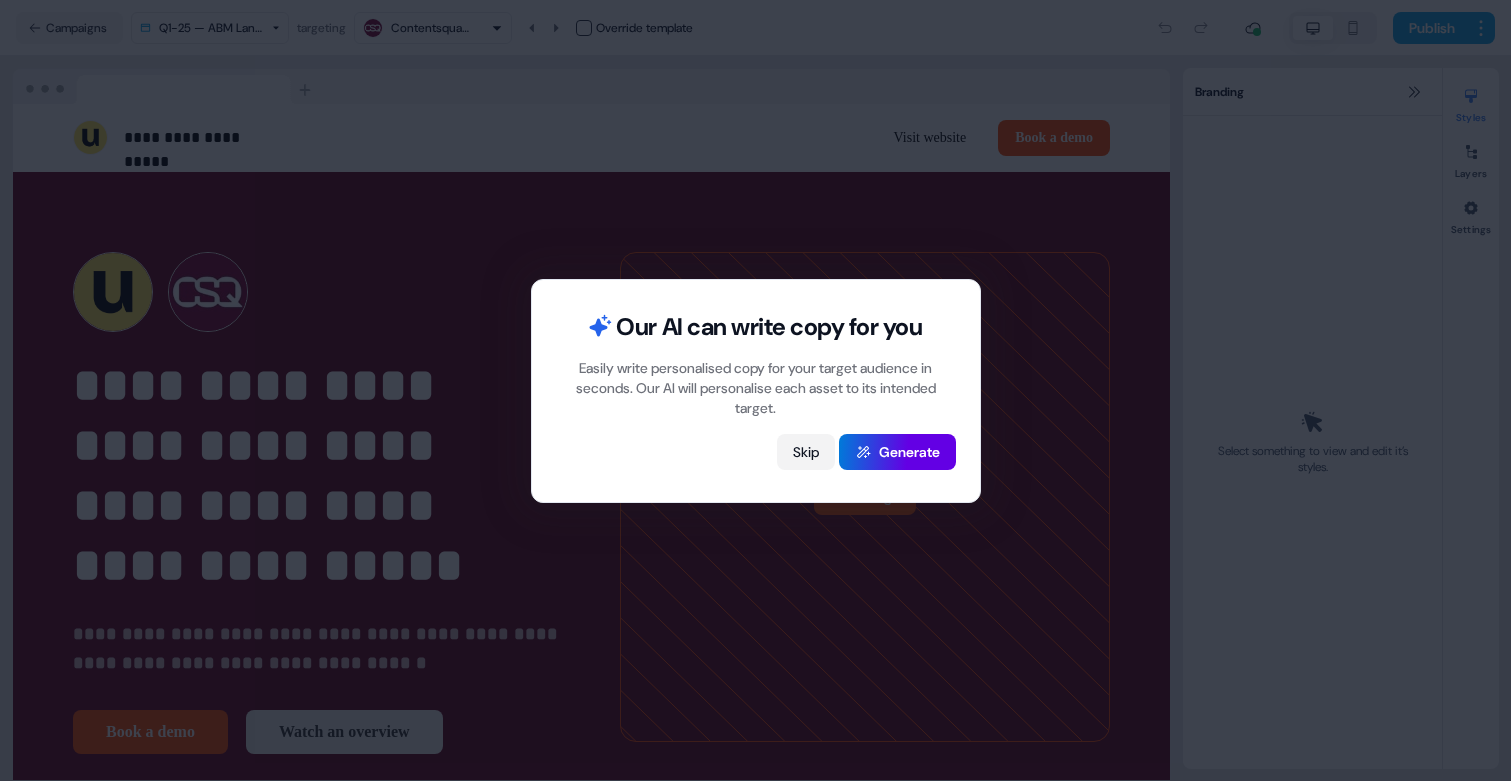 click on "Skip" at bounding box center [806, 452] 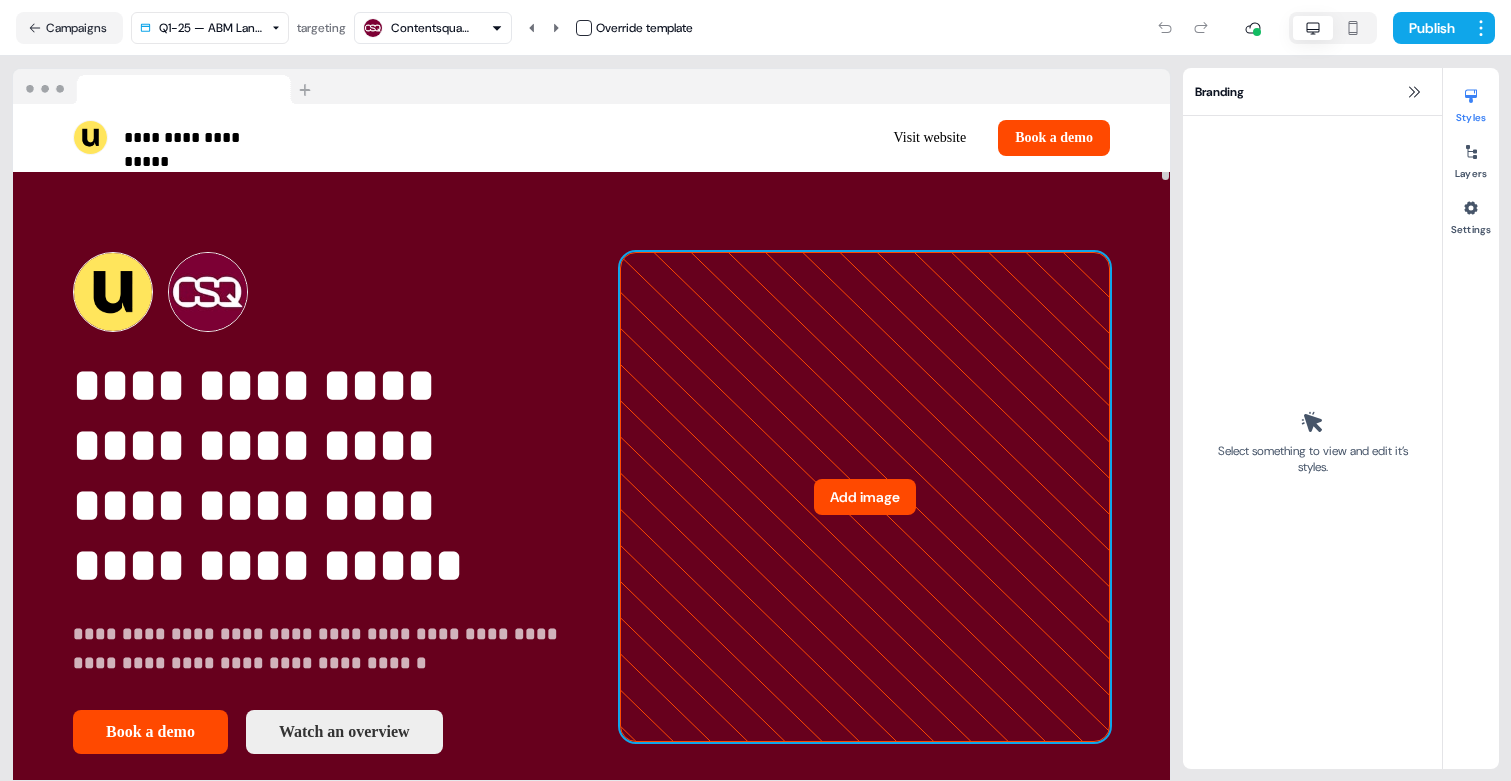 click 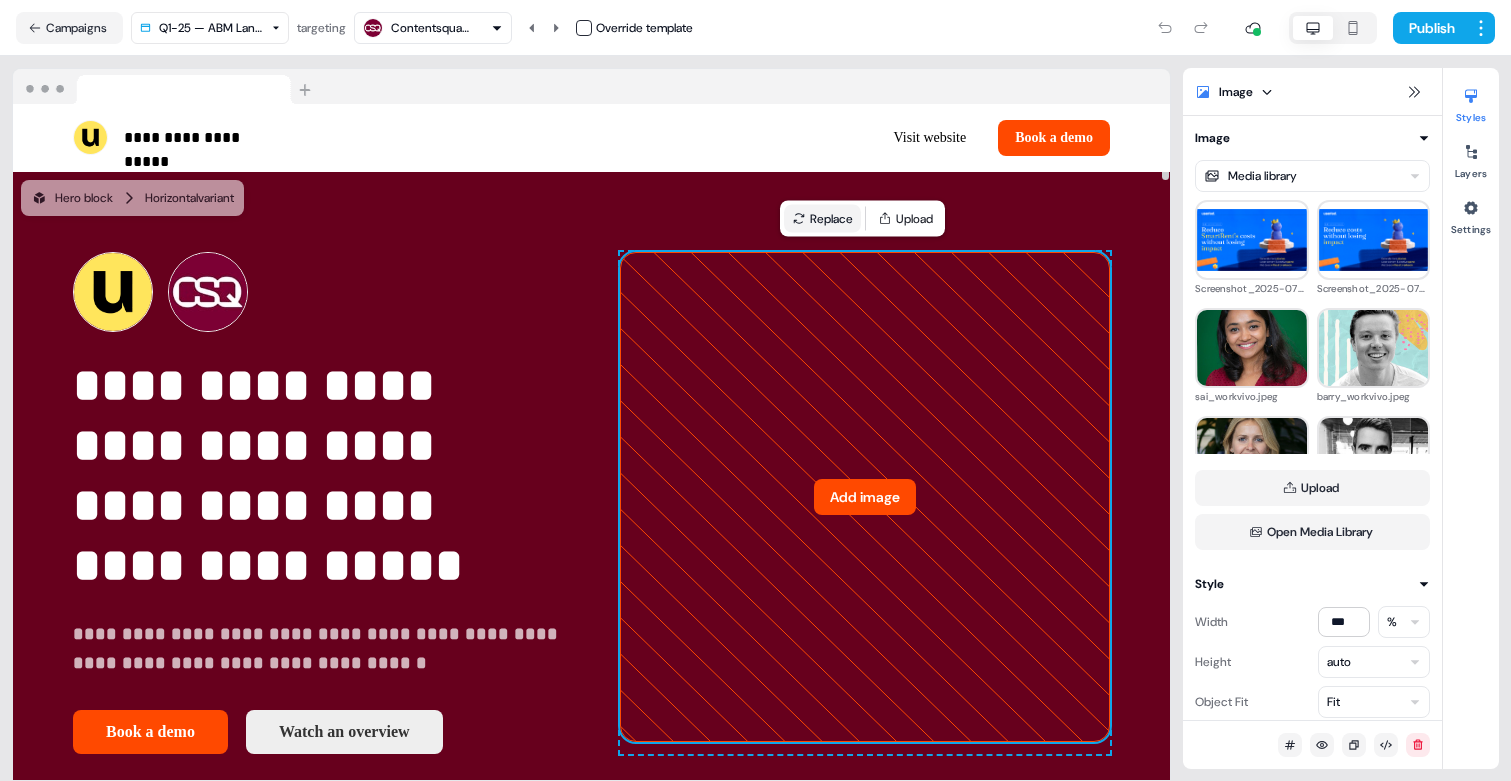 click on "Replace" at bounding box center [822, 219] 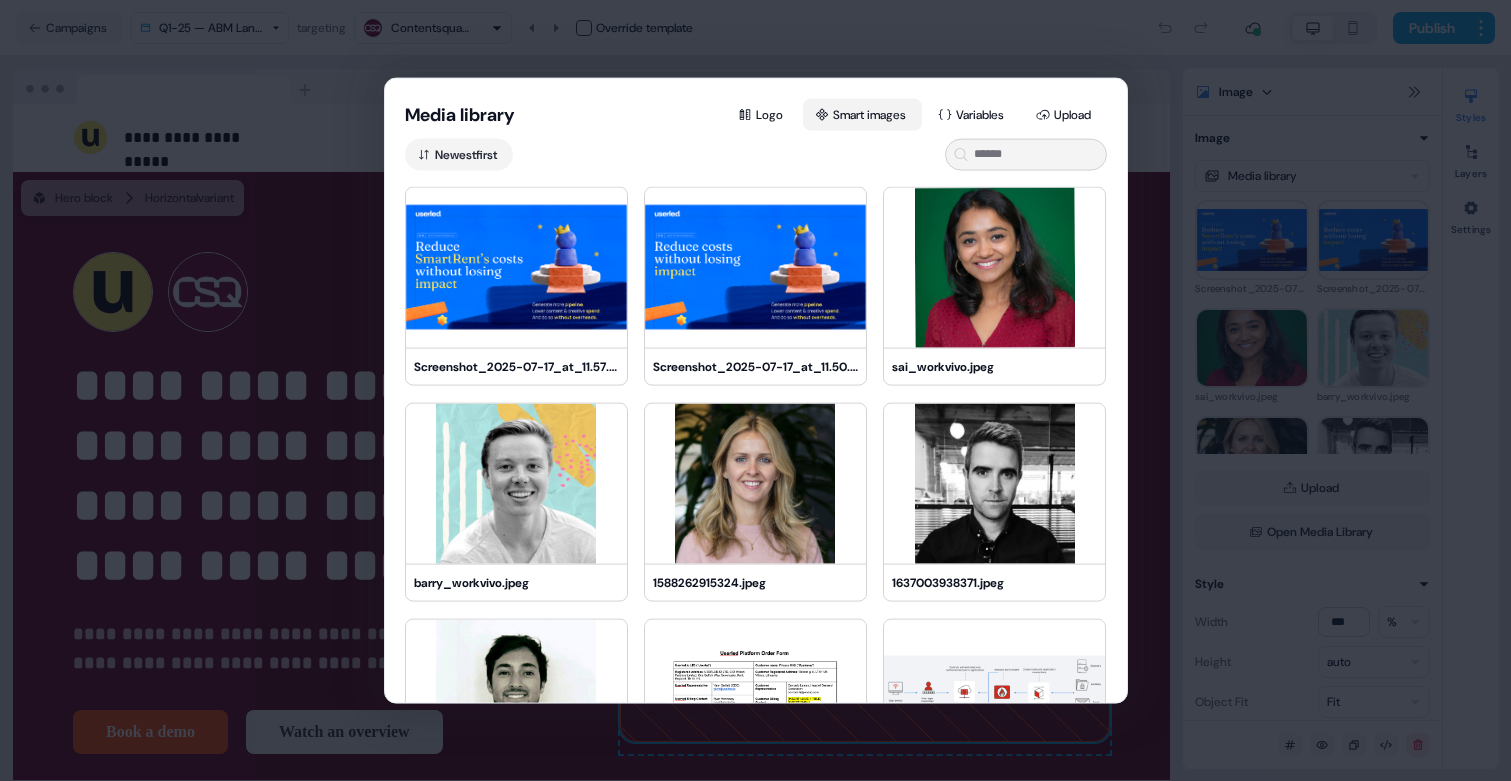 click 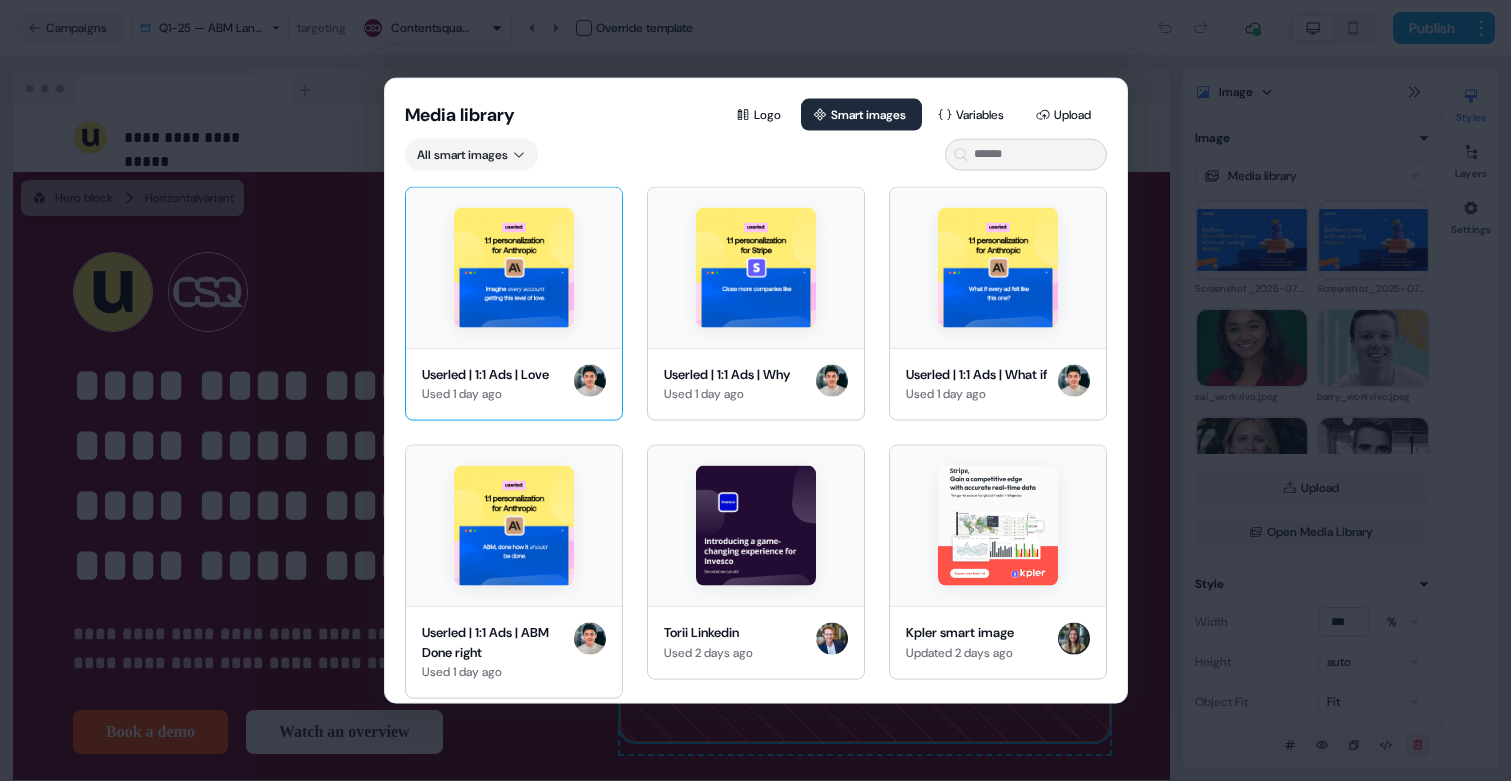 click at bounding box center (514, 267) 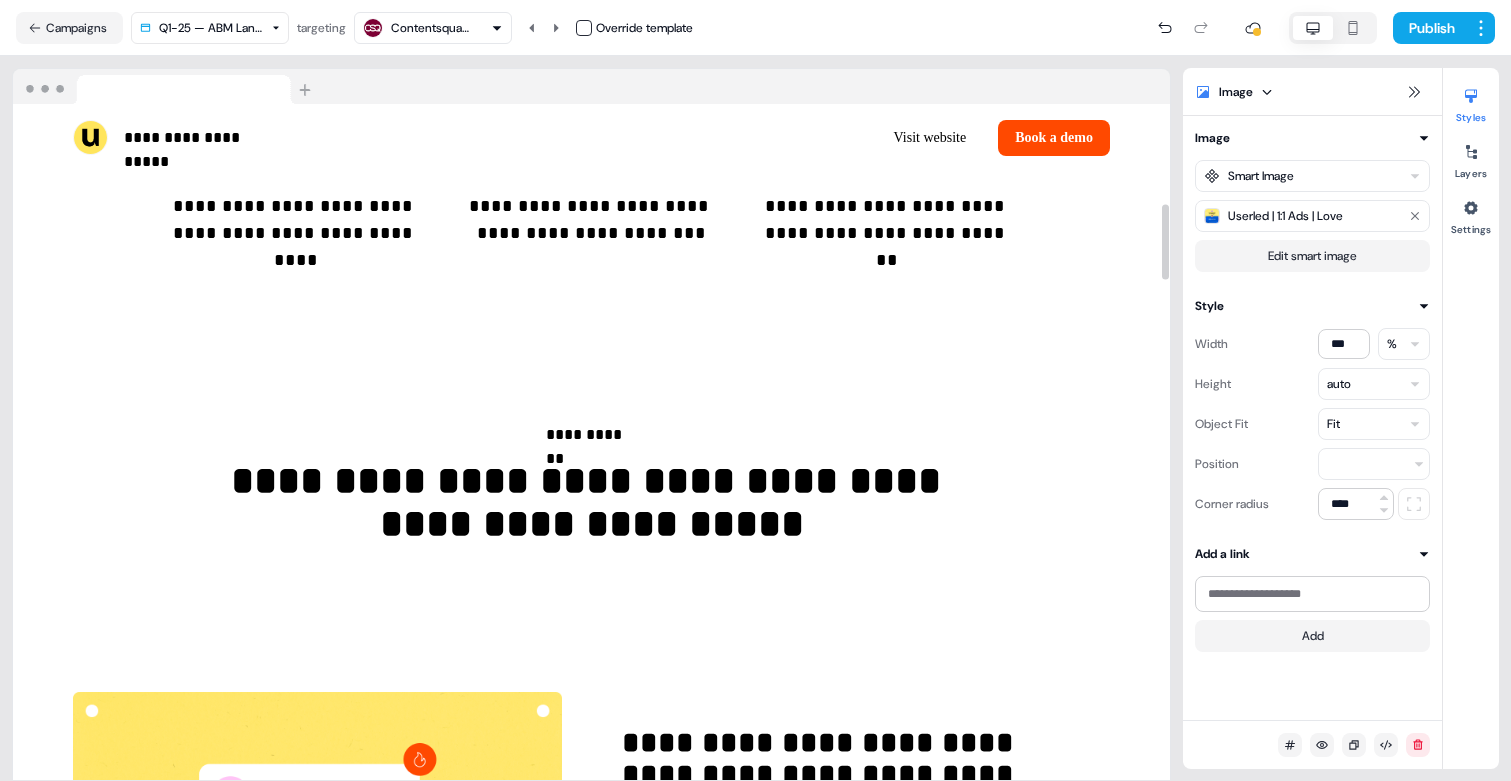 scroll, scrollTop: 892, scrollLeft: 0, axis: vertical 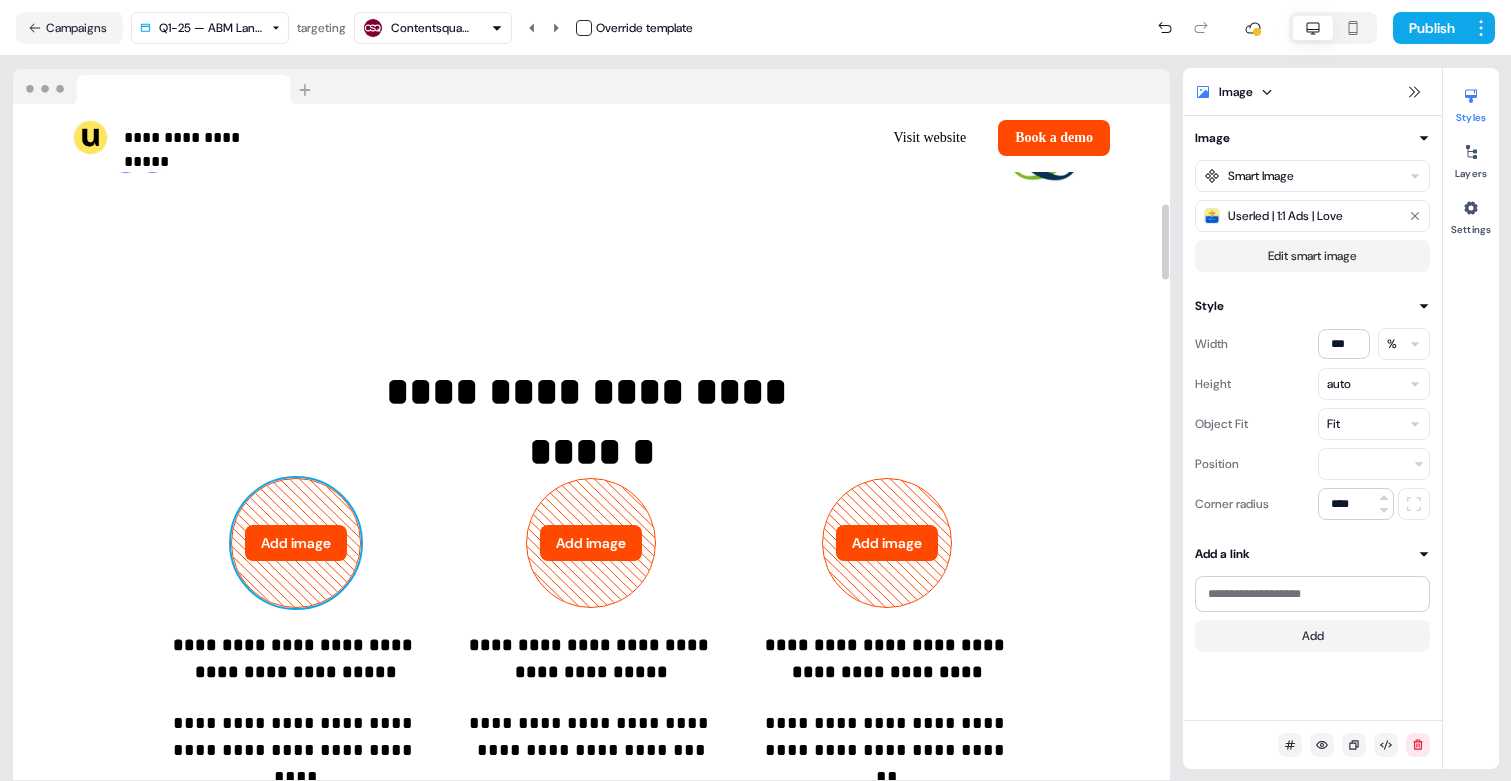 click on "Add image" at bounding box center (296, 543) 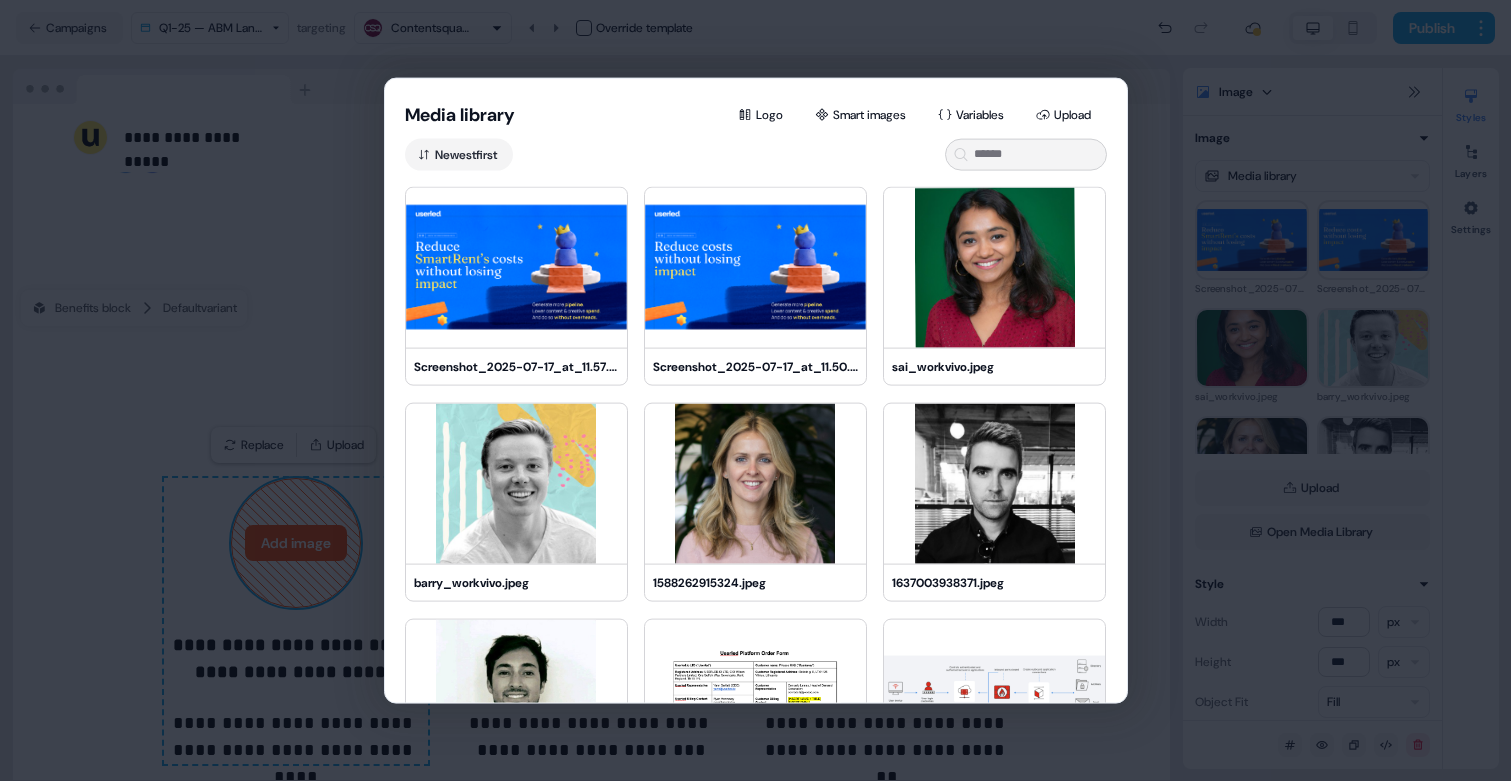 type 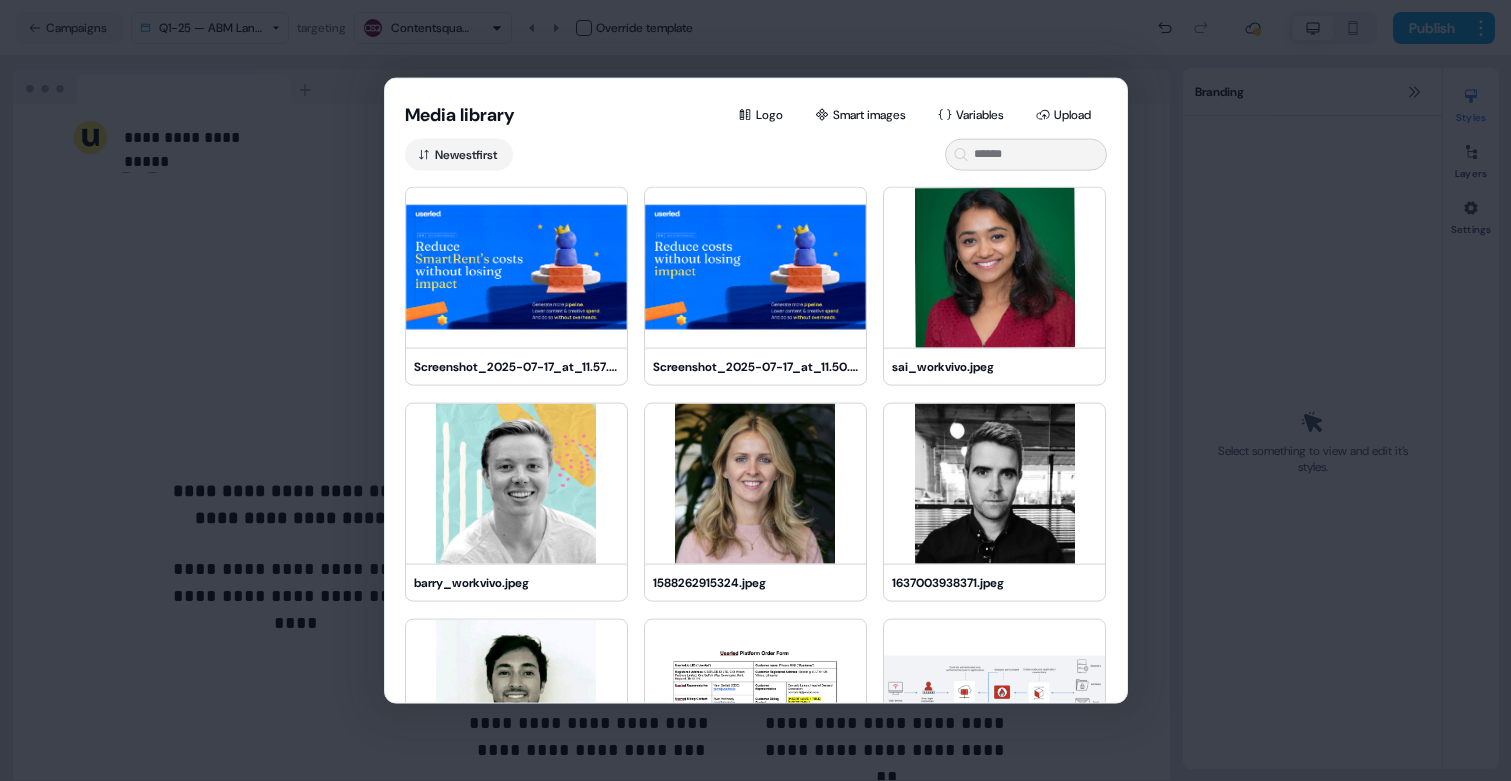 click on "Media library Logo Smart images Variables Upload Newest  first Screenshot_2025-07-17_at_11.57.32.png Screenshot_2025-07-17_at_11.50.58.png sai_workvivo.jpeg barry_workvivo.jpeg 1588262915324.jpeg 1637003938371.jpeg mathew.jpeg Screenshot_2025-07-16_at_11.33.26.png Screenshot_2025-07-16_at_11.25.19.png Screenshot_2025-07-16_at_11.23.54.png manufacturing-report.webp demo-icon-fortiap.webp" at bounding box center (755, 390) 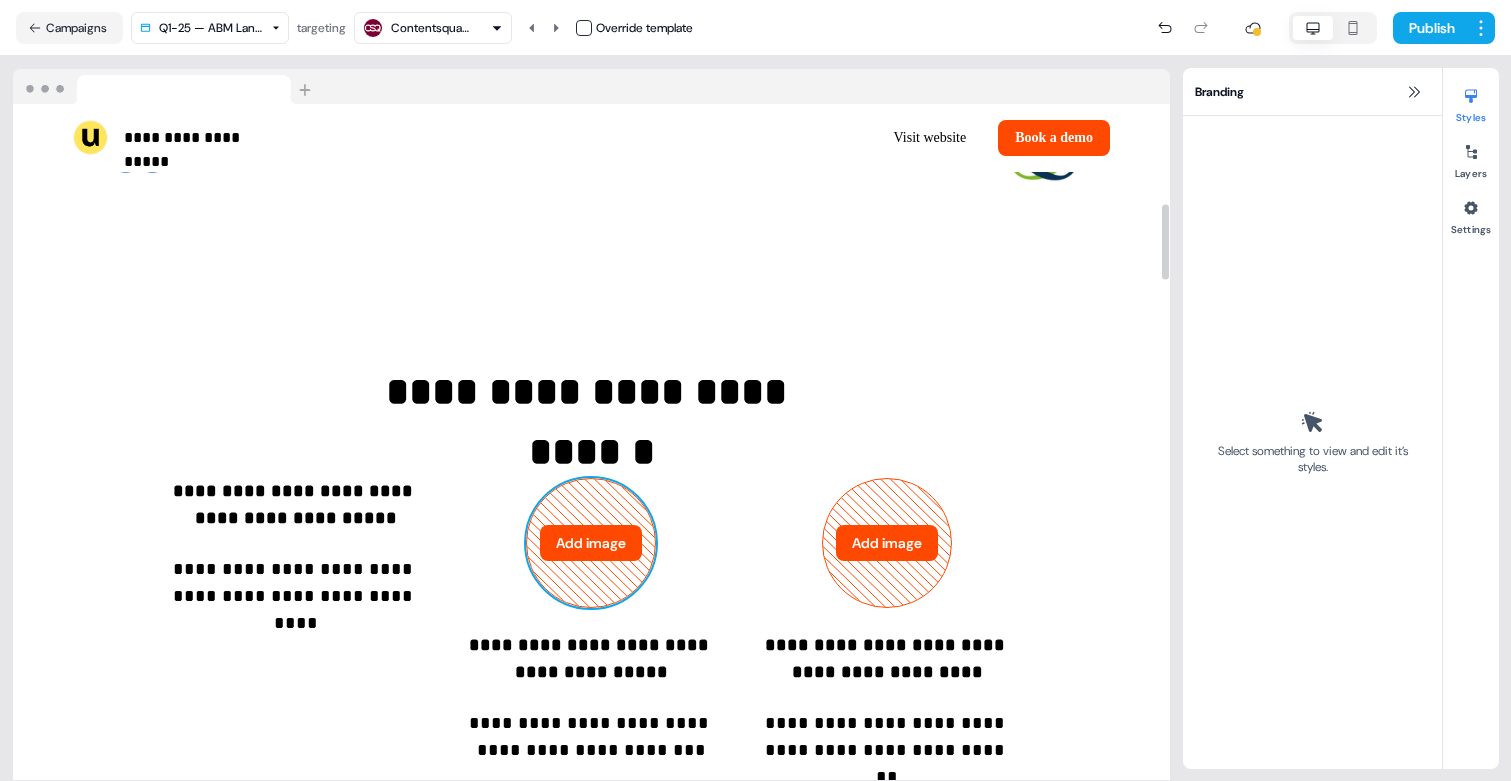 click 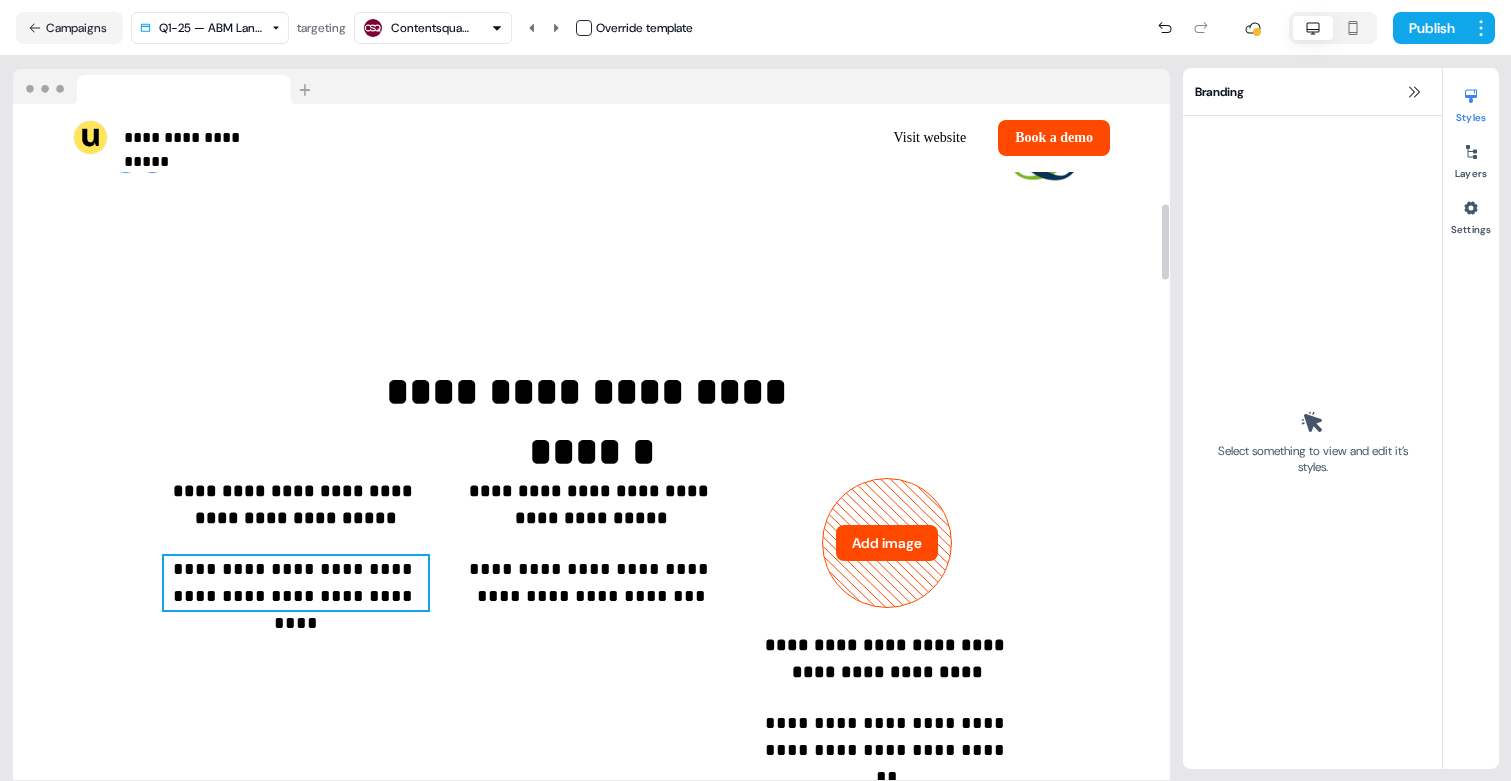 click on "**********" at bounding box center (296, 583) 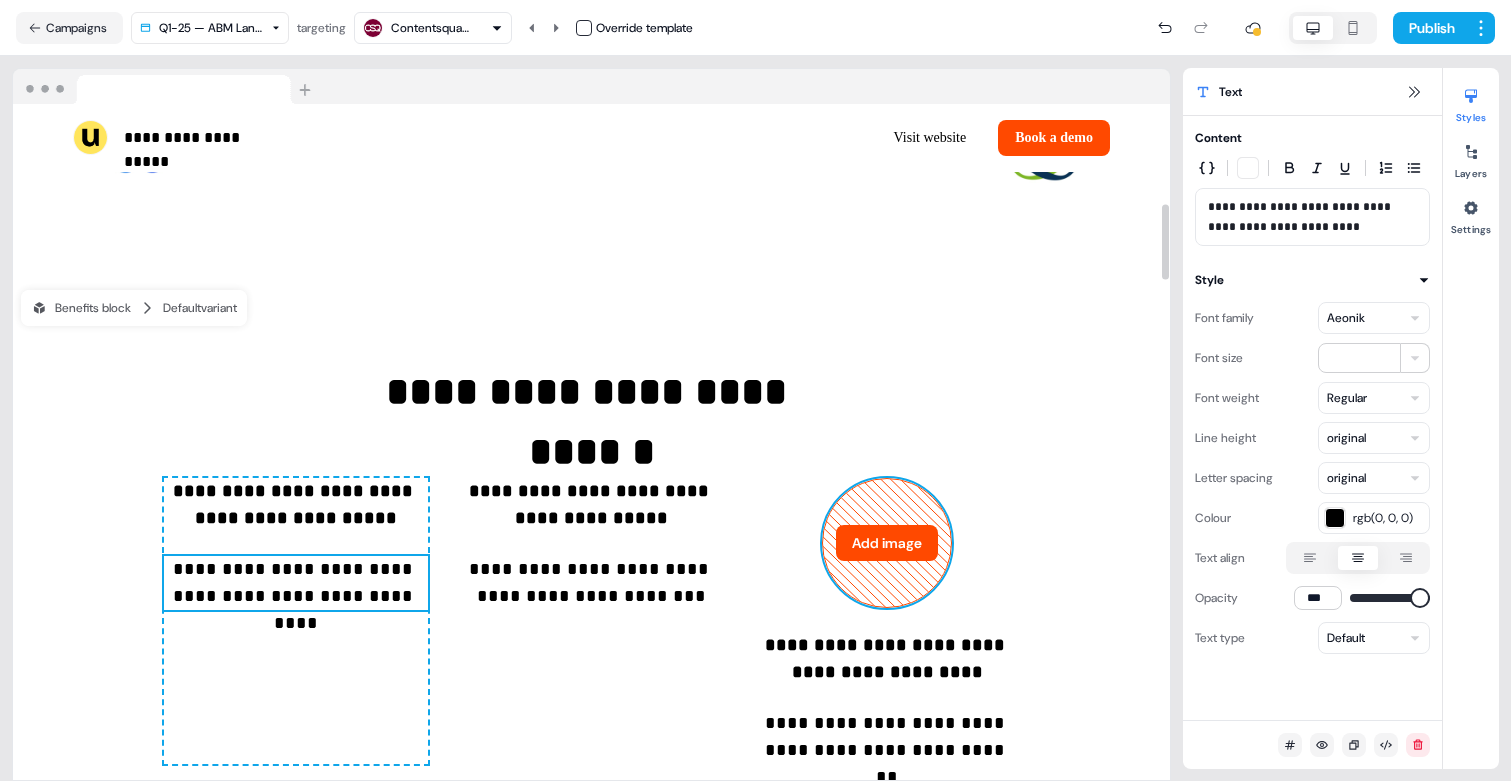 click on "Add image" at bounding box center (887, 543) 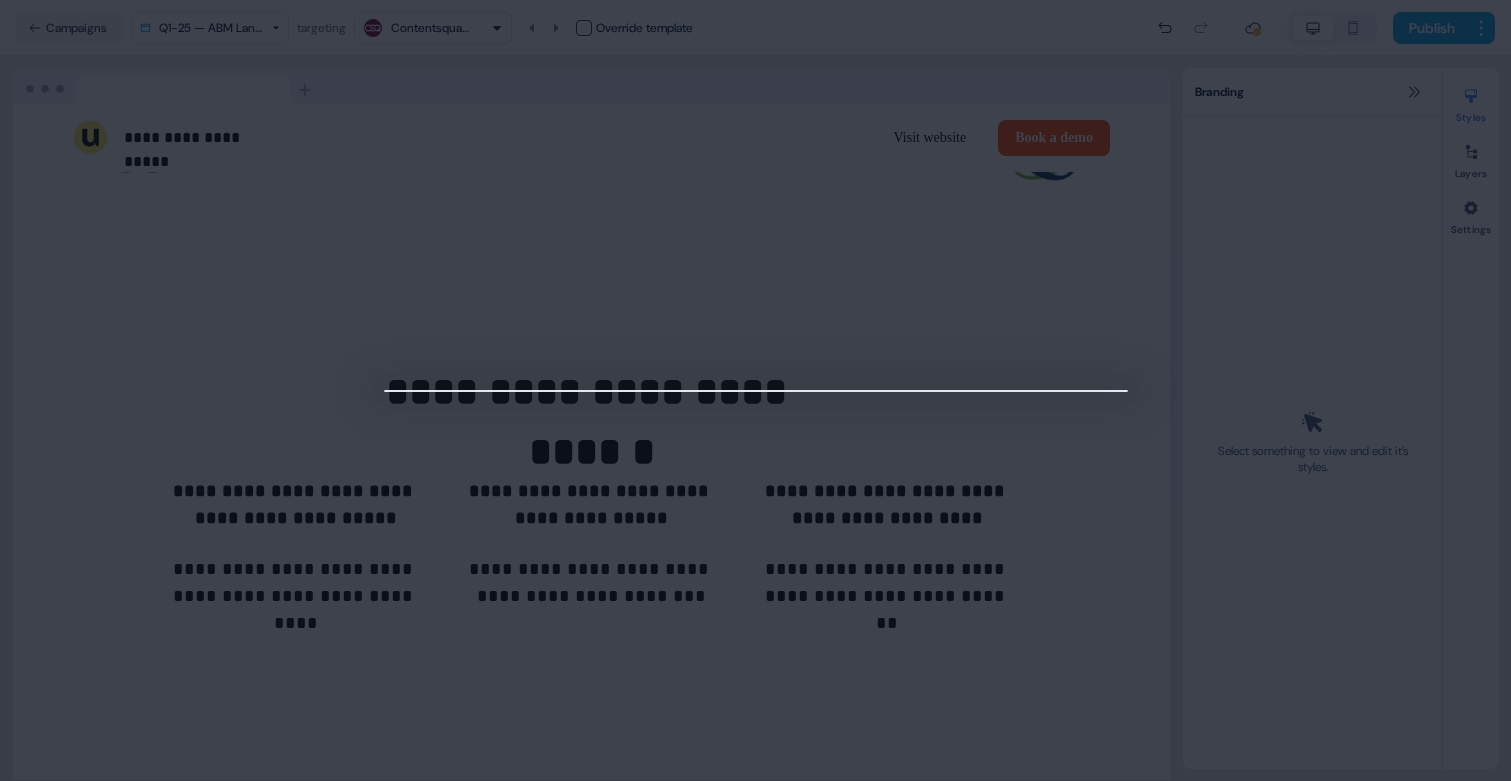 click at bounding box center [755, 390] 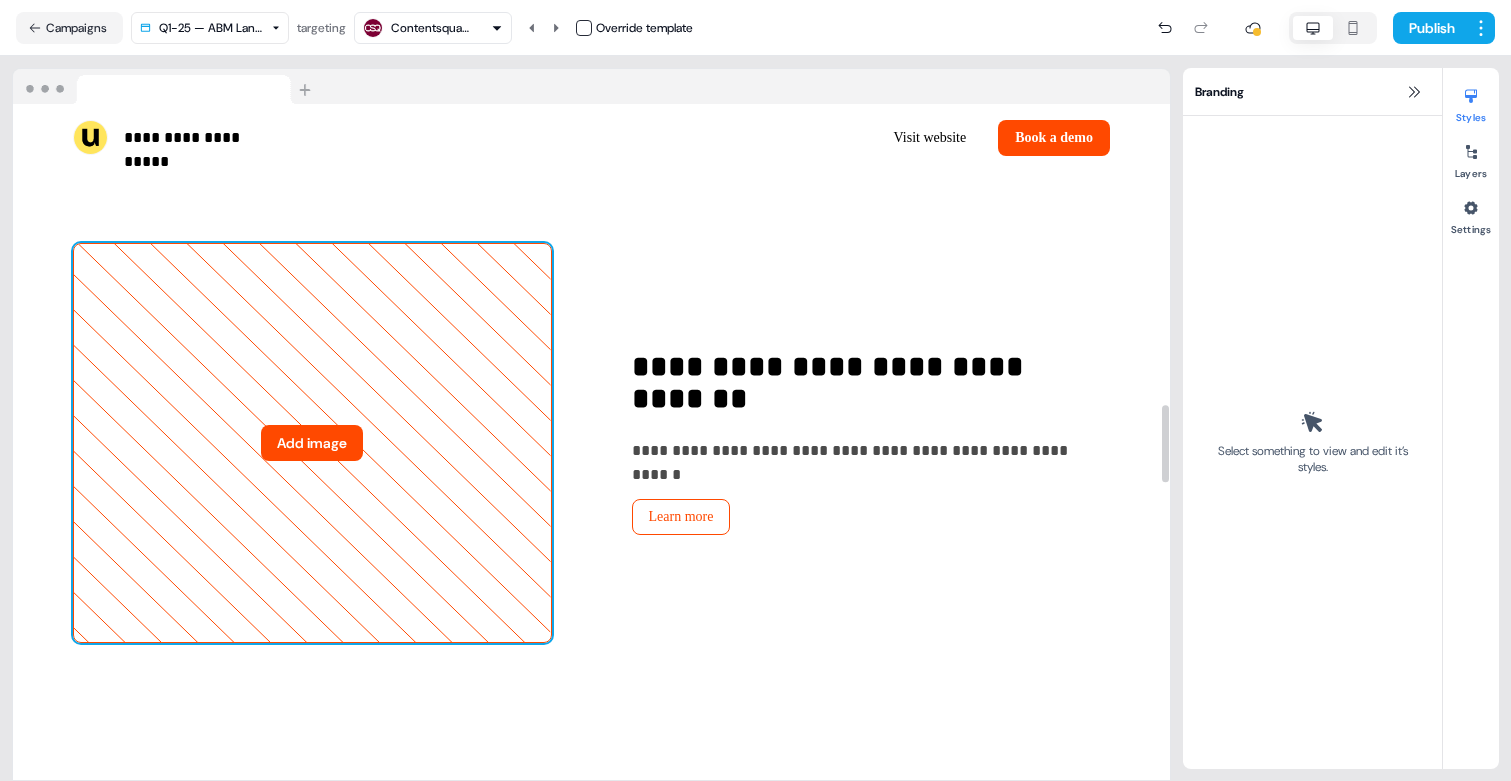 scroll, scrollTop: 2630, scrollLeft: 0, axis: vertical 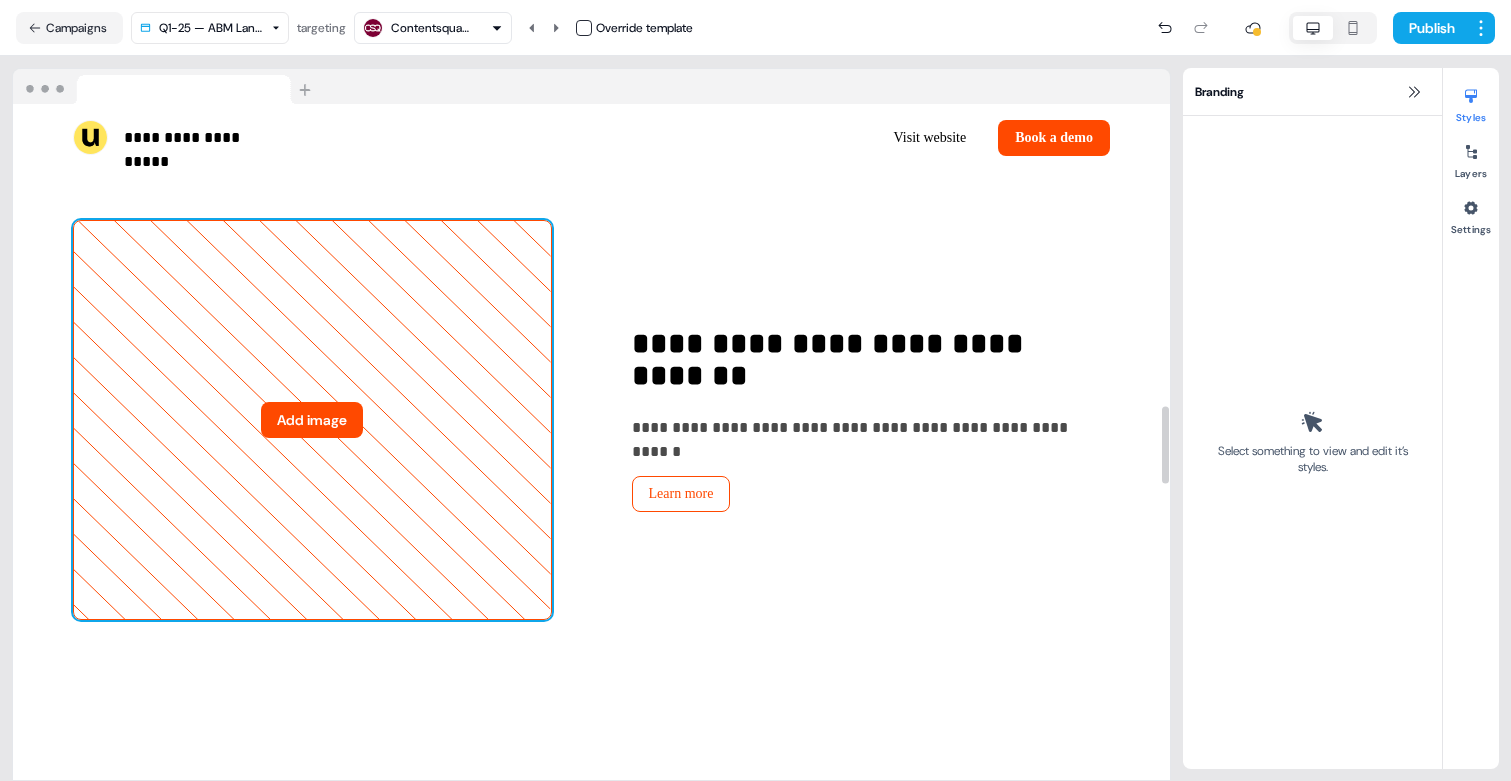 click 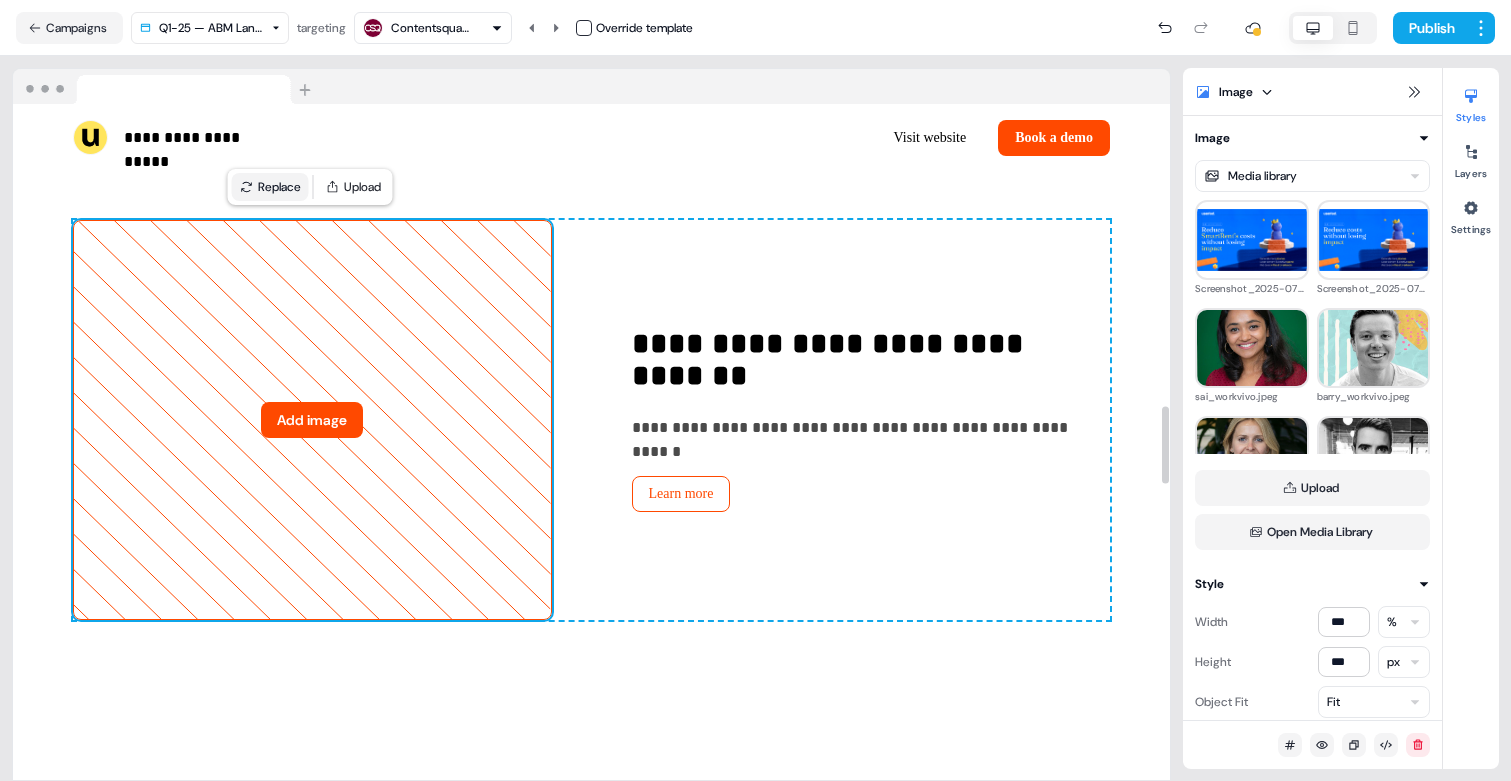 click on "Replace" at bounding box center [270, 187] 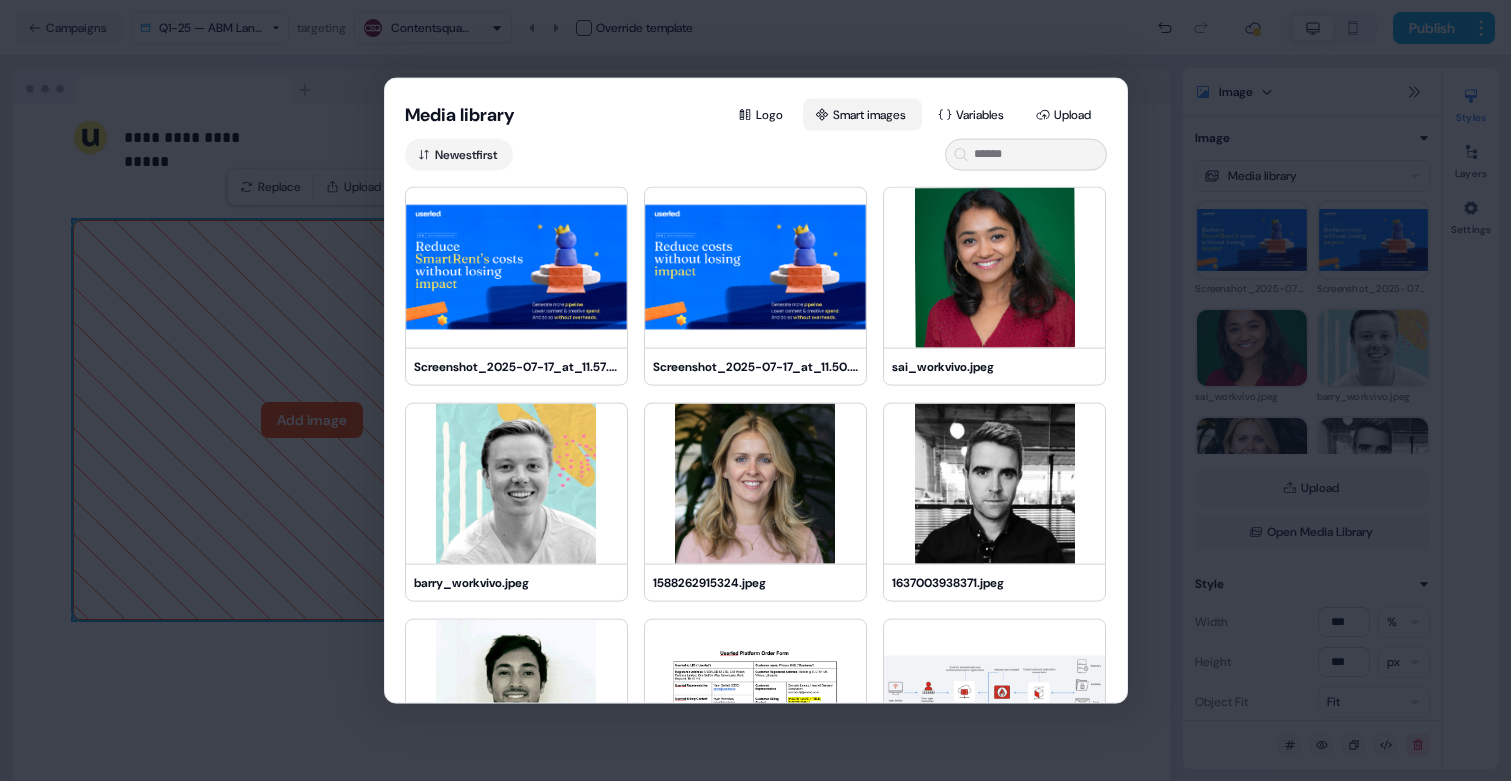 click on "Smart images" at bounding box center (862, 114) 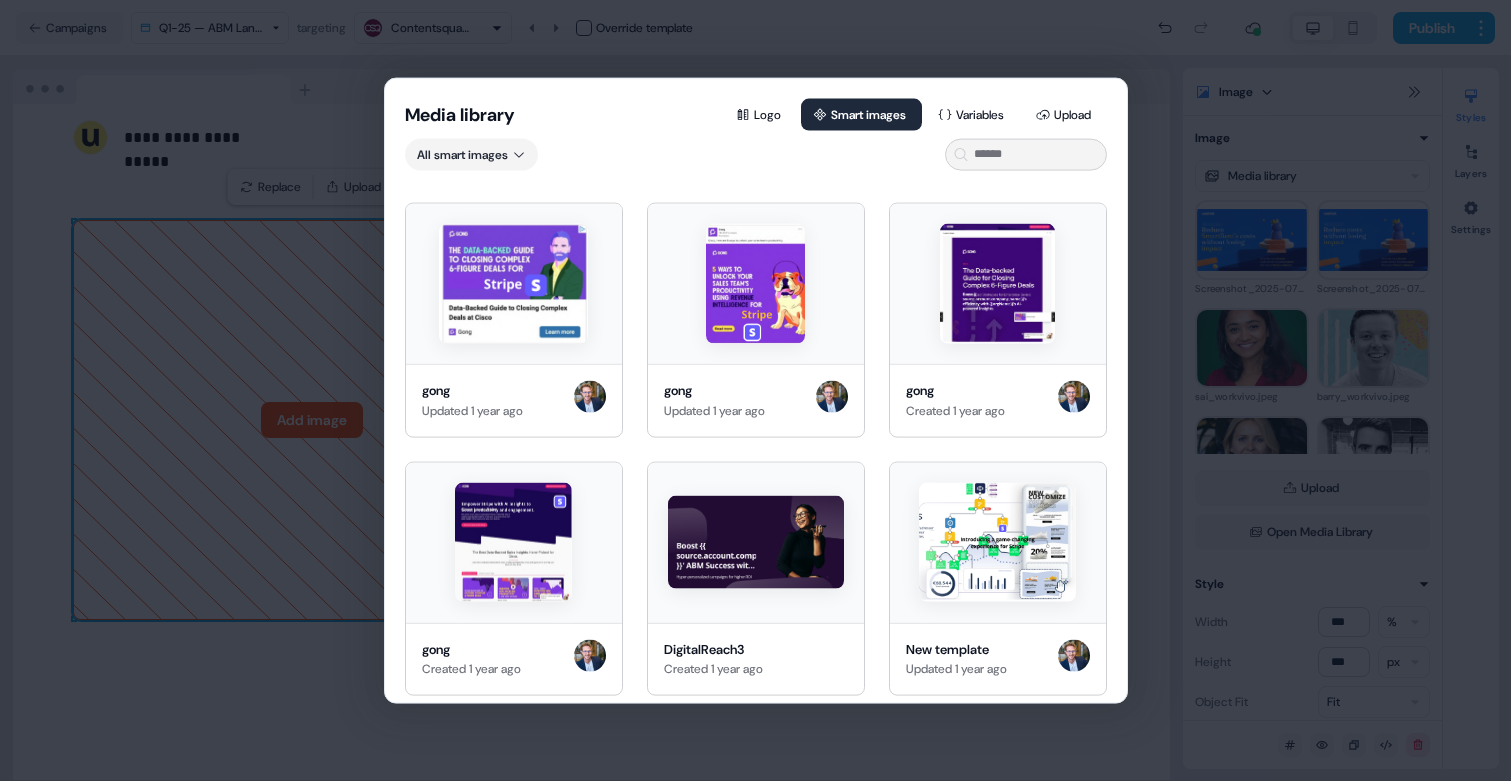 scroll, scrollTop: 20669, scrollLeft: 0, axis: vertical 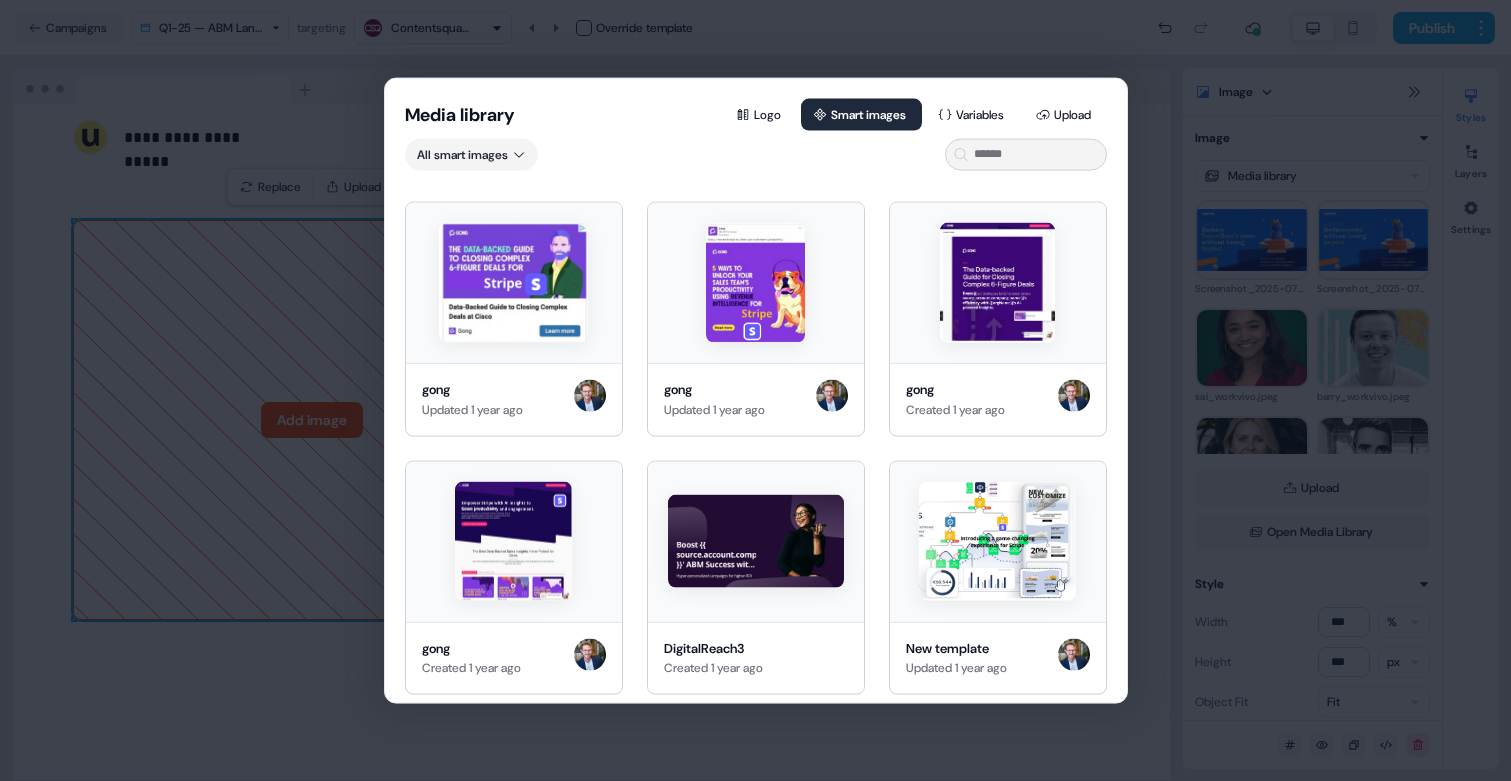 click at bounding box center (514, 4) 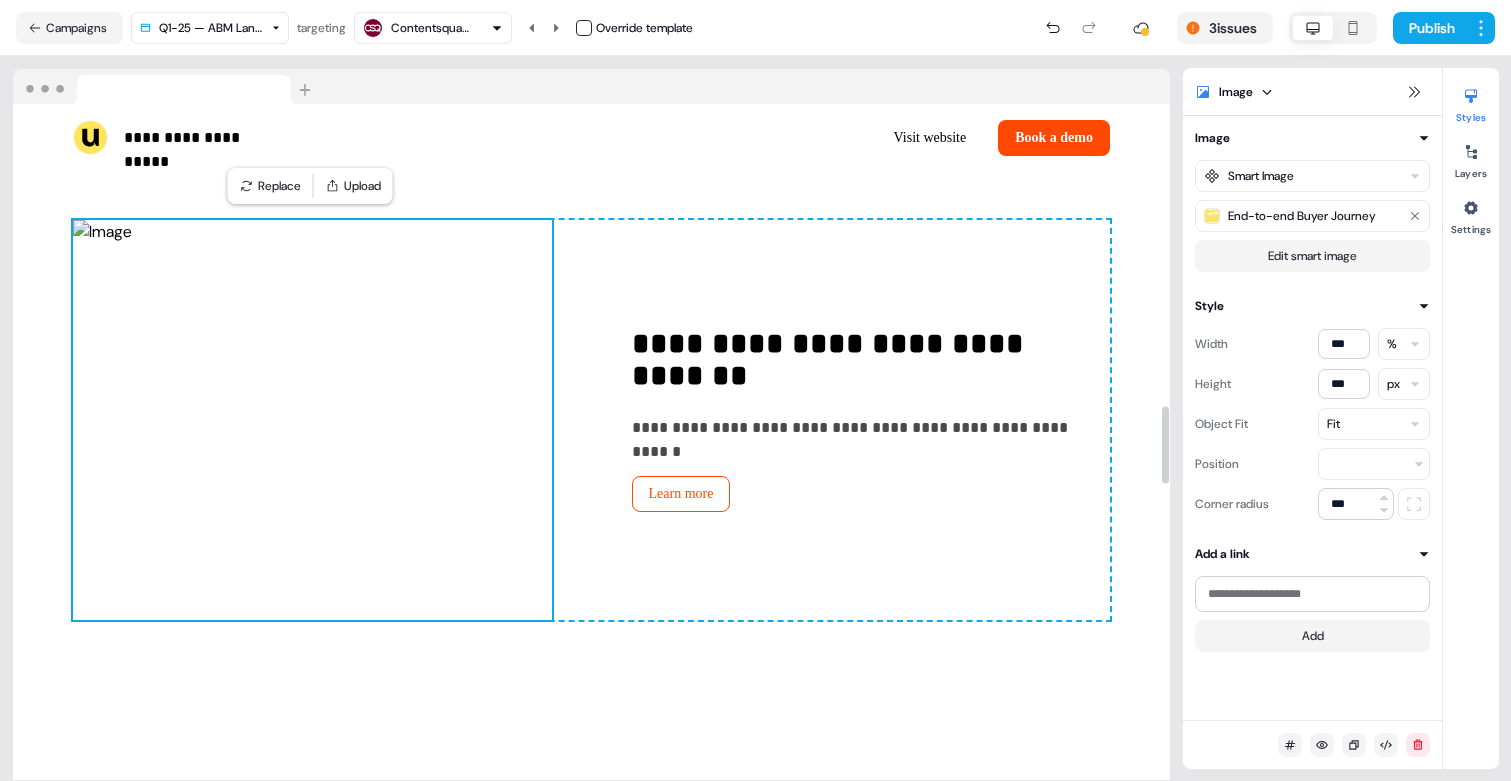 click at bounding box center [312, 420] 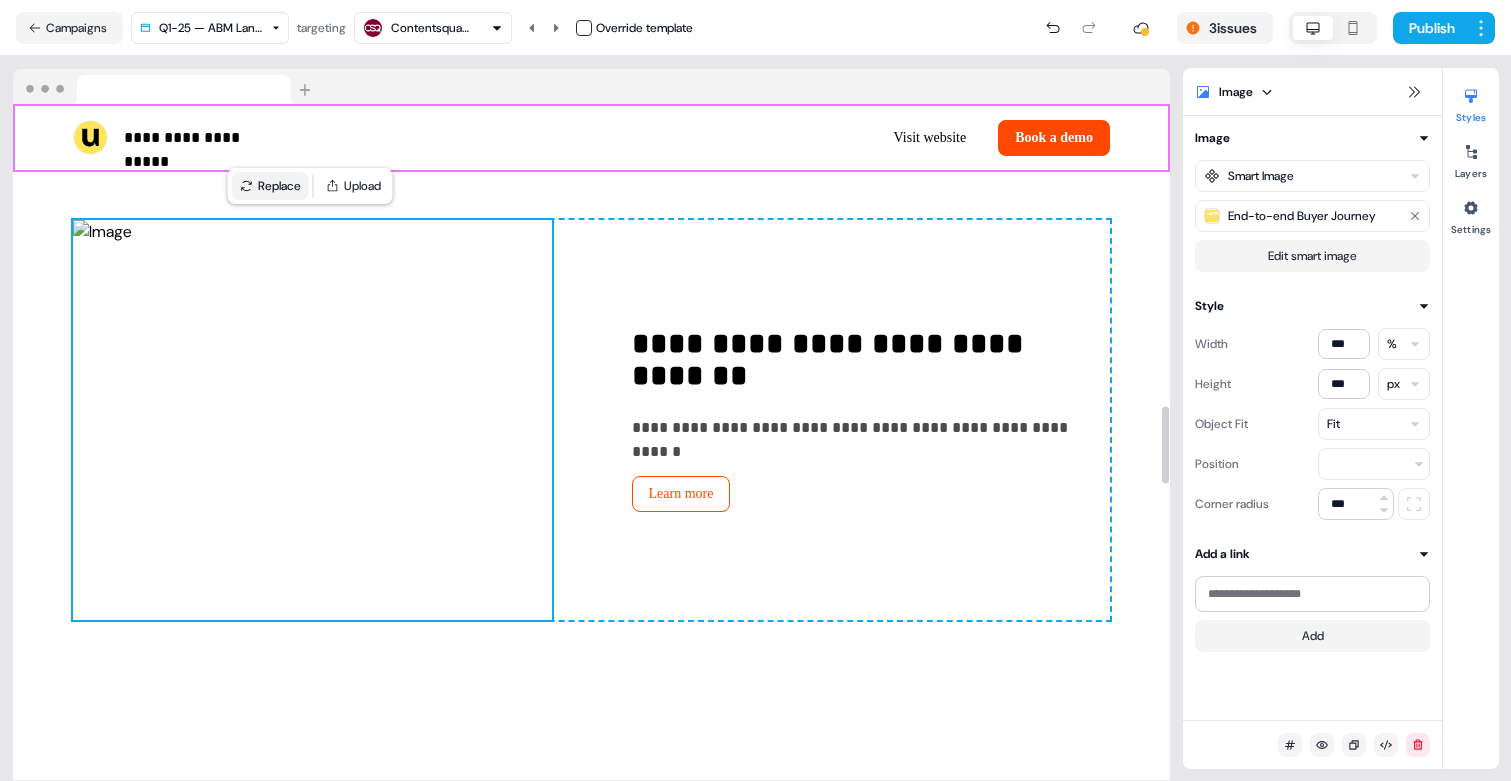 click on "Replace" at bounding box center (270, 186) 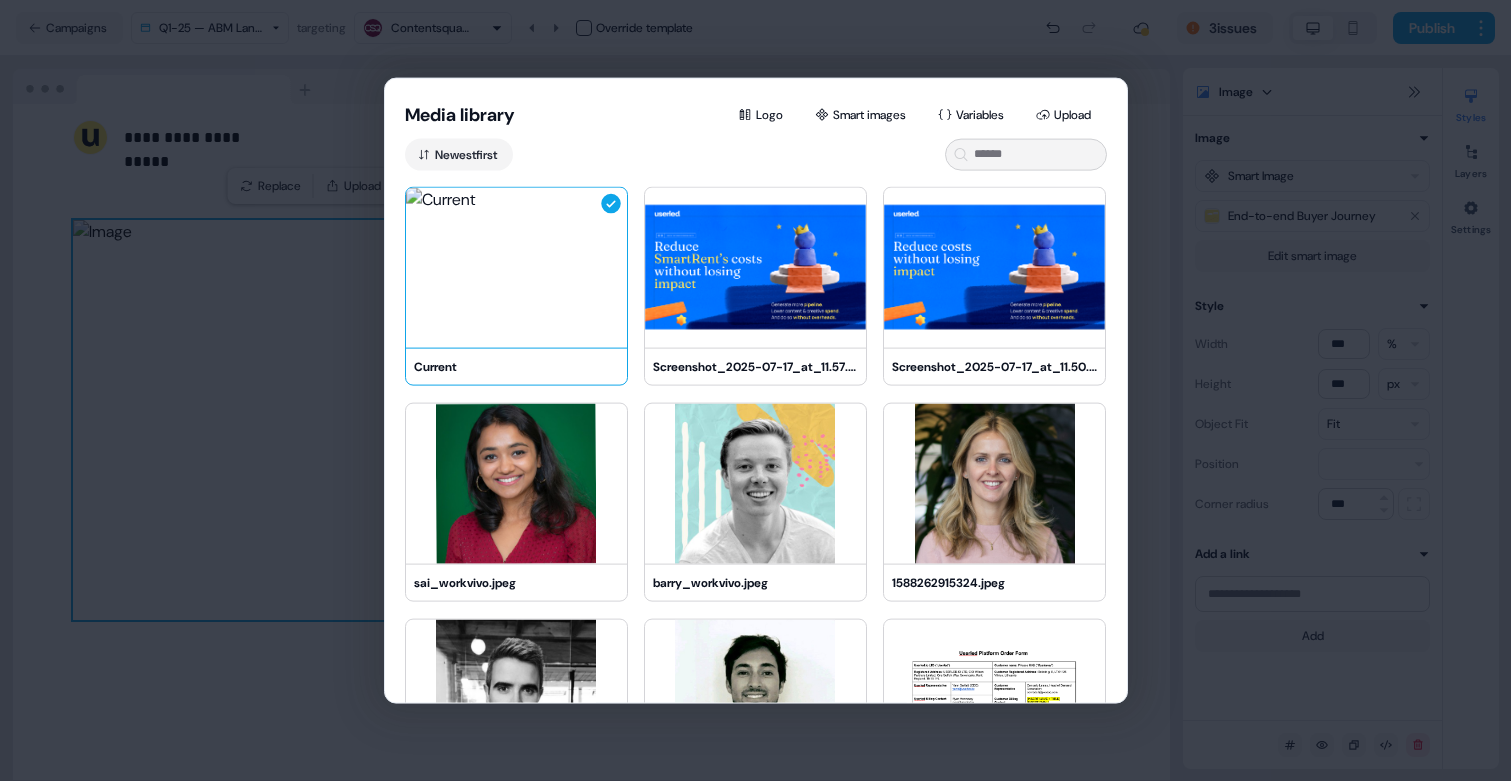 click on "Media library Logo Smart images Variables Upload Newest  first Current Screenshot_[DATE]_[TIME].png Screenshot_[DATE]_[TIME].png sai_workvivo.jpeg barry_workvivo.jpeg 1588262915324.jpeg 1637003938371.jpeg mathew.jpeg Screenshot_[DATE]_[TIME].png Screenshot_[DATE]_[TIME].png Screenshot_[DATE]_[TIME].png manufacturing-report.webp" at bounding box center [755, 390] 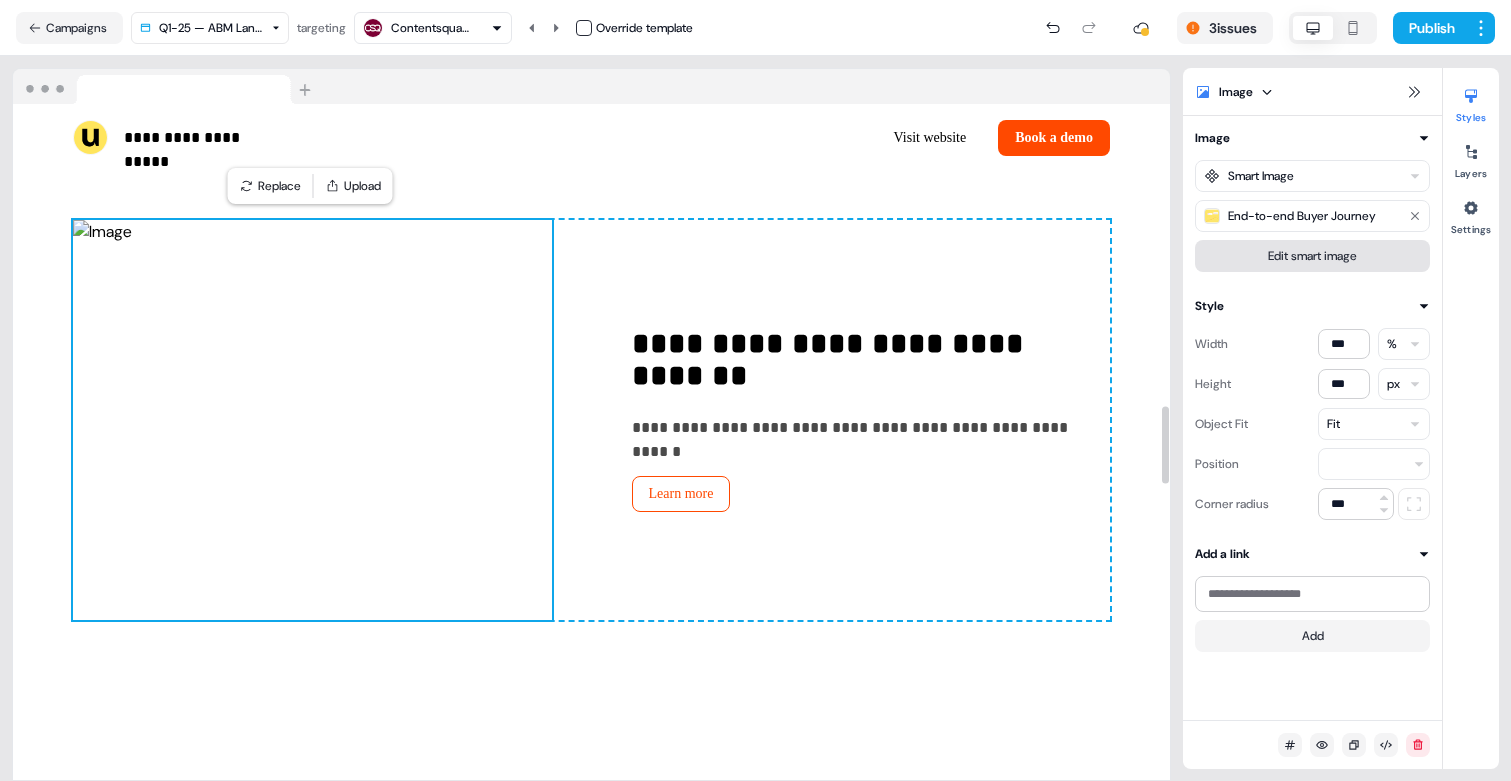 click on "Edit smart image" at bounding box center (1312, 256) 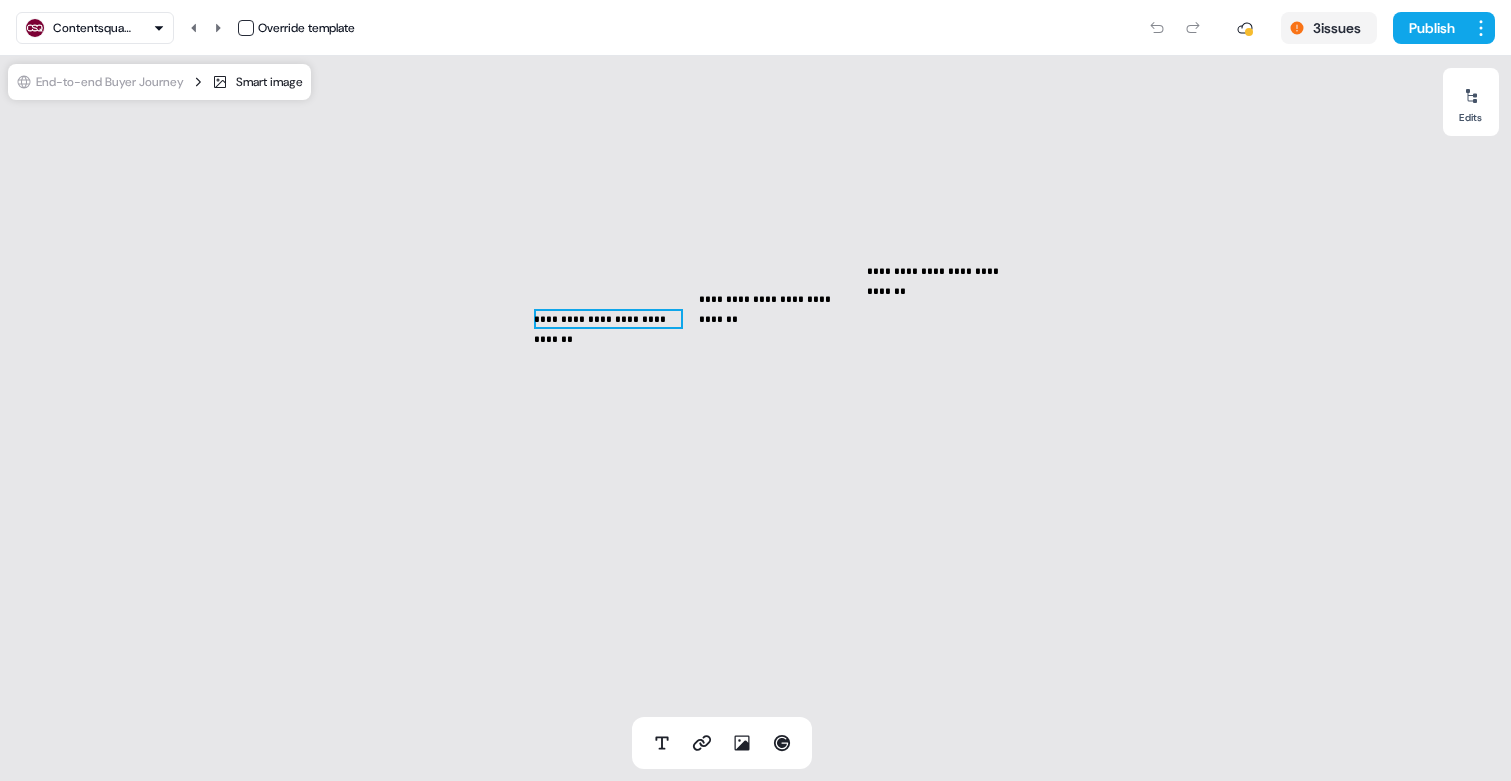 click on "**********" at bounding box center (608, 319) 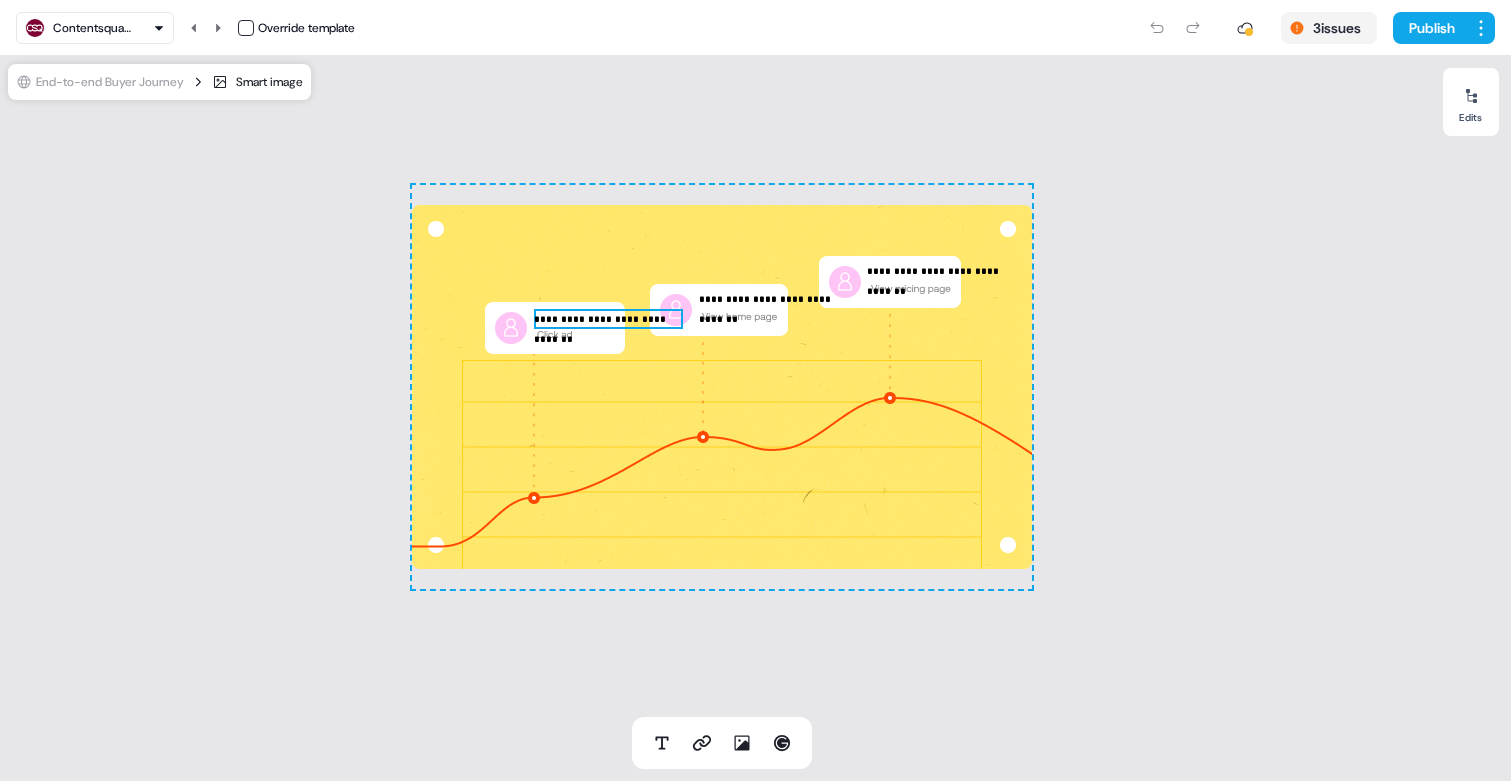 click on "**********" at bounding box center (608, 319) 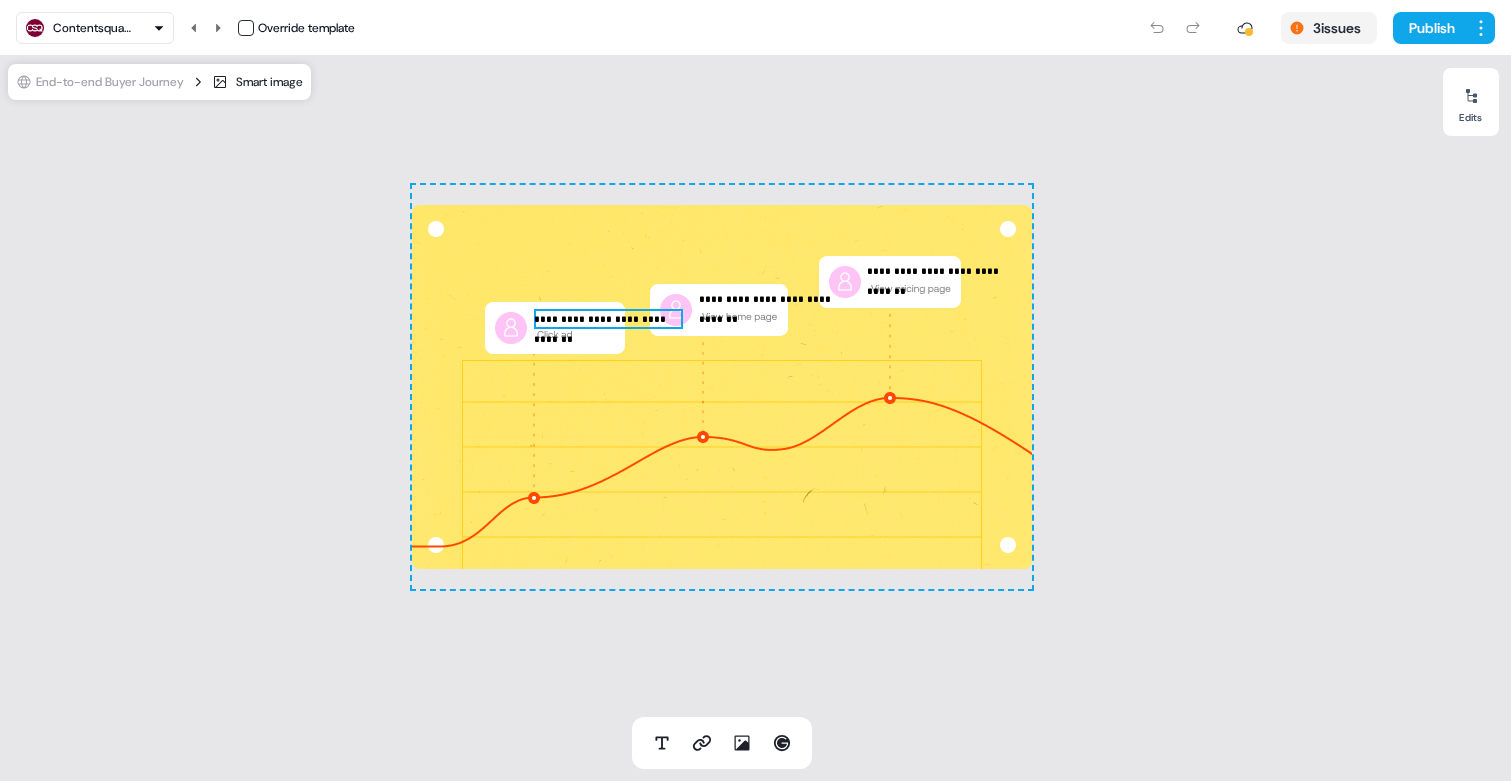 click on "**********" at bounding box center (608, 319) 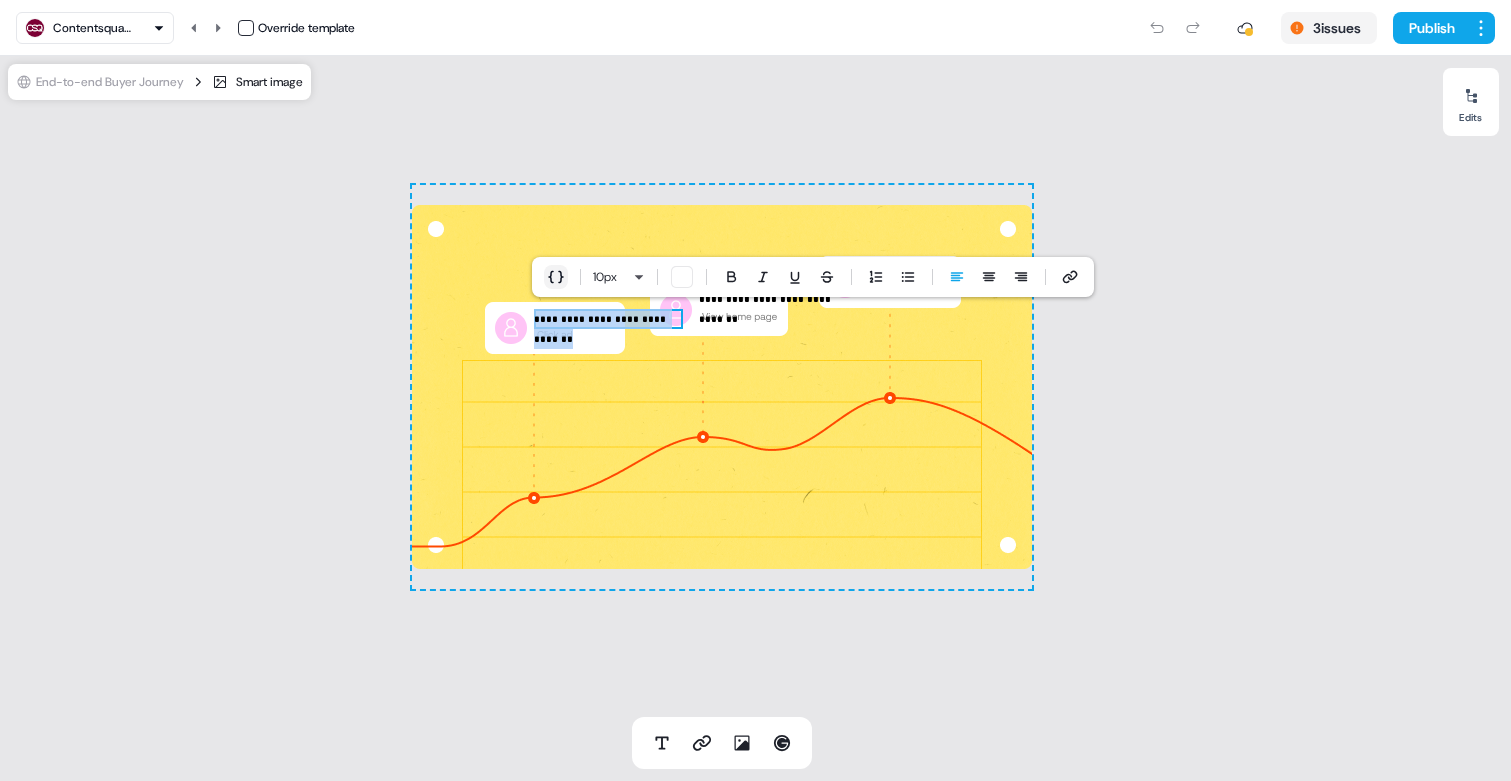 click 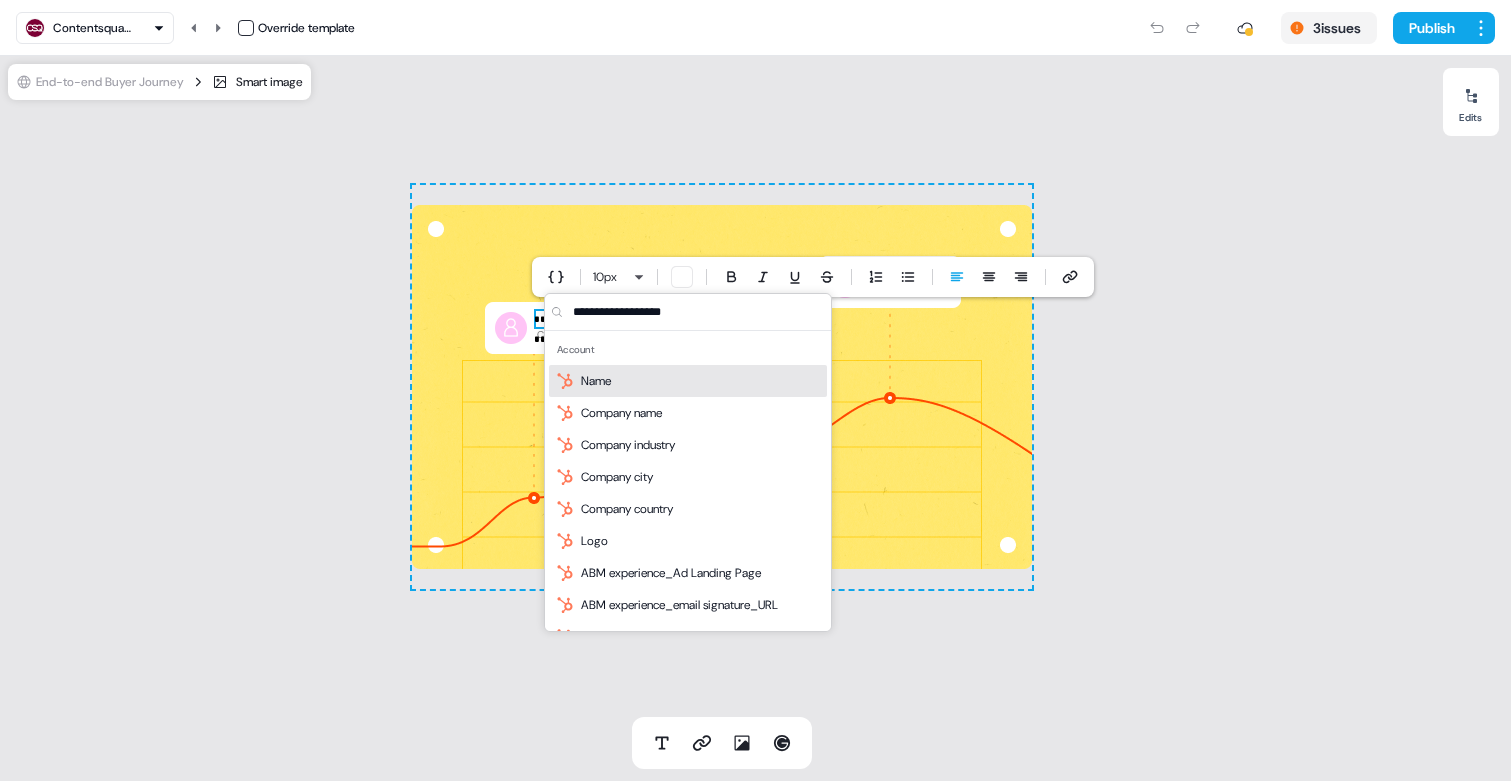 click on "Name" at bounding box center (596, 381) 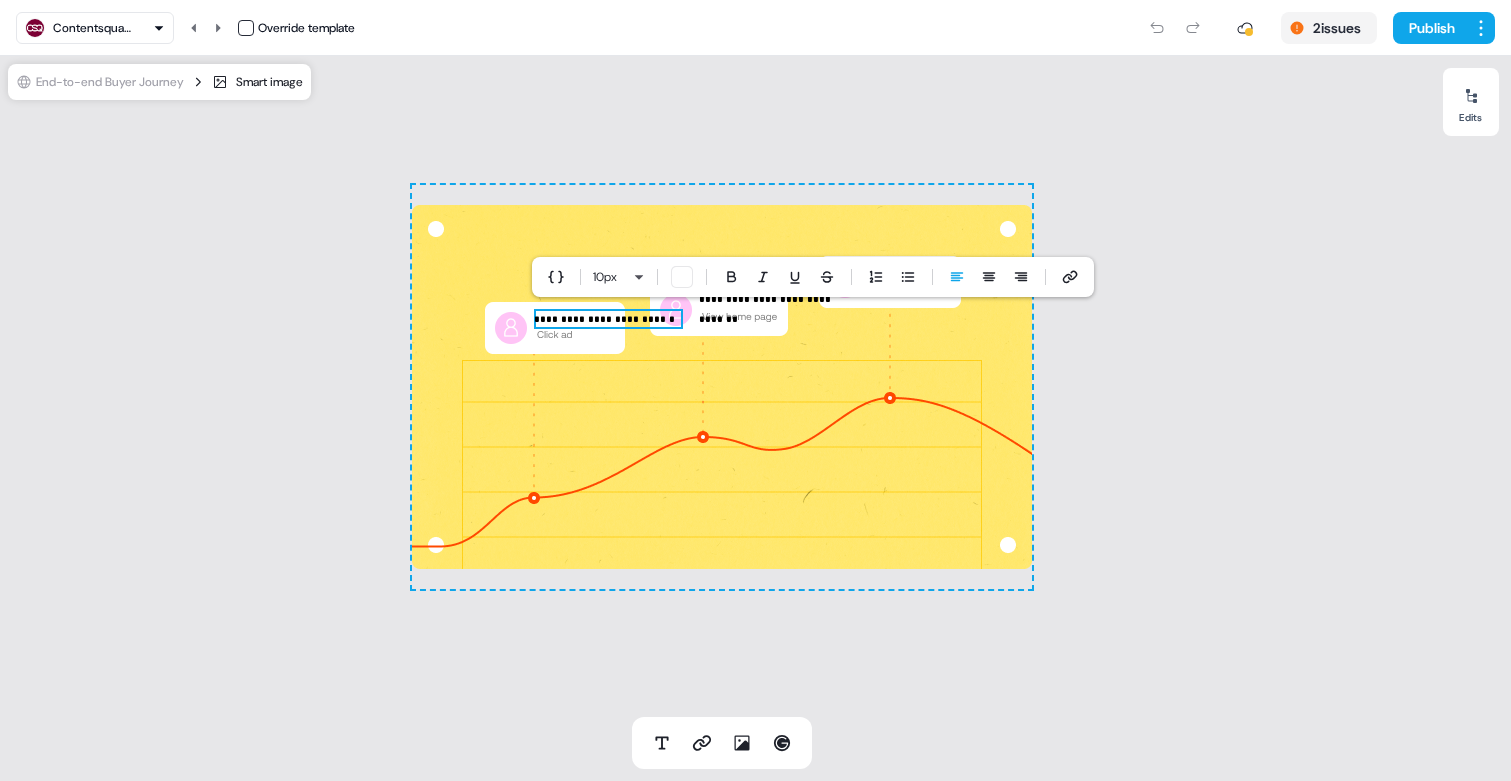 click on "**********" at bounding box center (608, 319) 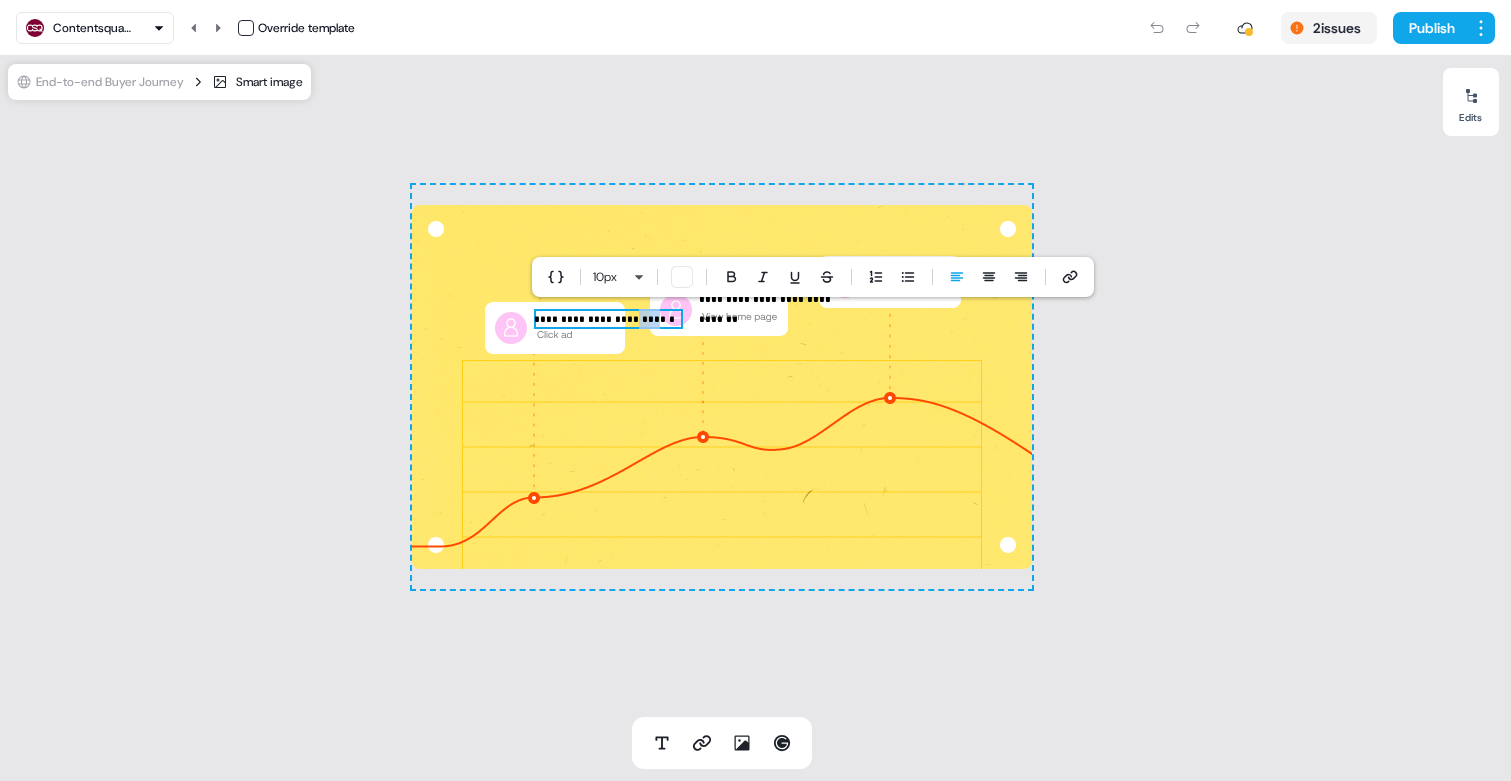 click on "**********" at bounding box center (608, 319) 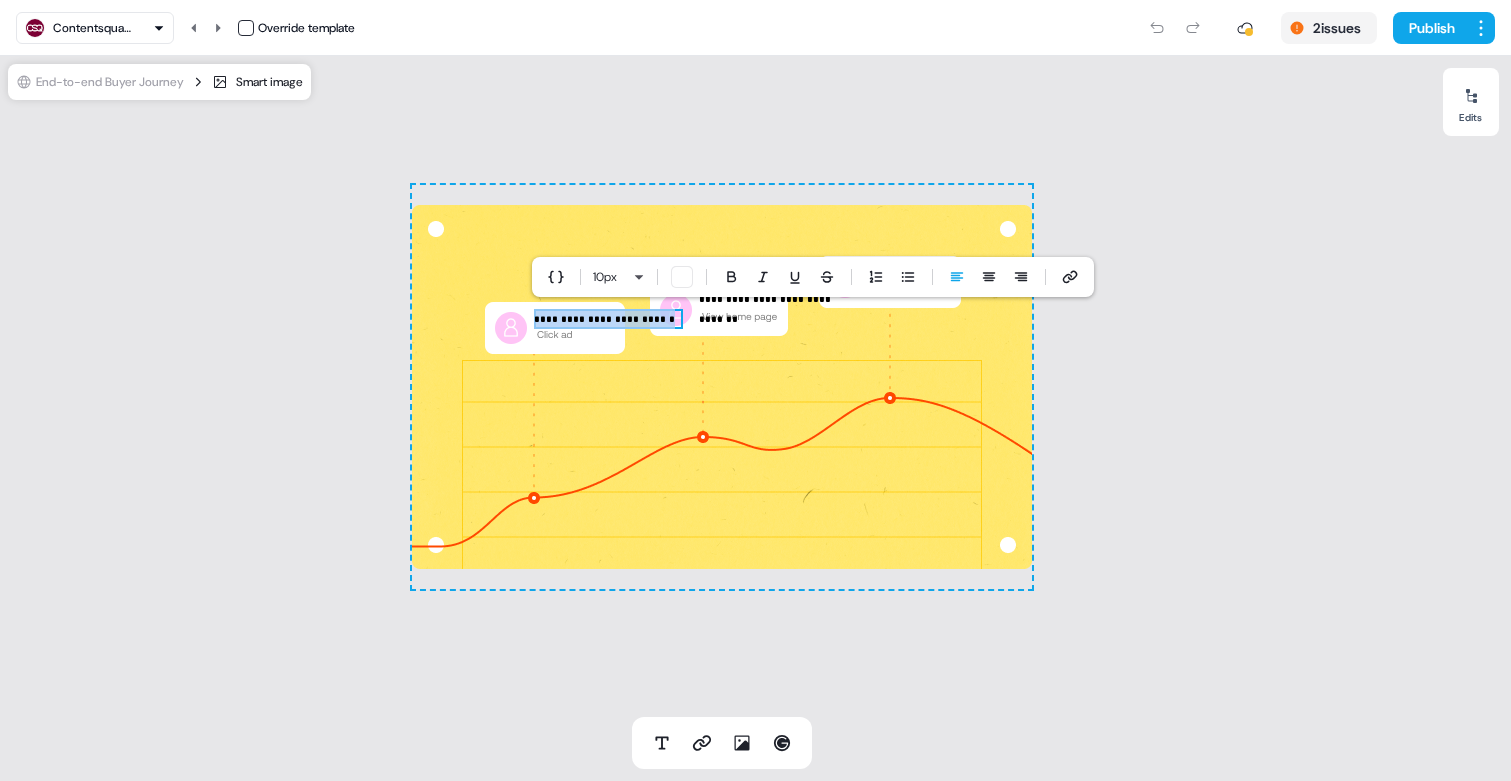 click on "**********" at bounding box center (608, 319) 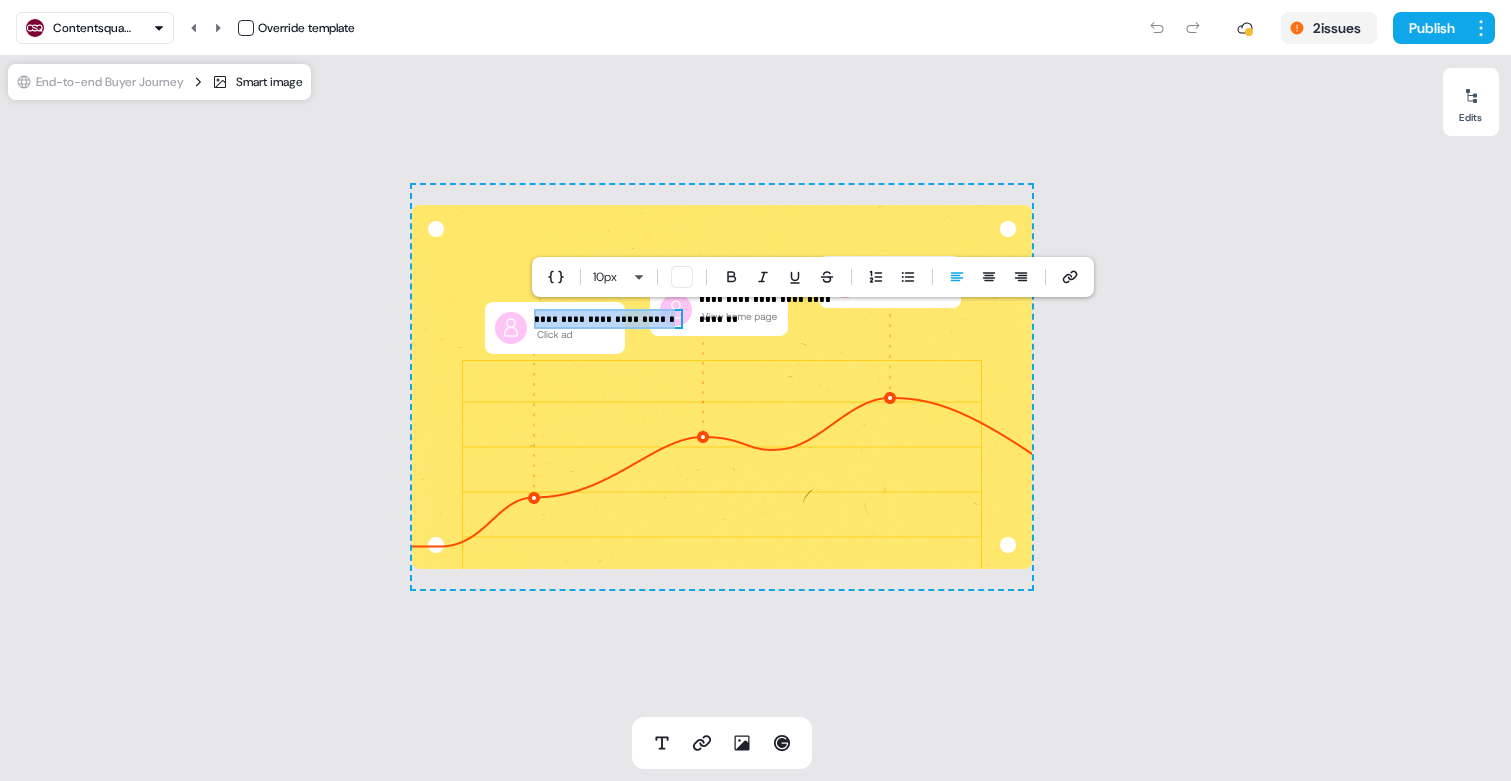 click on "**********" at bounding box center [722, 387] 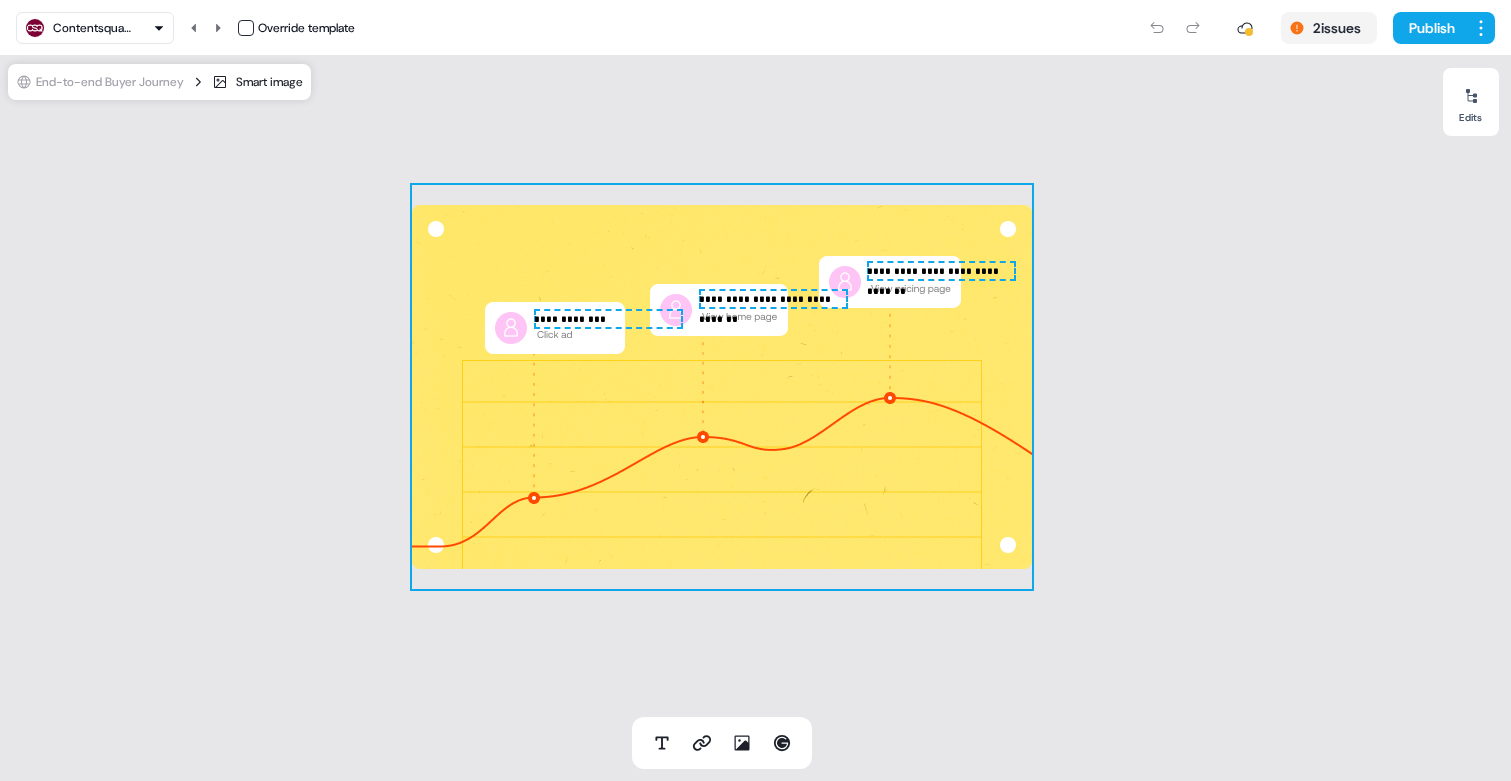 click on "**********" at bounding box center (773, 299) 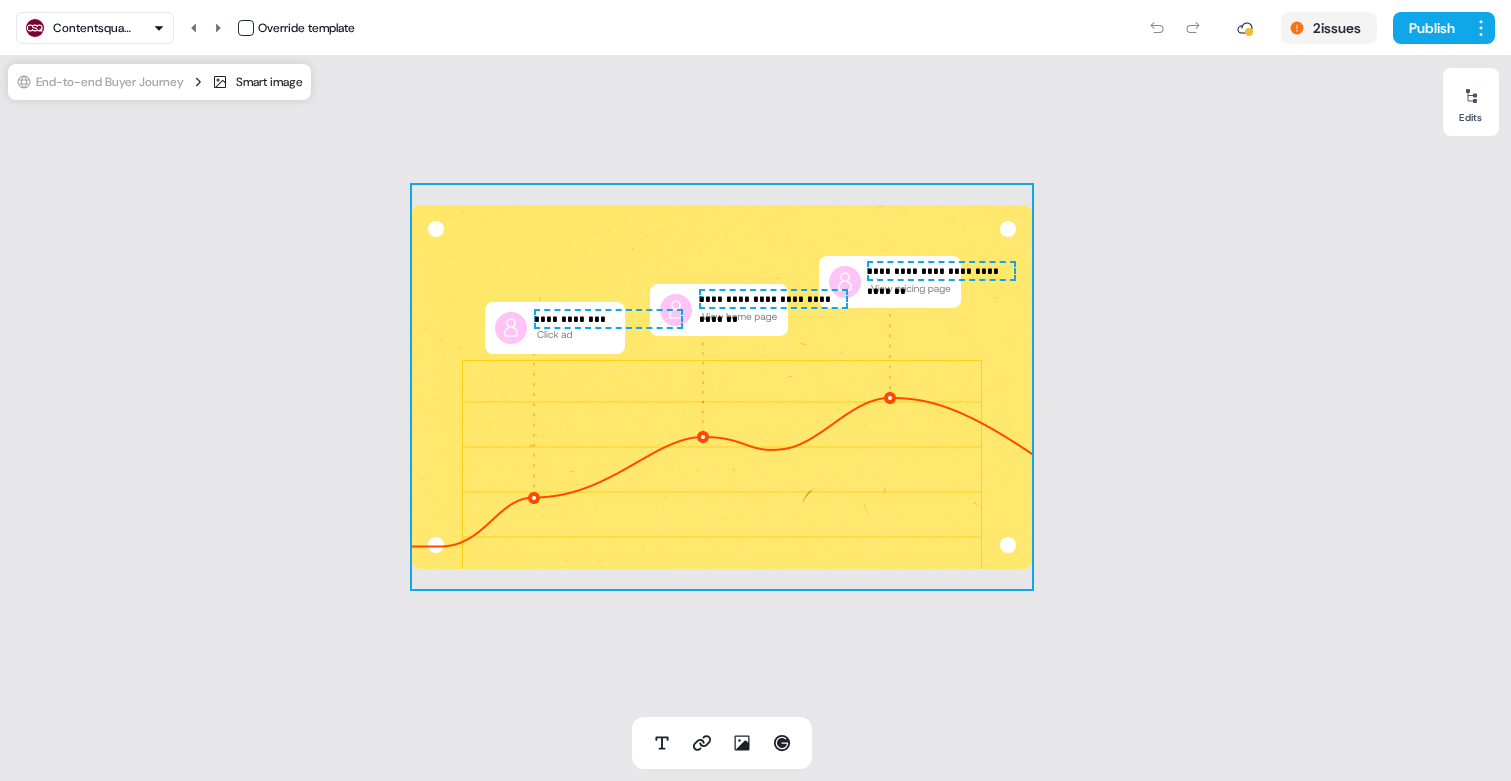 click on "**********" at bounding box center [773, 299] 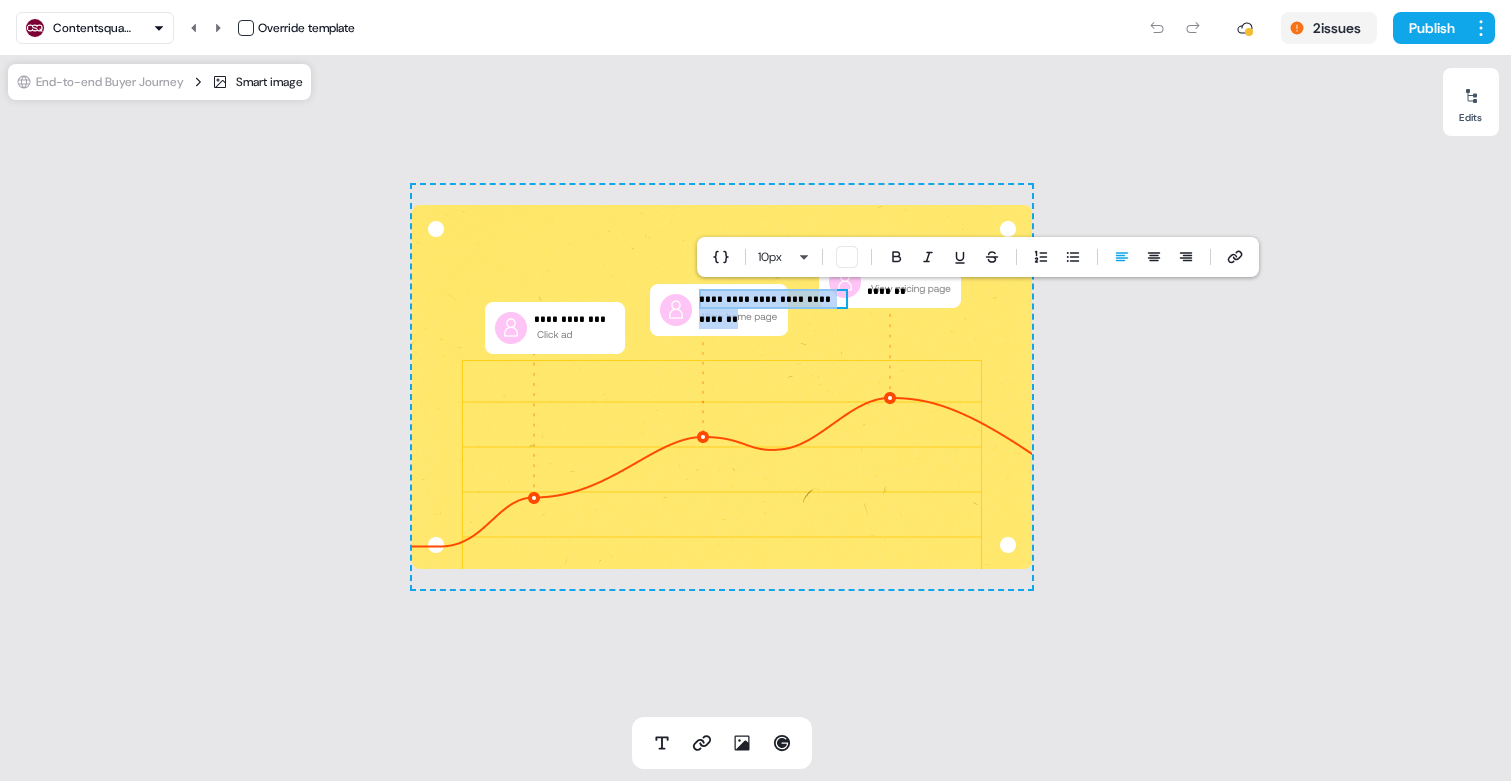 click on "**********" at bounding box center [773, 299] 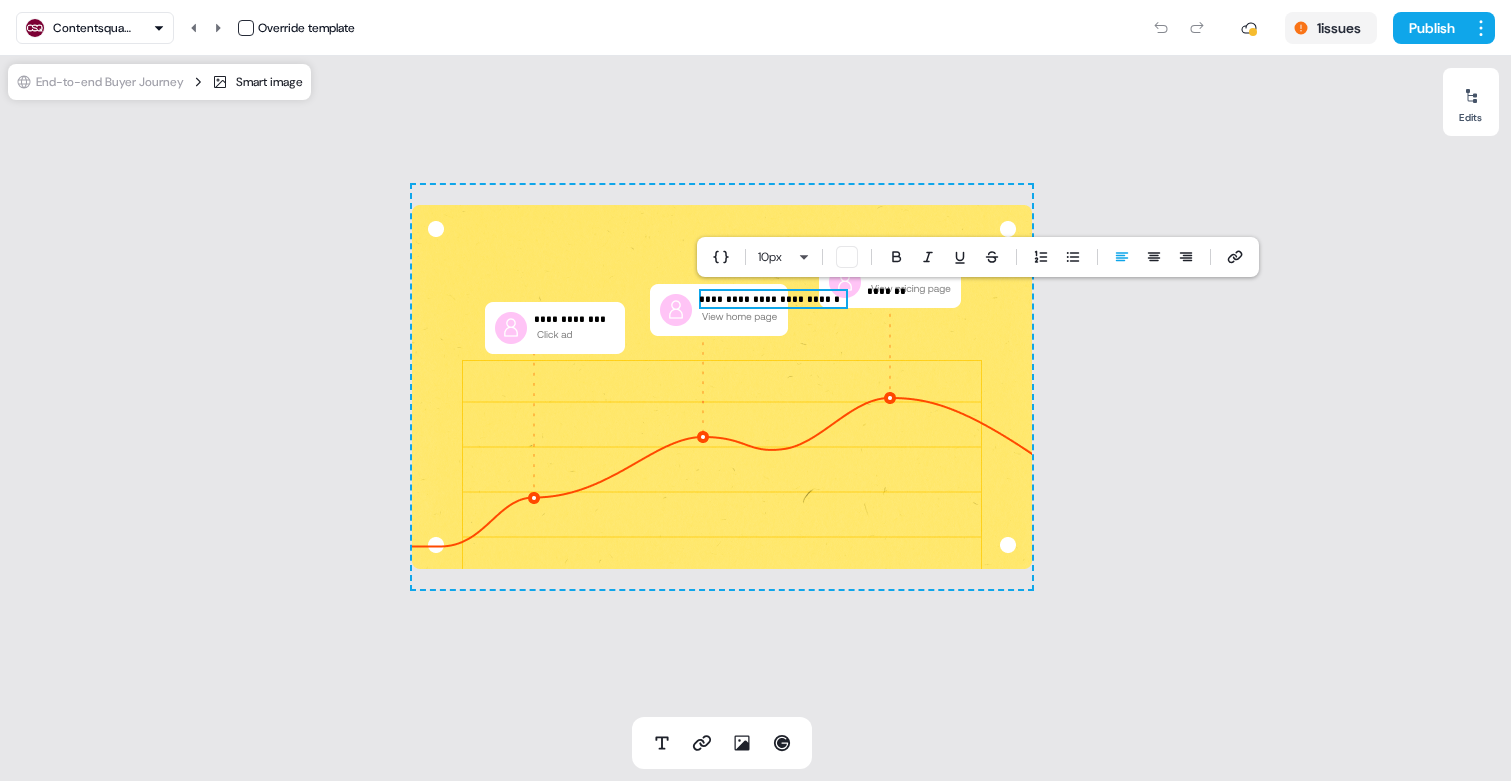 click on "**********" at bounding box center [722, 387] 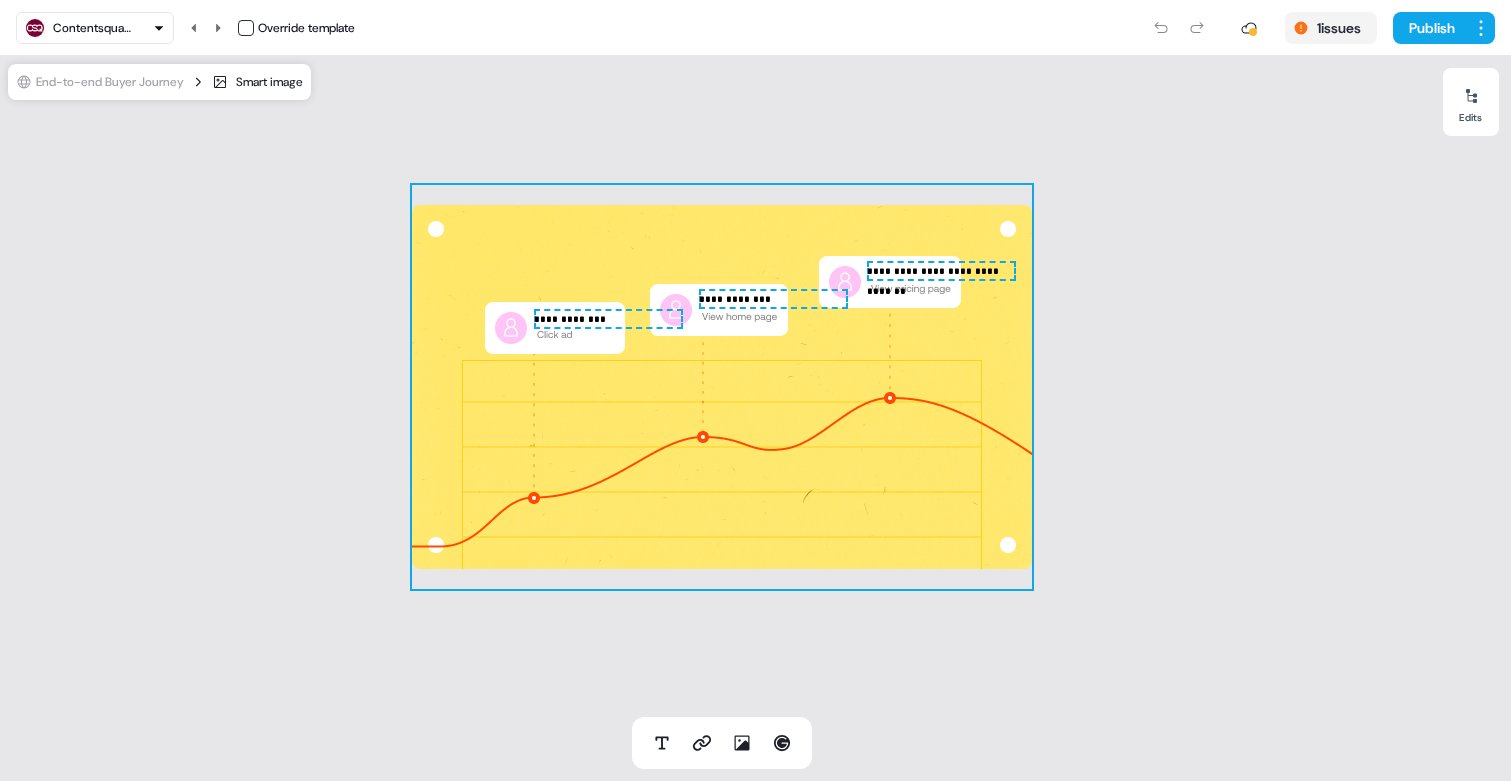 click on "**********" at bounding box center (941, 271) 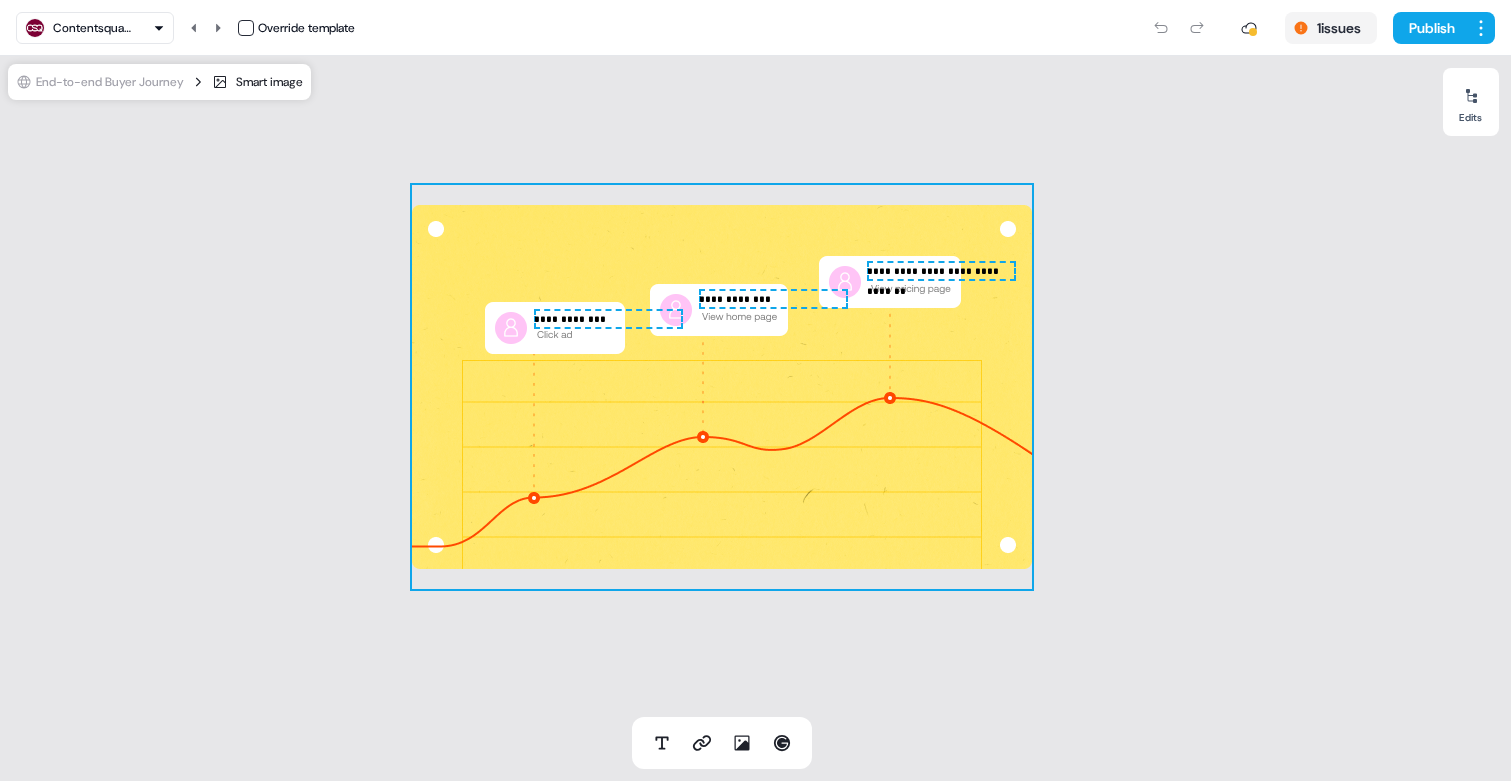 click on "**********" at bounding box center [941, 271] 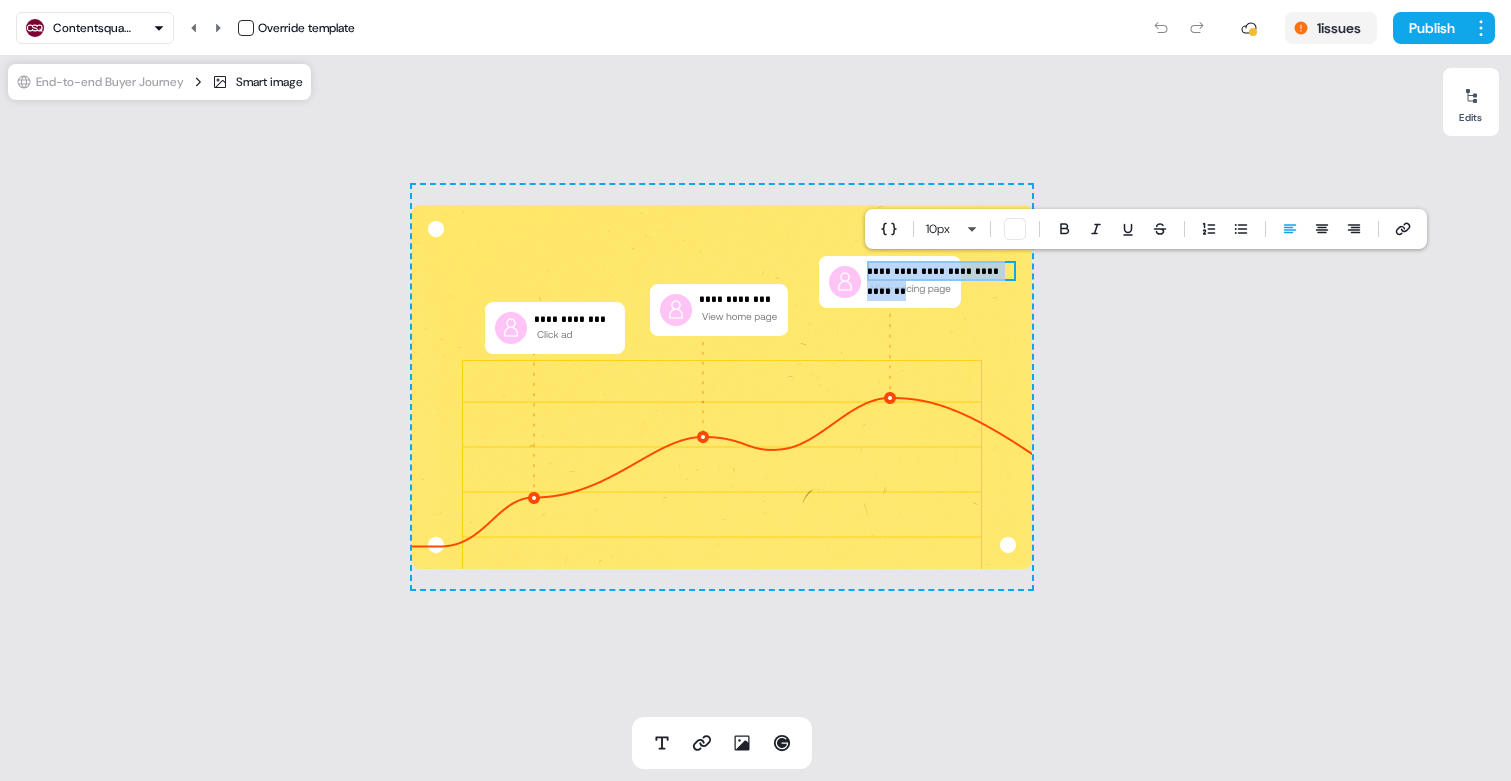 click on "**********" at bounding box center [941, 271] 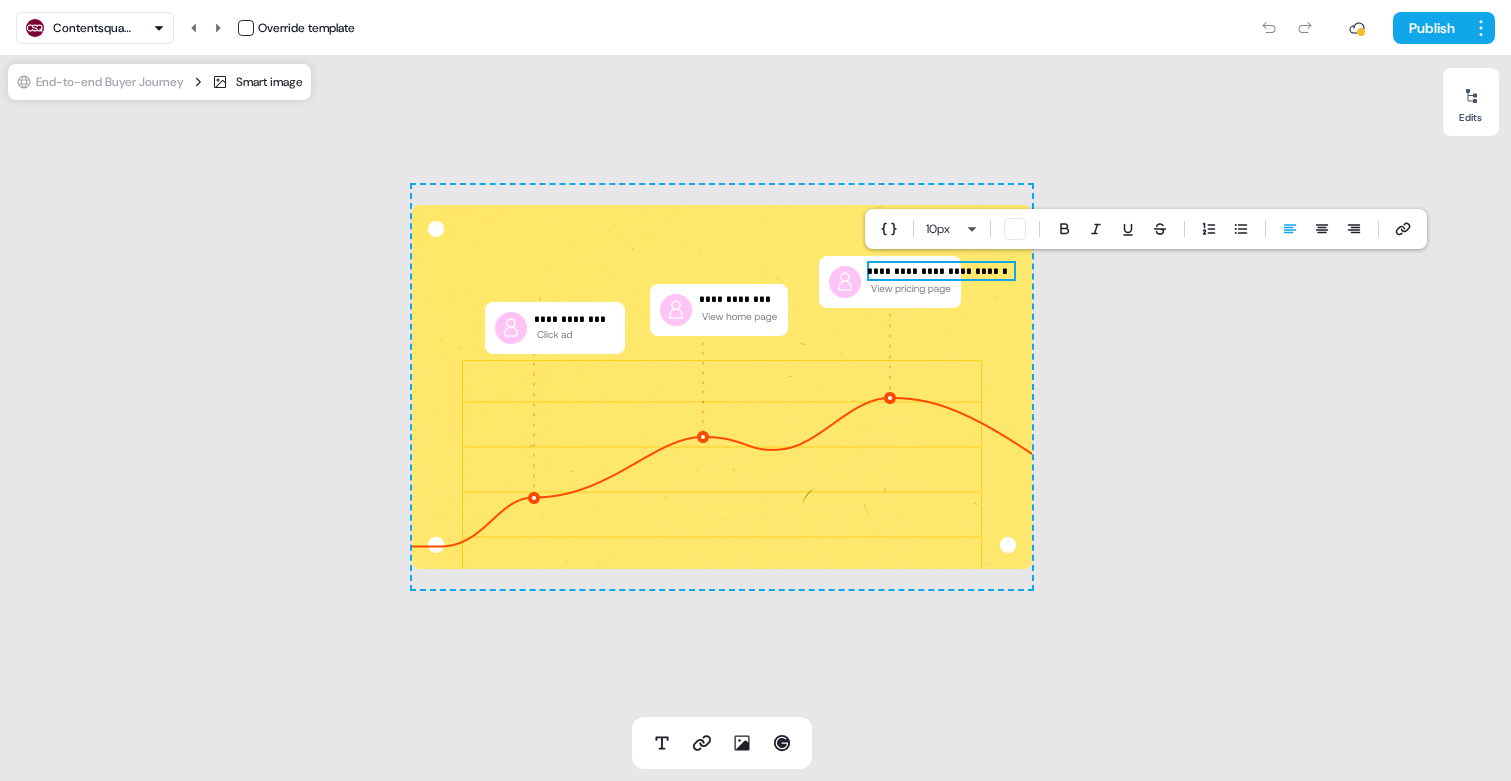 click on "**********" at bounding box center [722, 387] 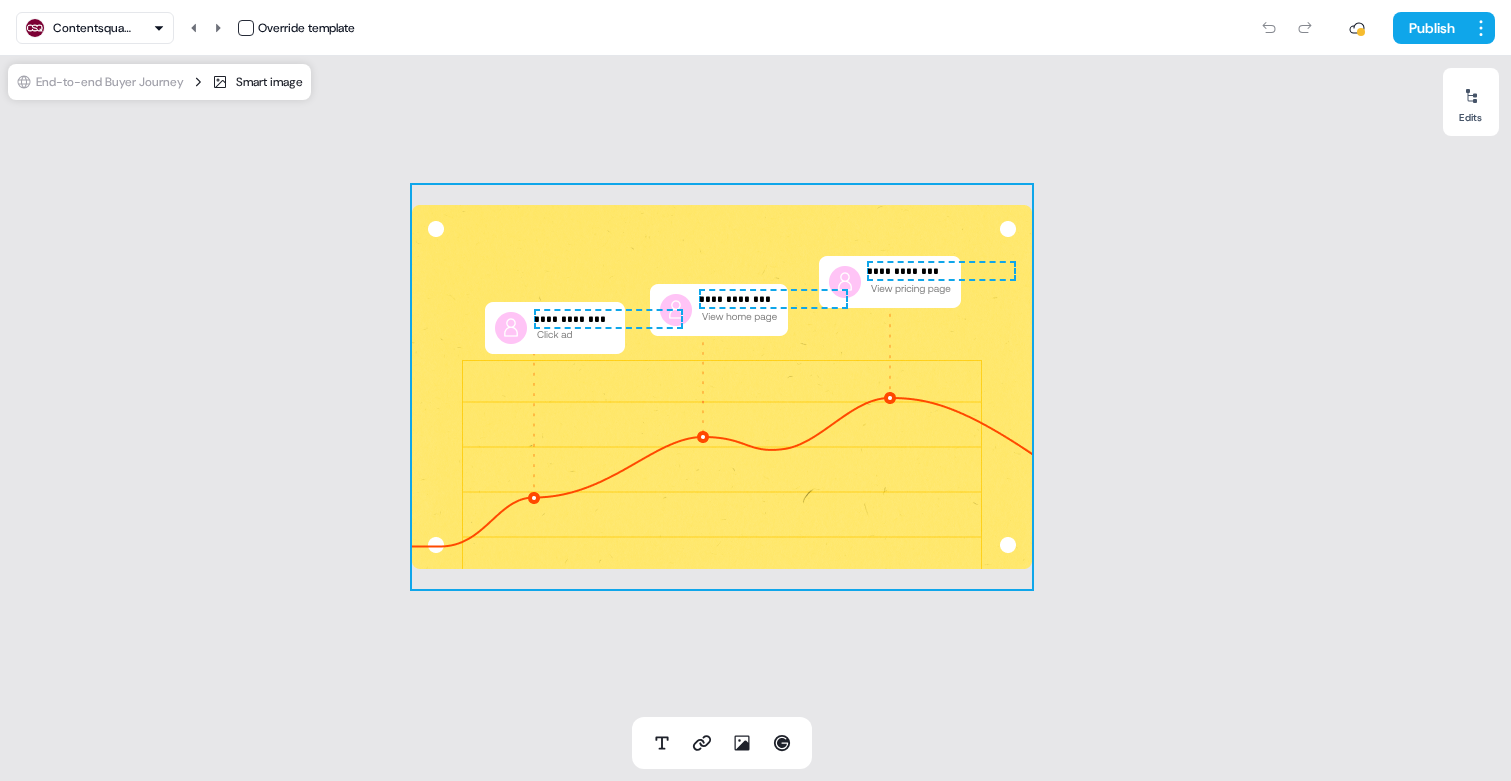 click on "**********" at bounding box center (608, 319) 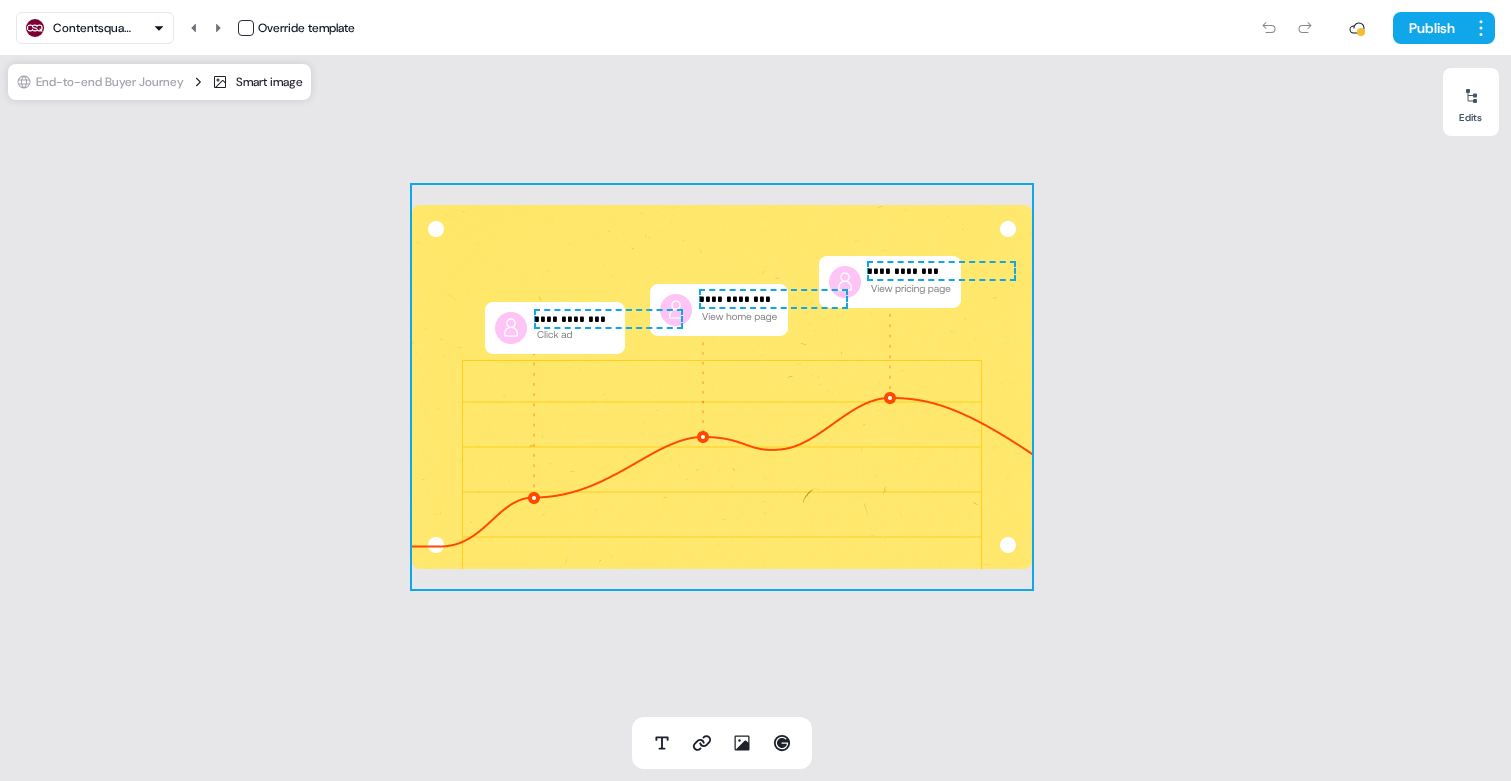 click on "**********" at bounding box center [608, 319] 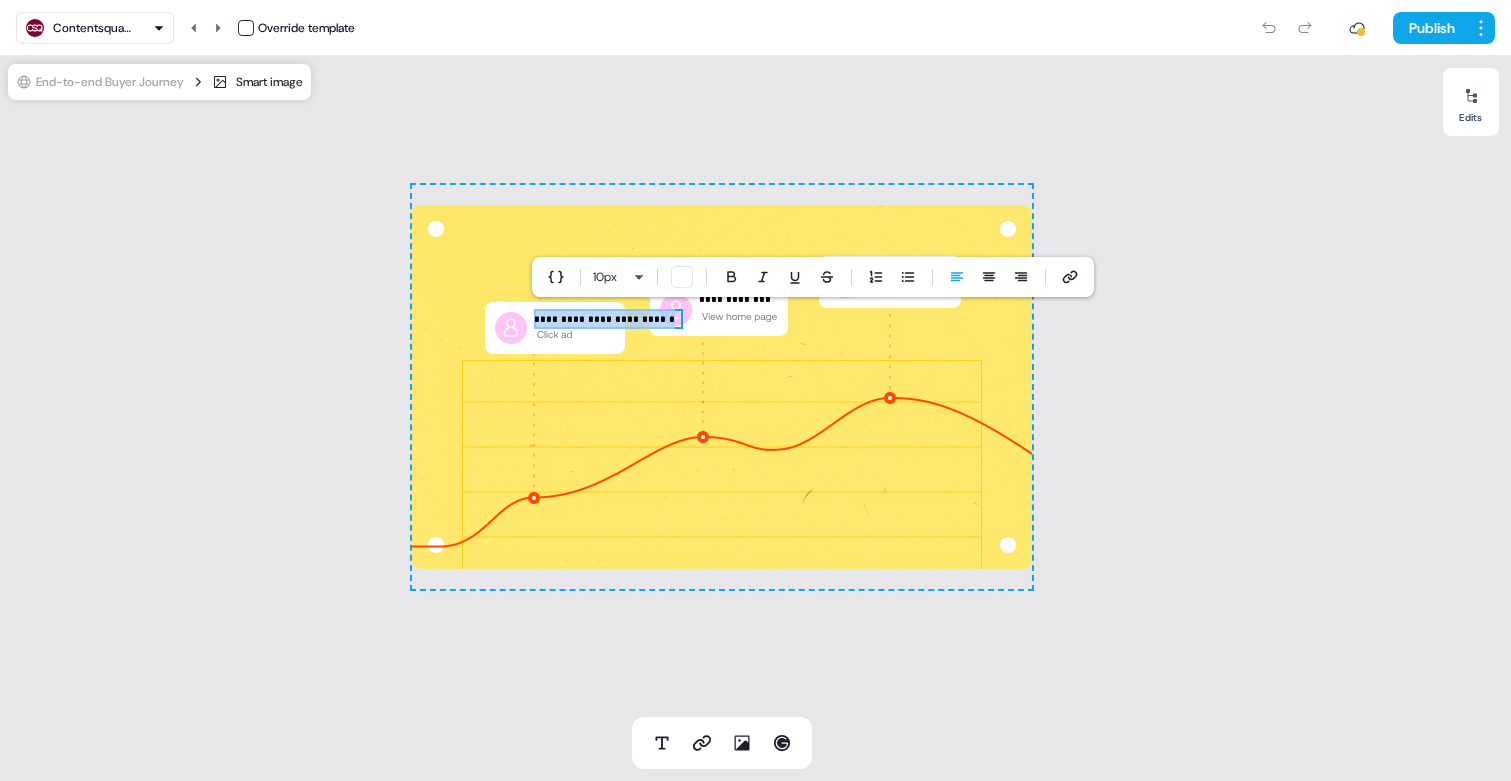 click on "**********" at bounding box center (608, 319) 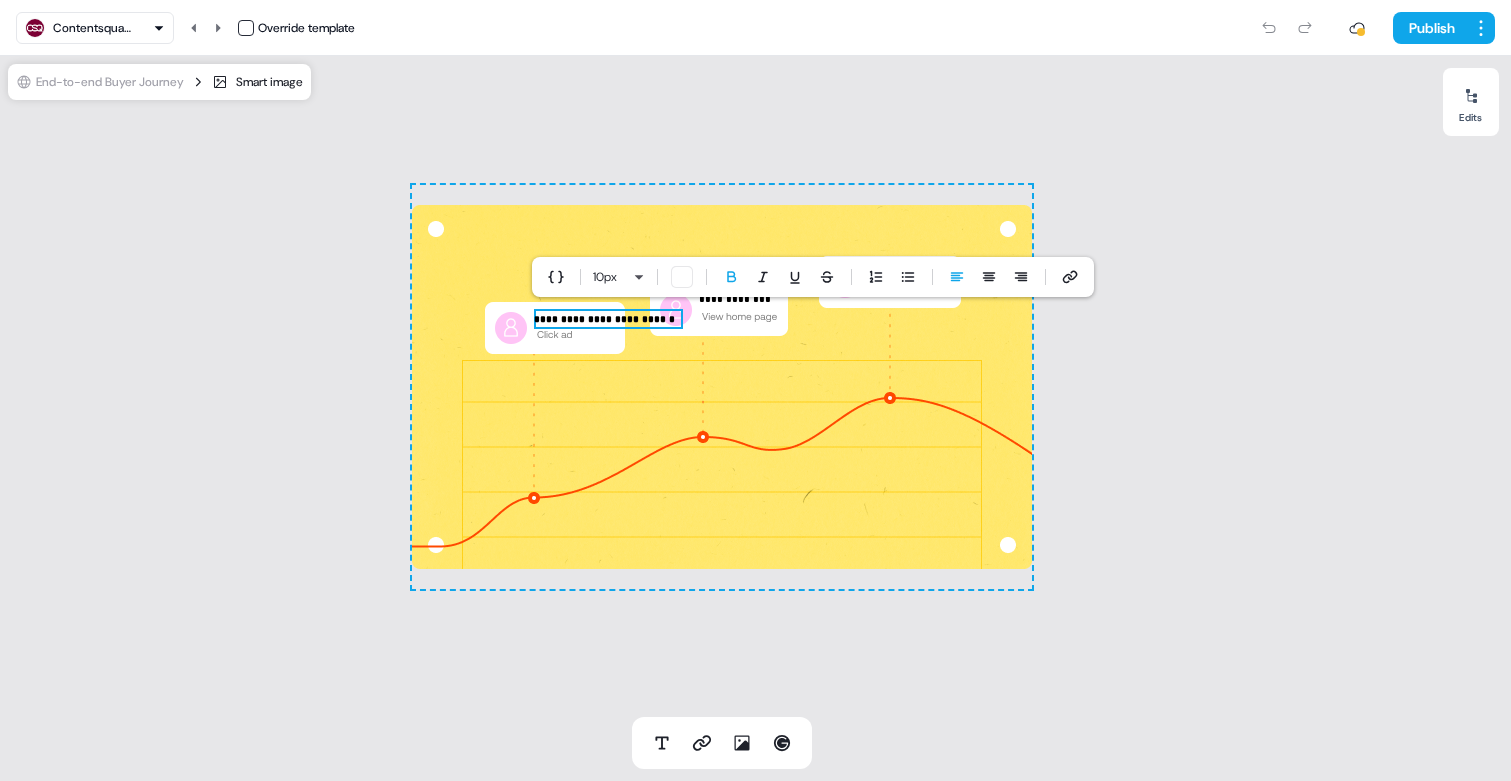 click on "**********" at bounding box center [722, 387] 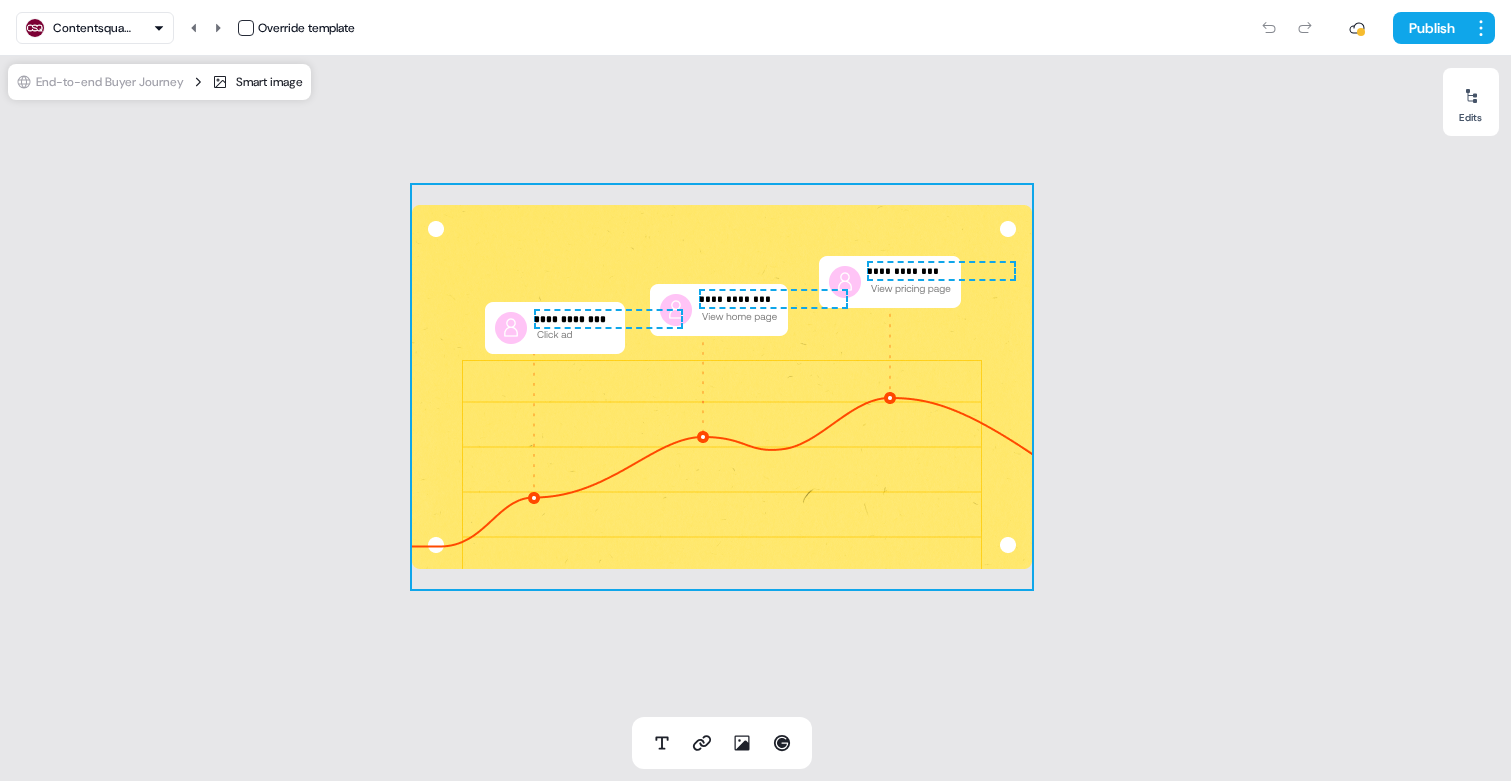 click on "**********" at bounding box center [722, 387] 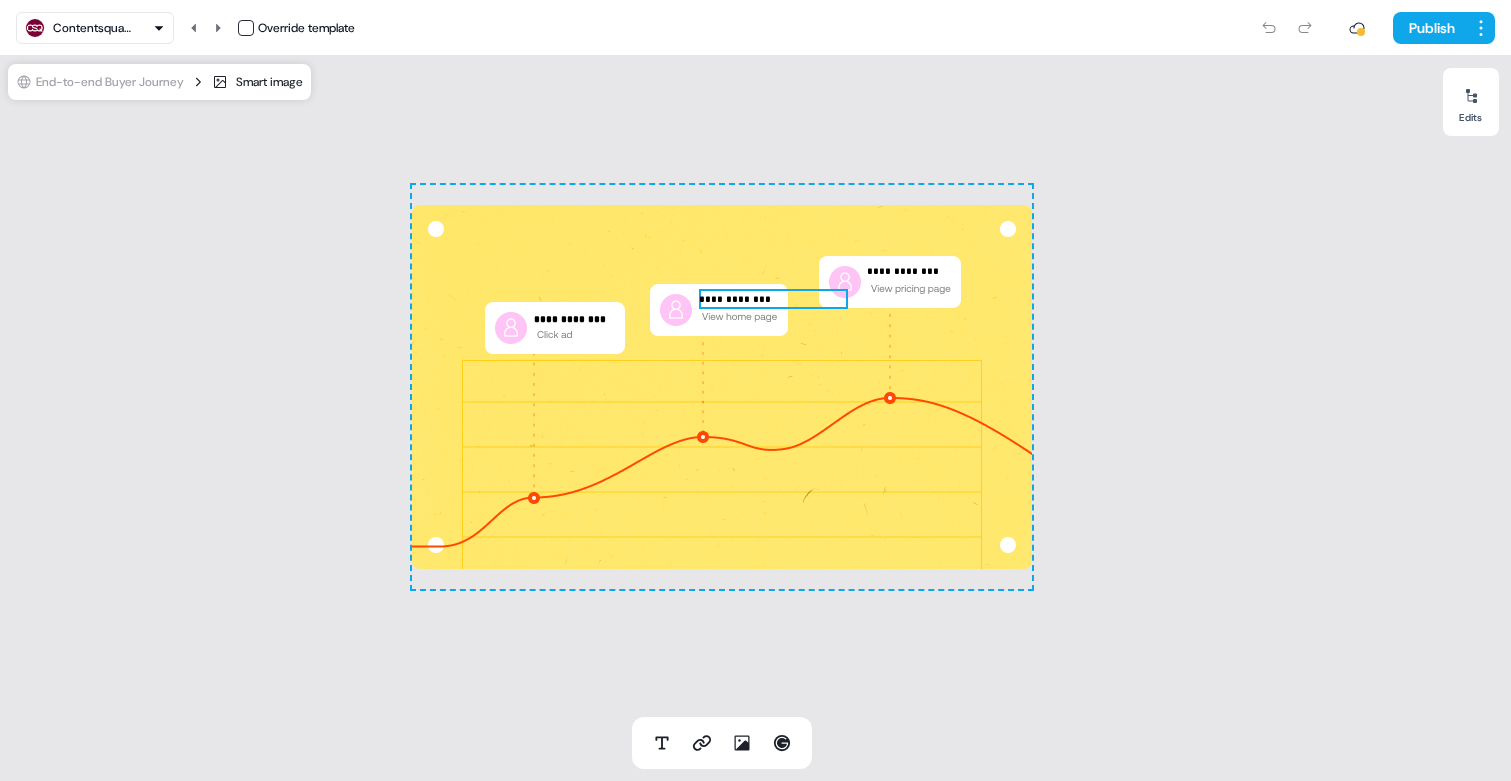click on "**********" at bounding box center [773, 299] 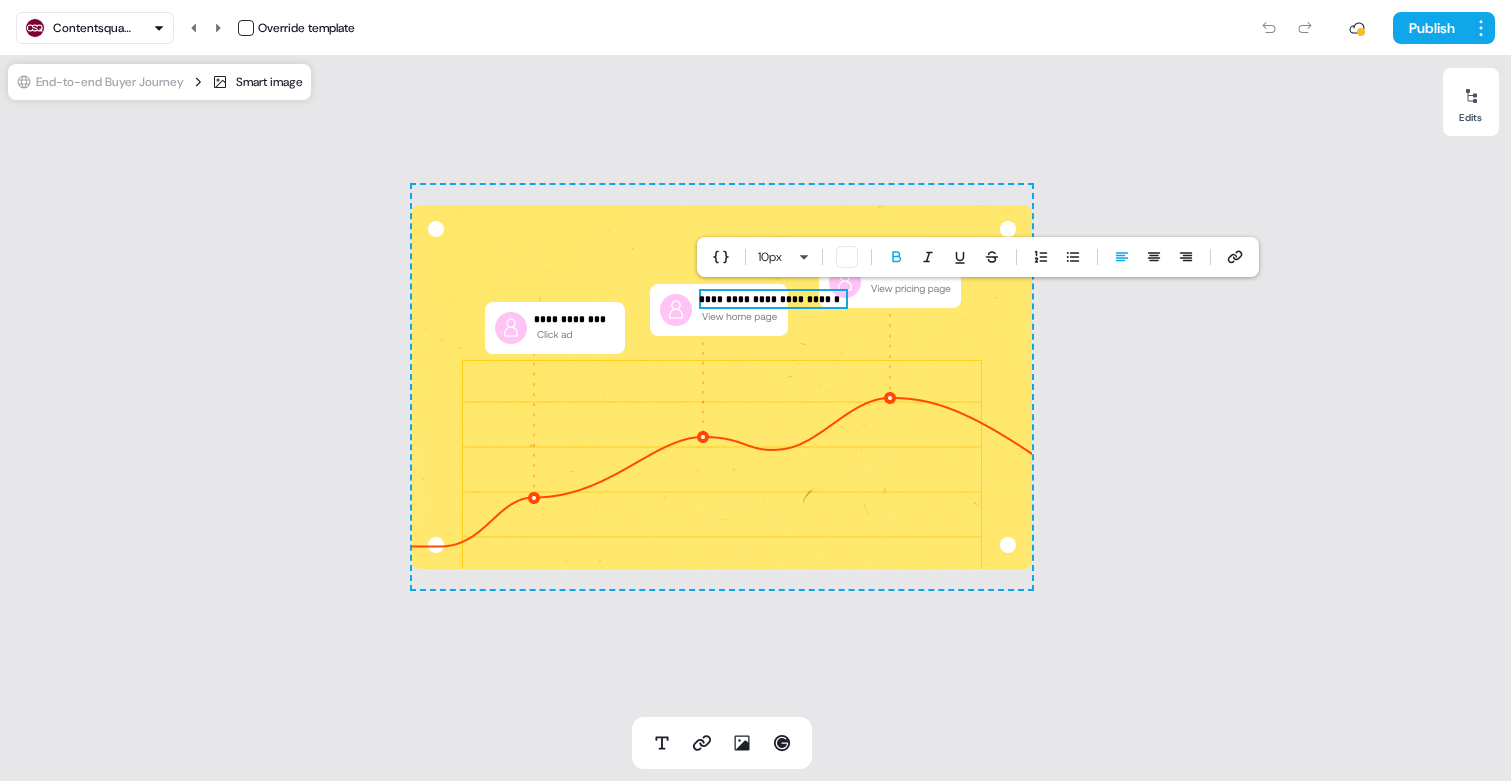 click on "**********" at bounding box center (722, 387) 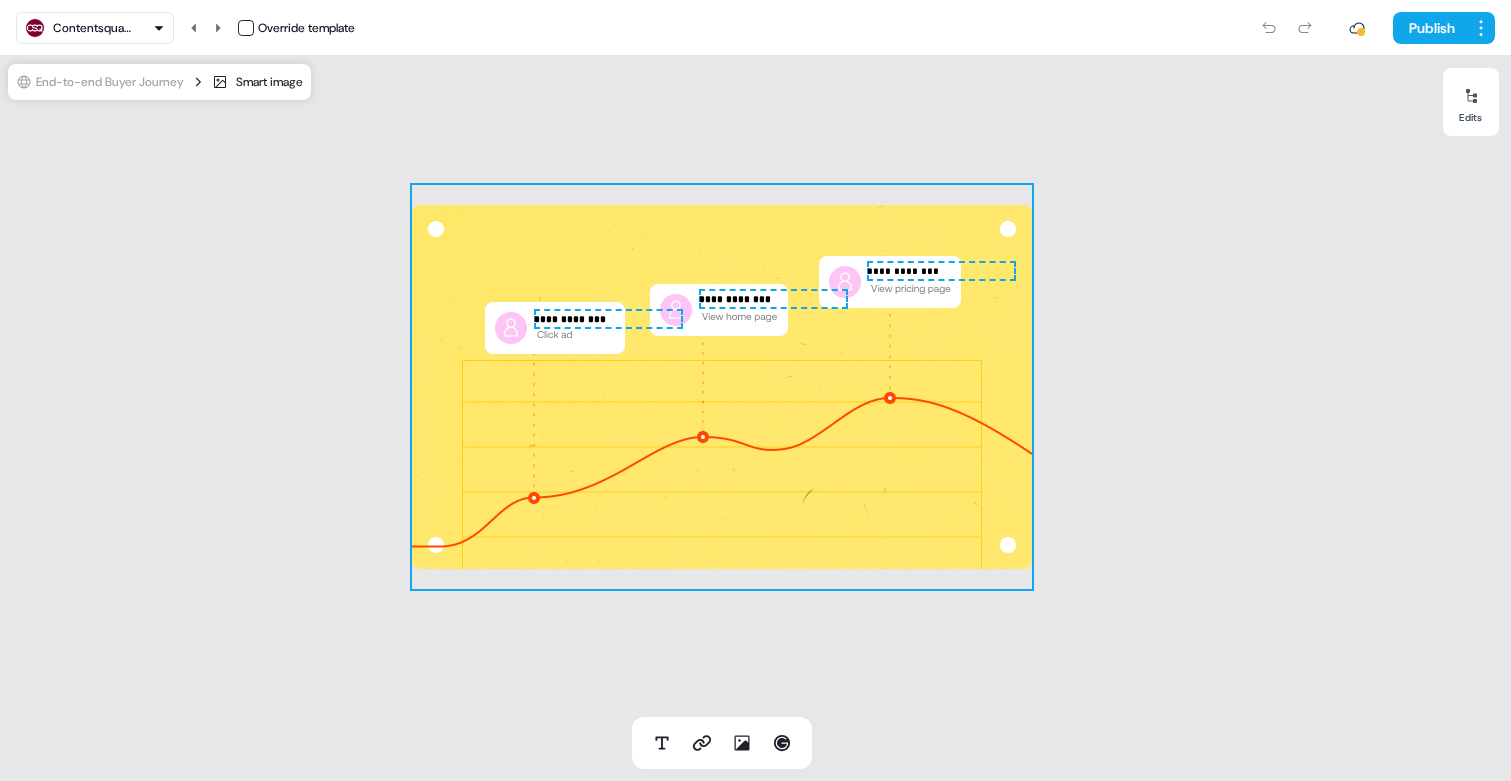 click on "**********" at bounding box center [941, 271] 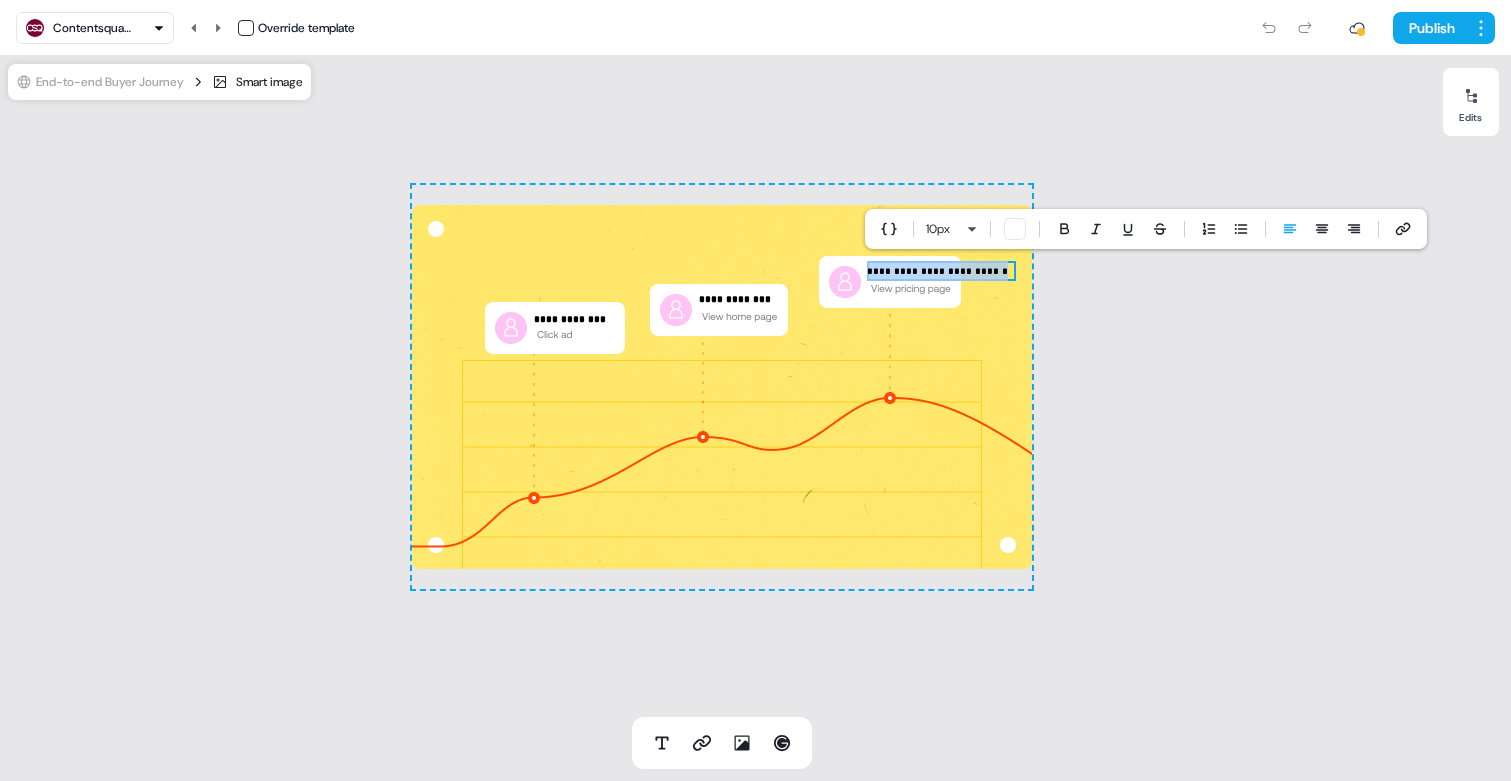 click on "**********" at bounding box center (941, 271) 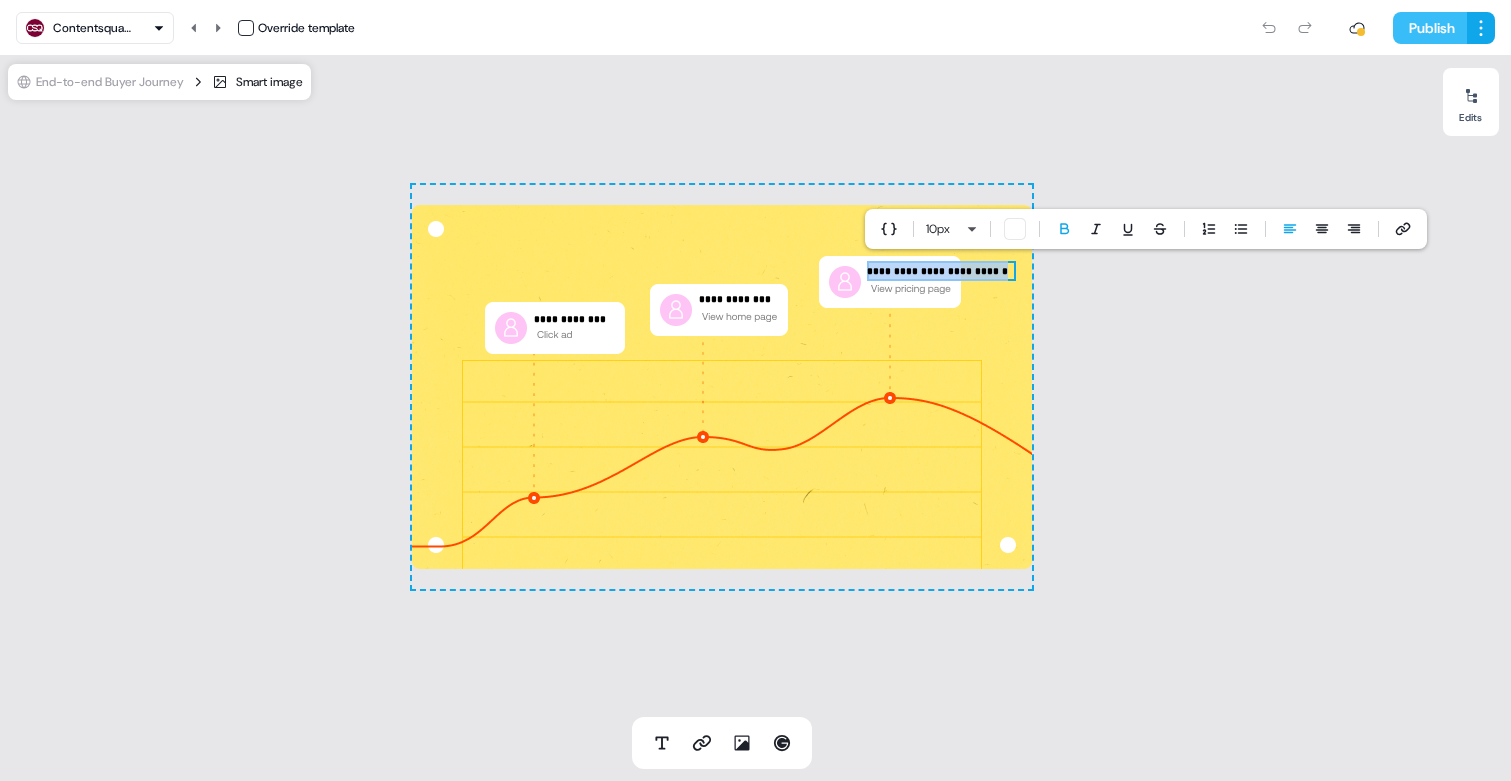 click on "Publish" at bounding box center [1430, 28] 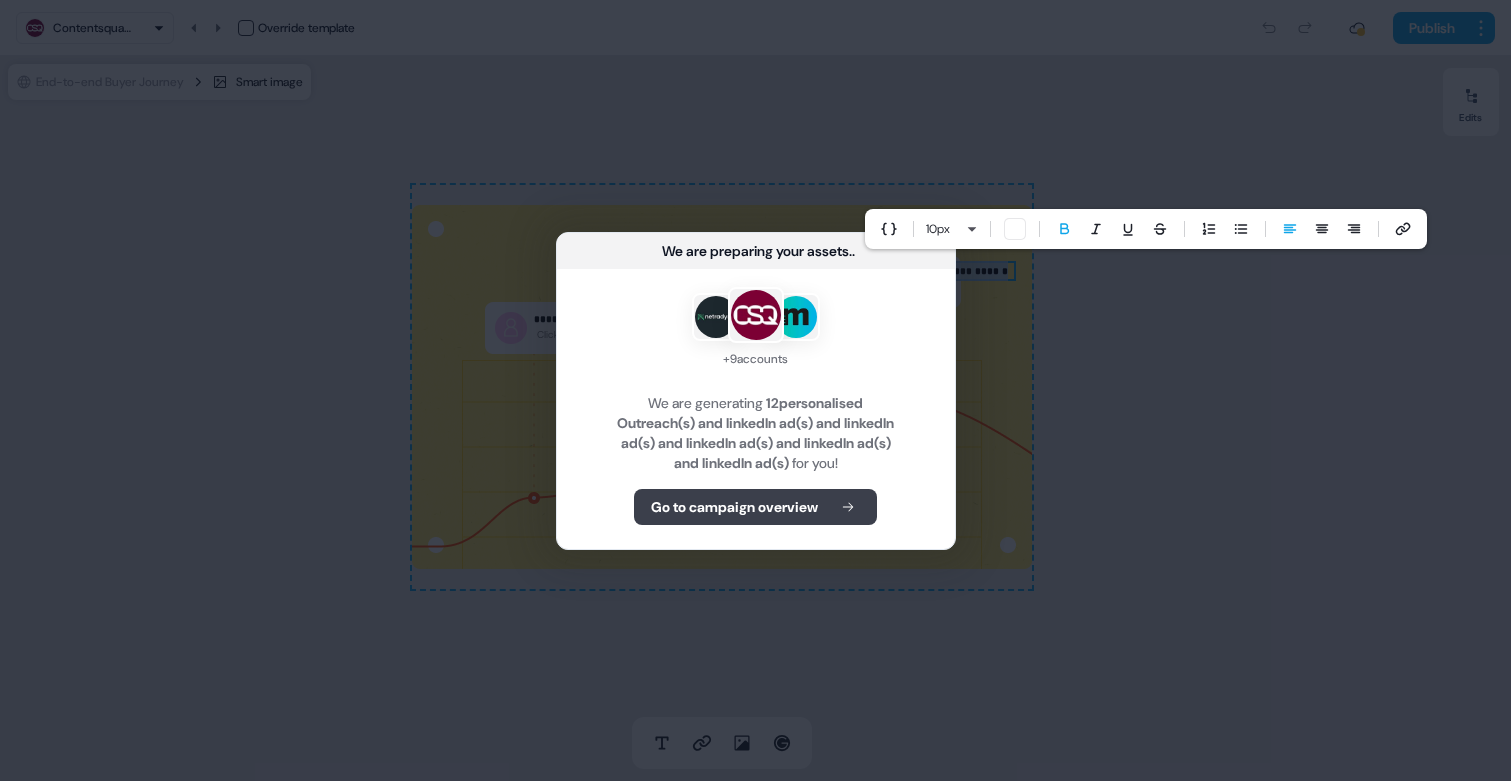 click on "Go to campaign overview" at bounding box center [734, 507] 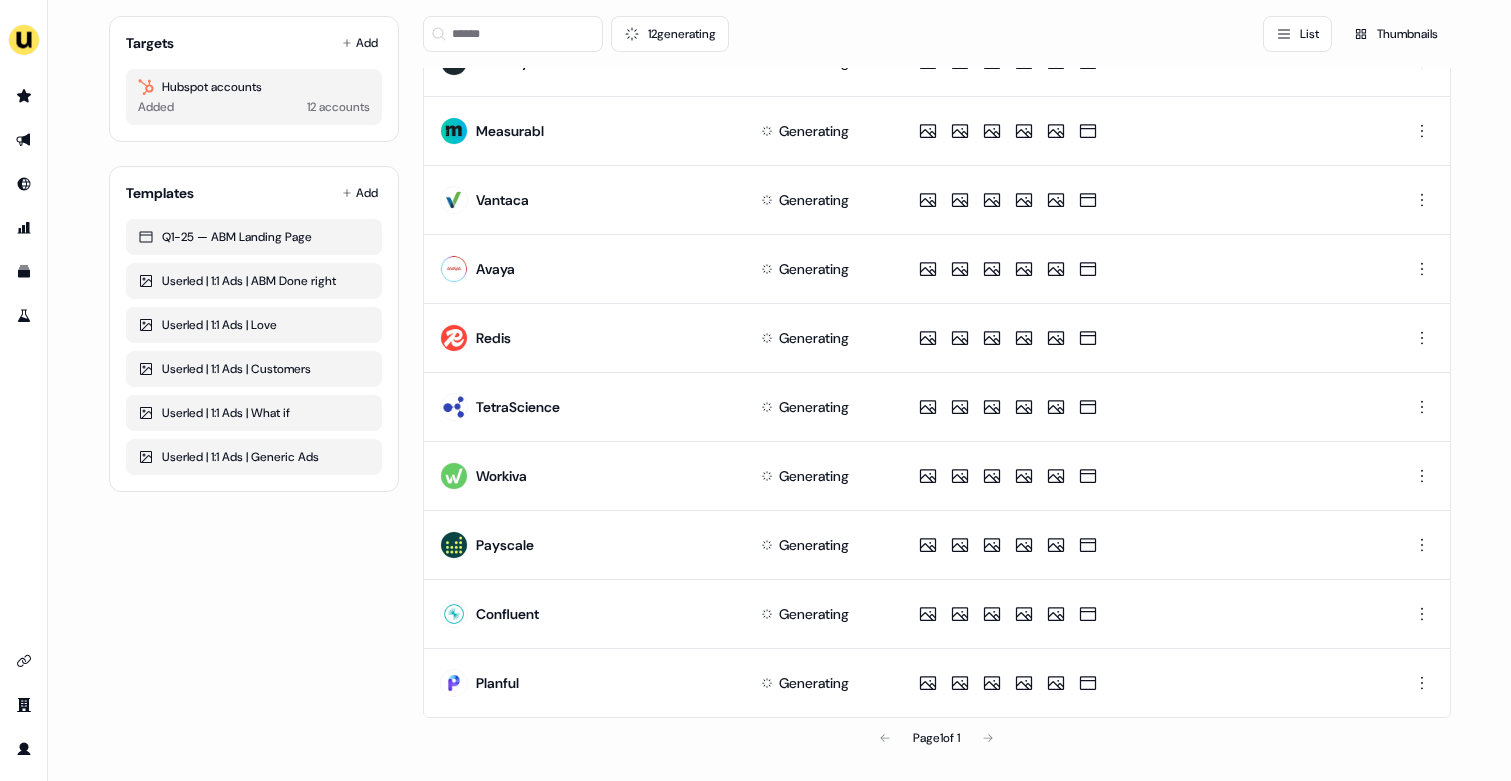 scroll, scrollTop: 0, scrollLeft: 0, axis: both 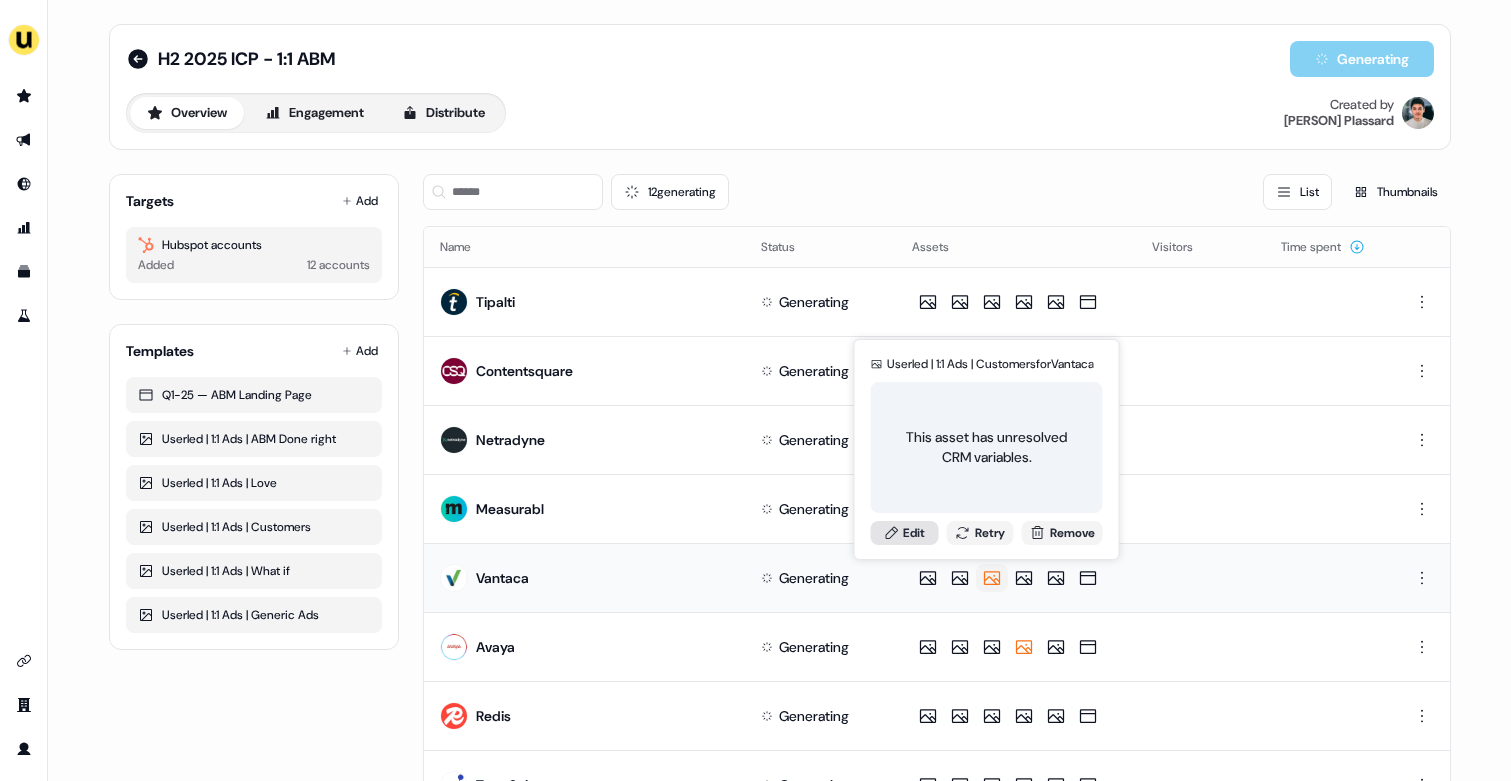 click on "Edit" at bounding box center [905, 533] 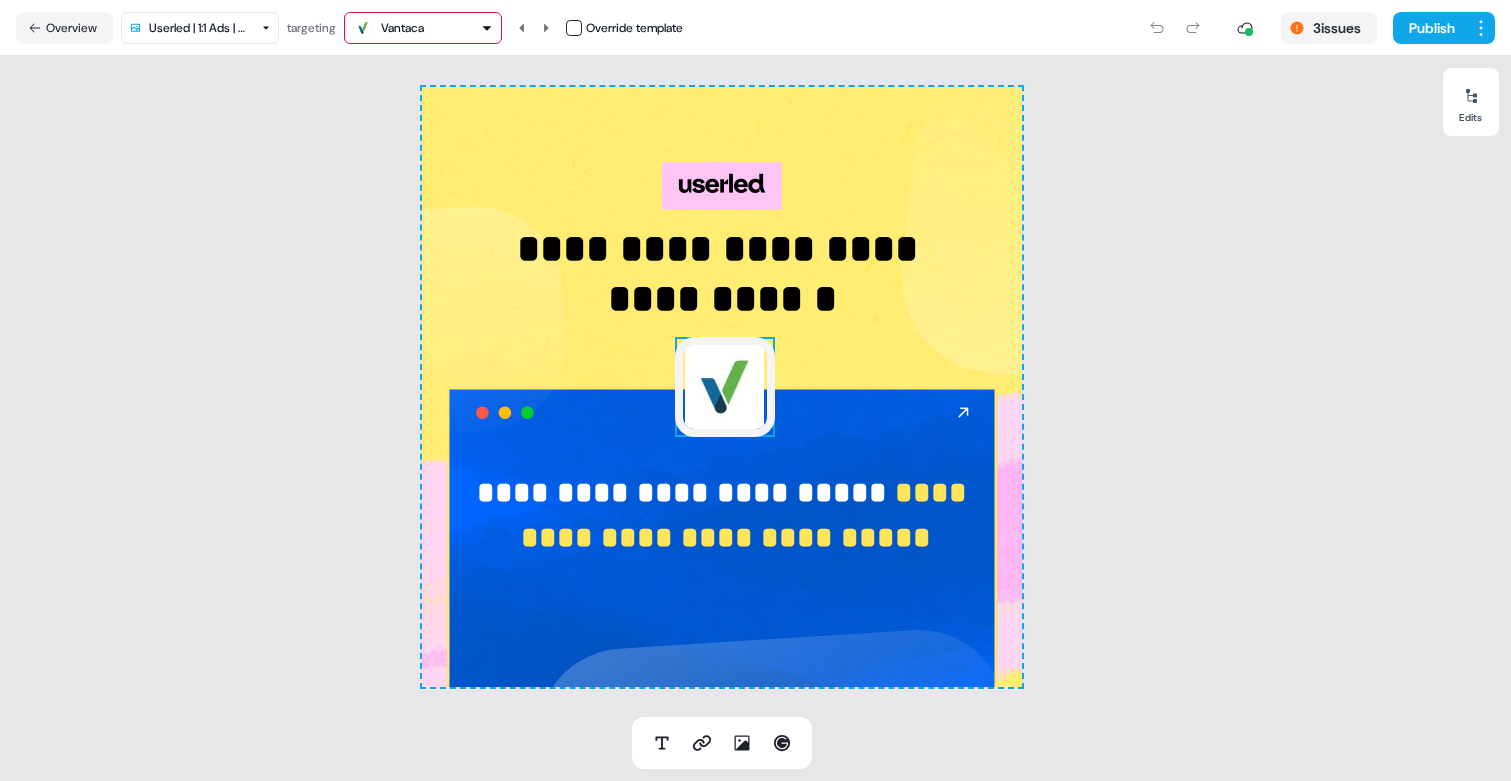 click at bounding box center [725, 387] 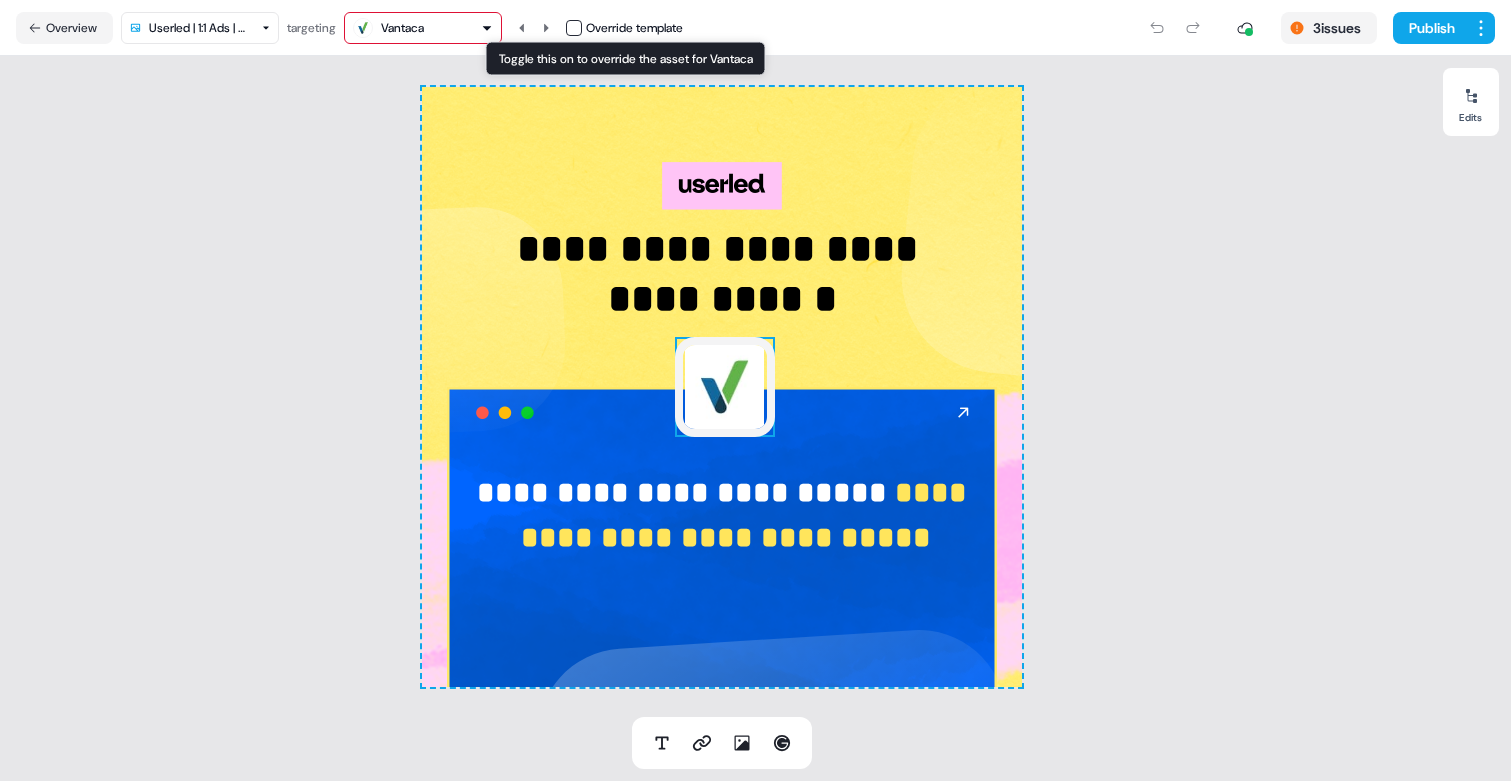 click at bounding box center [574, 28] 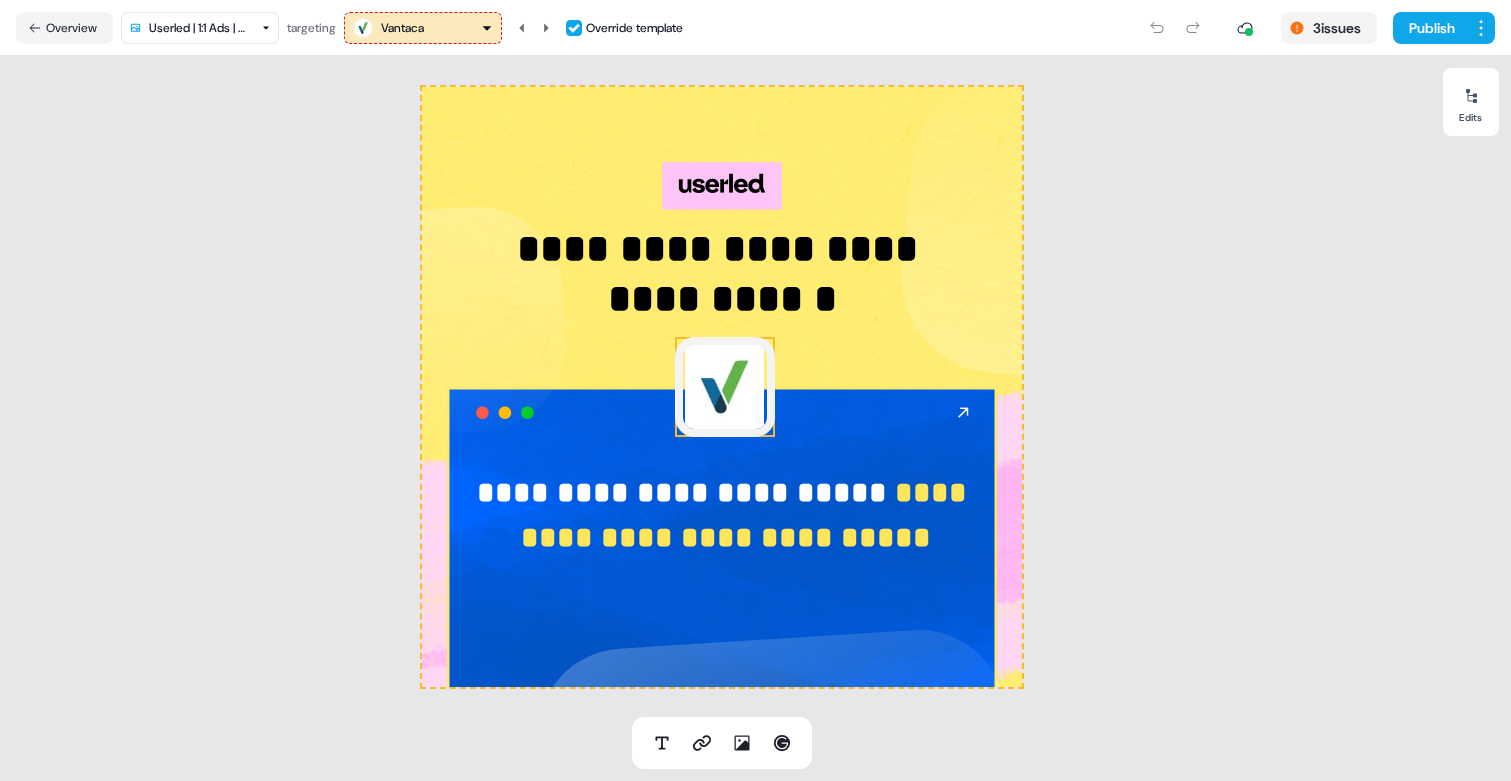 click at bounding box center [574, 28] 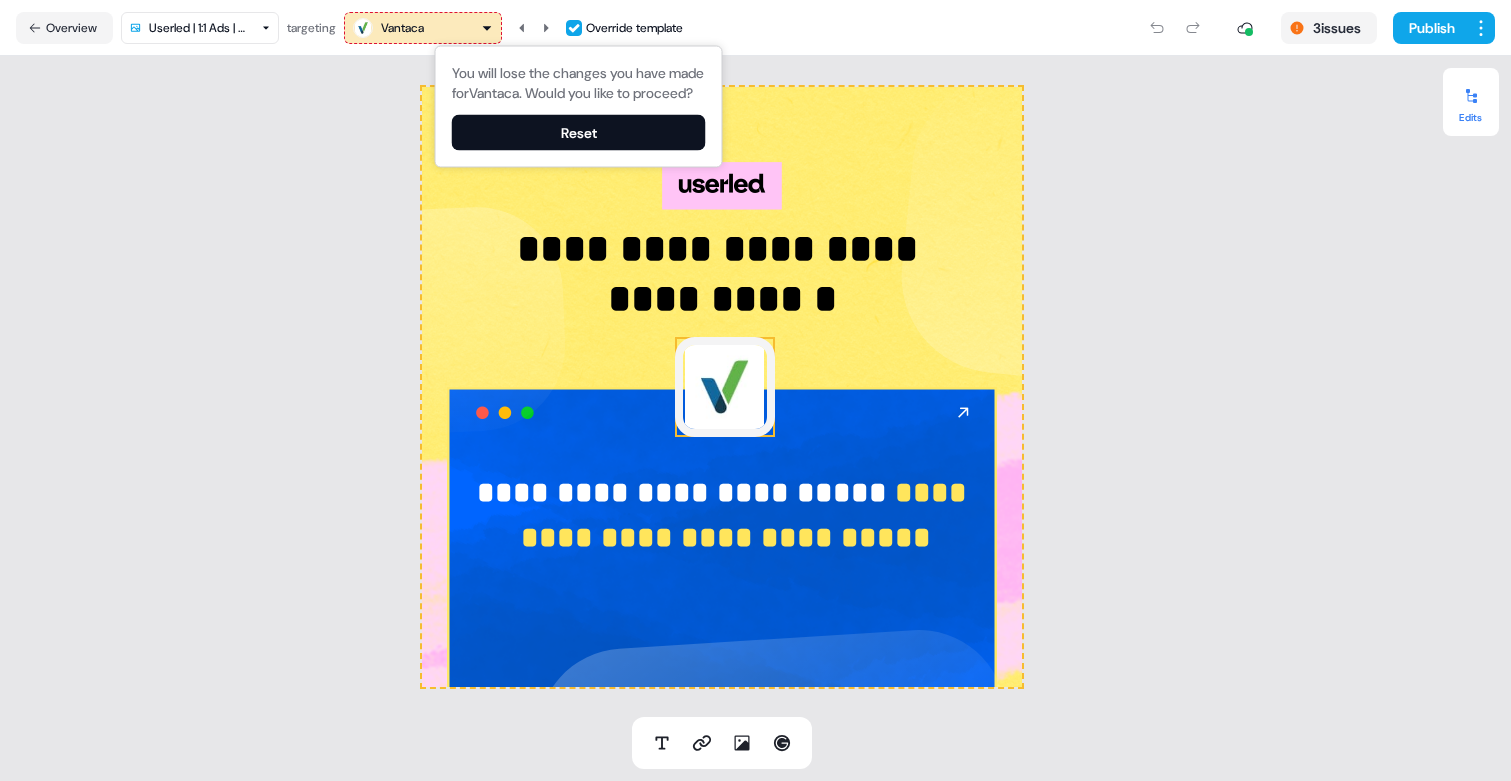 click at bounding box center (1471, 96) 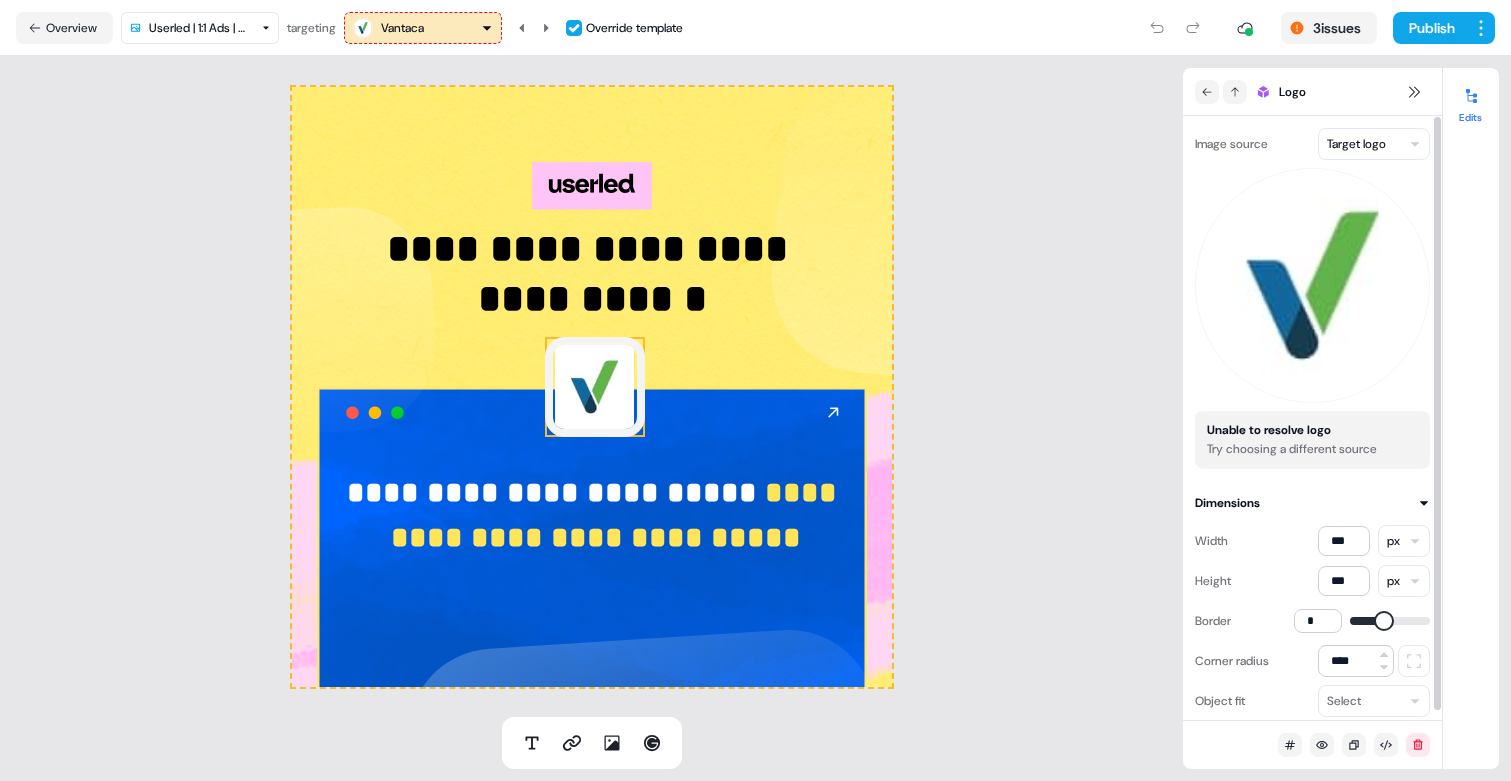 click on "**********" at bounding box center (755, 390) 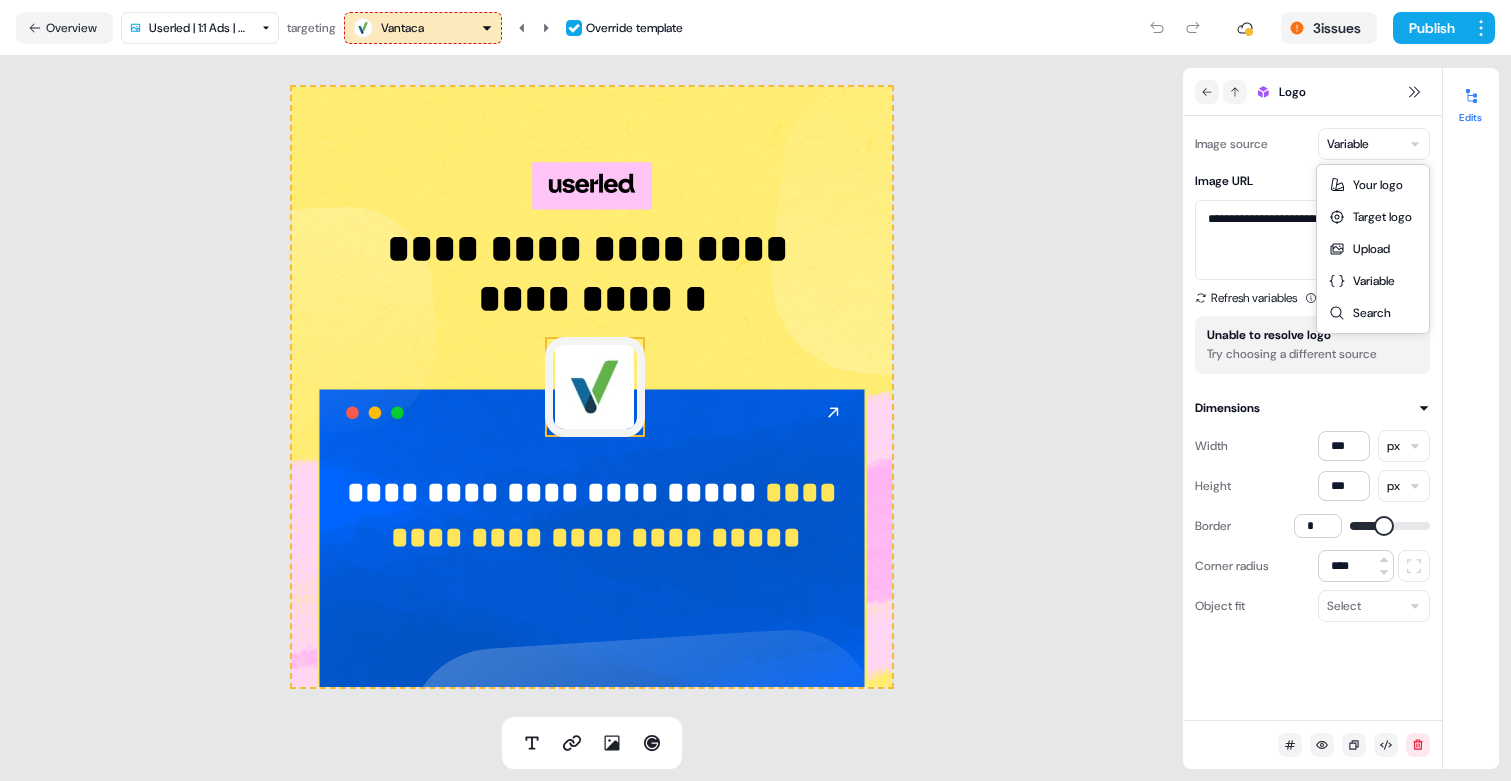 click on "**********" at bounding box center (755, 390) 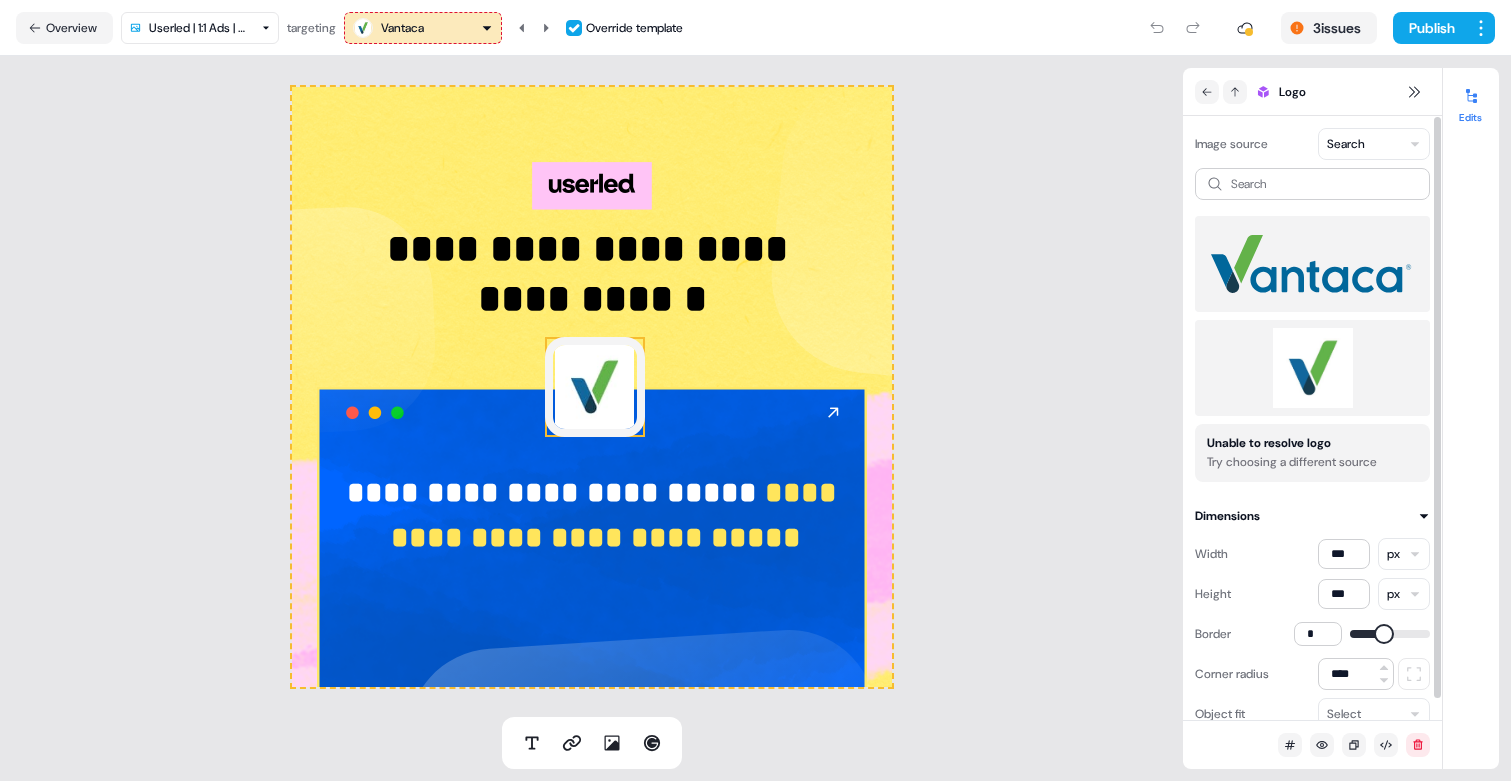 click at bounding box center (1312, 368) 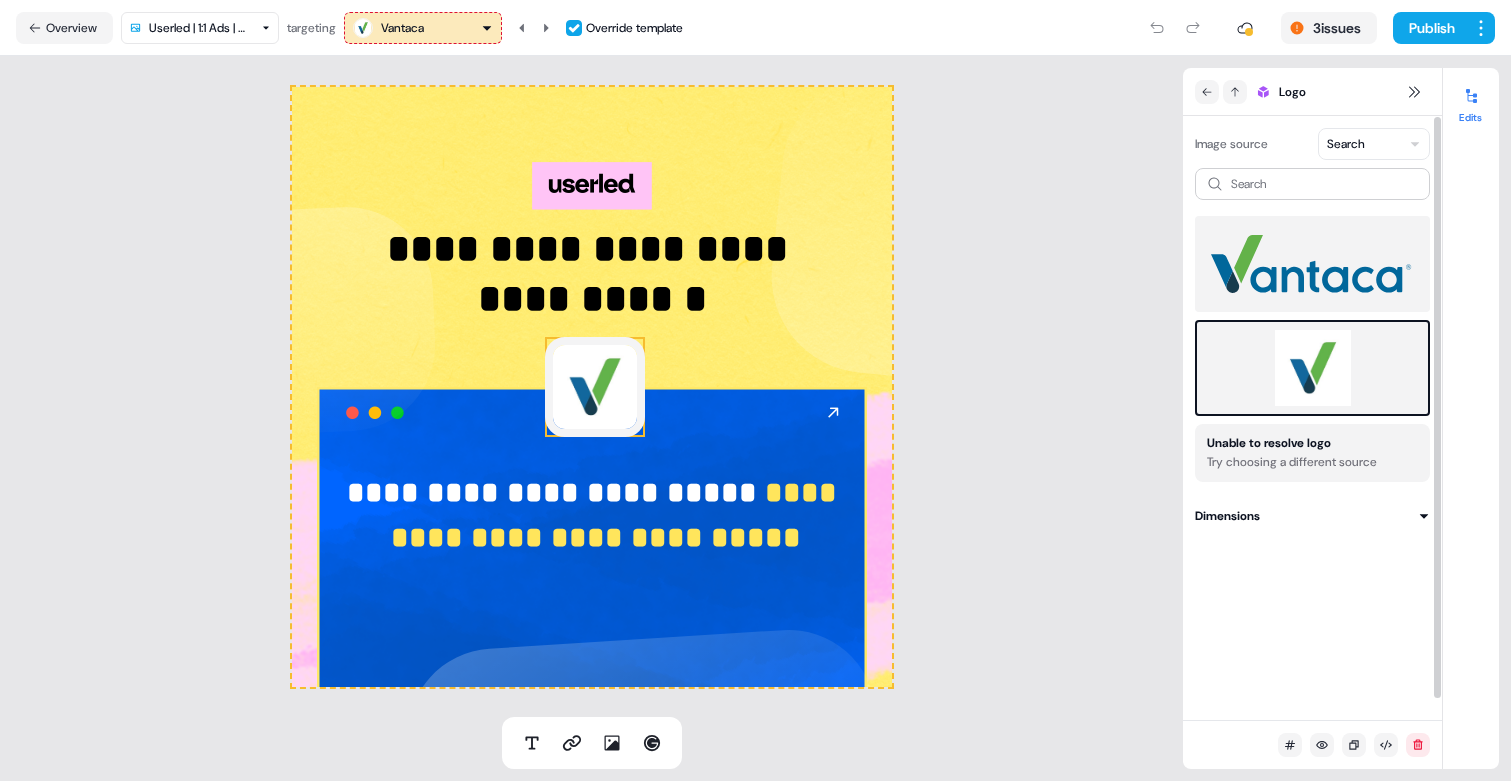 click on "**********" at bounding box center [618, 515] 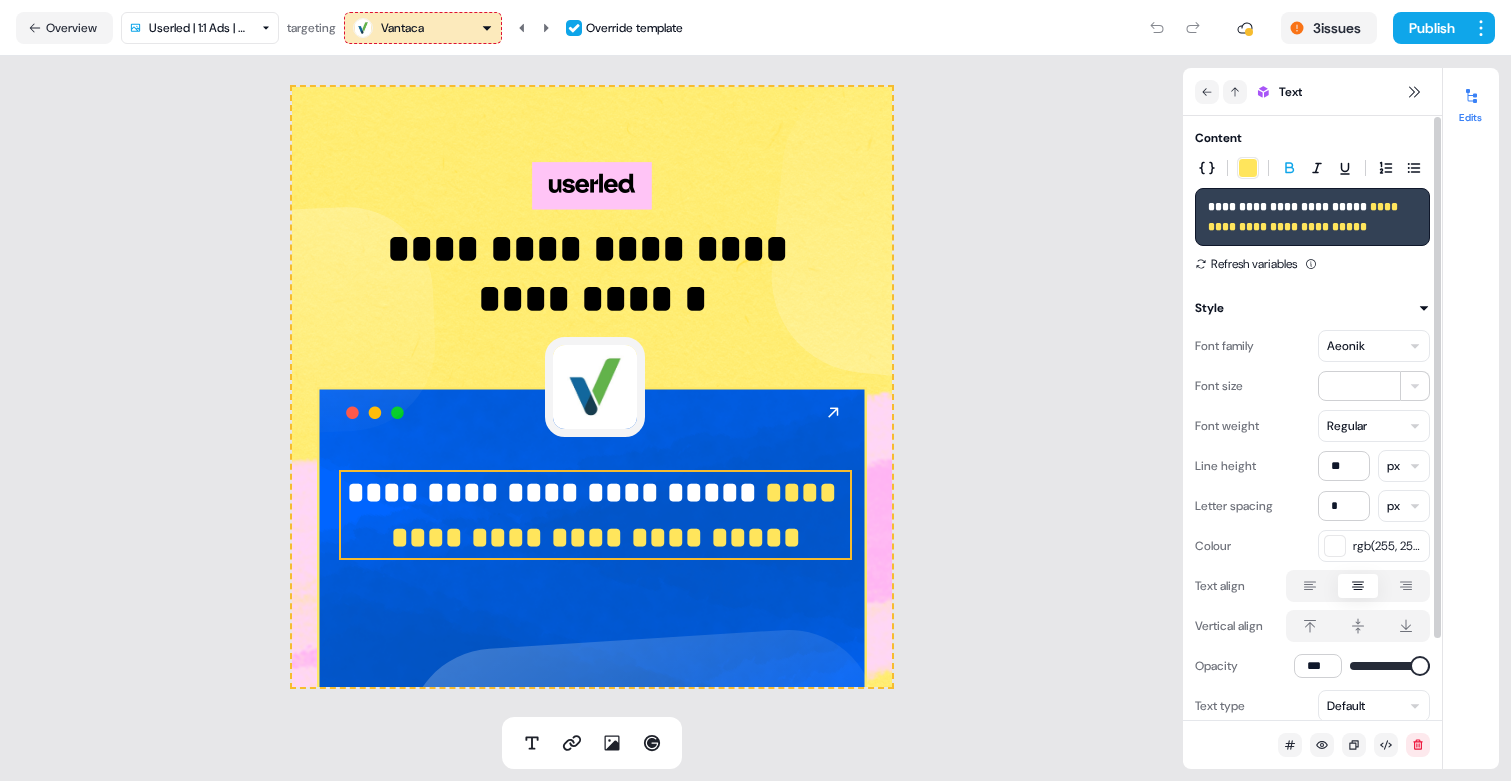 click on "**********" at bounding box center (1304, 217) 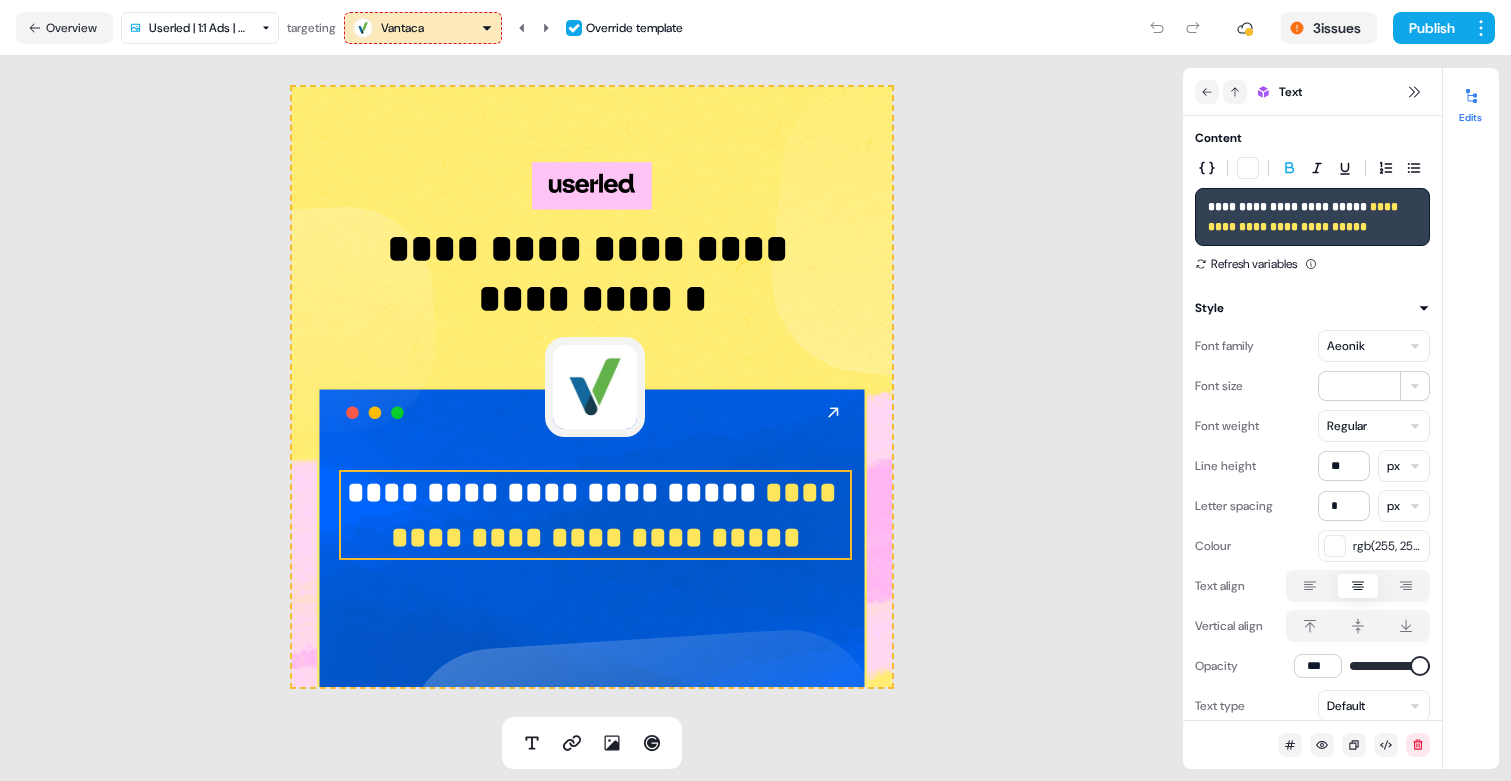 click on "Vantaca" at bounding box center (402, 28) 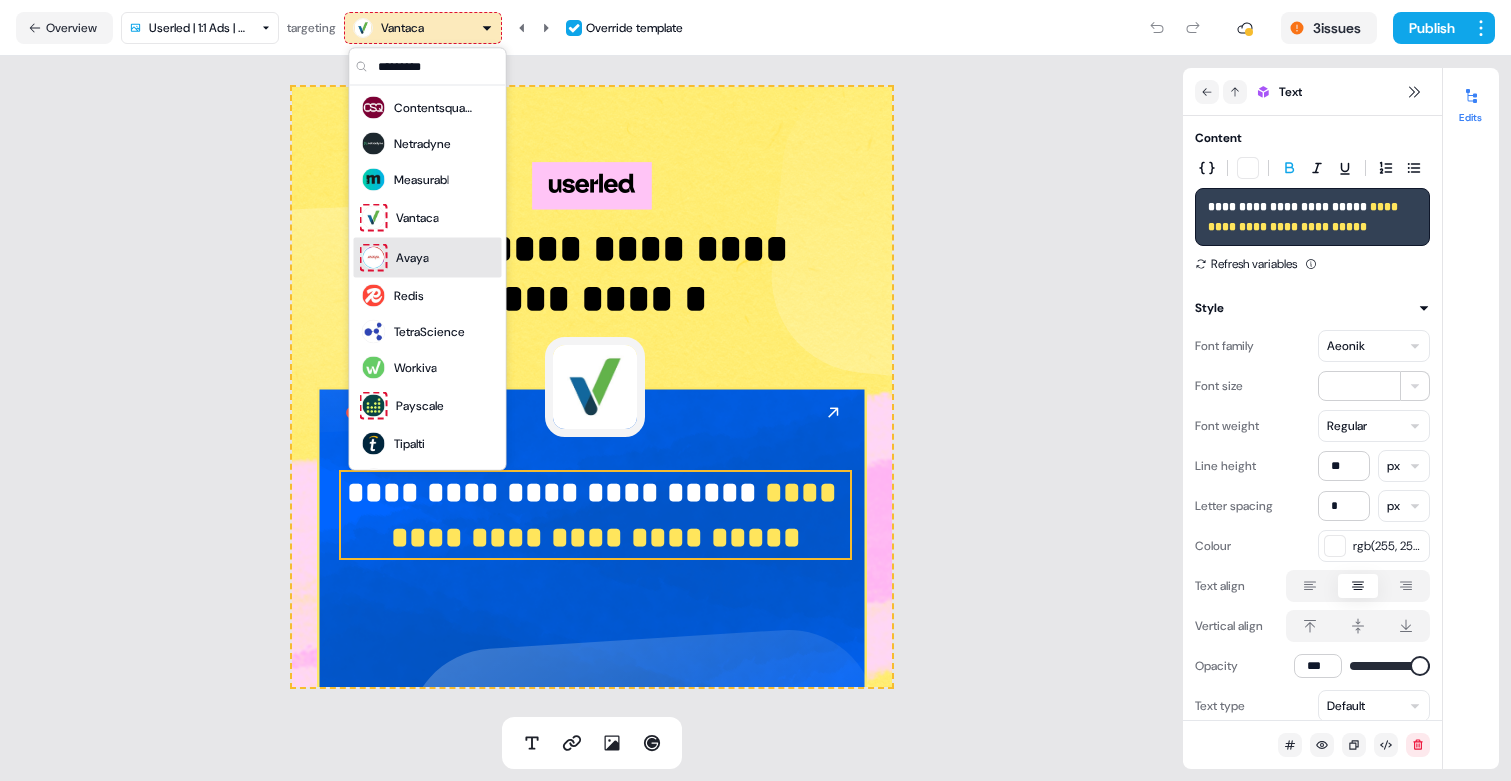 click on "Avaya" at bounding box center (428, 258) 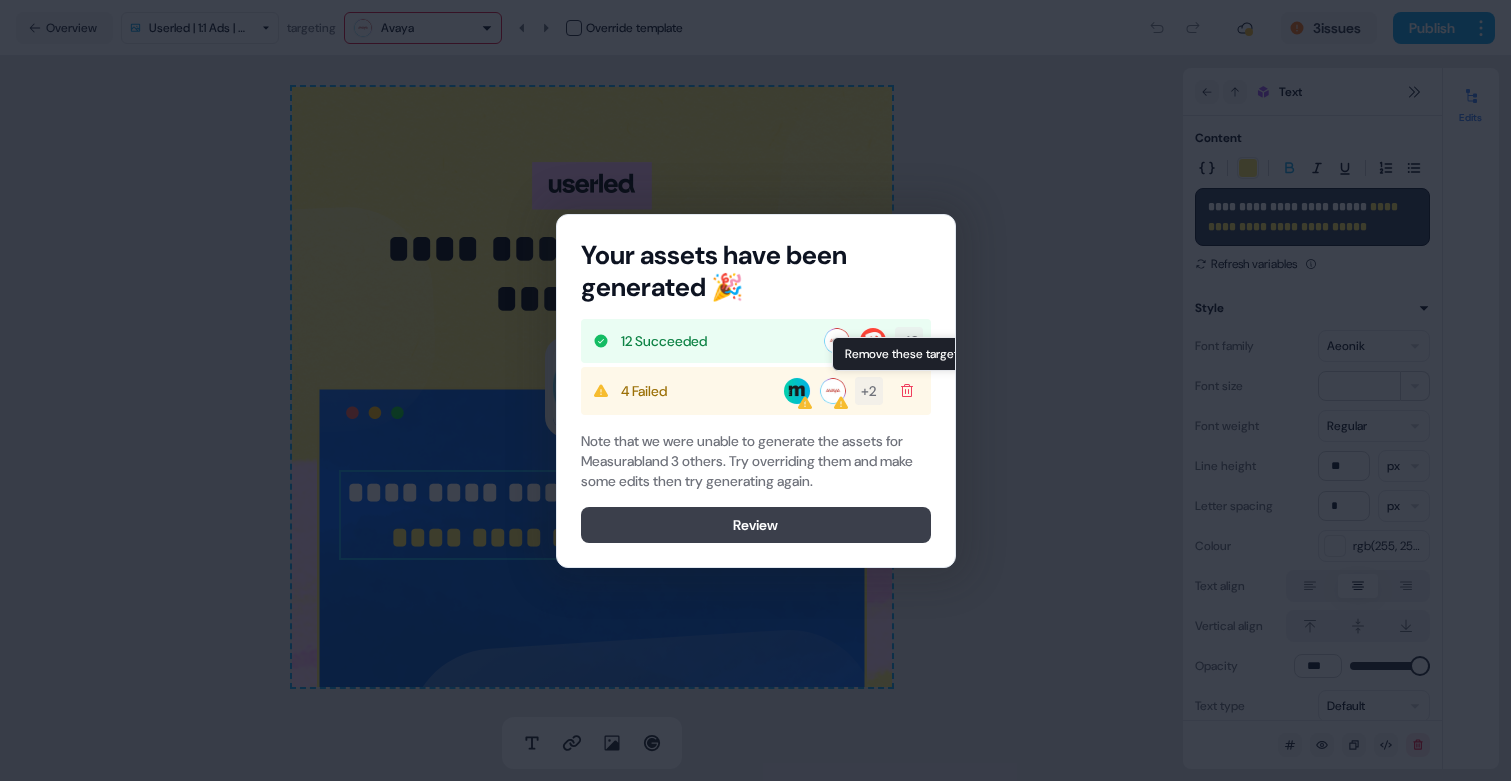 click on "Review" at bounding box center (756, 525) 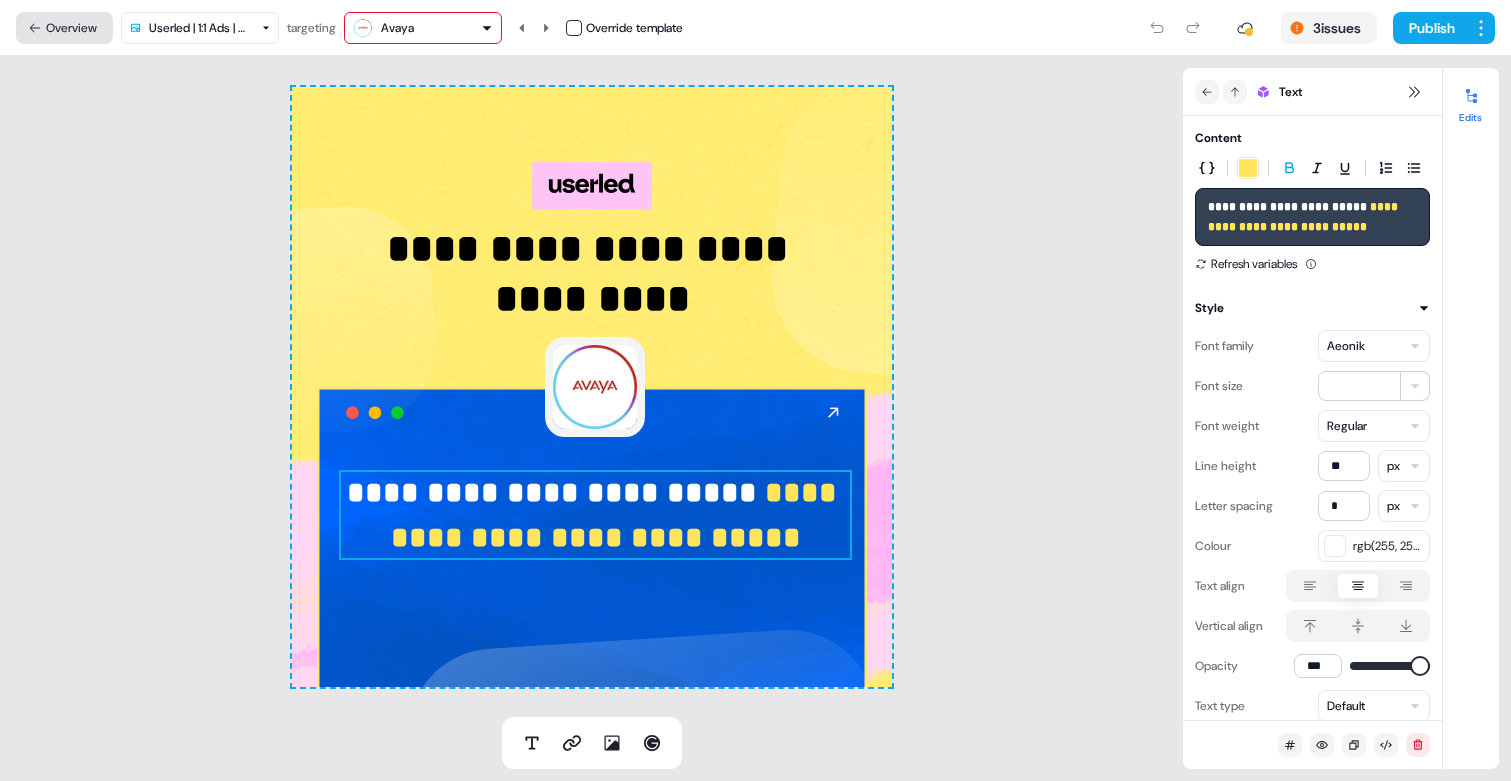 click on "Overview" at bounding box center (64, 28) 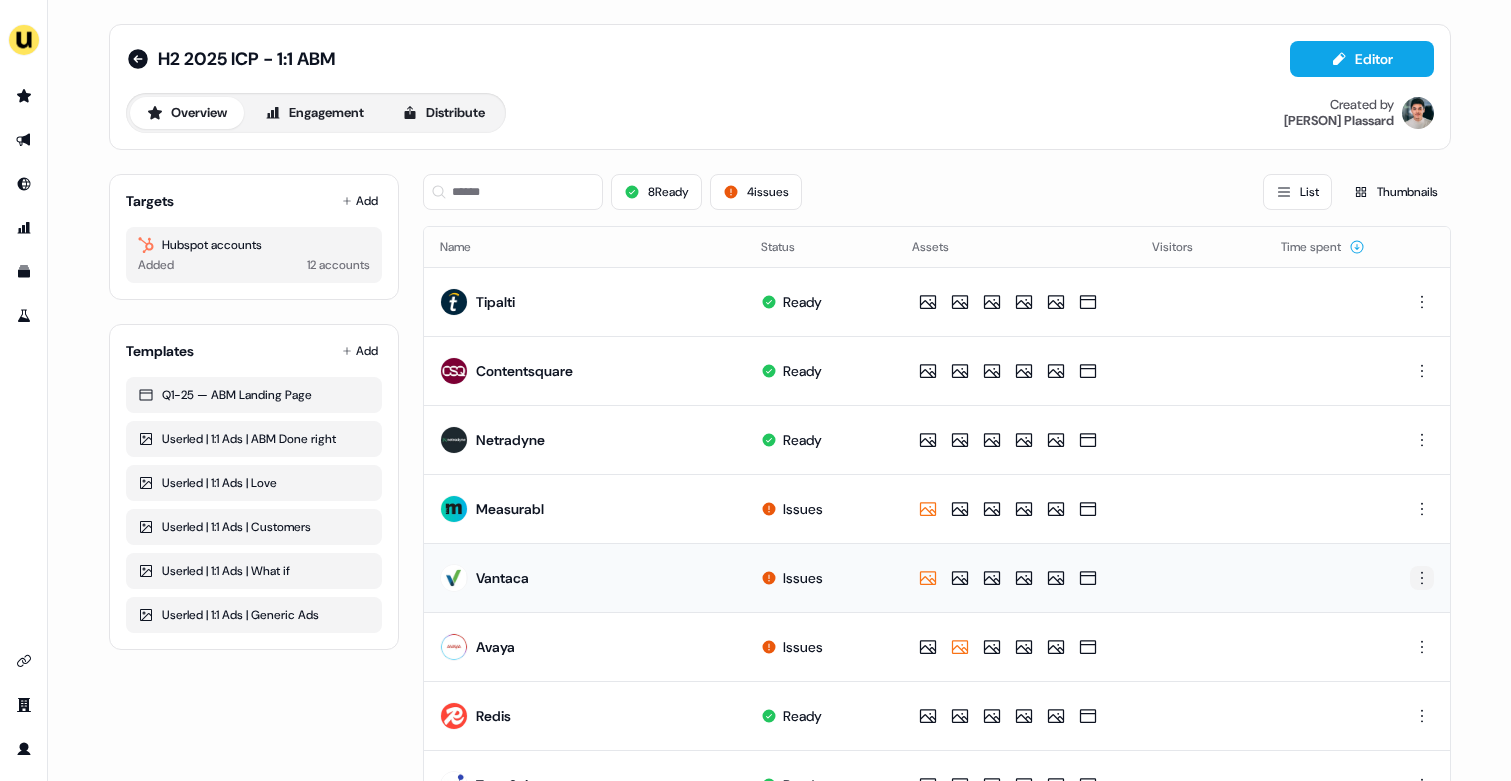 click on "For the best experience switch devices to a bigger screen. Go to Userled.io H2 2025 ICP - 1:1 ABM Editor Overview Engagement Distribute Created by [PERSON]   Targets Add Hubspot   accounts Added 12   accounts Templates Add Q1-25 — ABM Landing Page Userled | 1:1 Ads | ABM Done right Userled | 1:1 Ads | Love Userled | 1:1 Ads | Customers Userled | 1:1 Ads | What if Userled | 1:1 Ads | Generic Ads 8  Ready 4  issues List Thumbnails Name Status Assets Visitors Time spent Tipalti Ready Contentsquare Ready Netradyne Ready Measurabl Issues Vantaca Issues Avaya Issues Redis Ready TetraScience Ready Workiva Ready Payscale Issues Confluent Ready Planful Ready Page  1  of 1 0.75" at bounding box center (755, 390) 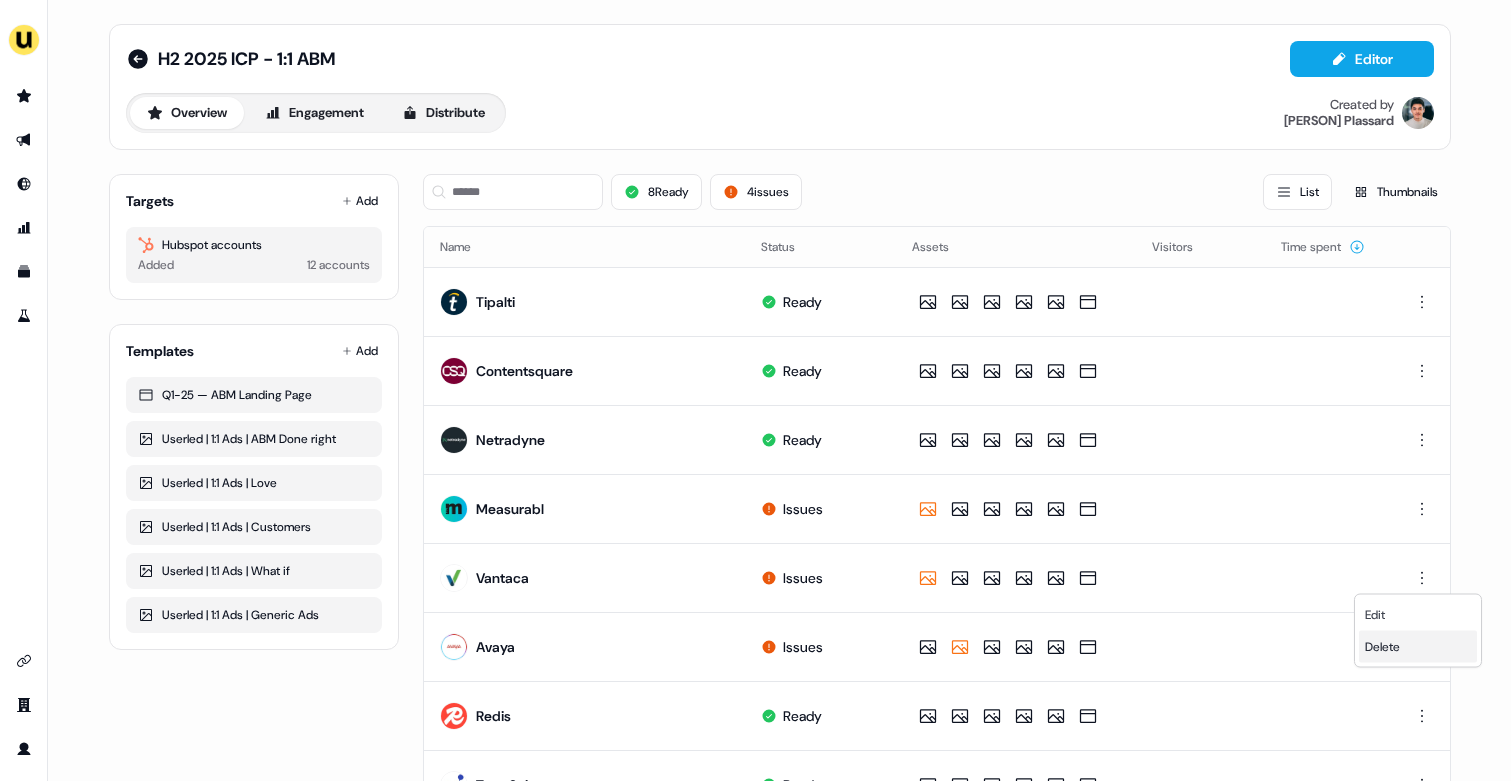 click on "Delete" at bounding box center (1382, 647) 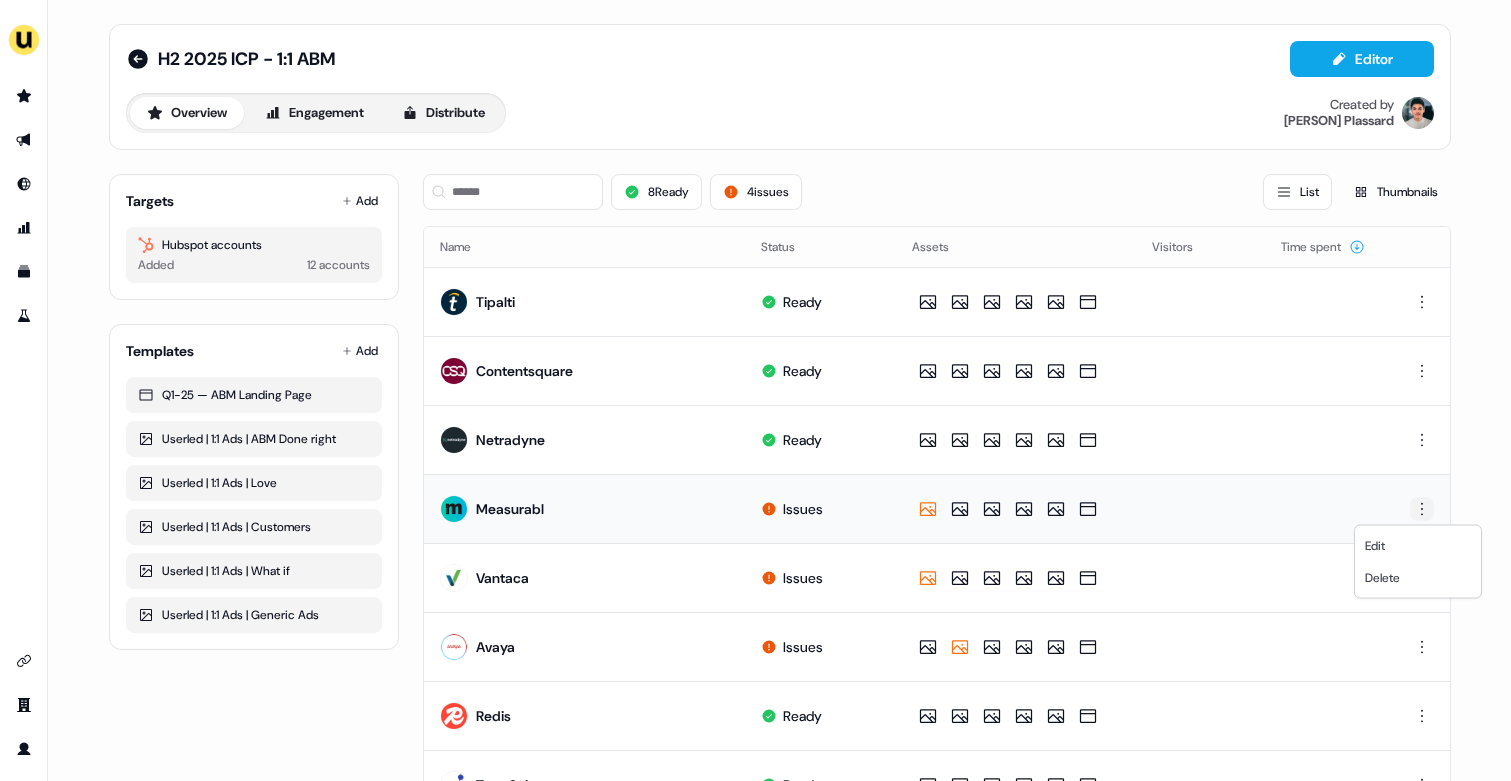 click on "For the best experience switch devices to a bigger screen. Go to Userled.io H2 2025 ICP - 1:1 ABM Editor Overview Engagement Distribute Created by [PERSON]   [LAST] Targets Add Hubspot   accounts Added 12   accounts Templates Add Q1-25 — ABM Landing Page Userled | 1:1 Ads | ABM Done right Userled | 1:1 Ads | Love Userled | 1:1 Ads | Customers Userled | 1:1 Ads | What if Userled | 1:1 Ads | Generic Ads 8  Ready 4  issues List Thumbnails Name Status Assets Visitors Time spent Tipalti Ready Contentsquare Ready Netradyne Ready Measurabl Issues Vantaca Issues Avaya Issues Redis Ready TetraScience Ready Workiva Ready Payscale Issues Confluent Ready Planful Ready Page  1  of 1 0.75 Edit Delete" at bounding box center (755, 390) 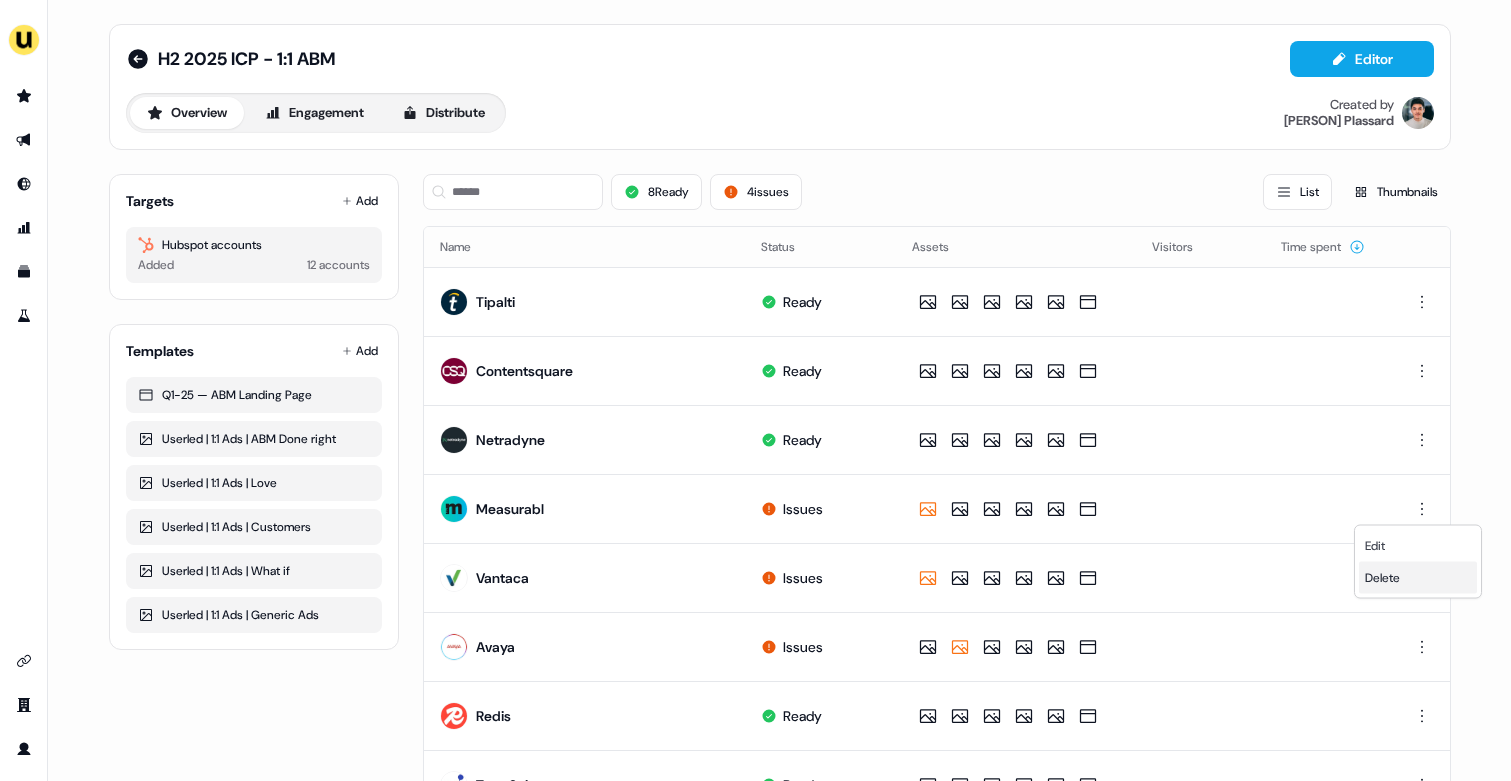 click on "Delete" at bounding box center (1382, 578) 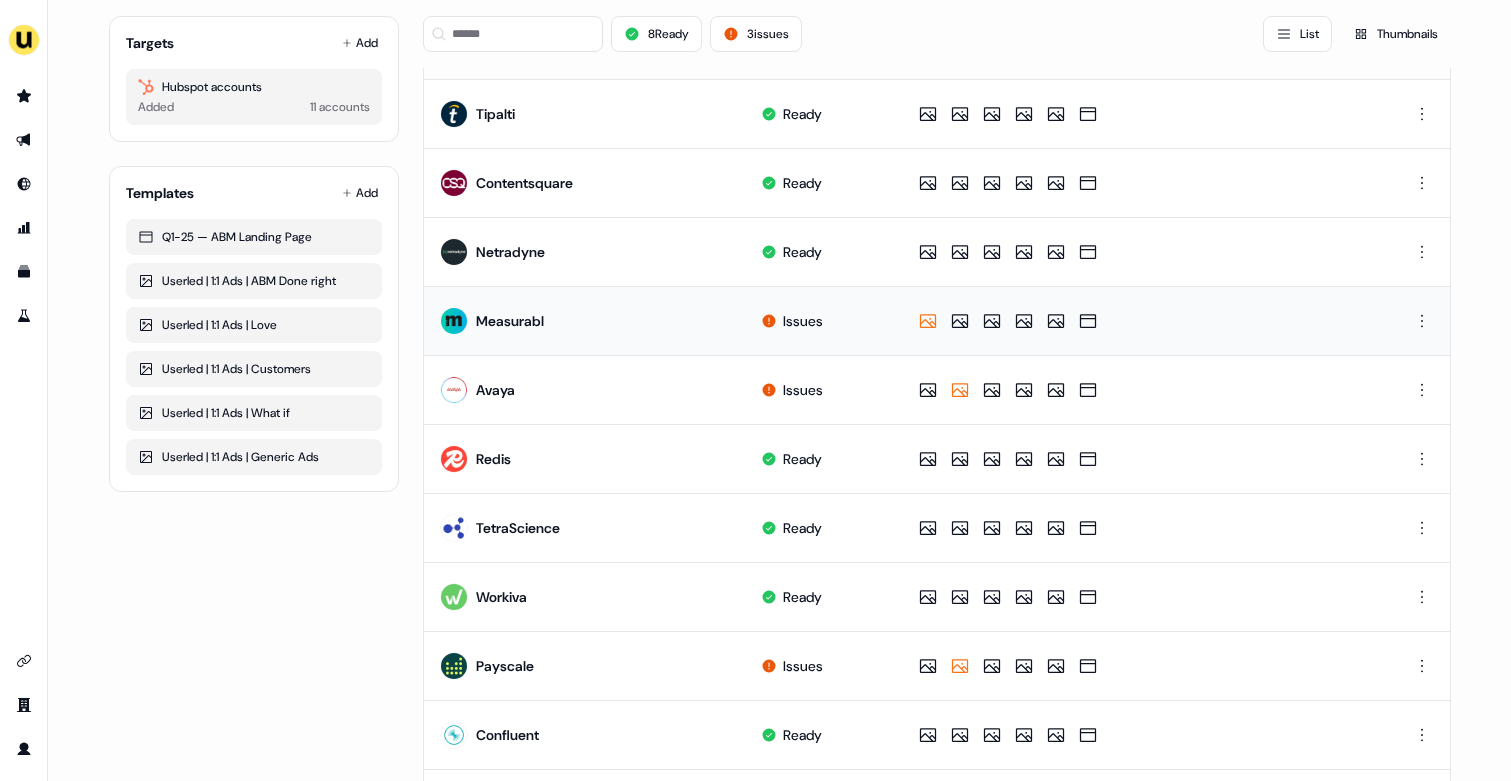 scroll, scrollTop: 302, scrollLeft: 0, axis: vertical 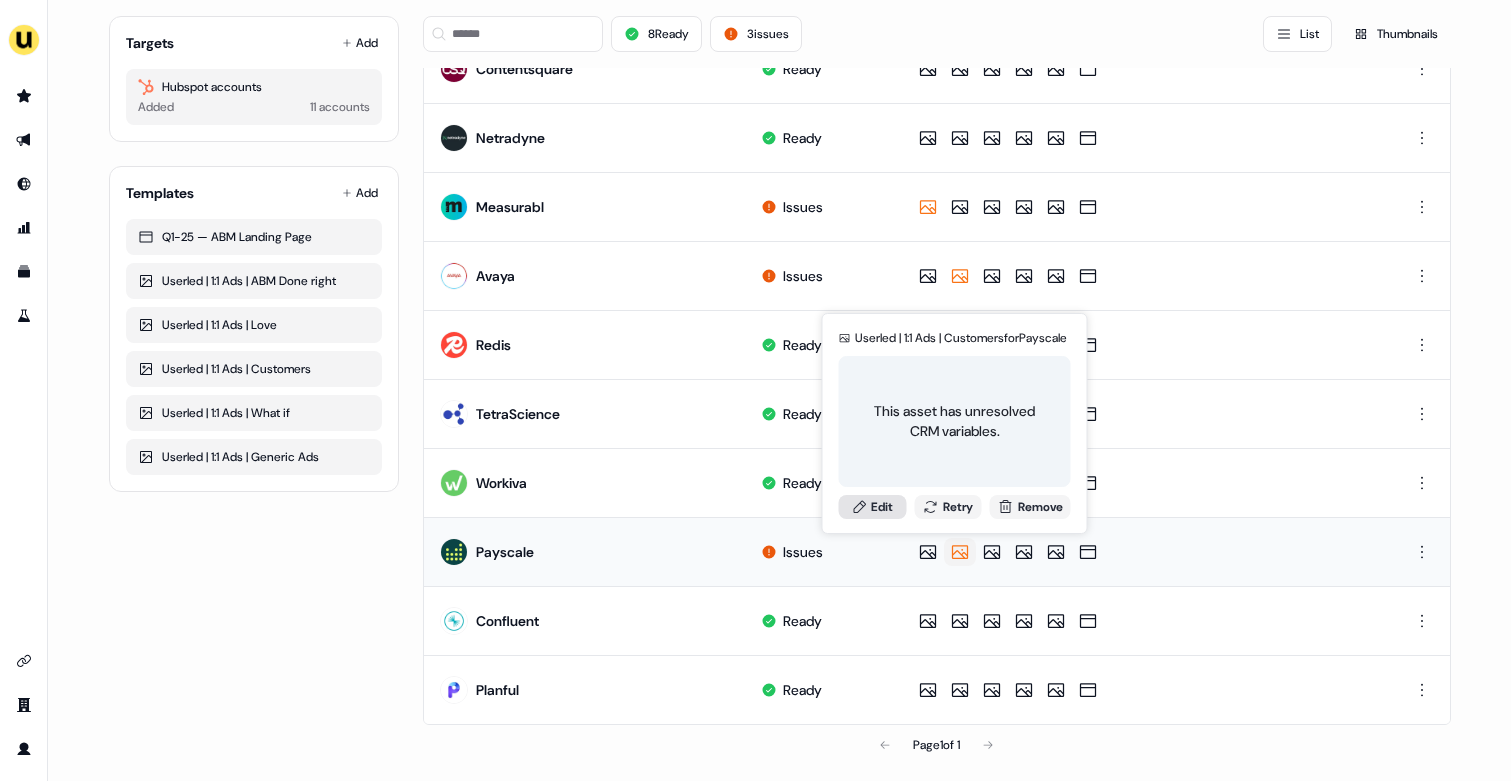 click on "Edit" at bounding box center [873, 507] 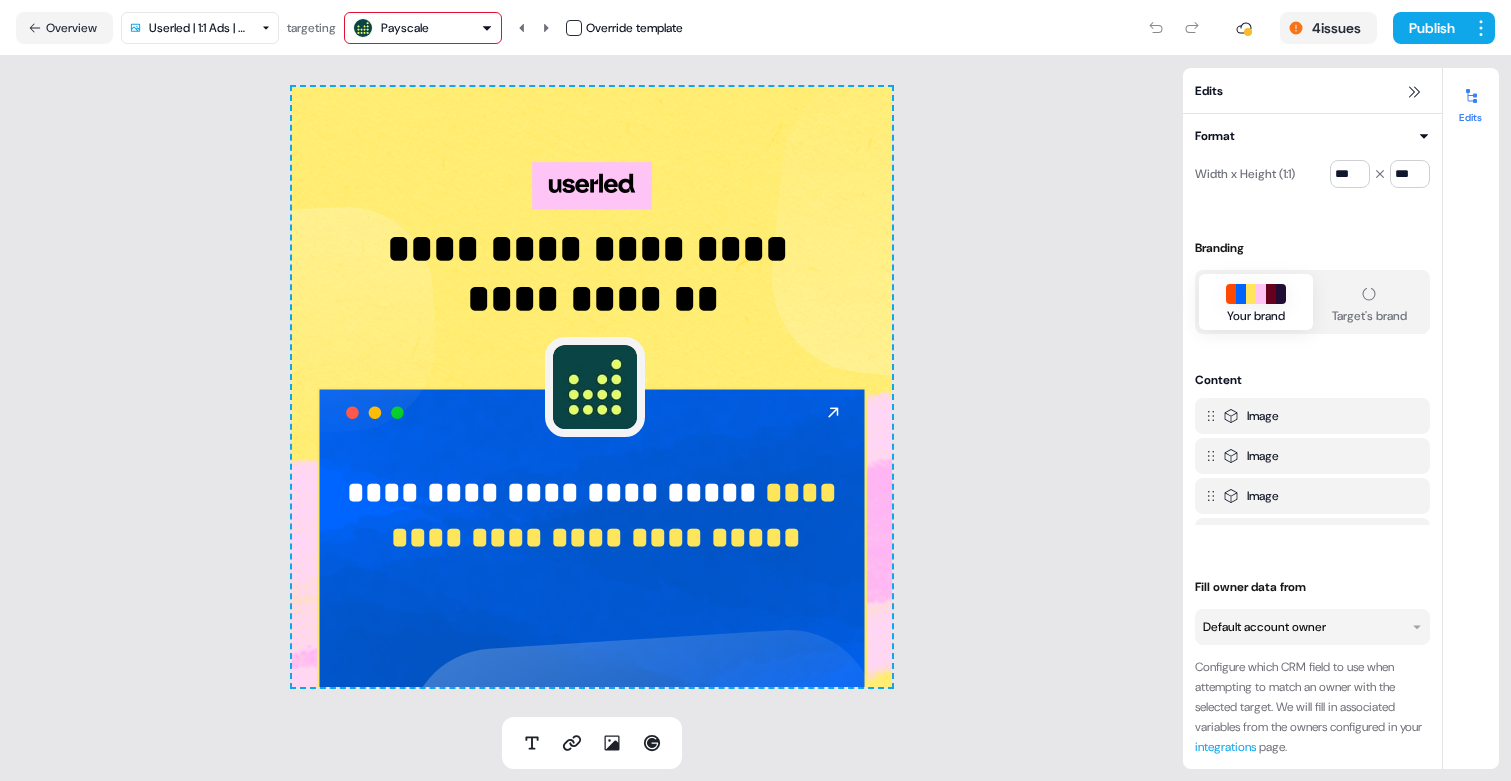 click at bounding box center (574, 28) 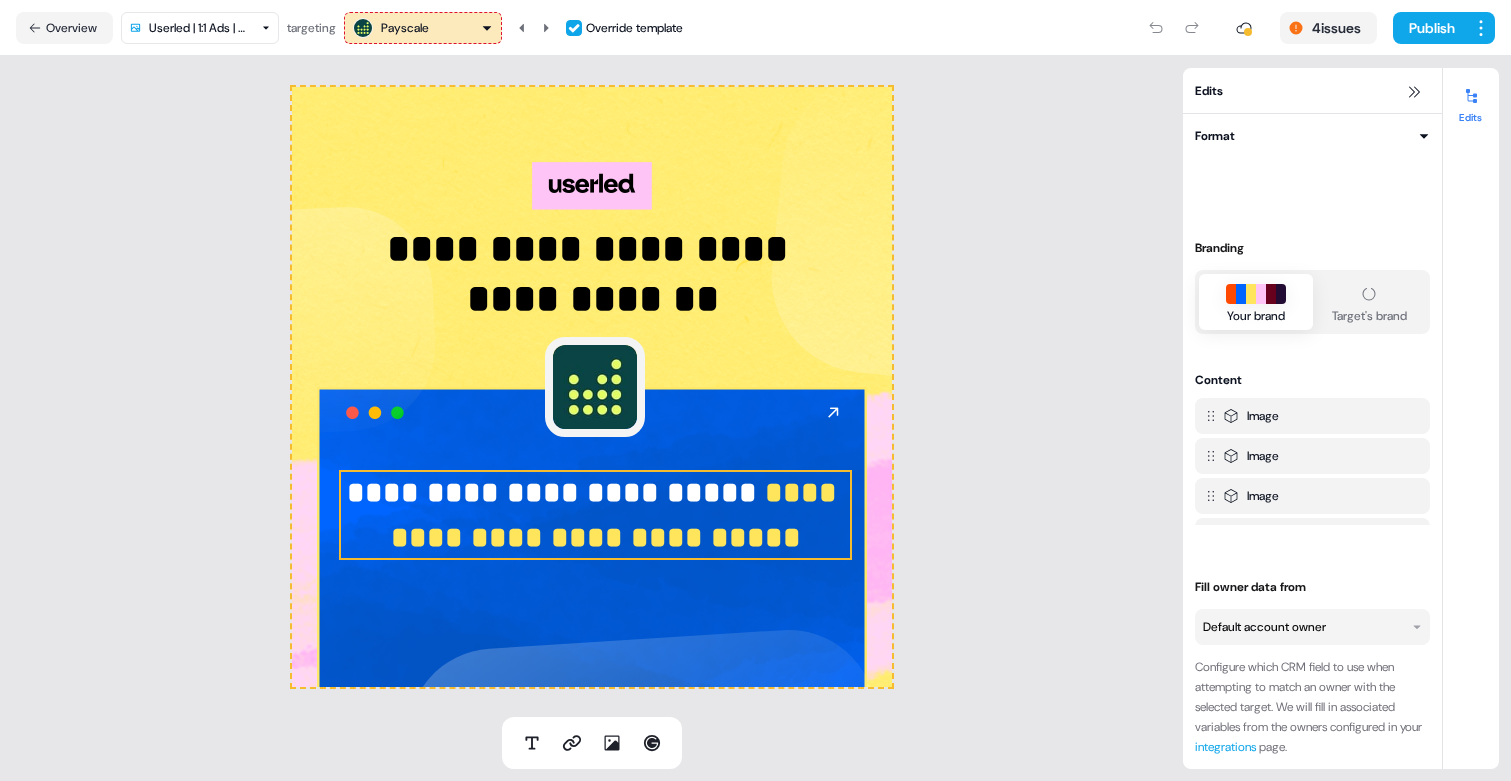 click on "**********" at bounding box center (618, 515) 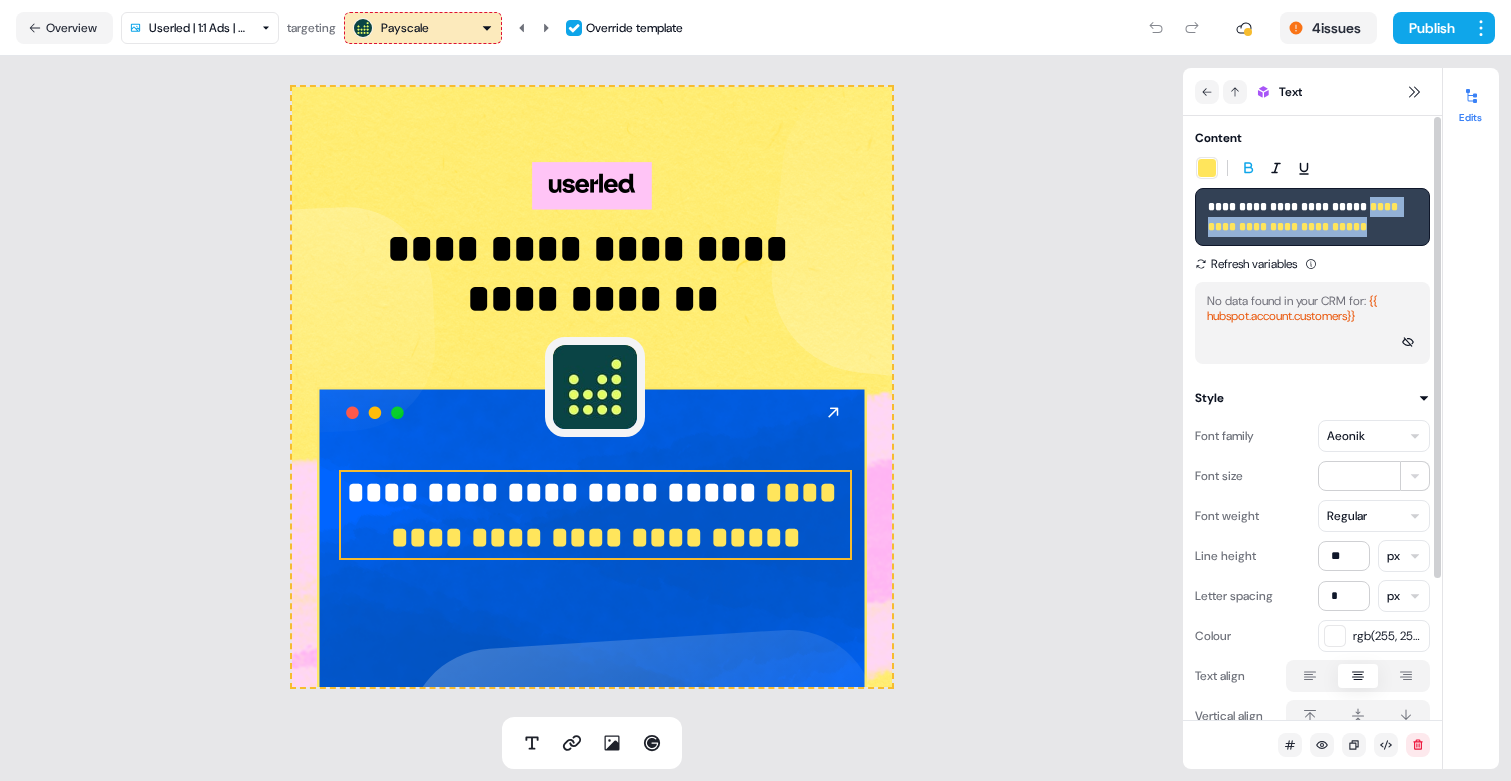drag, startPoint x: 1367, startPoint y: 214, endPoint x: 1387, endPoint y: 230, distance: 25.612497 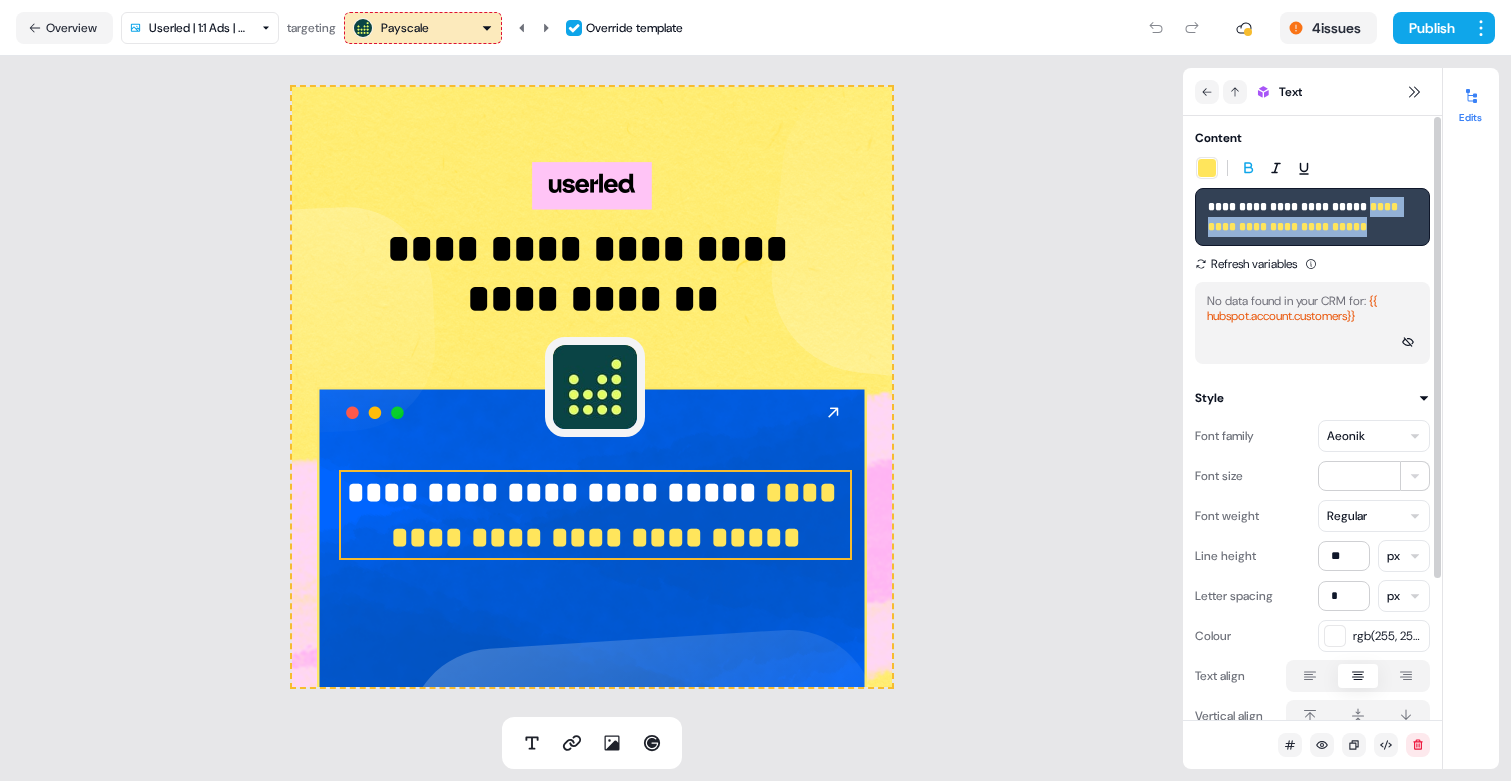 click on "**********" at bounding box center [1312, 217] 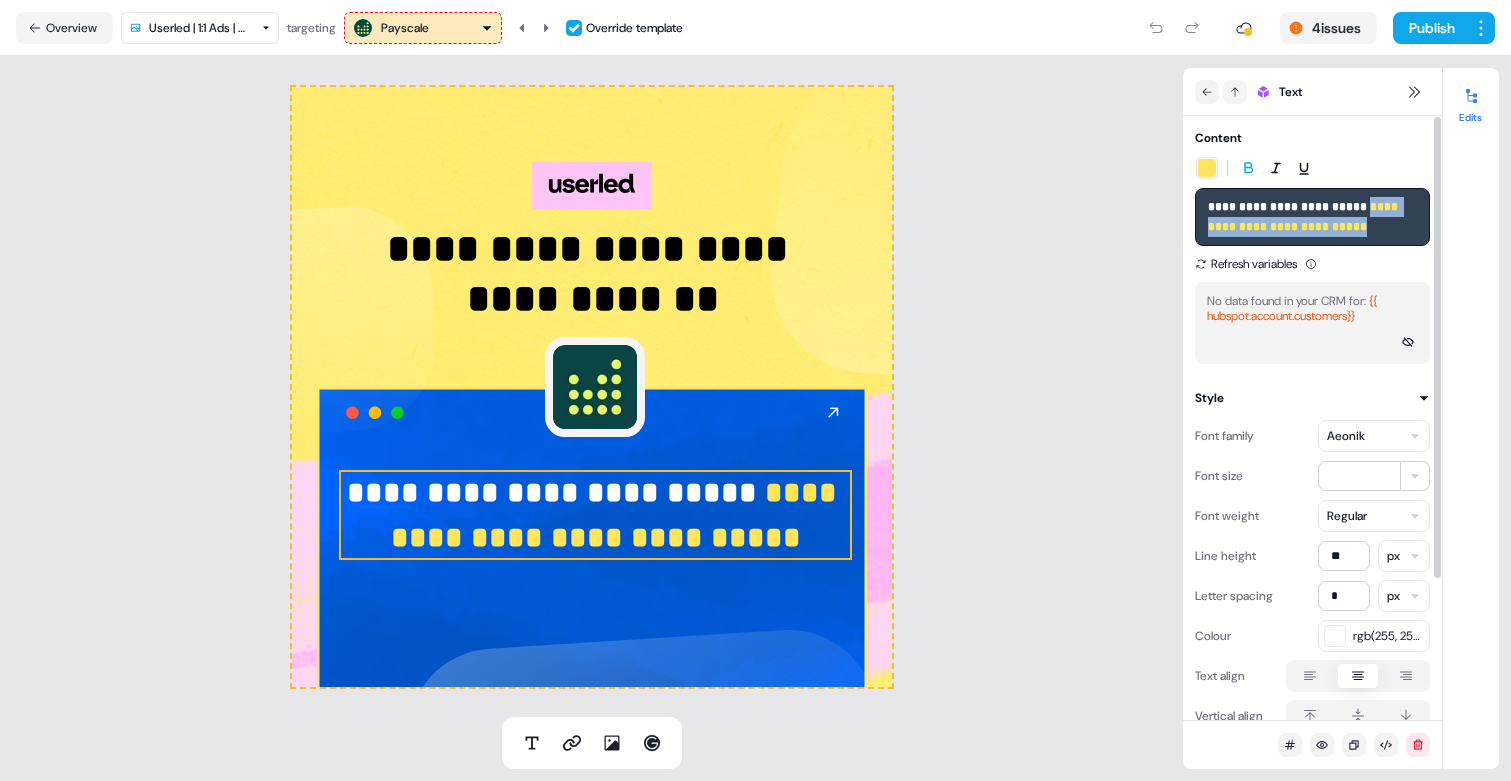 type 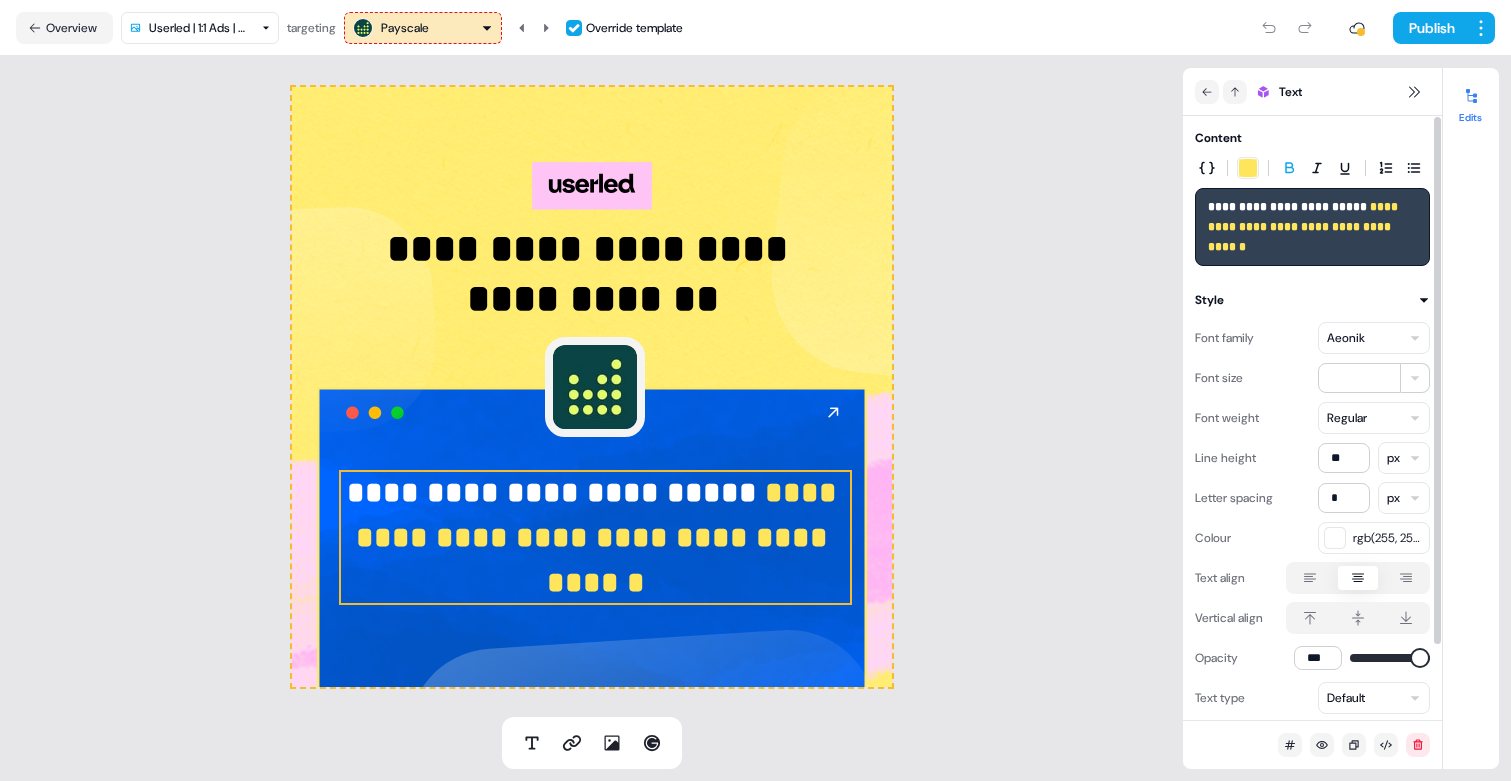 click on "Payscale" at bounding box center (423, 28) 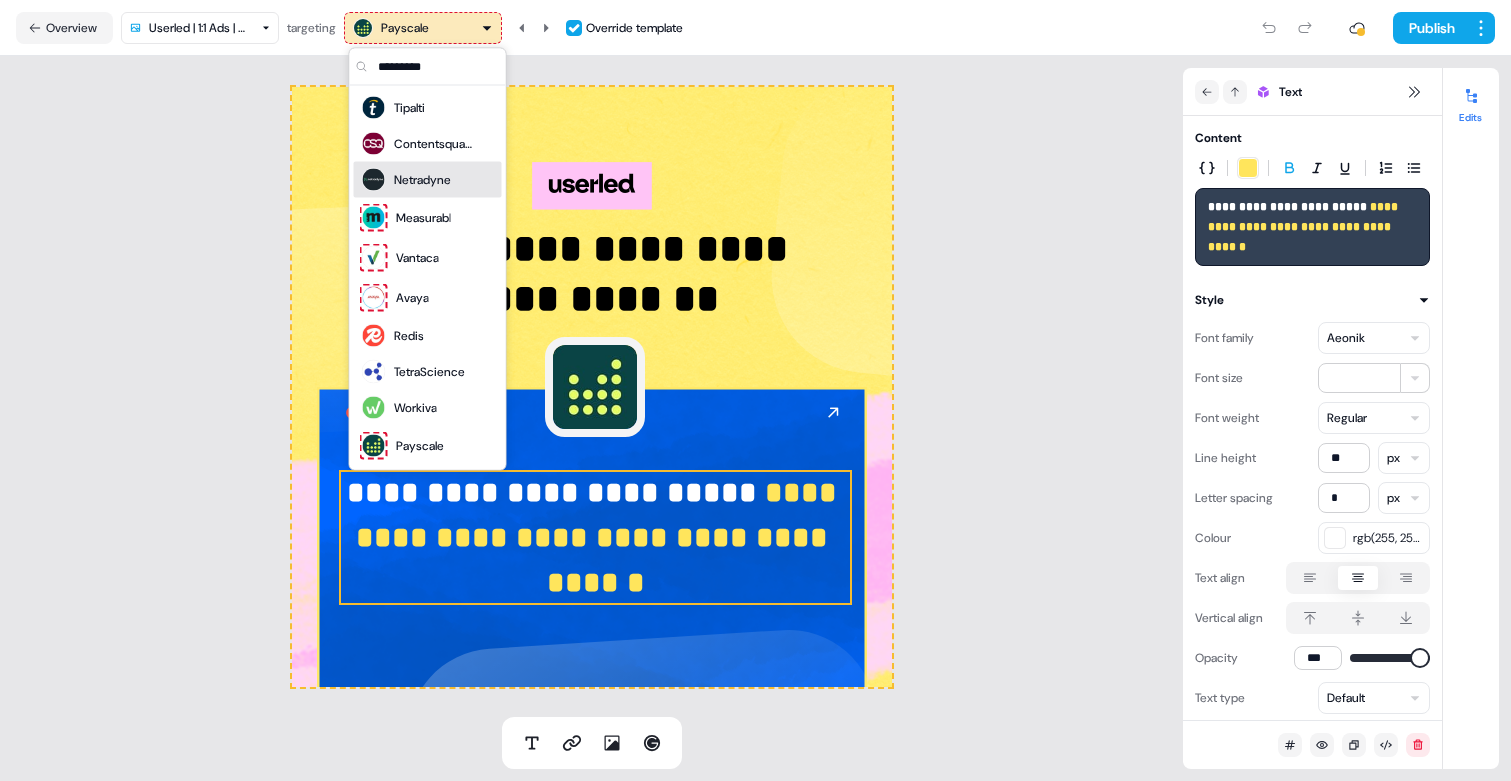 scroll, scrollTop: 72, scrollLeft: 0, axis: vertical 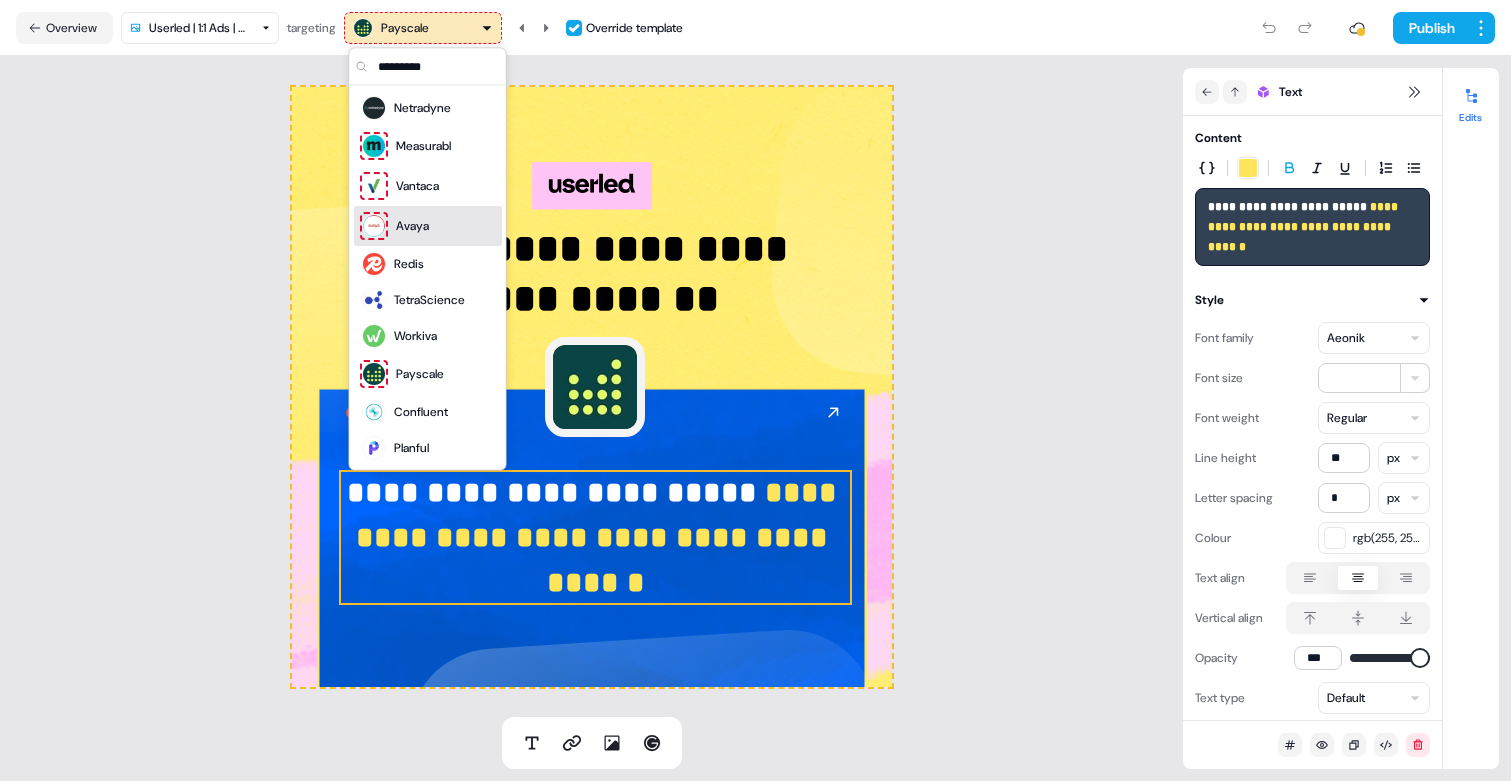 click on "Avaya" at bounding box center (428, 226) 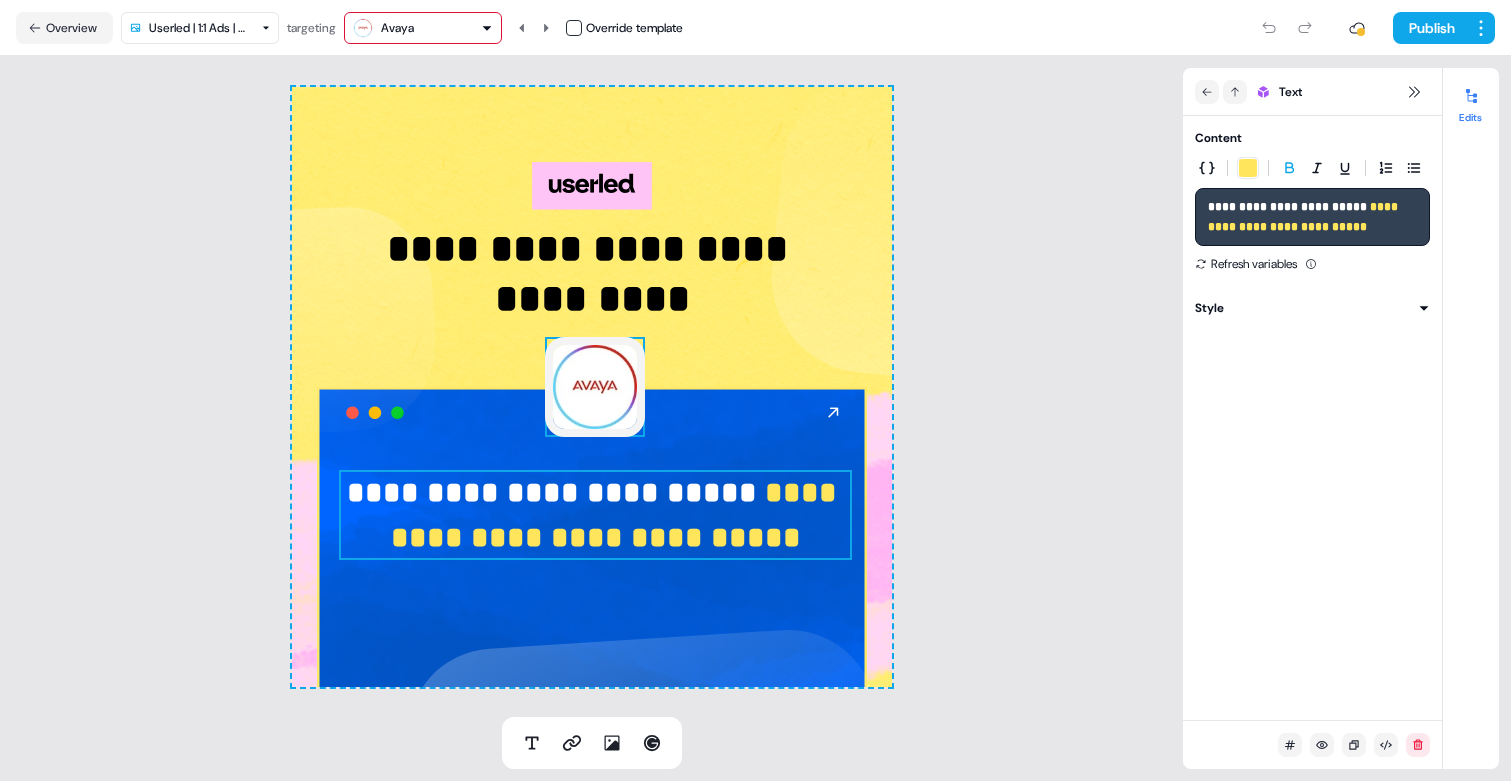 click at bounding box center [595, 387] 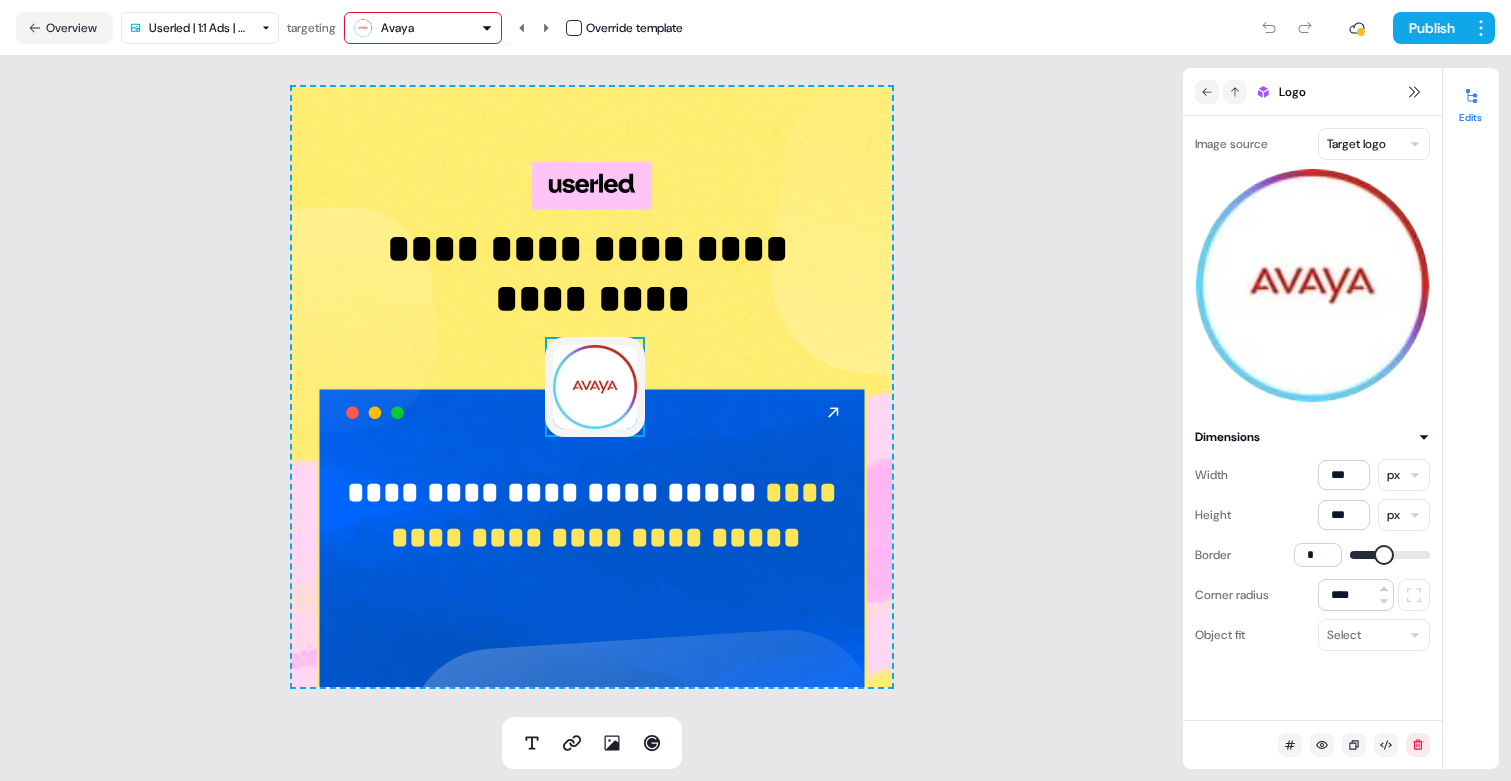 click on "**********" at bounding box center (755, 390) 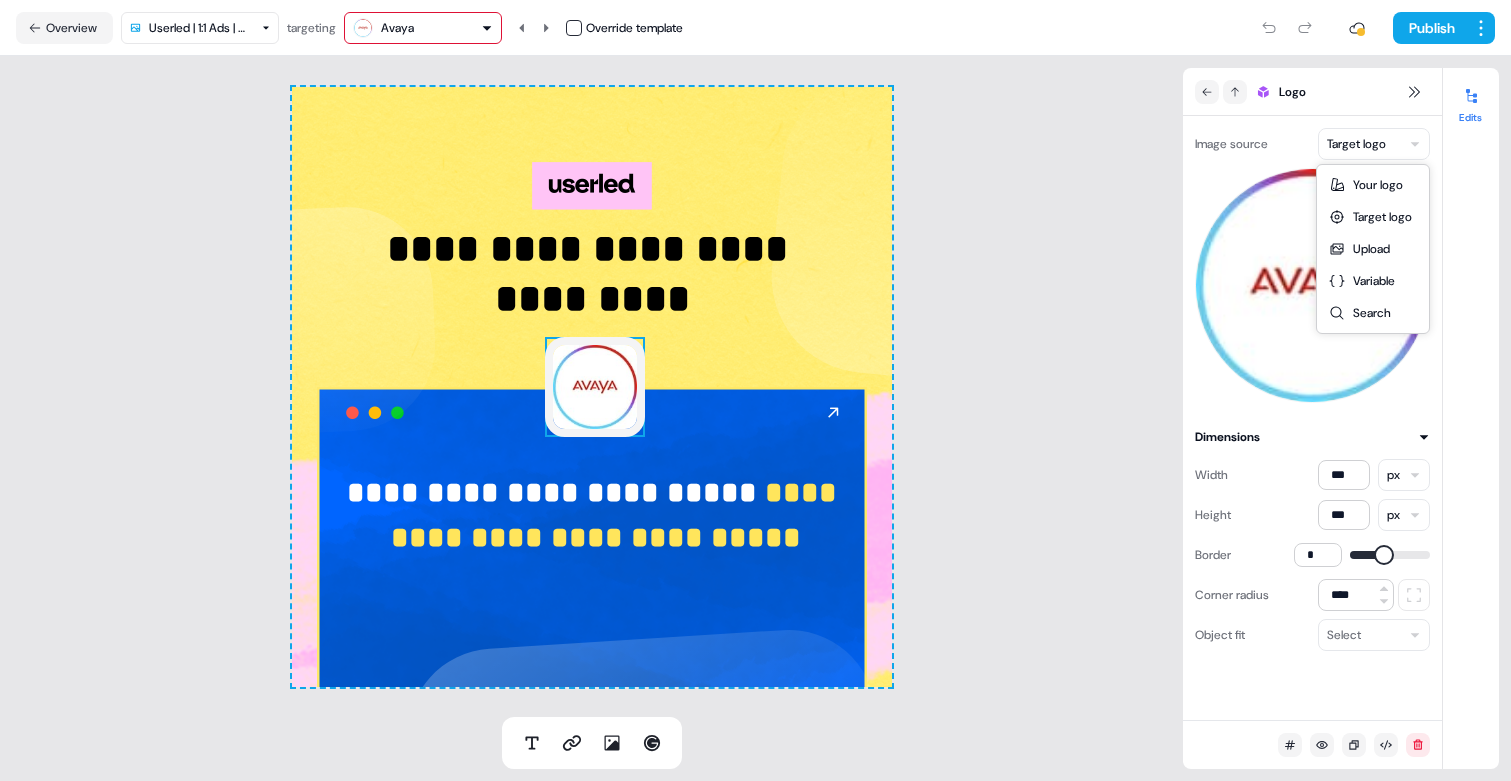 click on "**********" at bounding box center (755, 390) 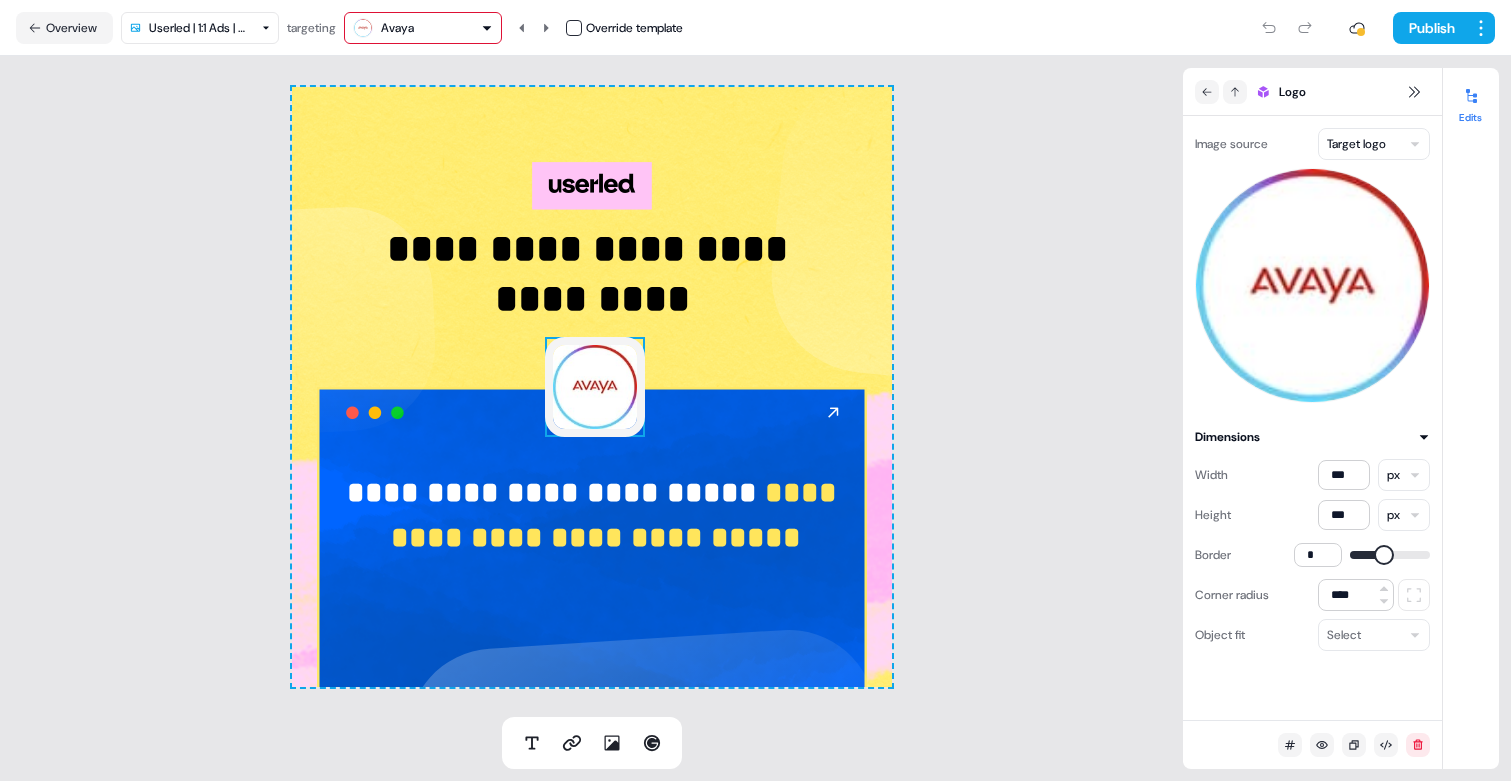 click on "Avaya Override template" at bounding box center (513, 28) 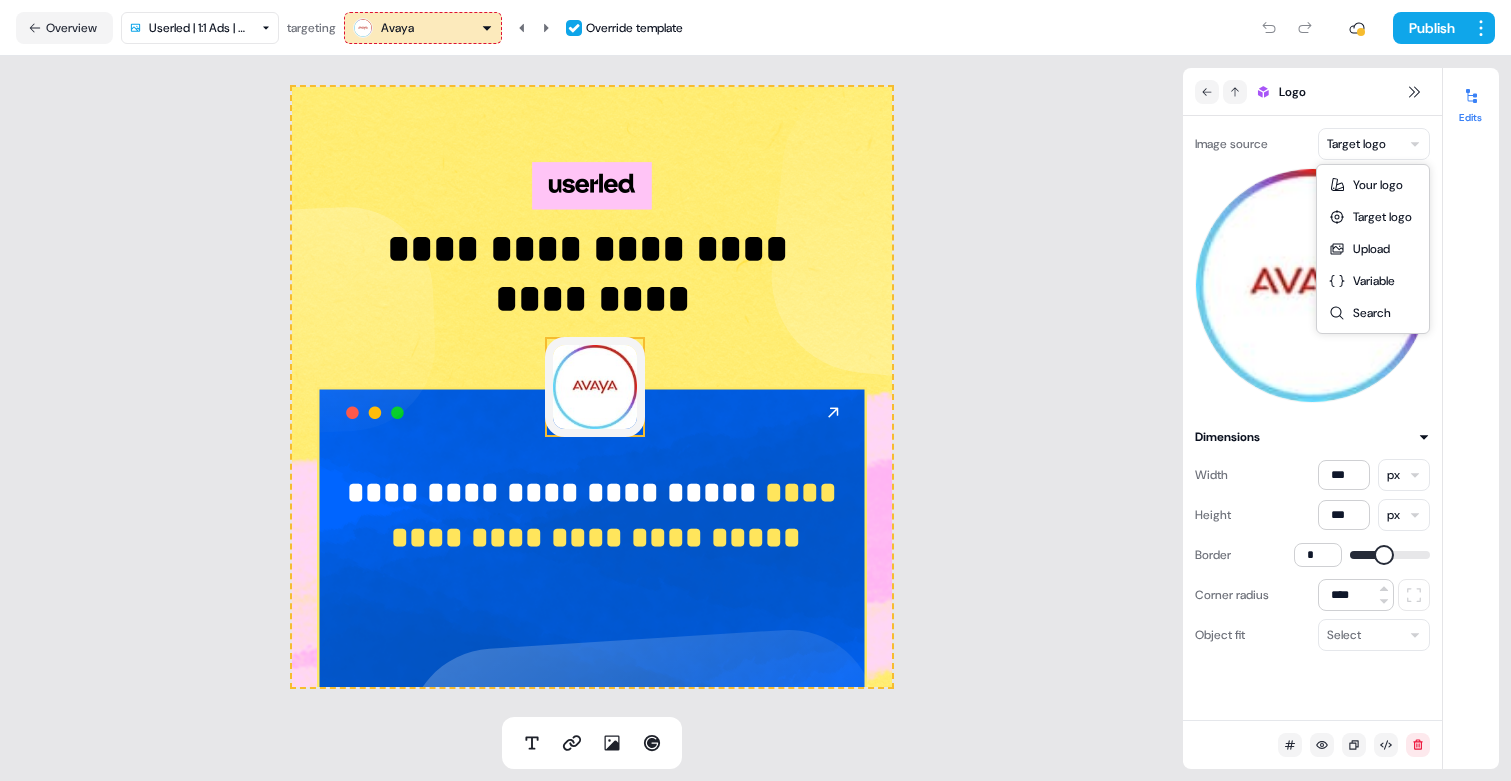 click on "**********" at bounding box center (755, 390) 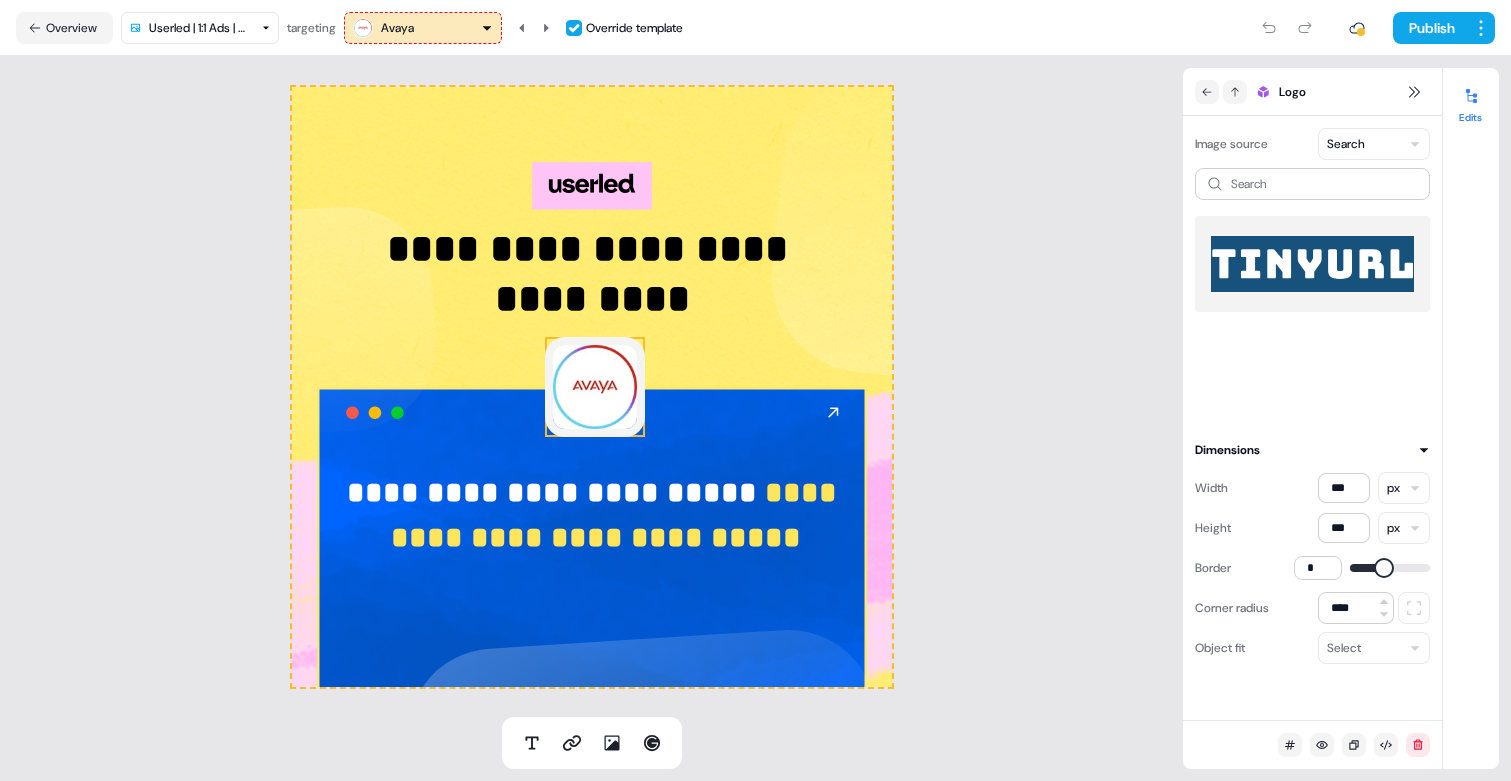 click on "**********" at bounding box center [755, 390] 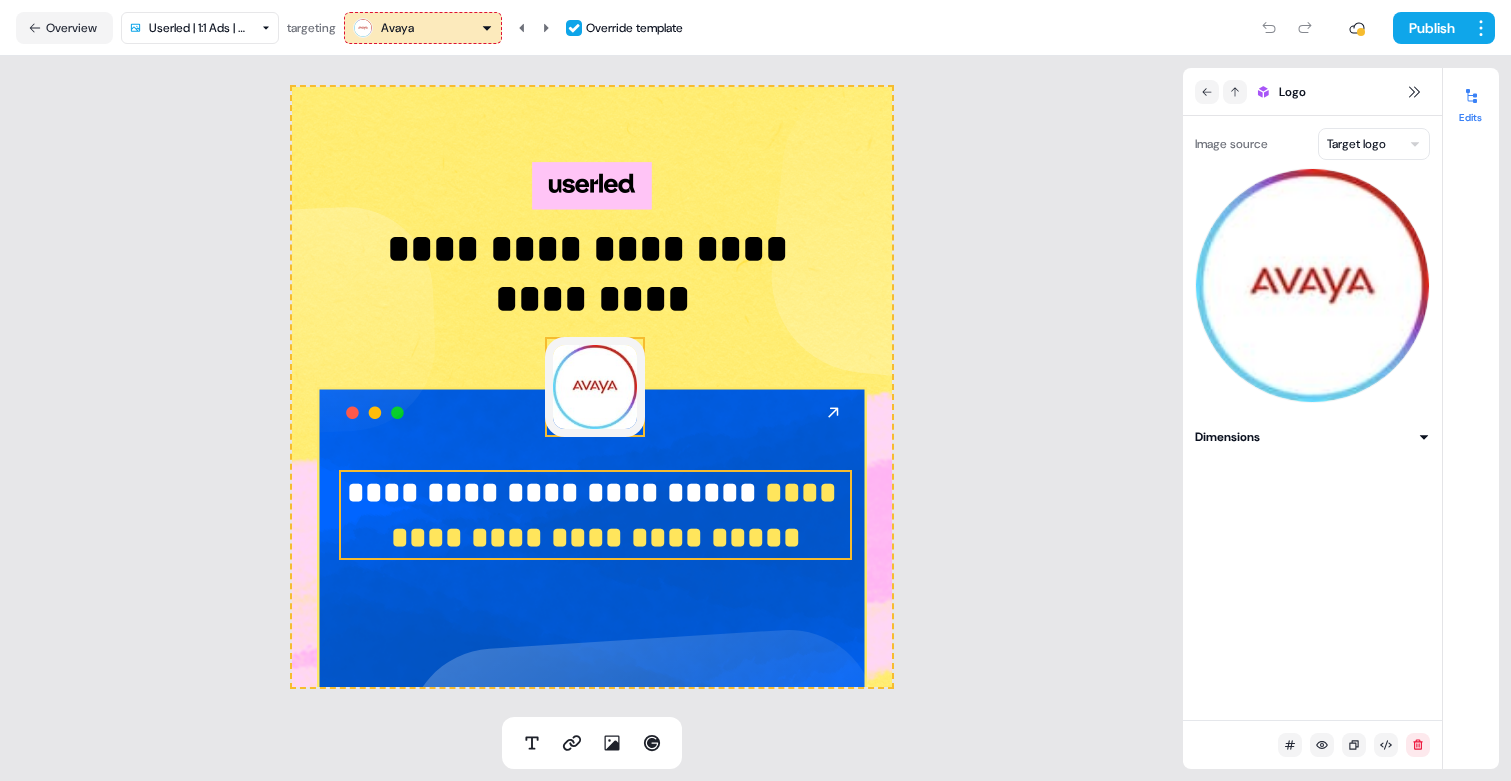 click on "**********" at bounding box center [556, 492] 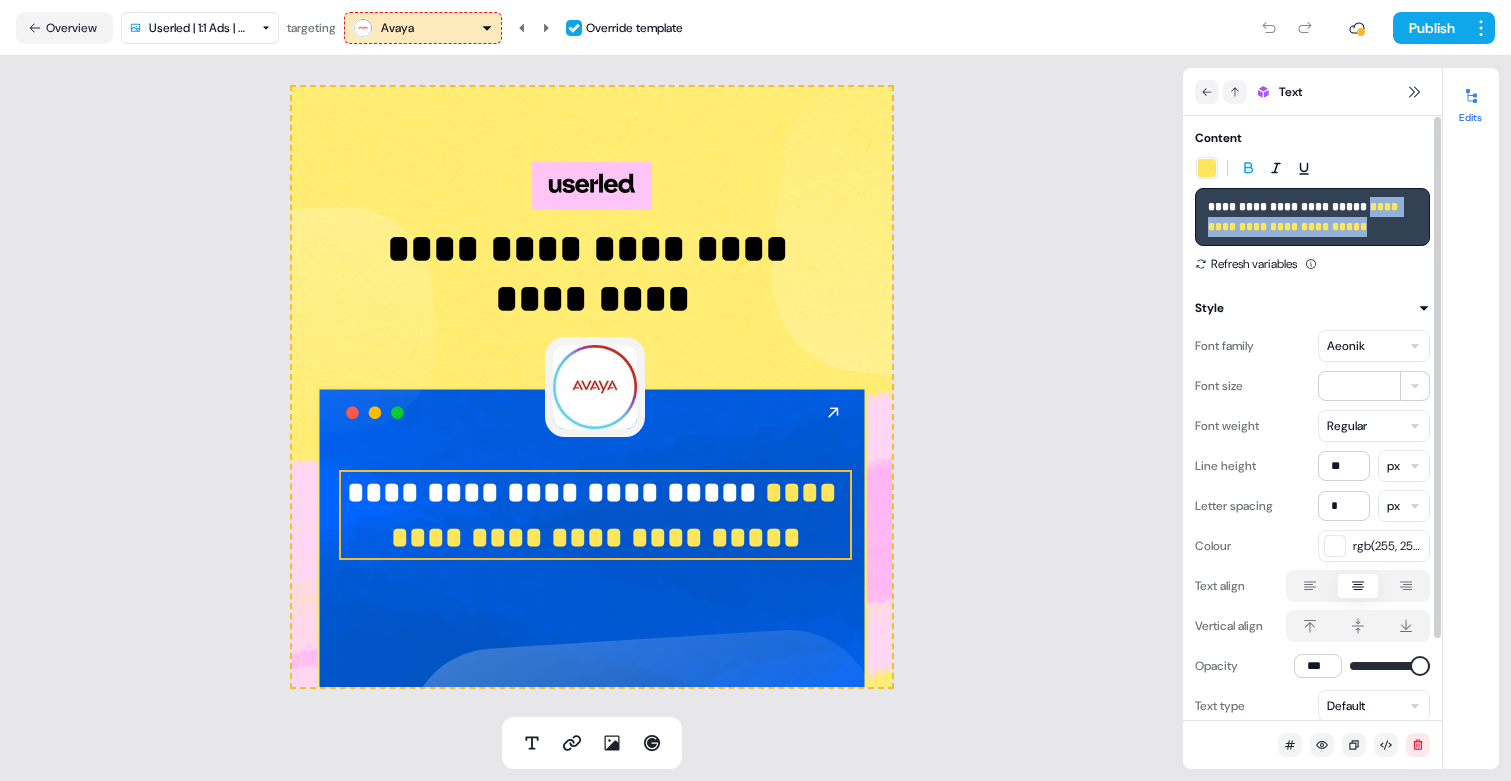 drag, startPoint x: 1371, startPoint y: 212, endPoint x: 1395, endPoint y: 242, distance: 38.418747 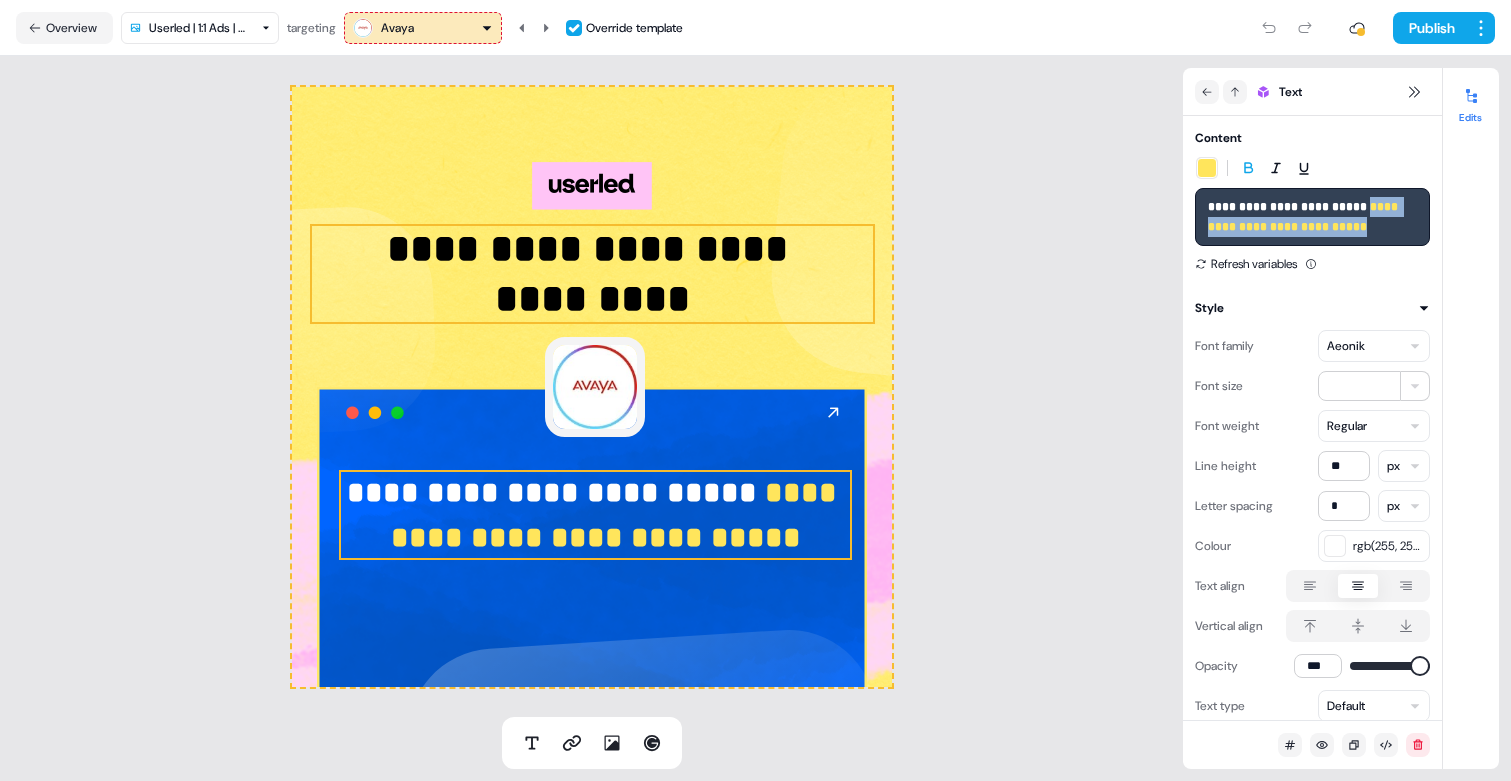 type 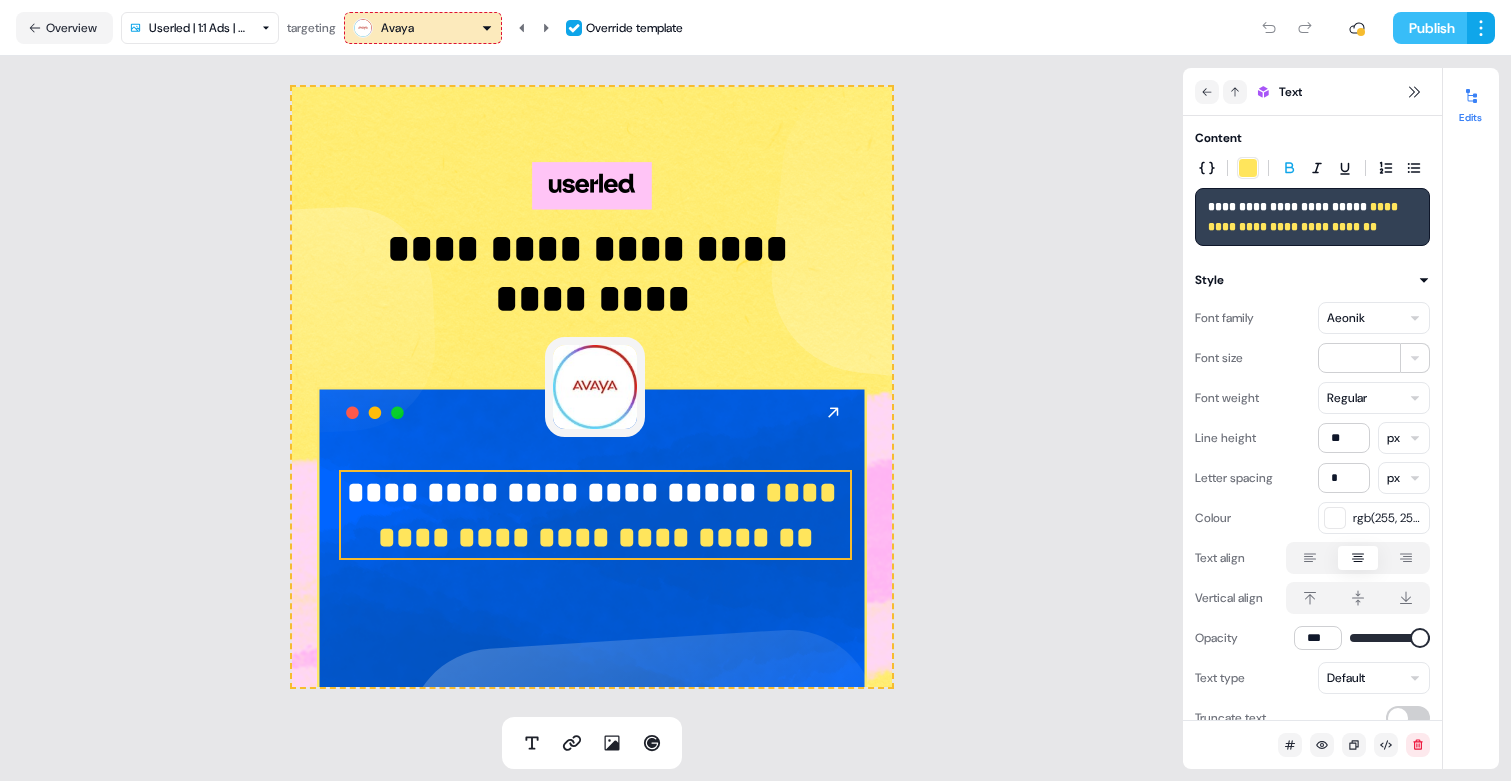 click on "Publish" at bounding box center (1430, 28) 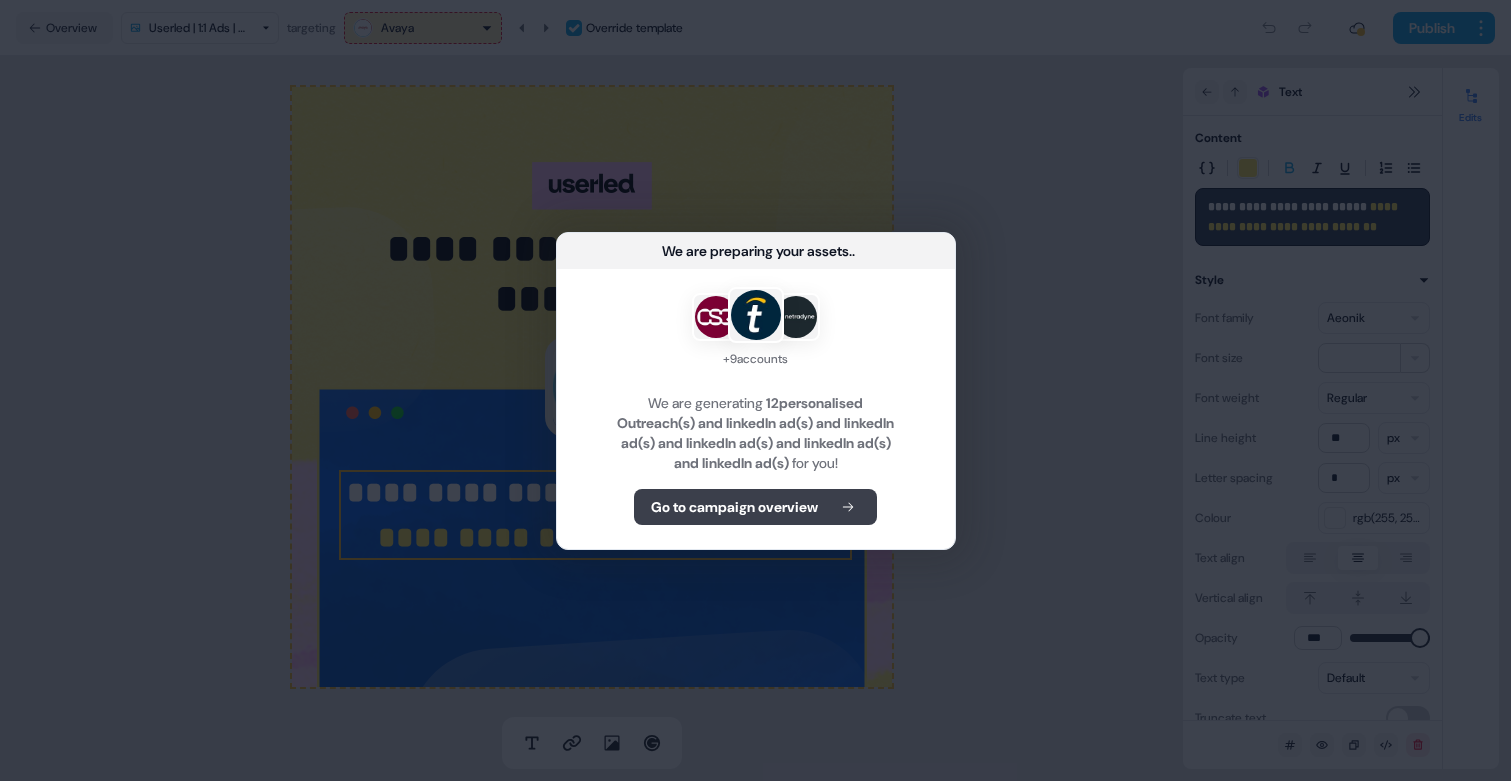 click on "Go to campaign overview" at bounding box center (755, 507) 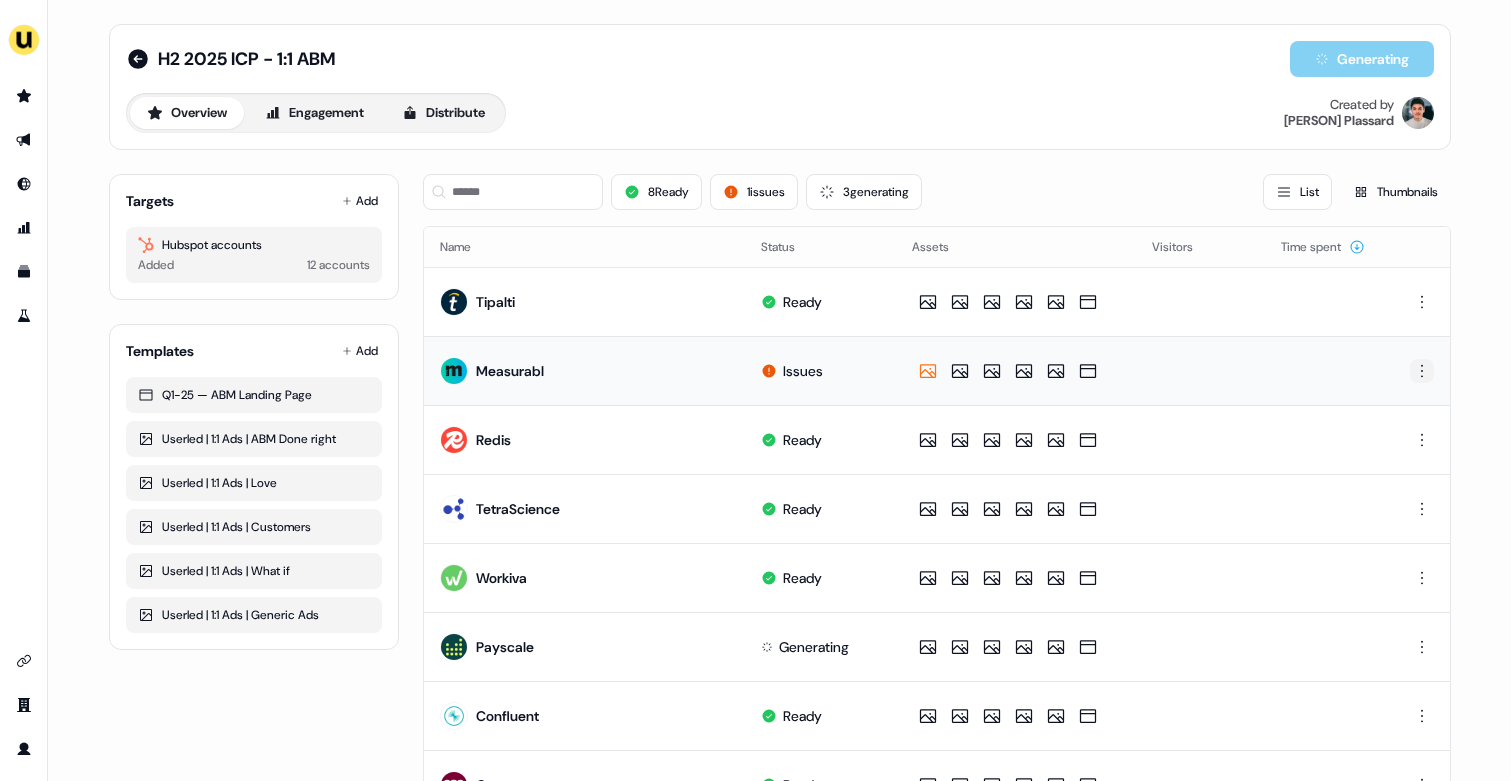 click on "For the best experience switch devices to a bigger screen. Go to Userled.io H2 2025 ICP - 1:1 ABM Generating Overview Engagement Distribute Created by [FIRST]   [LAST] Targets Add Hubspot   accounts Added 12   accounts Templates Add Q1-25 — ABM Landing Page Userled | 1:1 Ads | ABM Done right Userled | 1:1 Ads | Love Userled | 1:1 Ads | Customers Userled | 1:1 Ads | What if Userled | 1:1 Ads | Generic Ads 8  Ready 1  issues 3  generating List Thumbnails Name Status Assets Visitors Time spent Tipalti Ready Measurabl Issues Redis Ready TetraScience Ready Workiva Ready Payscale Generating Confluent Ready Contentsquare Ready Netradyne Ready Vantaca Generating Avaya Generating Planful Ready Page  1  of 1 0.75" at bounding box center [755, 390] 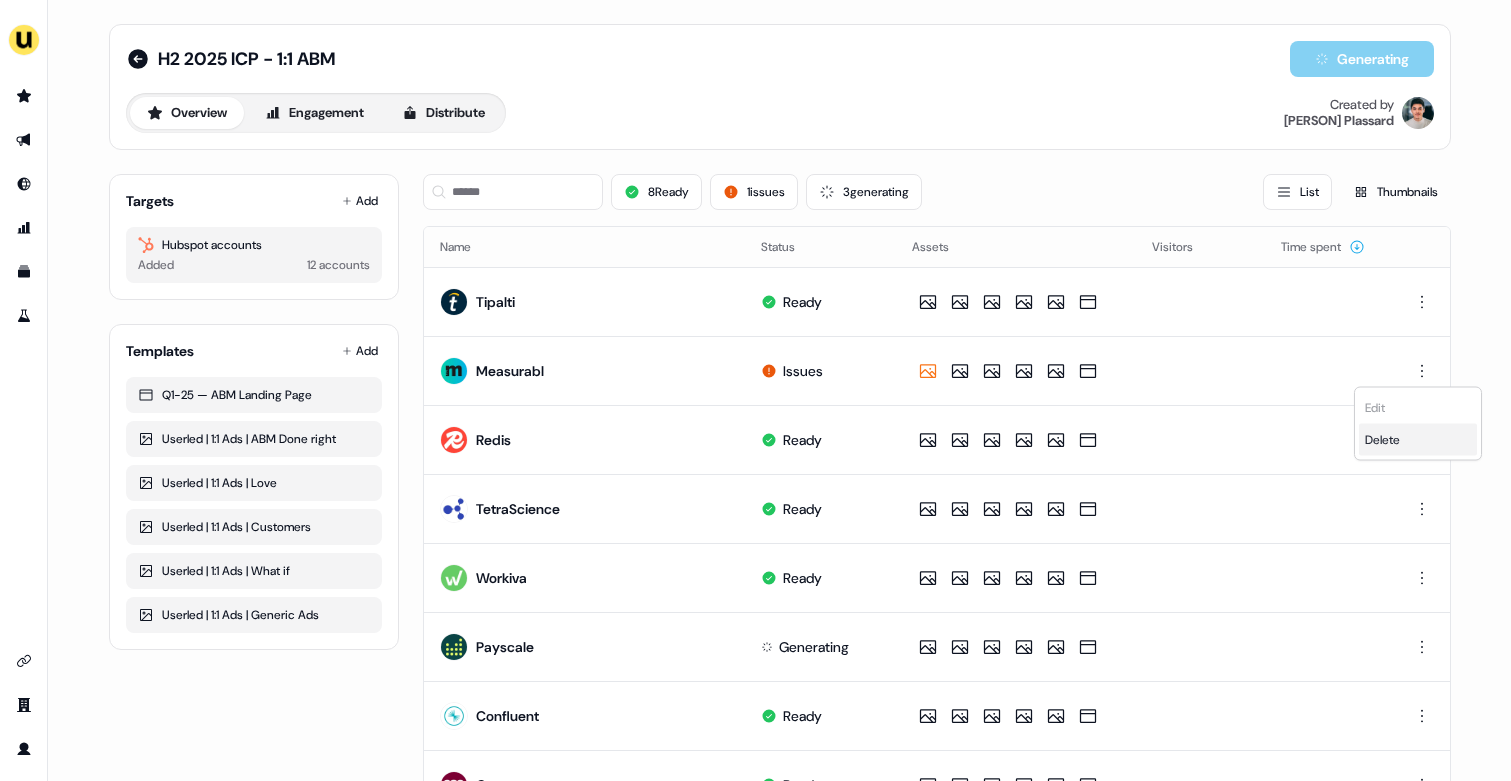click on "Delete" at bounding box center (1382, 440) 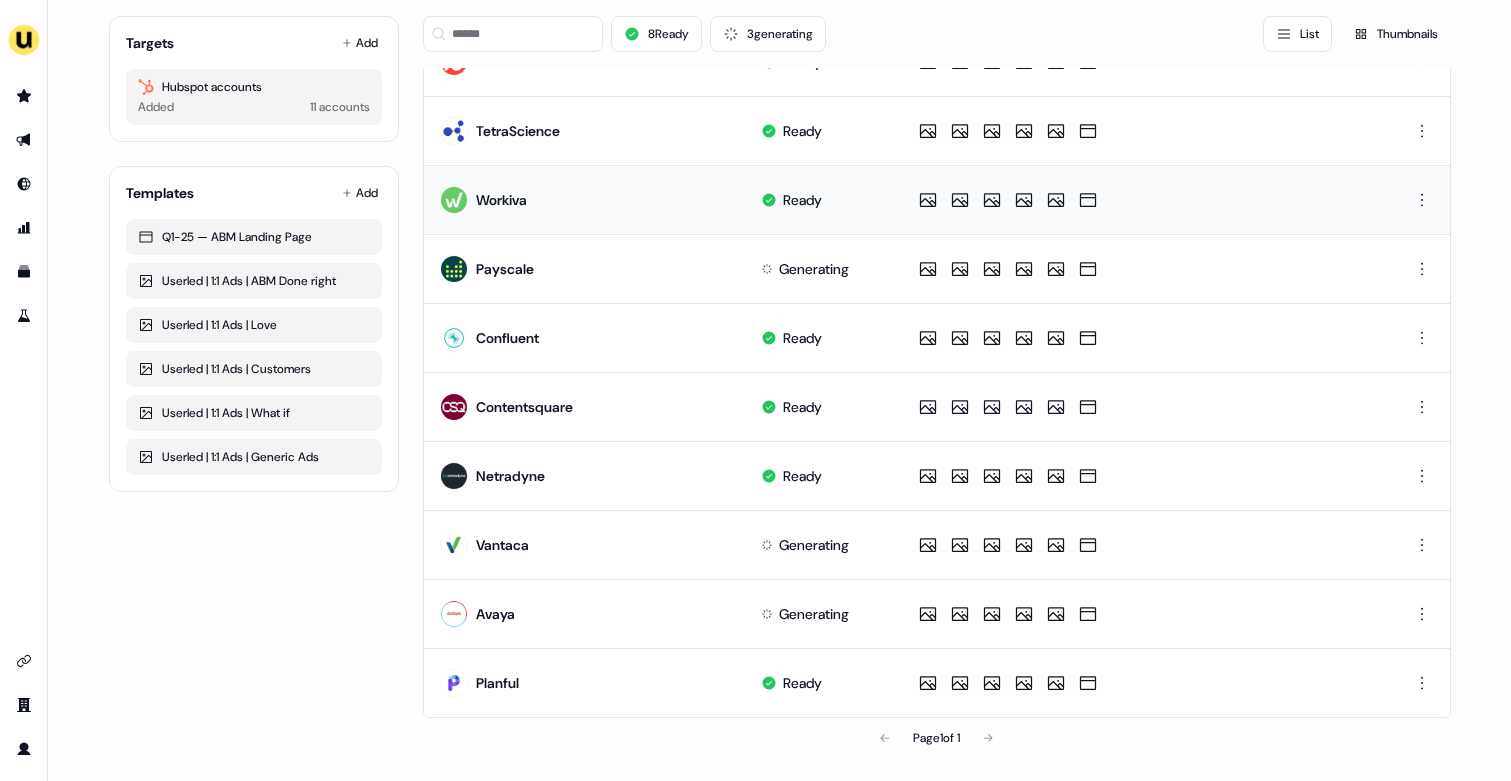 scroll, scrollTop: 0, scrollLeft: 0, axis: both 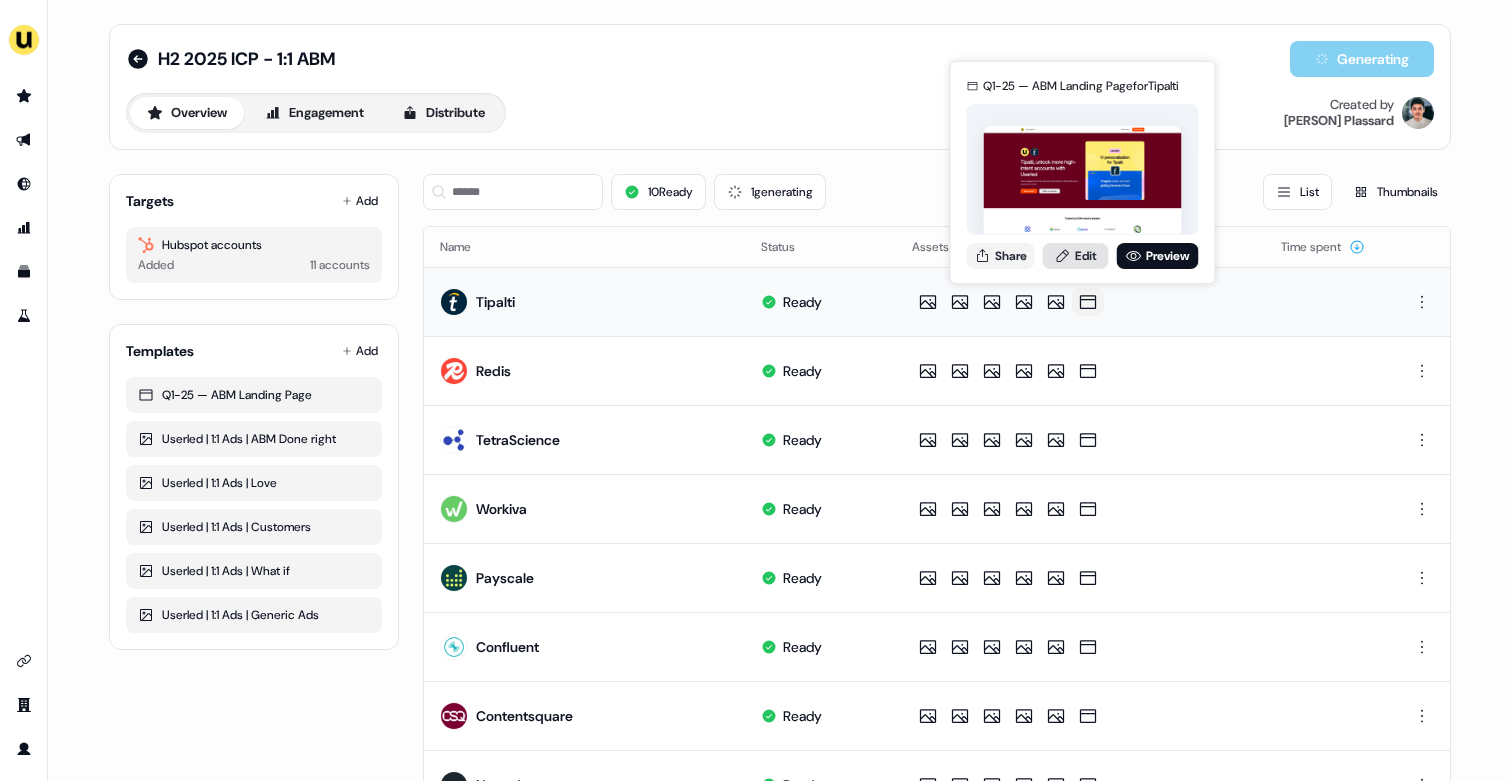 click on "Edit" at bounding box center (1076, 256) 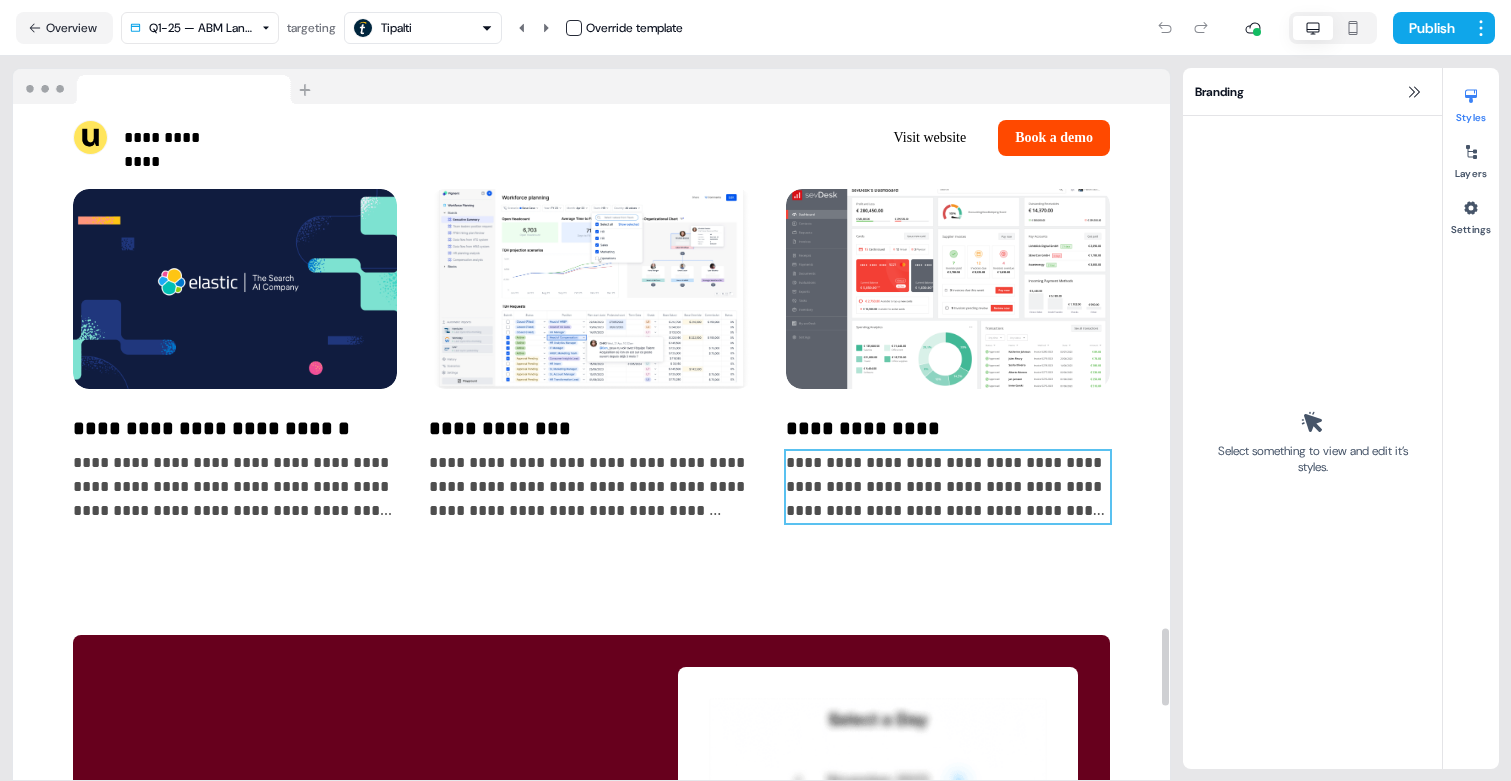 scroll, scrollTop: 3991, scrollLeft: 0, axis: vertical 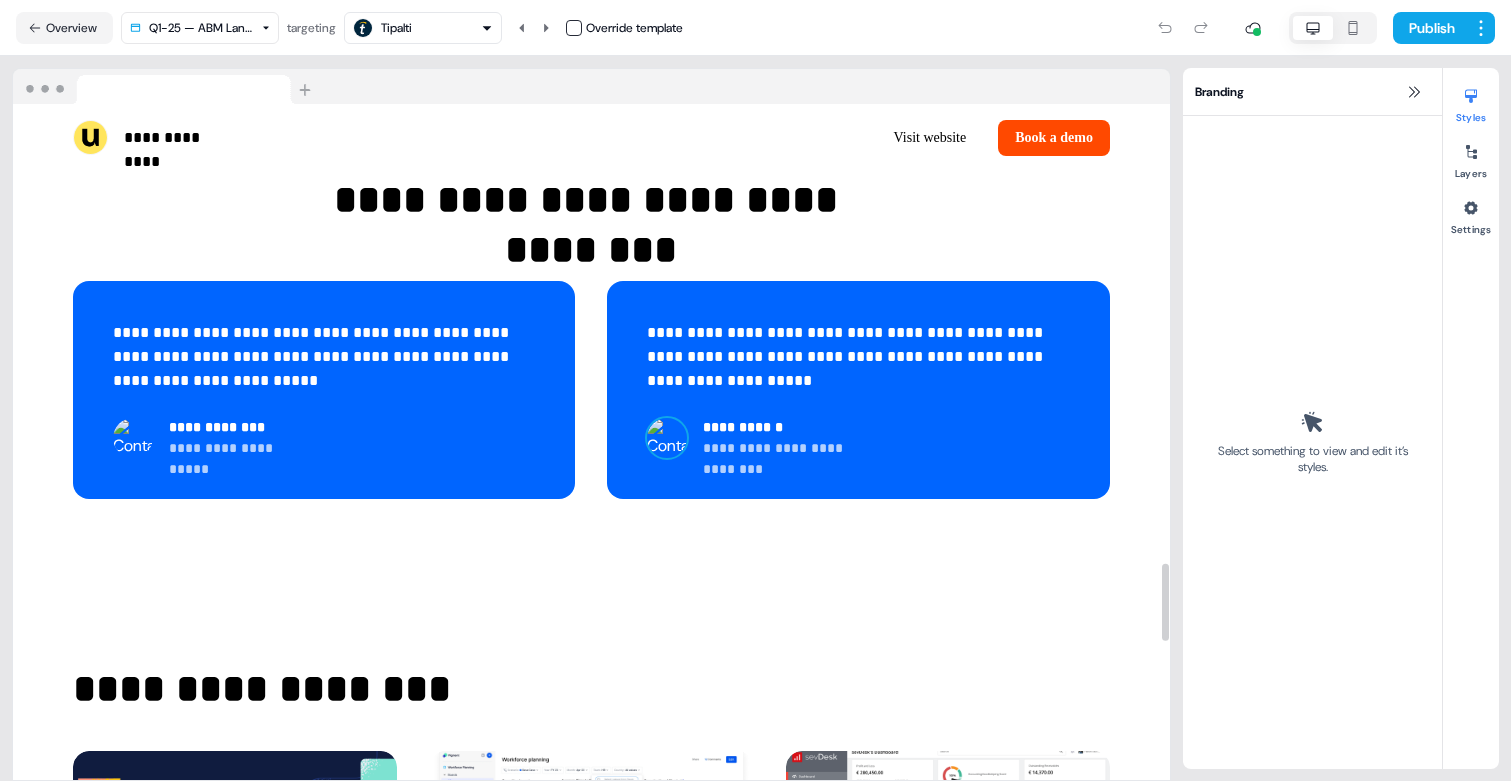 click at bounding box center (667, 438) 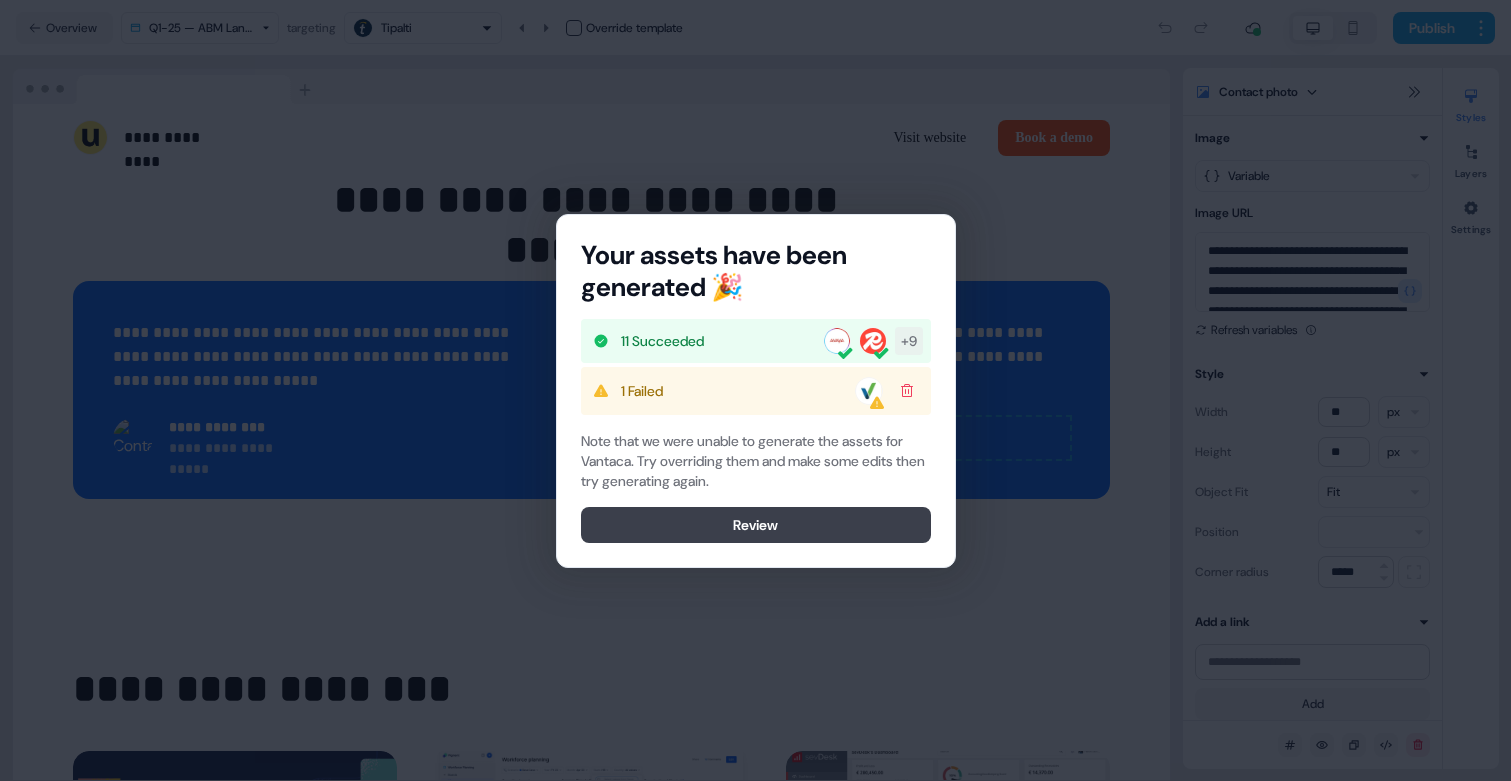 click on "Review" at bounding box center (756, 525) 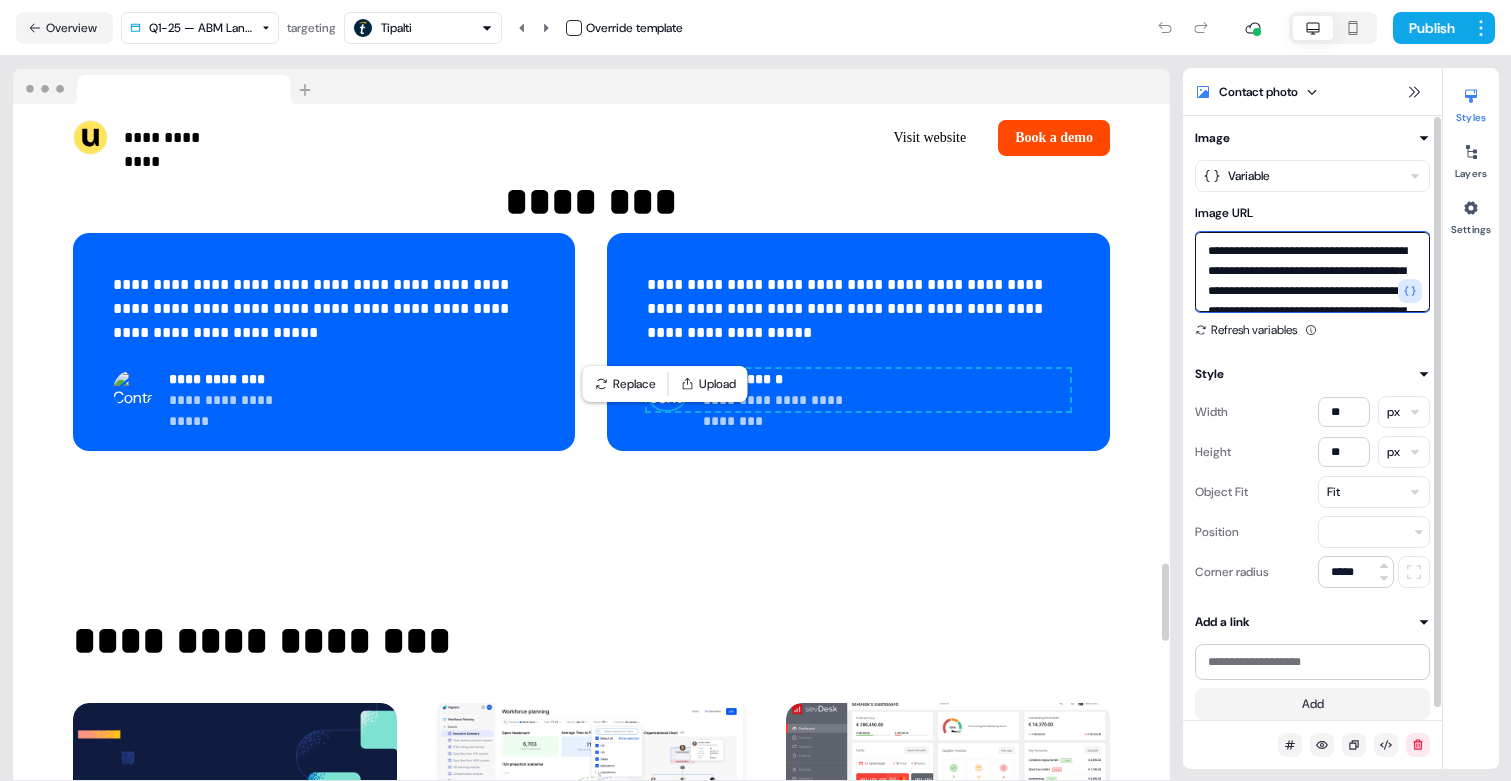 click on "**********" at bounding box center [1312, 272] 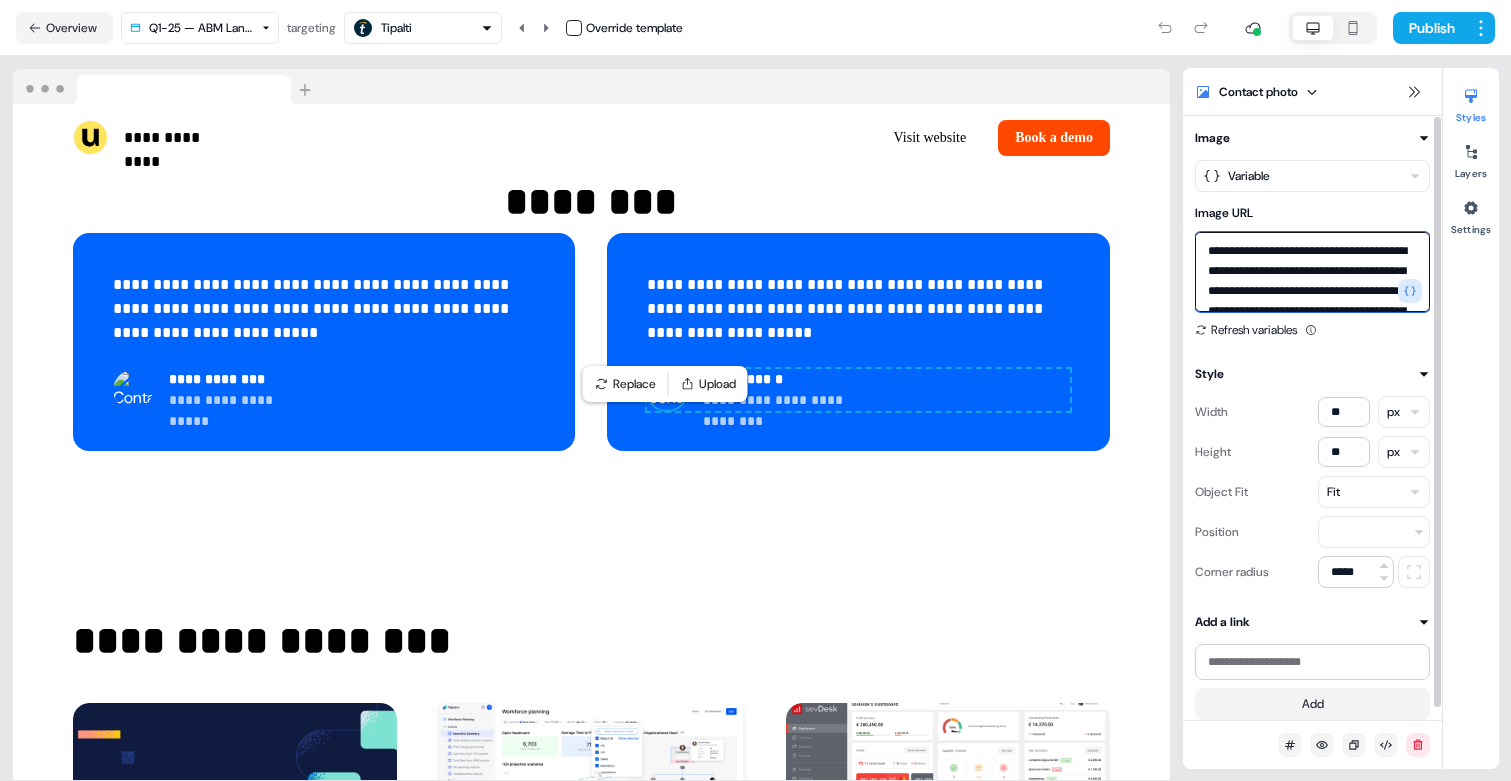 click on "**********" at bounding box center (1312, 272) 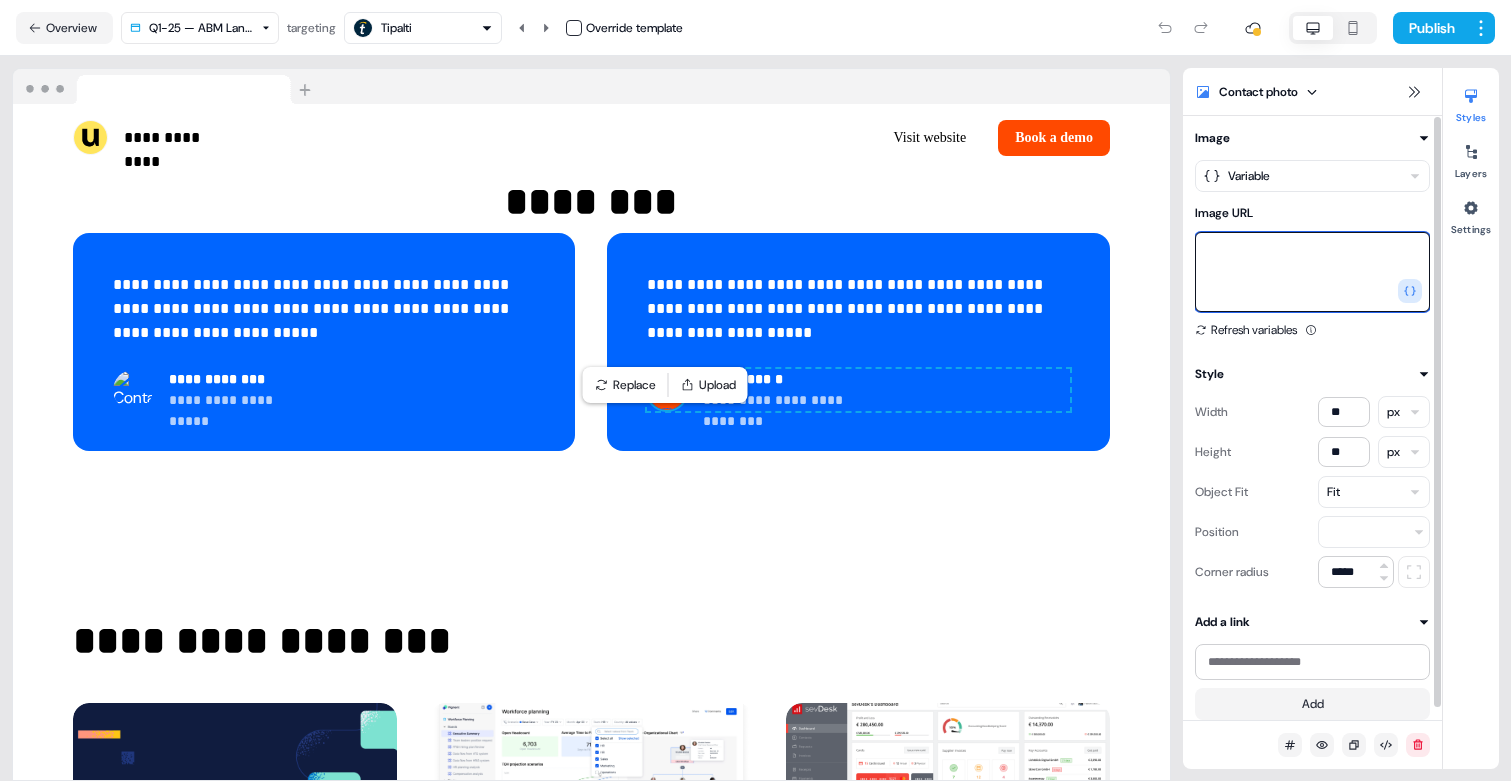click on "Image URL" at bounding box center [1312, 272] 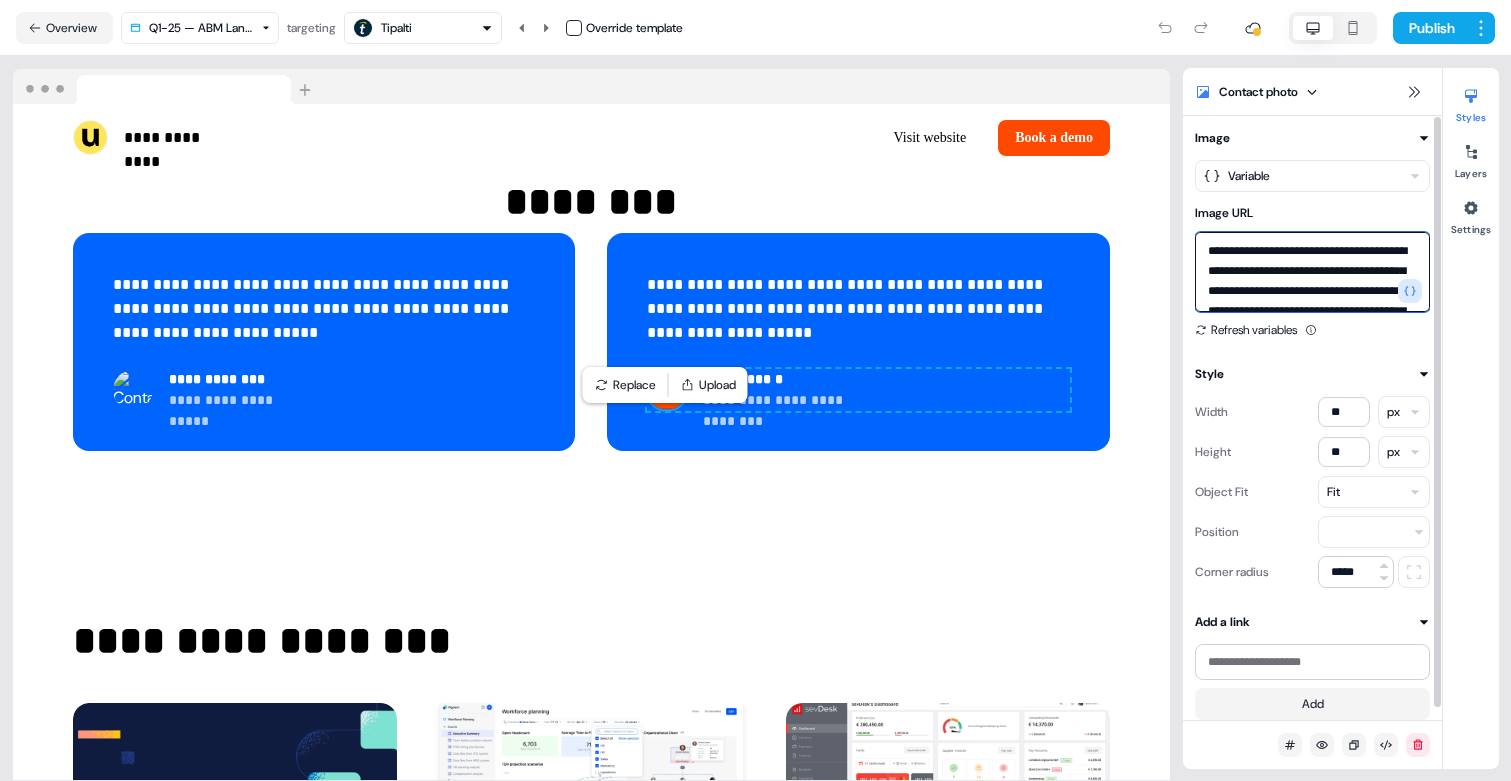type on "**********" 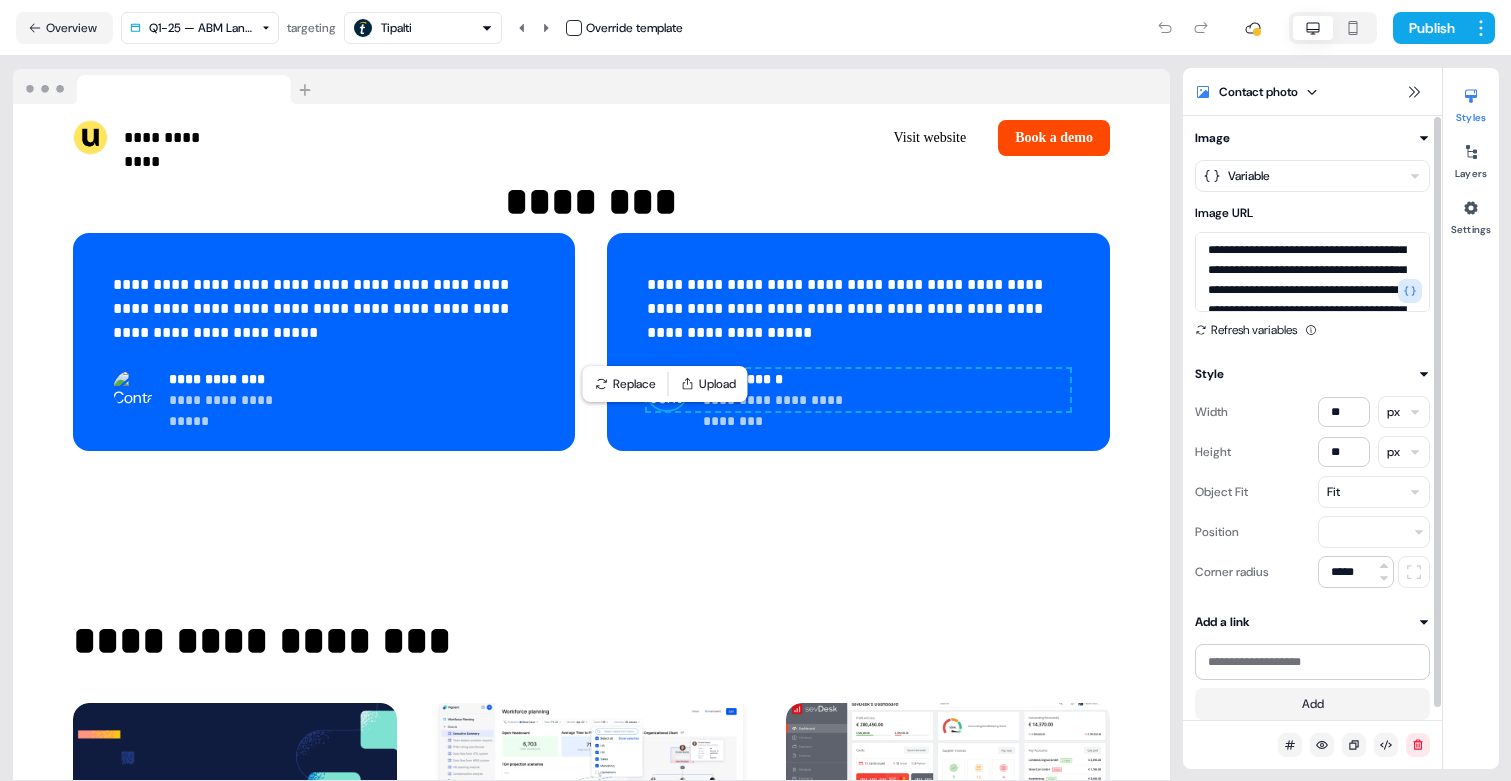 scroll, scrollTop: 118, scrollLeft: 0, axis: vertical 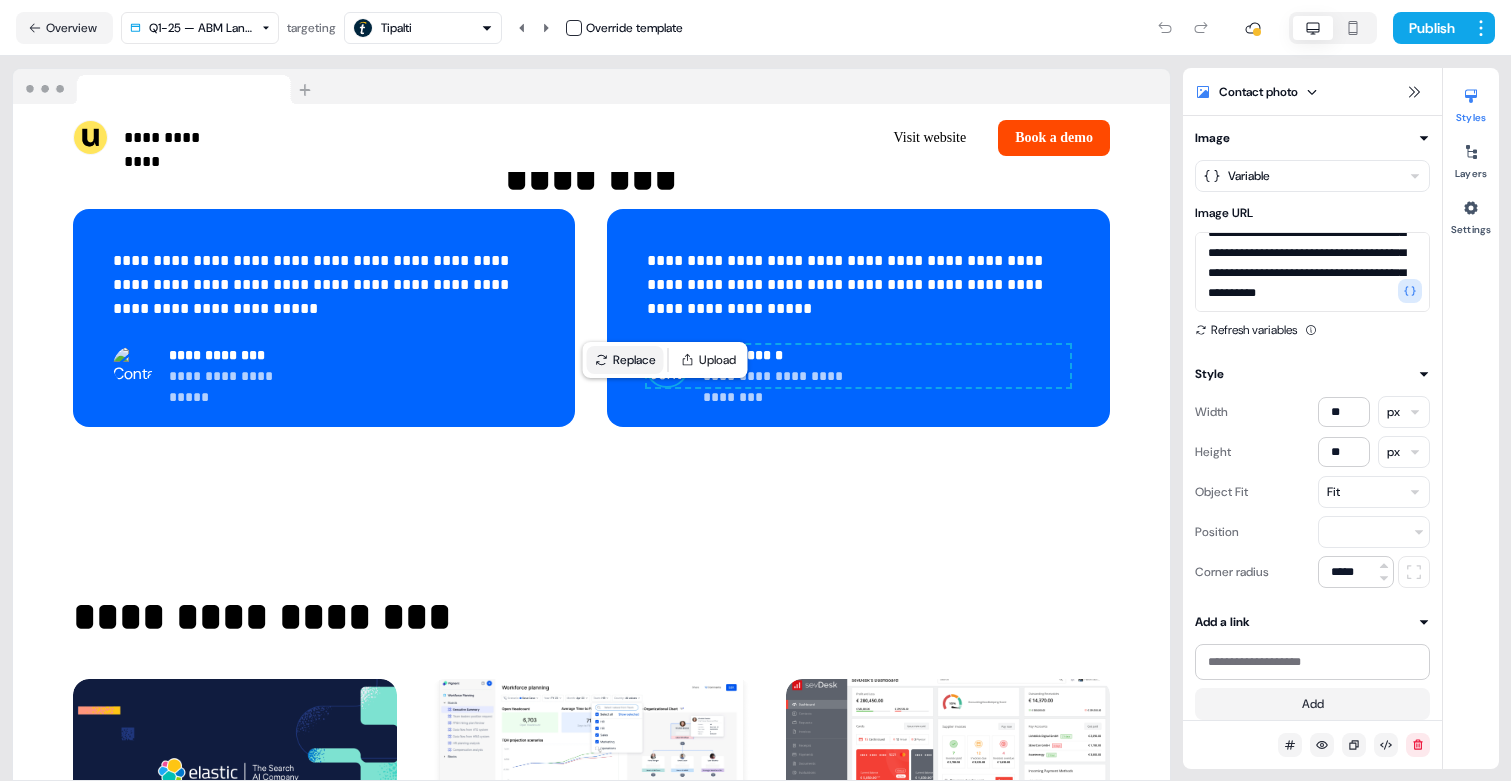 type 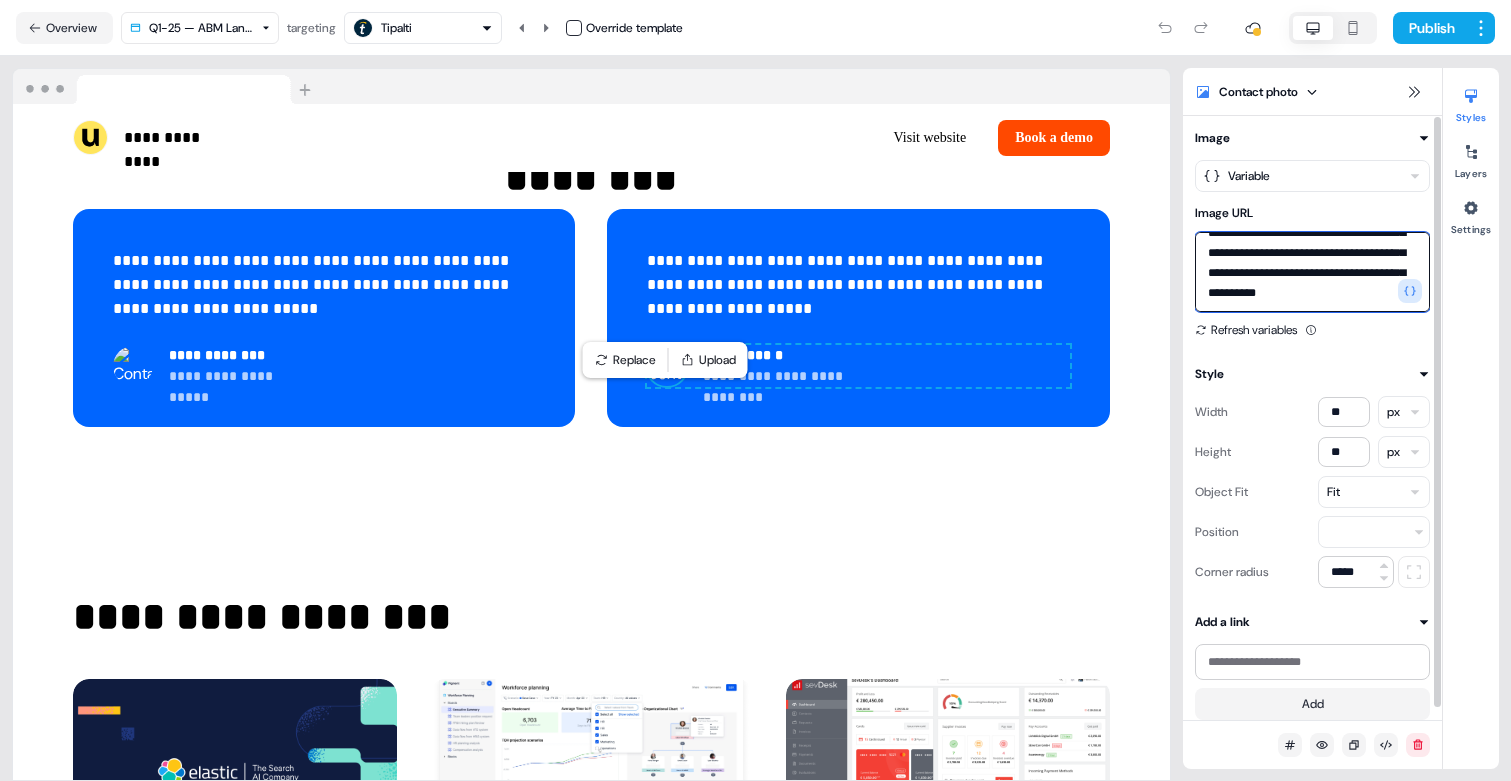 click on "**********" at bounding box center (1312, 272) 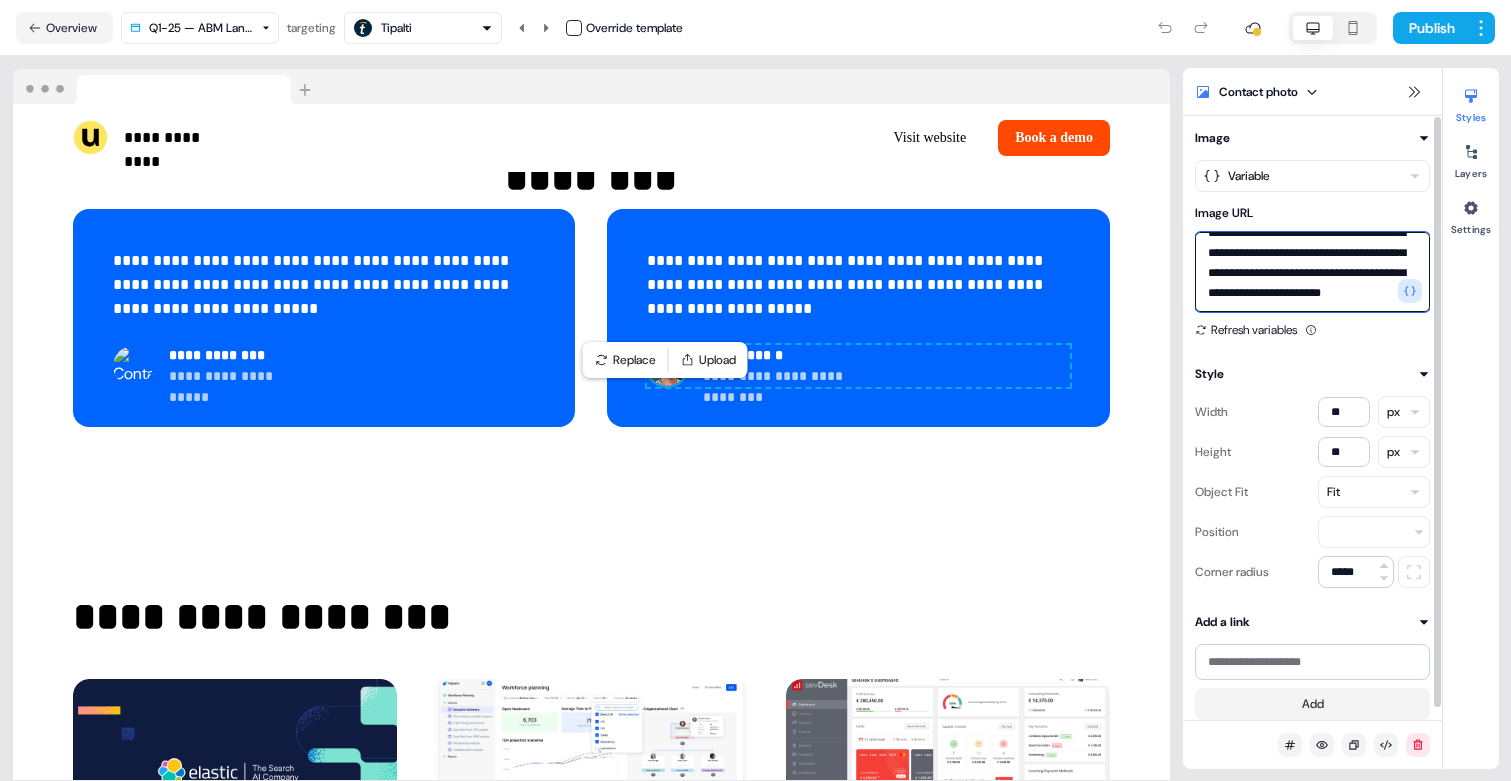 scroll, scrollTop: 6158, scrollLeft: 0, axis: vertical 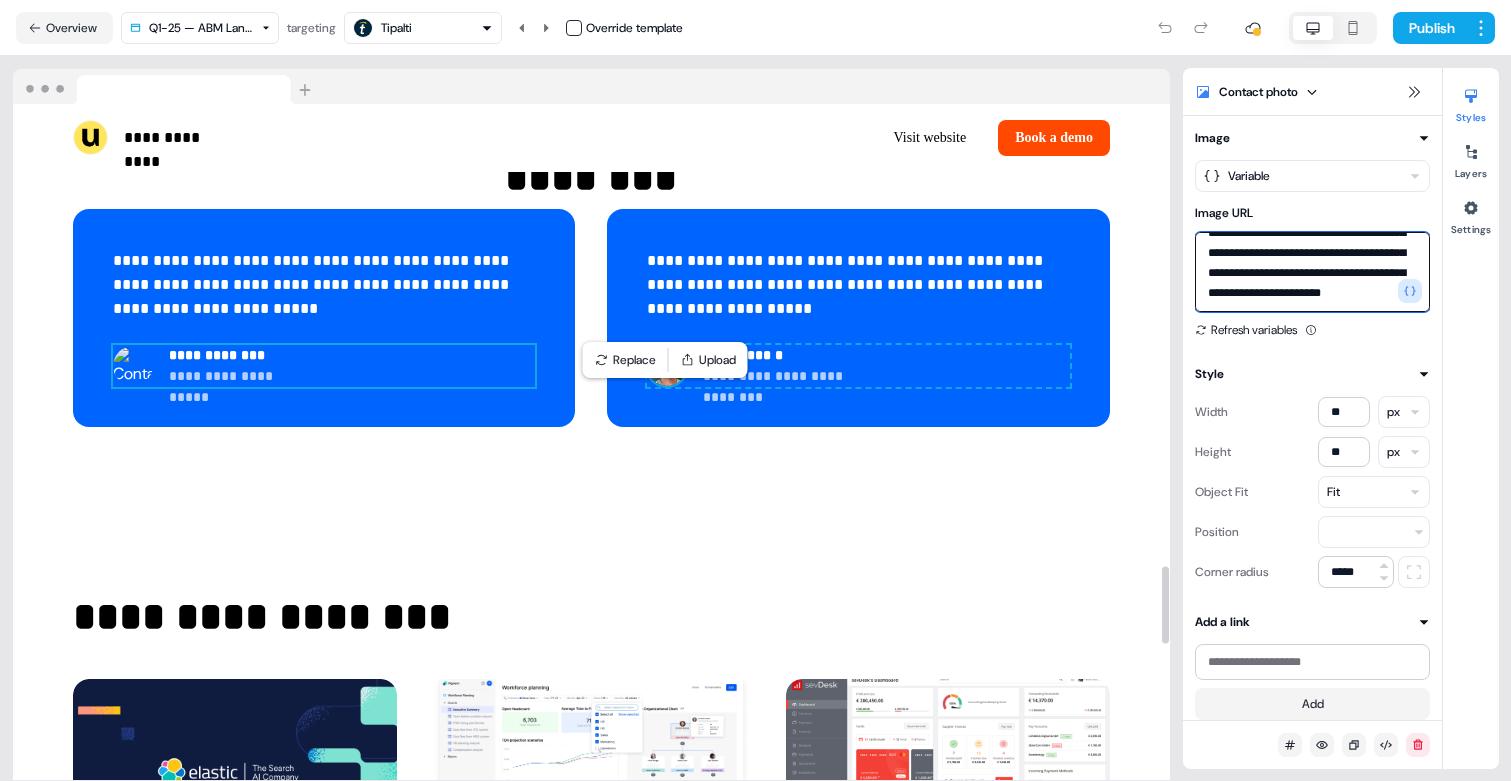 type on "**********" 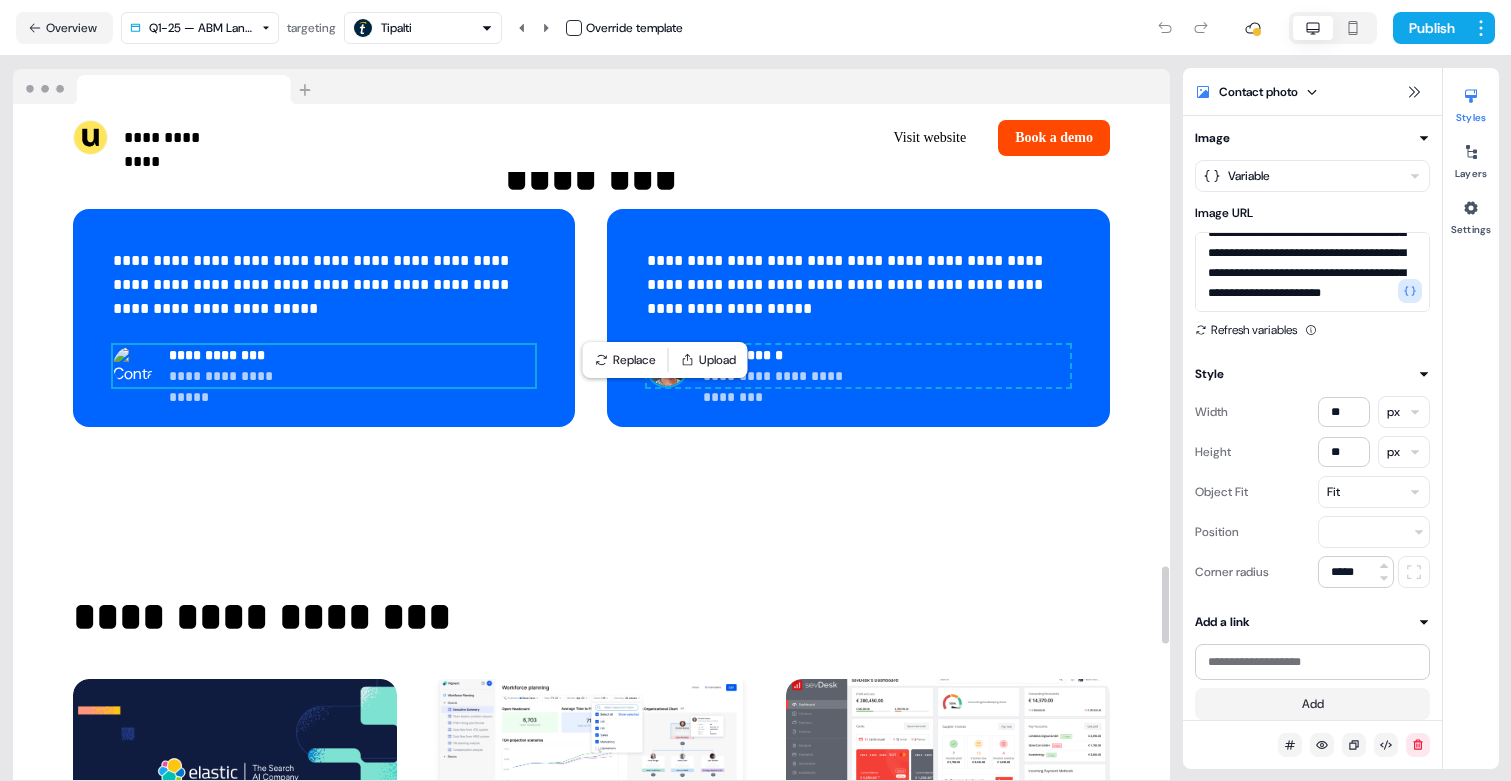 click on "**********" at bounding box center [324, 366] 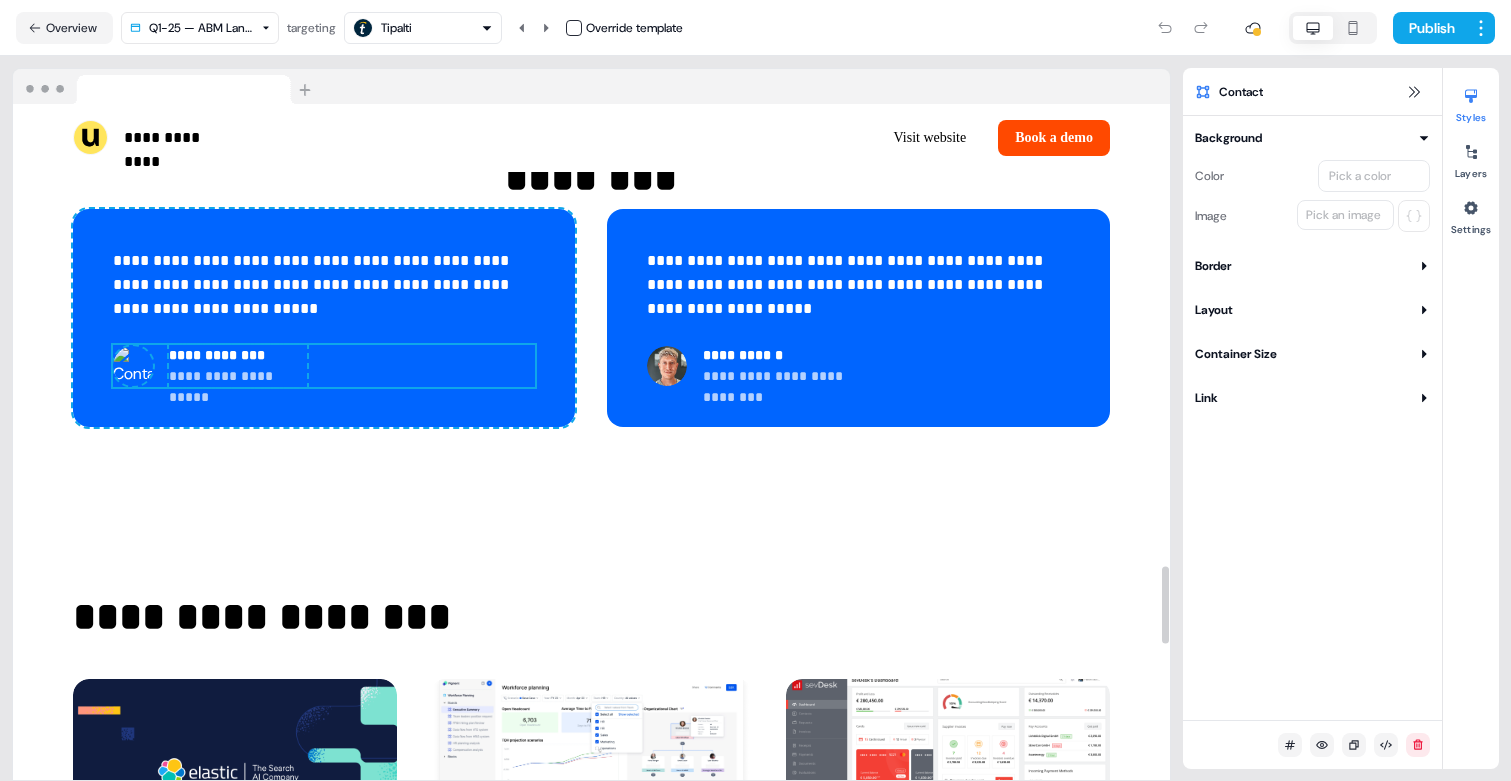 click at bounding box center [133, 366] 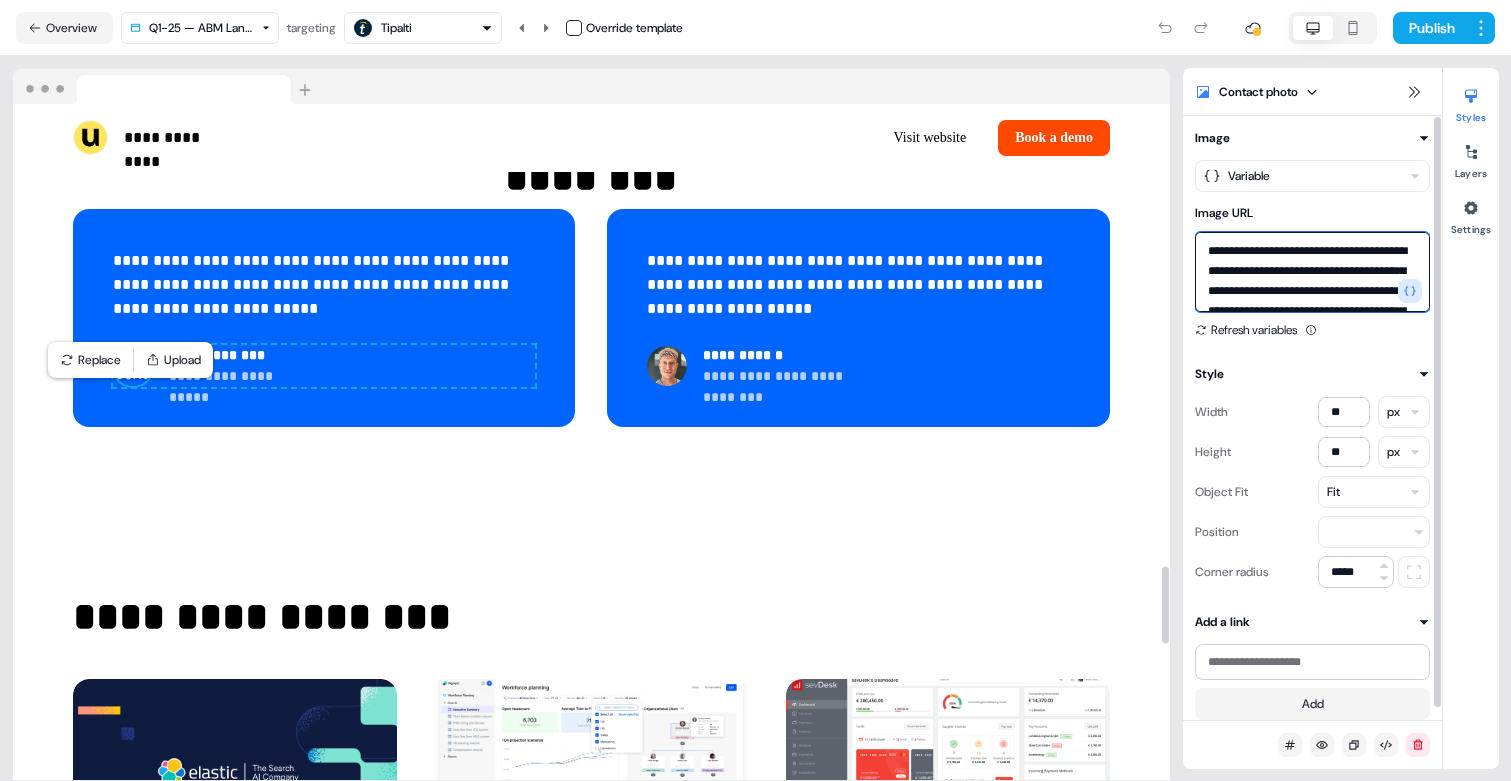 click on "**********" at bounding box center [1312, 272] 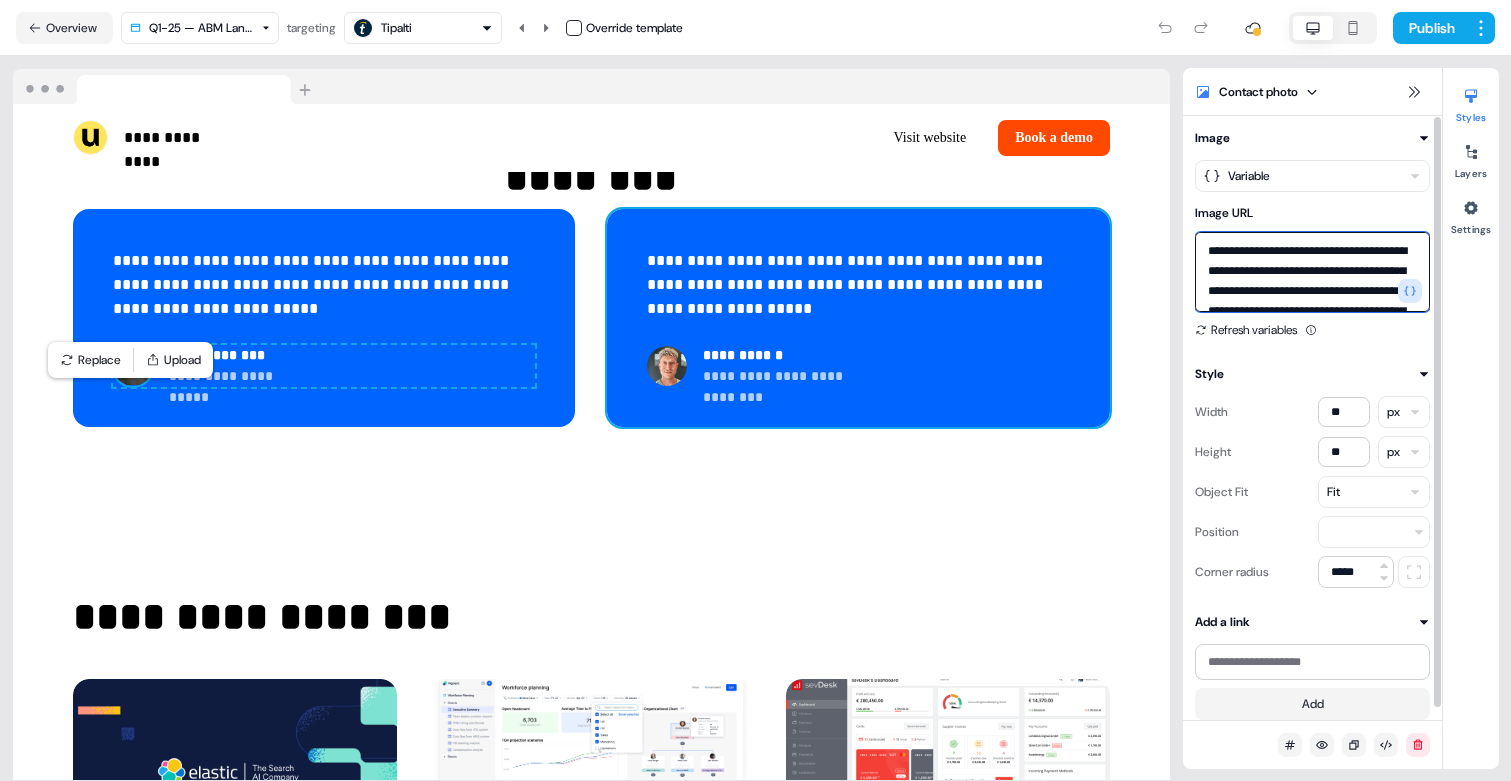 scroll, scrollTop: 4867, scrollLeft: 0, axis: vertical 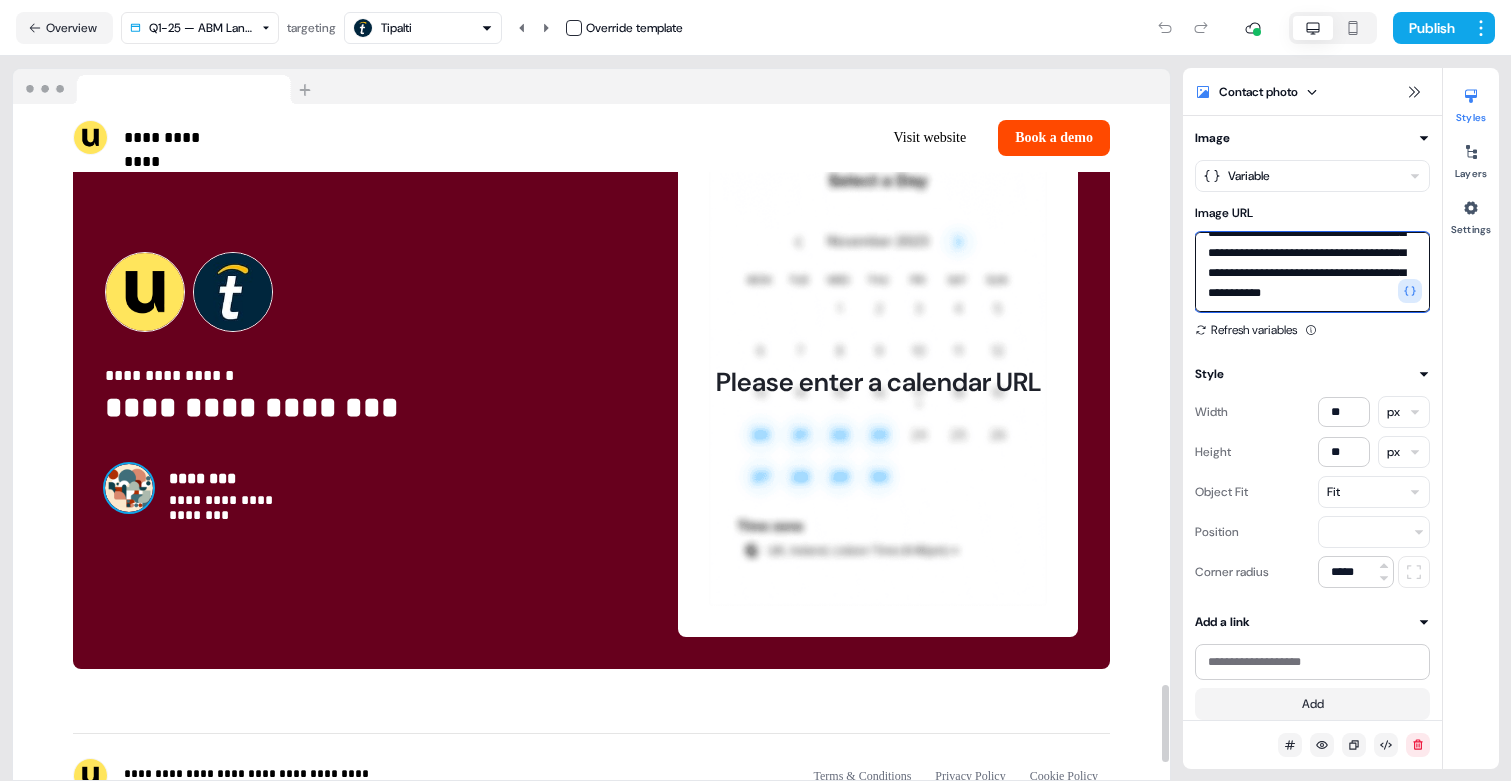 type on "**********" 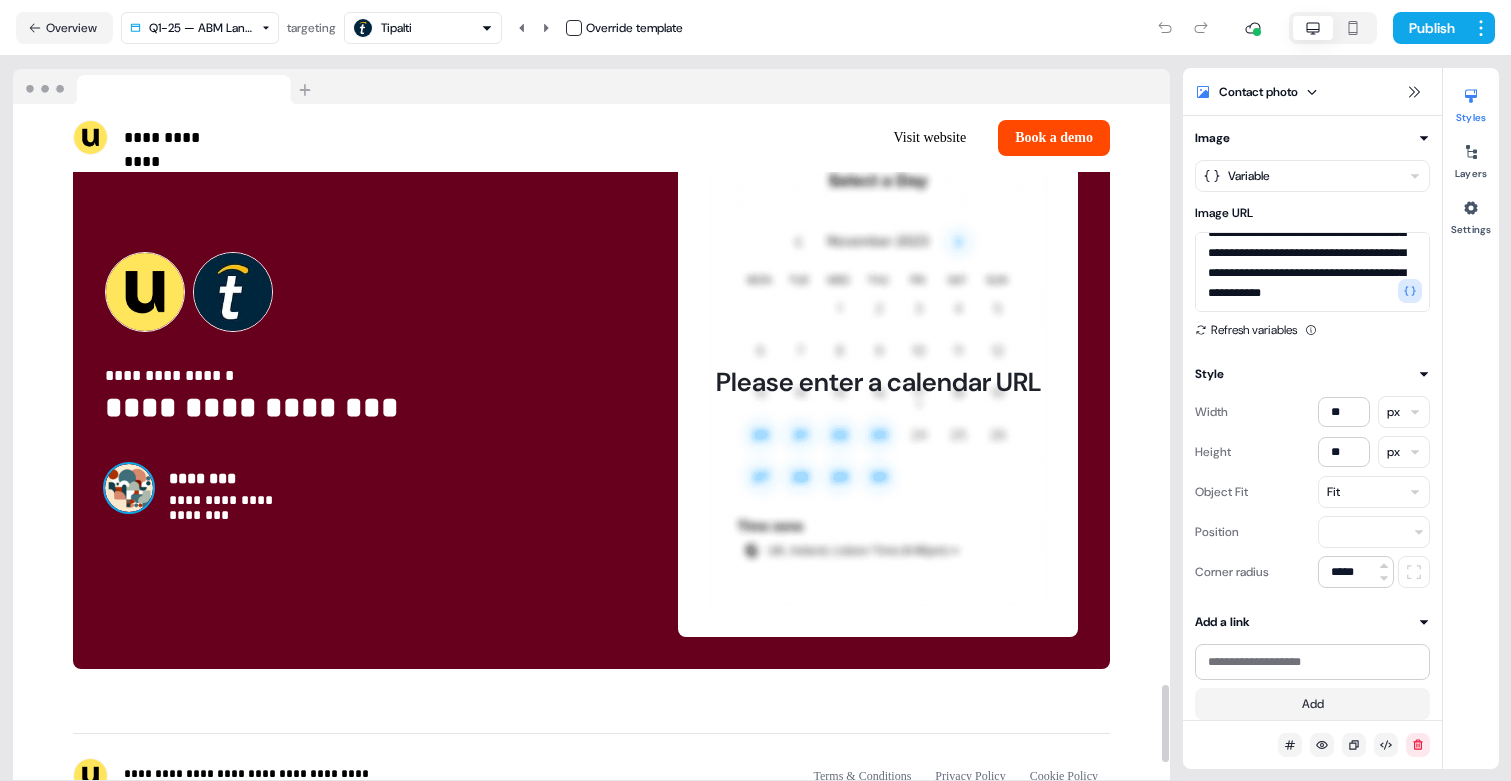 click at bounding box center (129, 488) 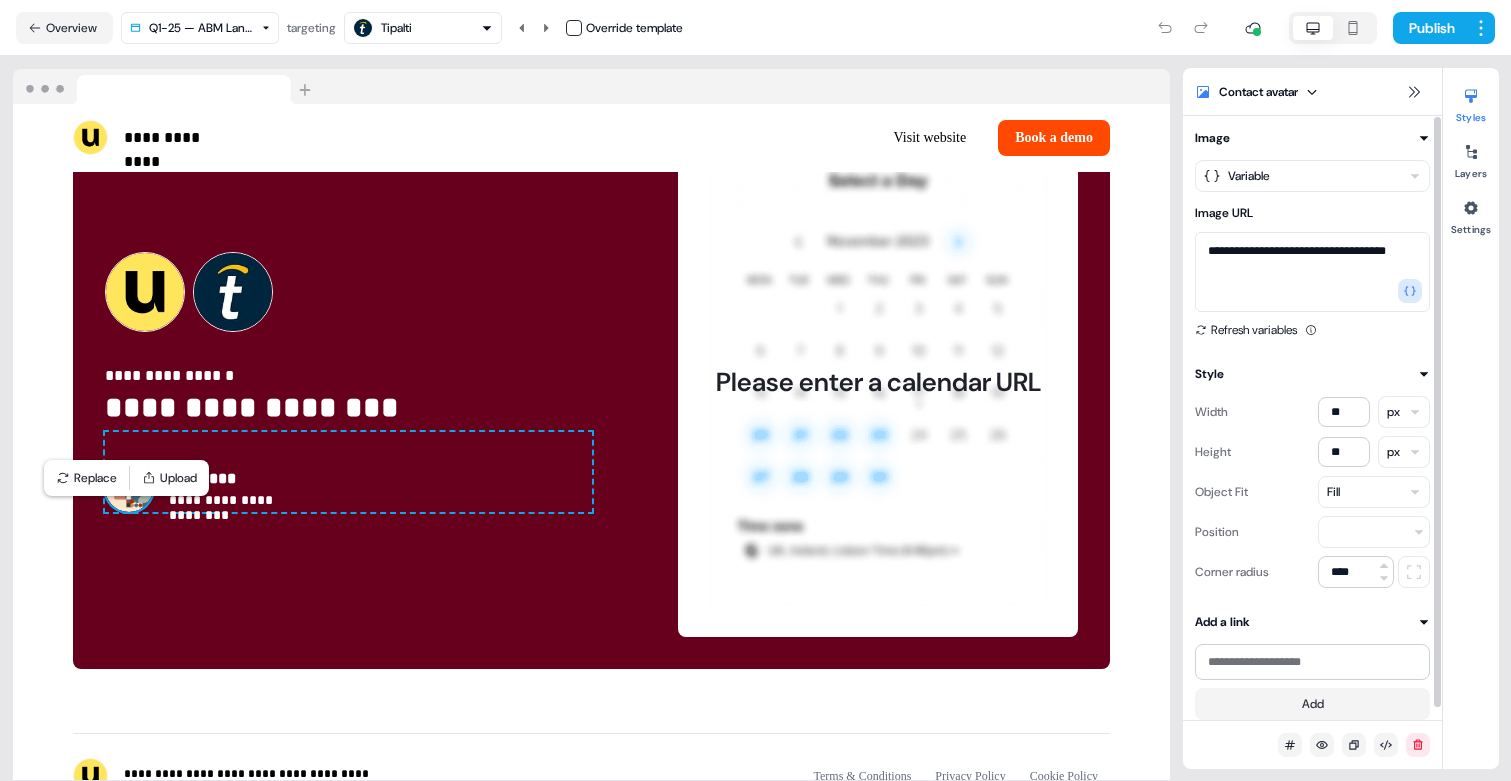 type 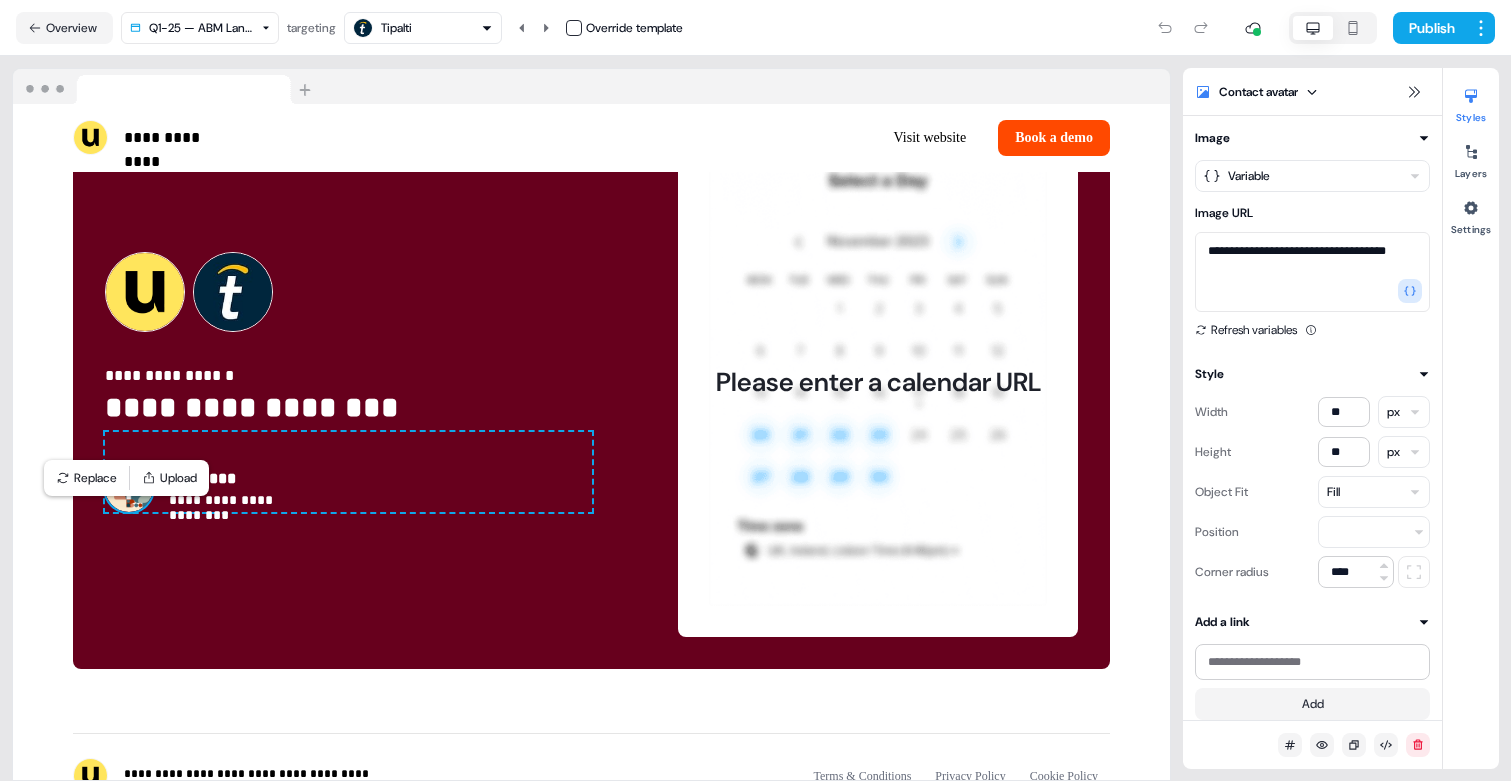 click on "Tipalti" at bounding box center [396, 28] 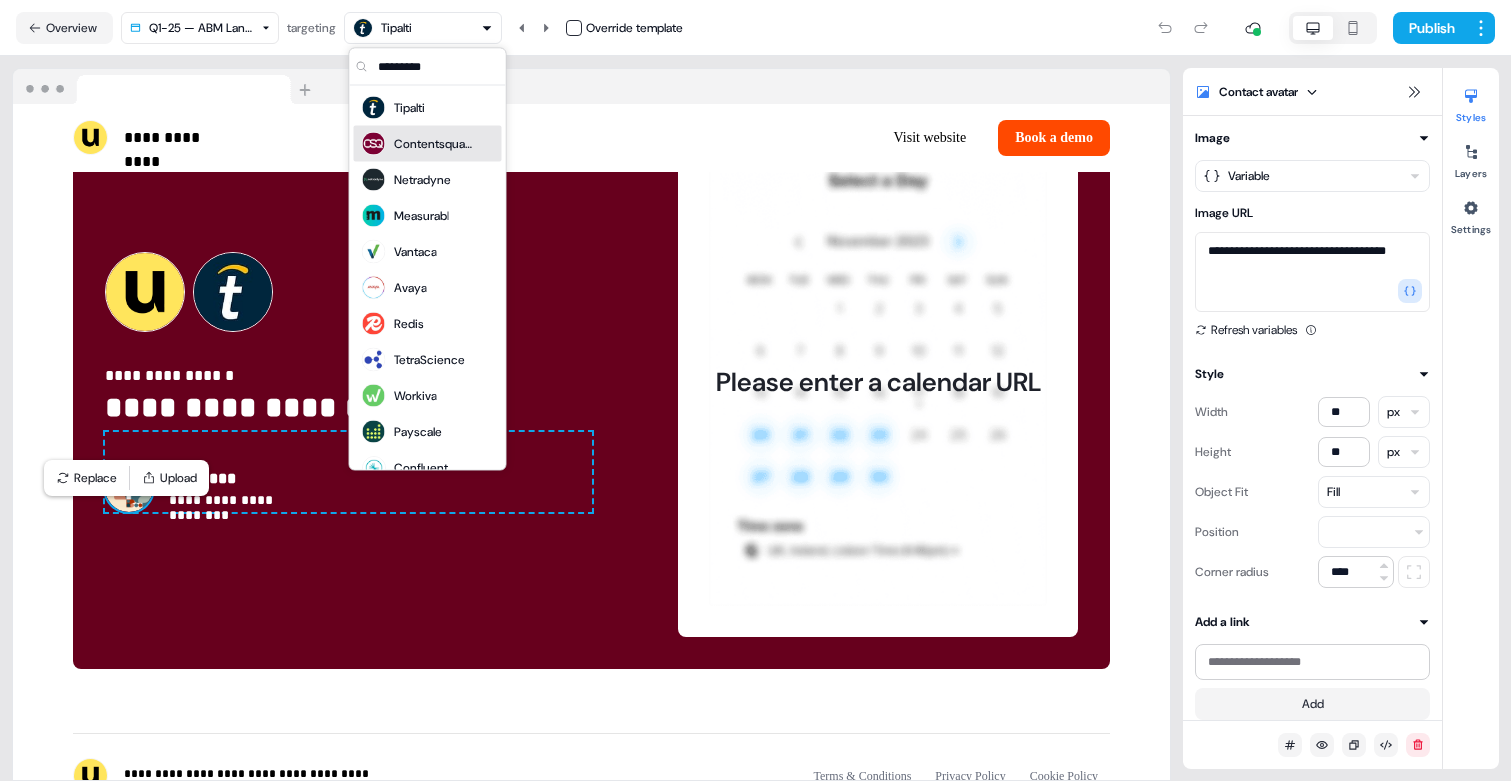 click on "Contentsquare" at bounding box center (418, 144) 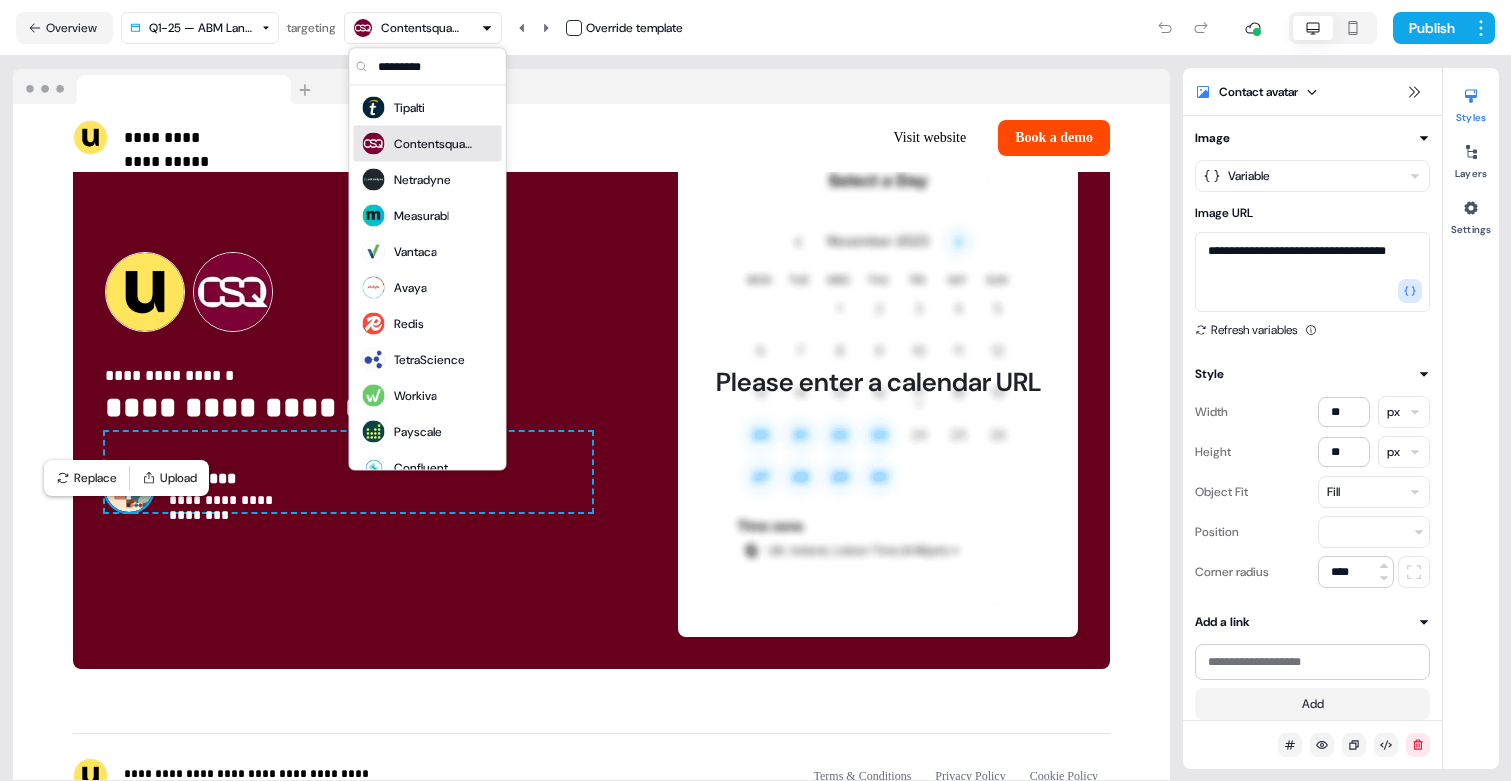 scroll, scrollTop: 5056, scrollLeft: 0, axis: vertical 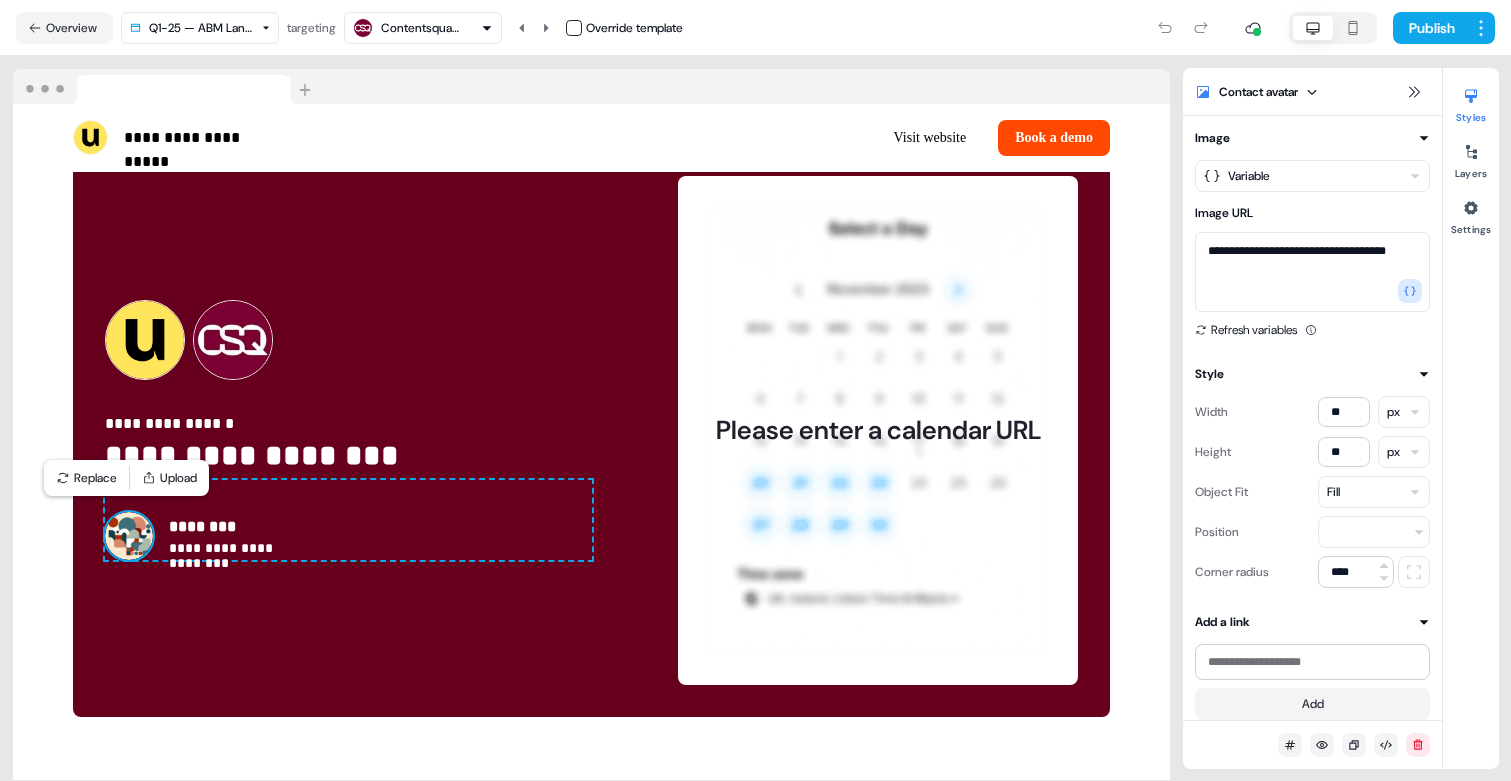 click on "Contentsquare" at bounding box center (421, 28) 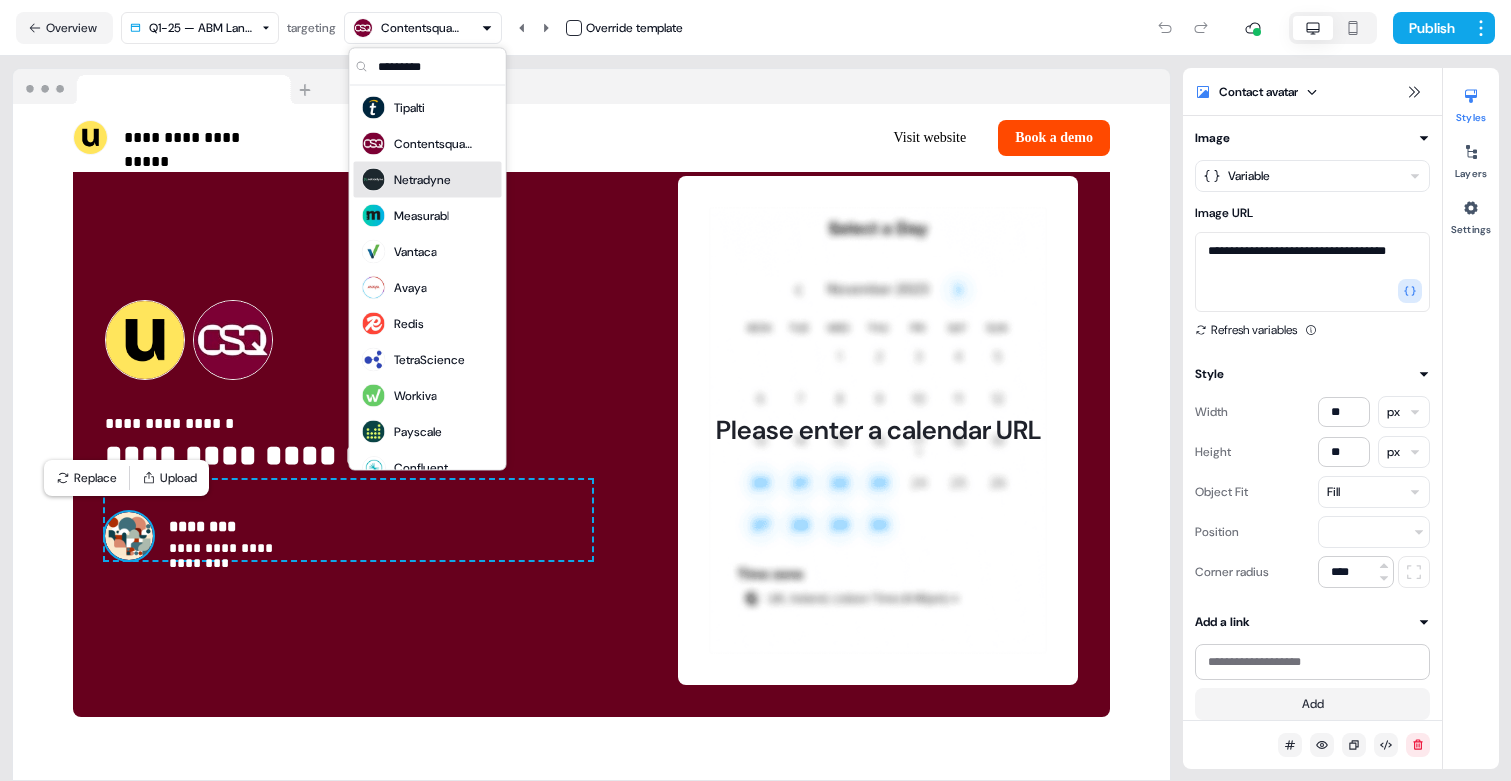 click on "Netradyne" at bounding box center [422, 180] 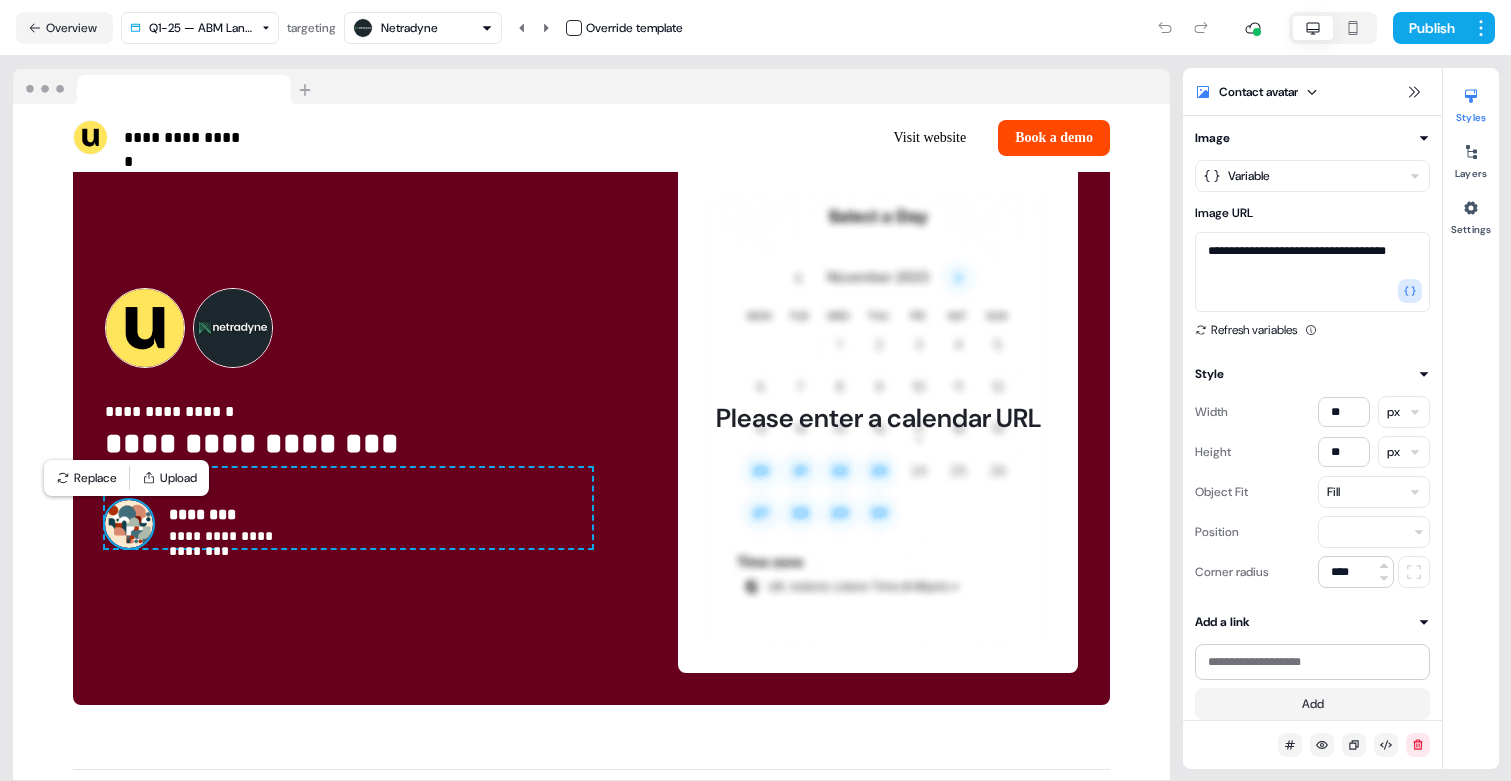 scroll, scrollTop: 5044, scrollLeft: 0, axis: vertical 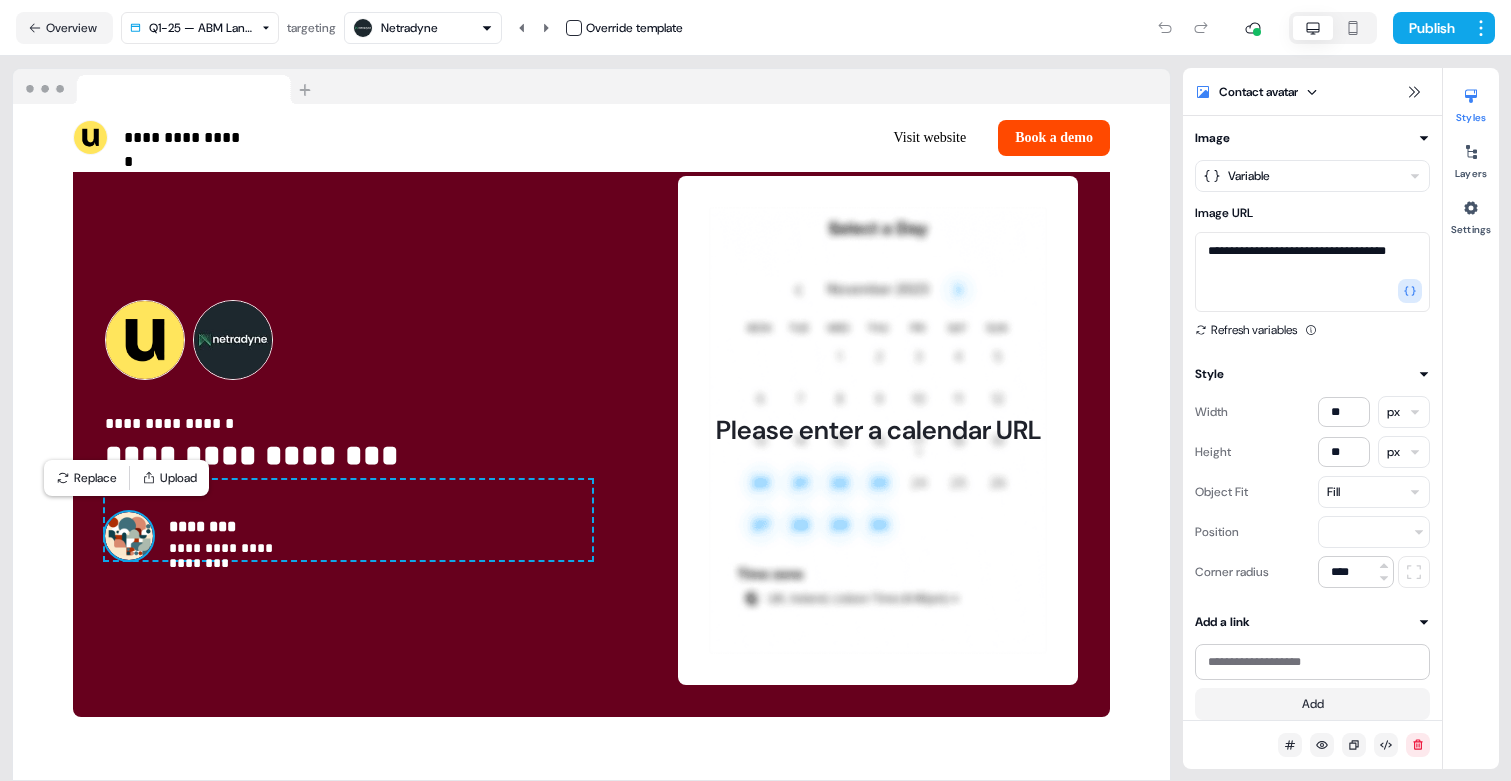 click on "Netradyne" at bounding box center (409, 28) 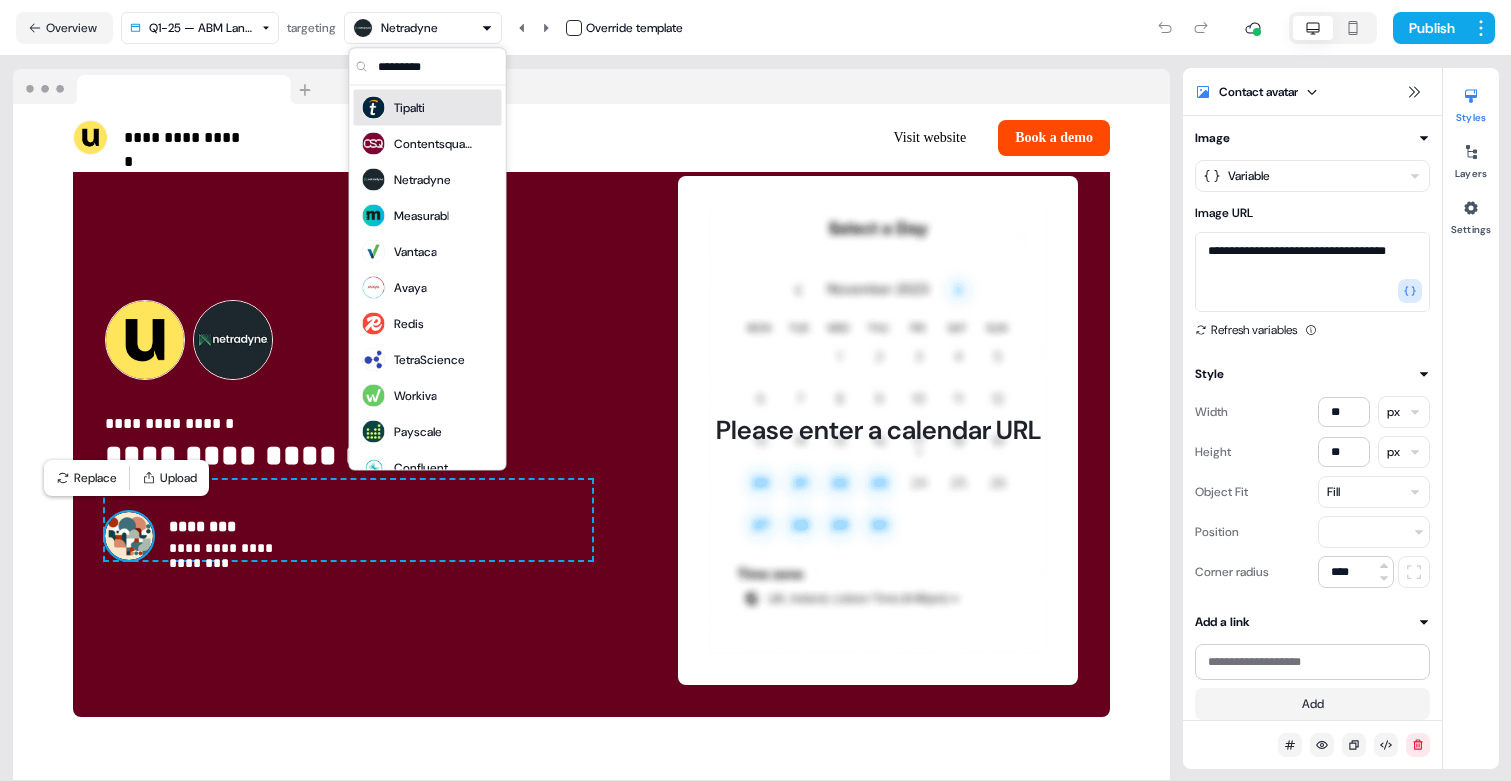 click on "Tipalti" at bounding box center [428, 108] 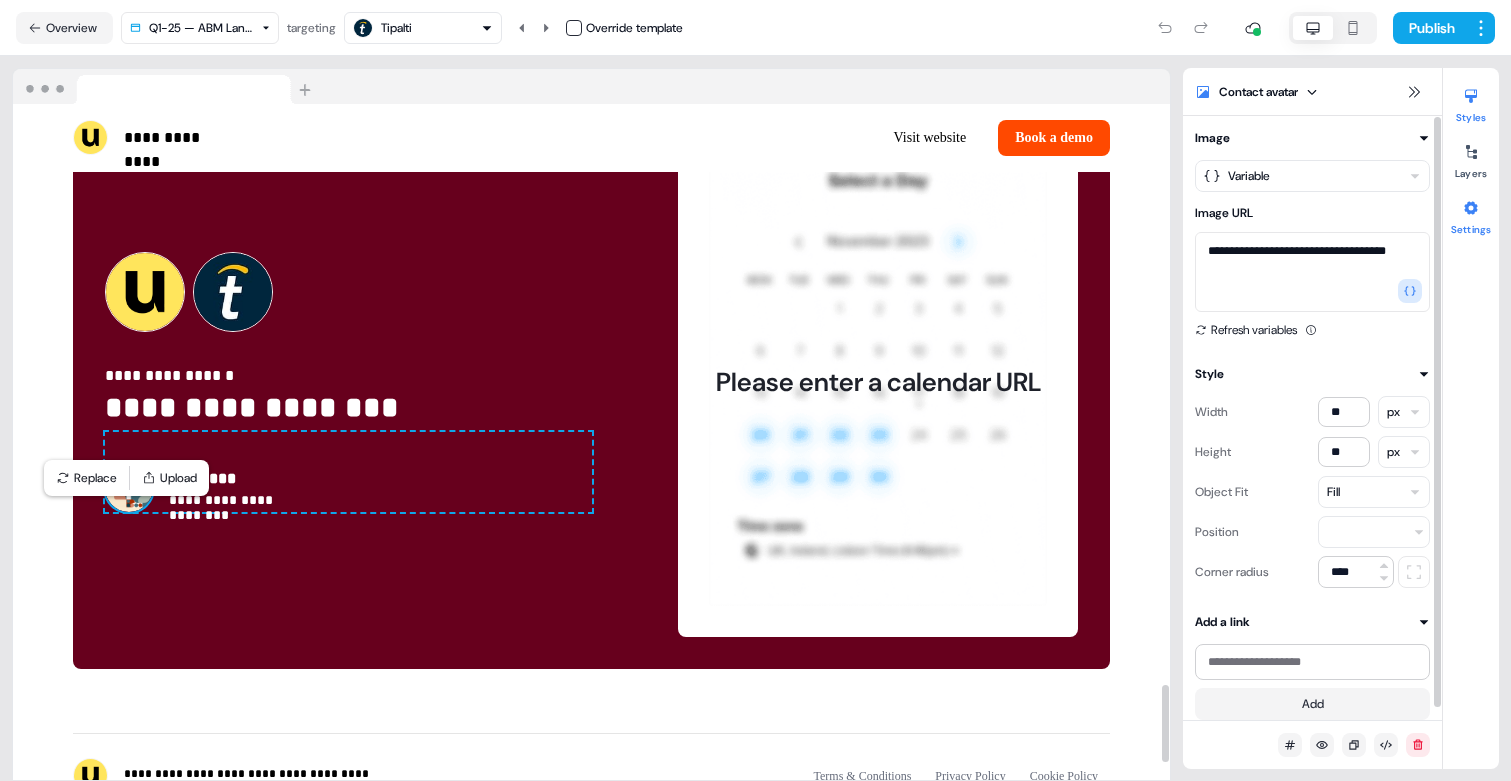 click at bounding box center [1471, 208] 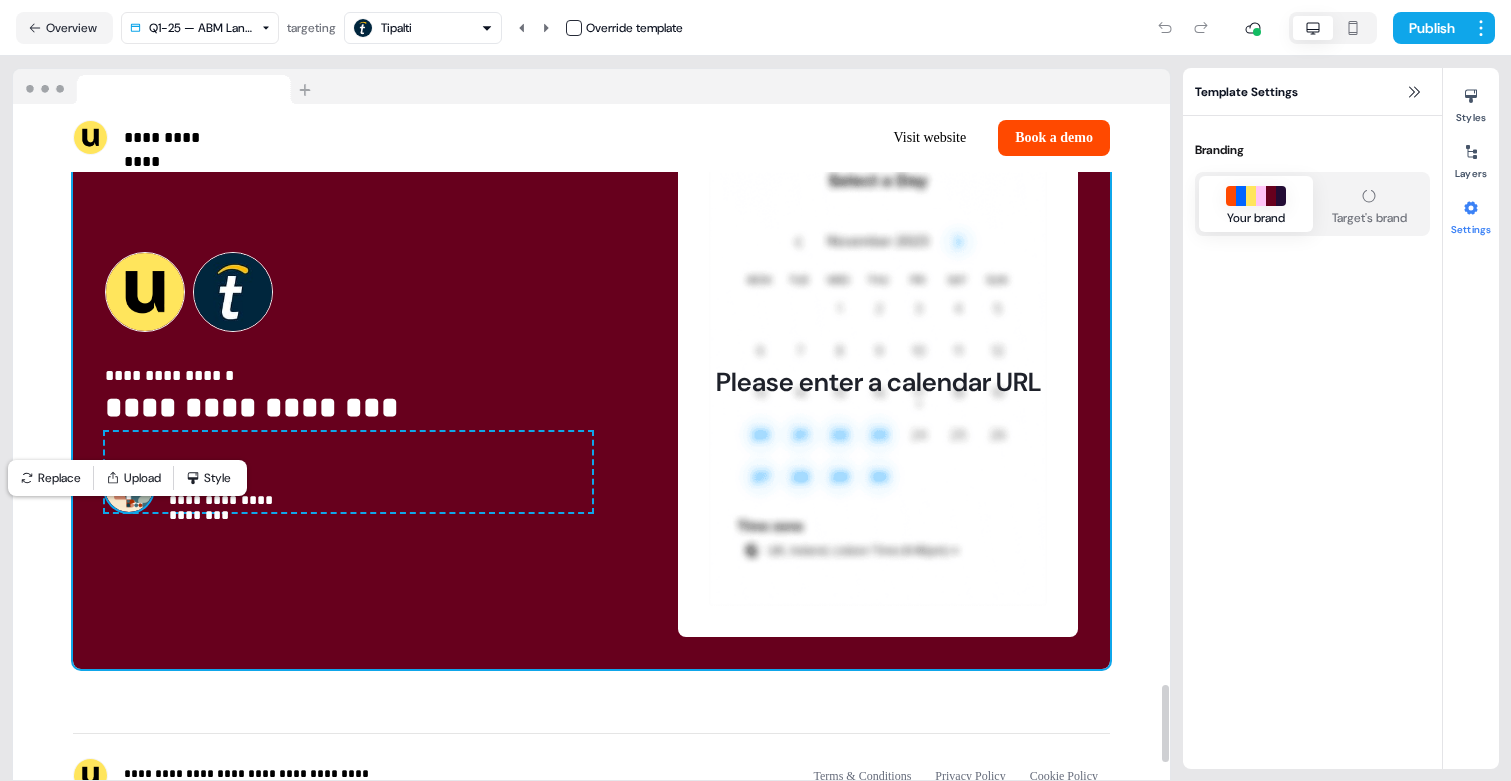 click on "**********" at bounding box center [591, 382] 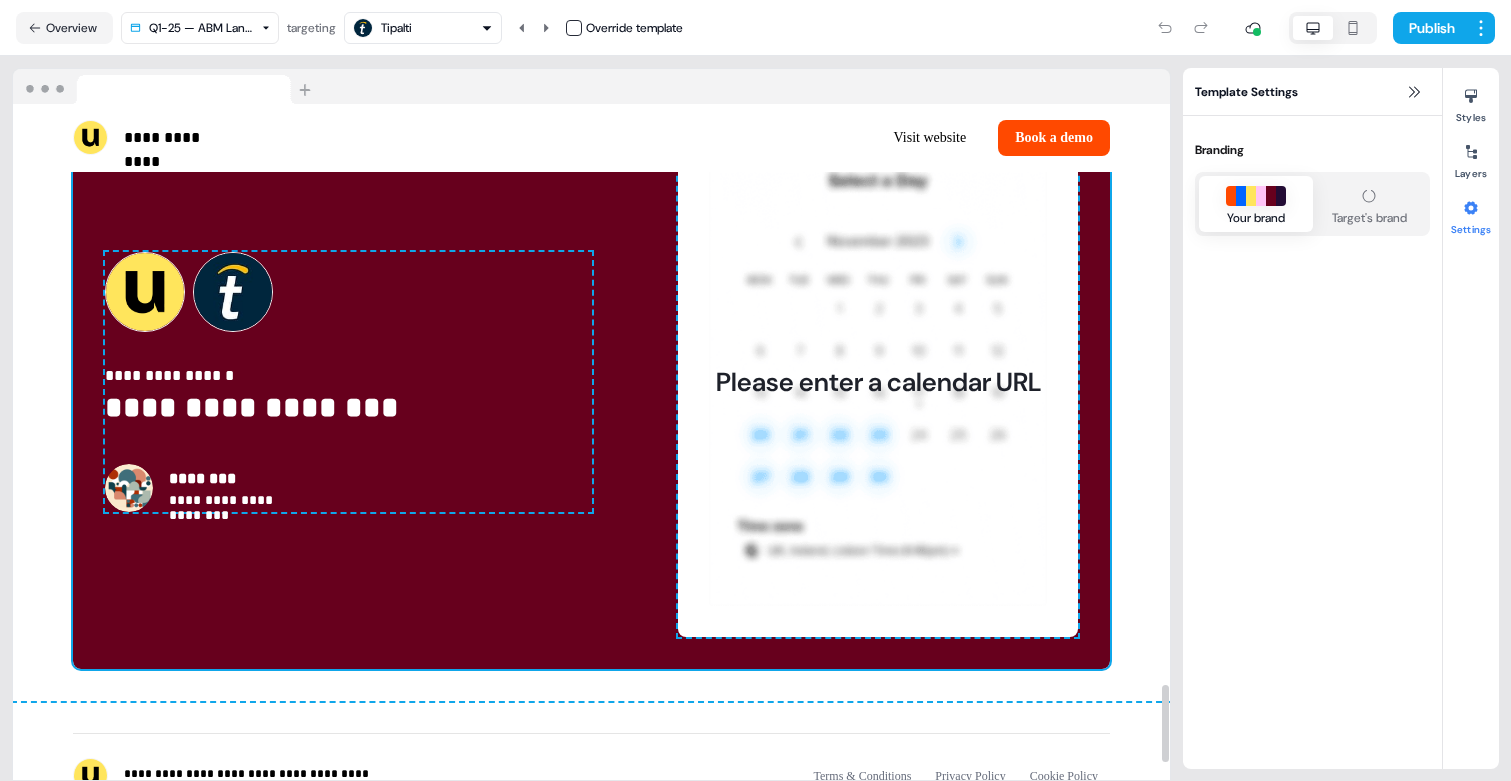 click on "**********" at bounding box center (591, 382) 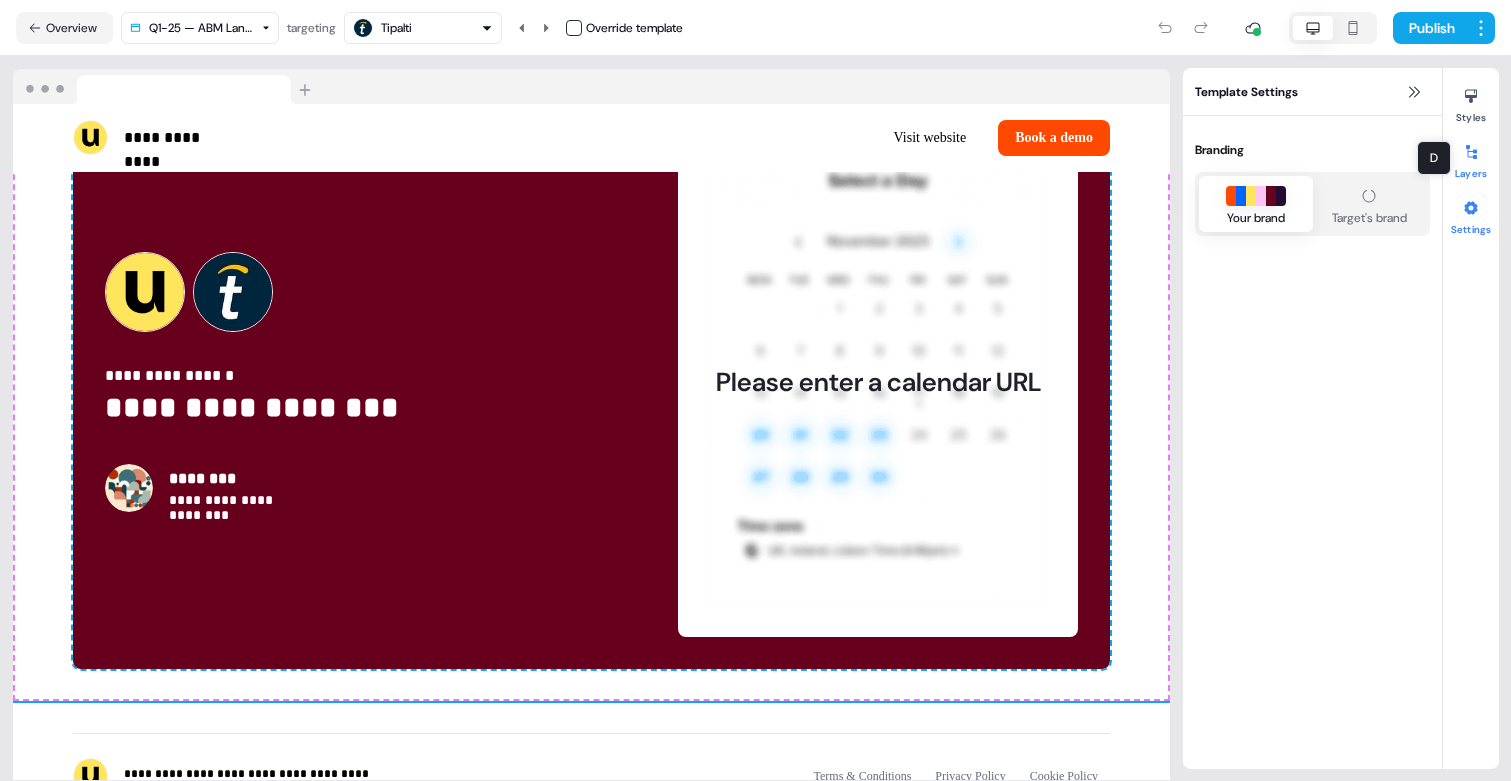 click on "Layers" at bounding box center (1471, 158) 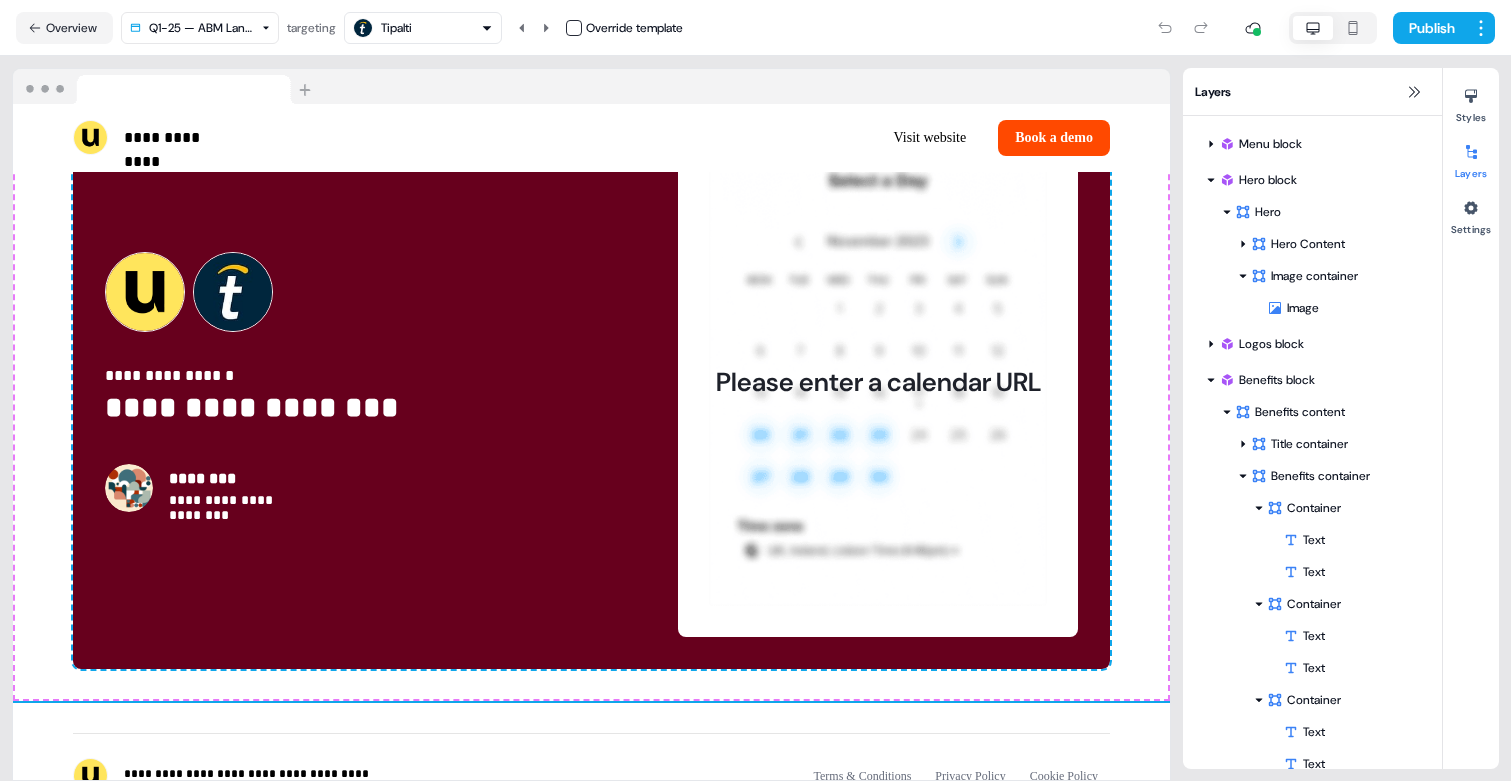 scroll, scrollTop: 931, scrollLeft: 0, axis: vertical 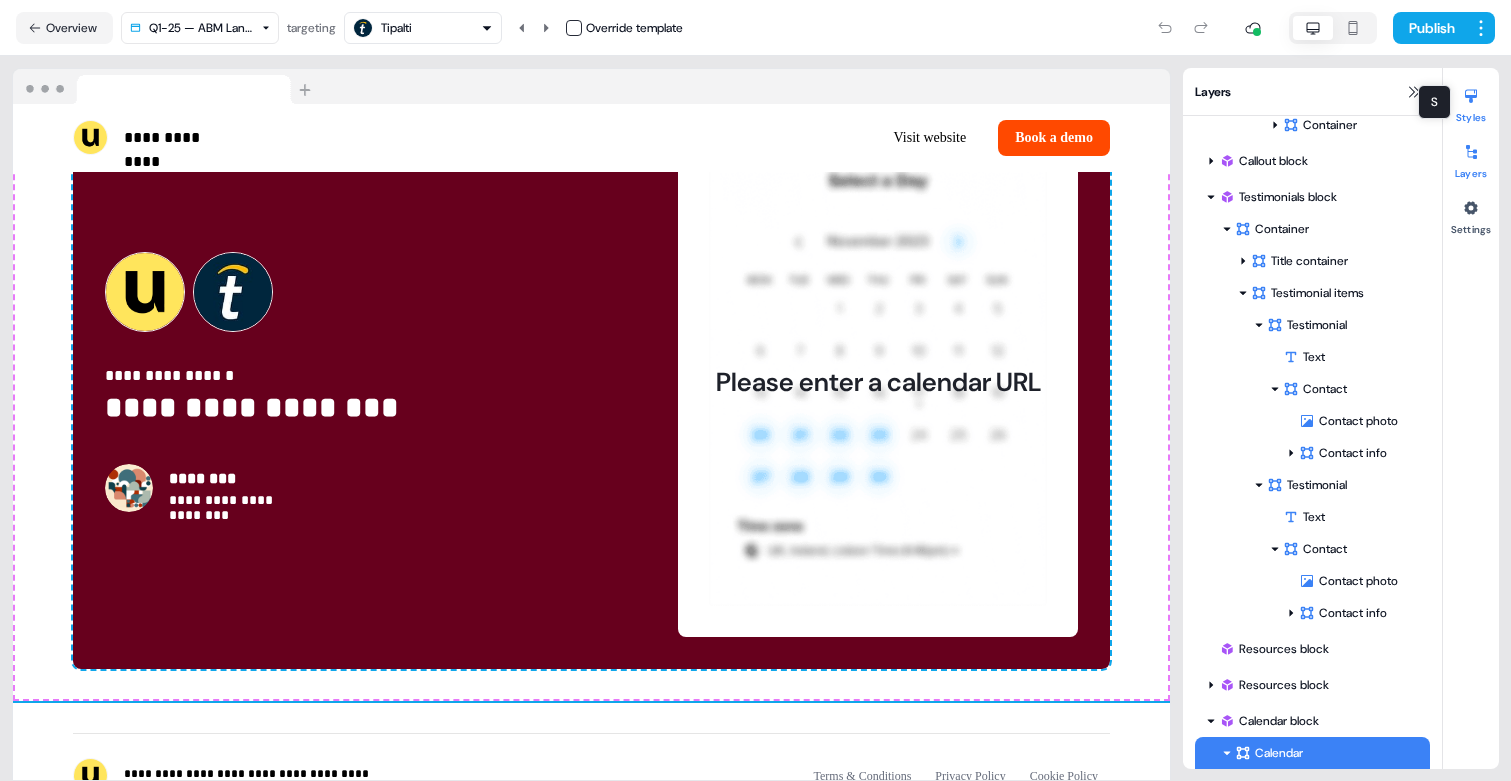 click at bounding box center (1471, 96) 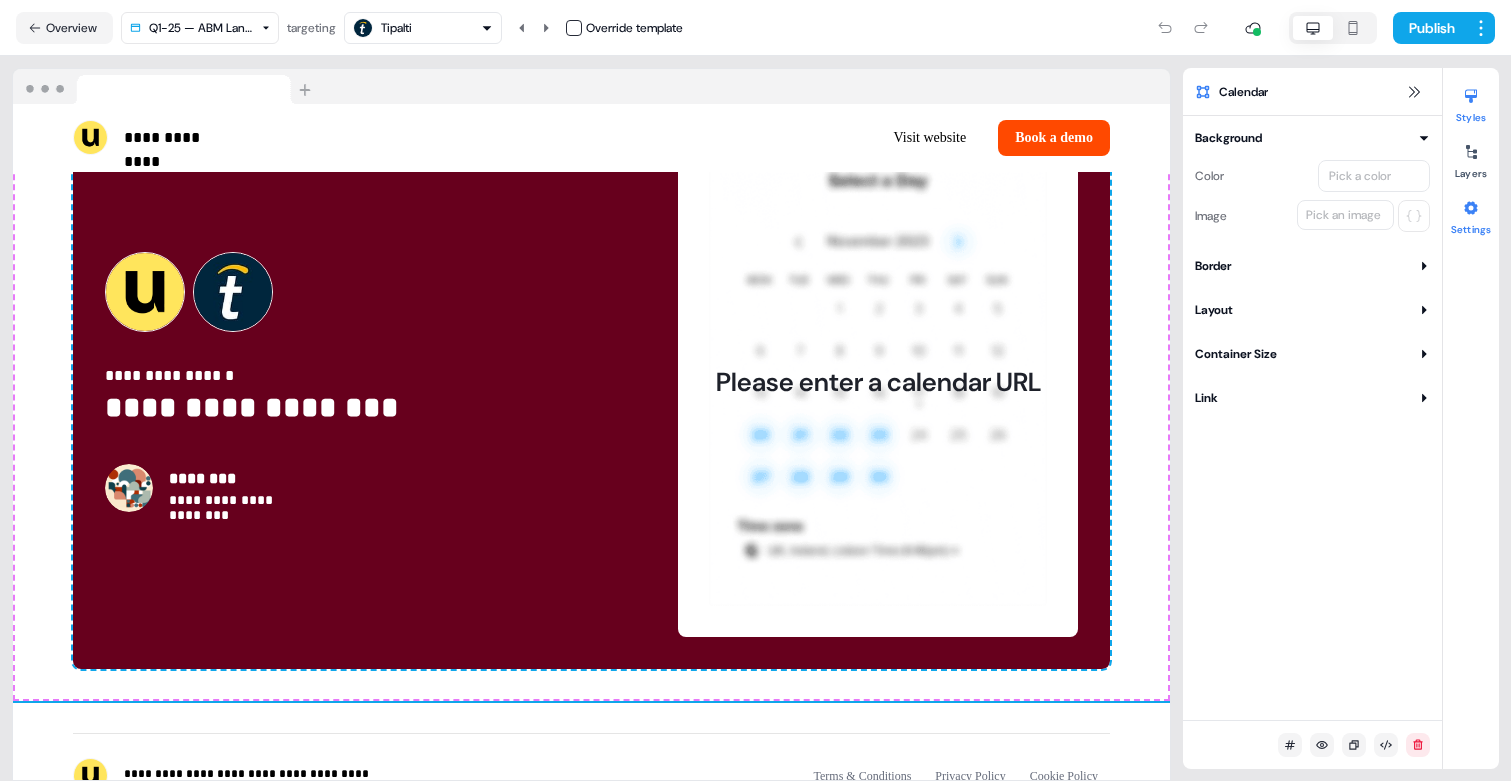 click at bounding box center (1471, 208) 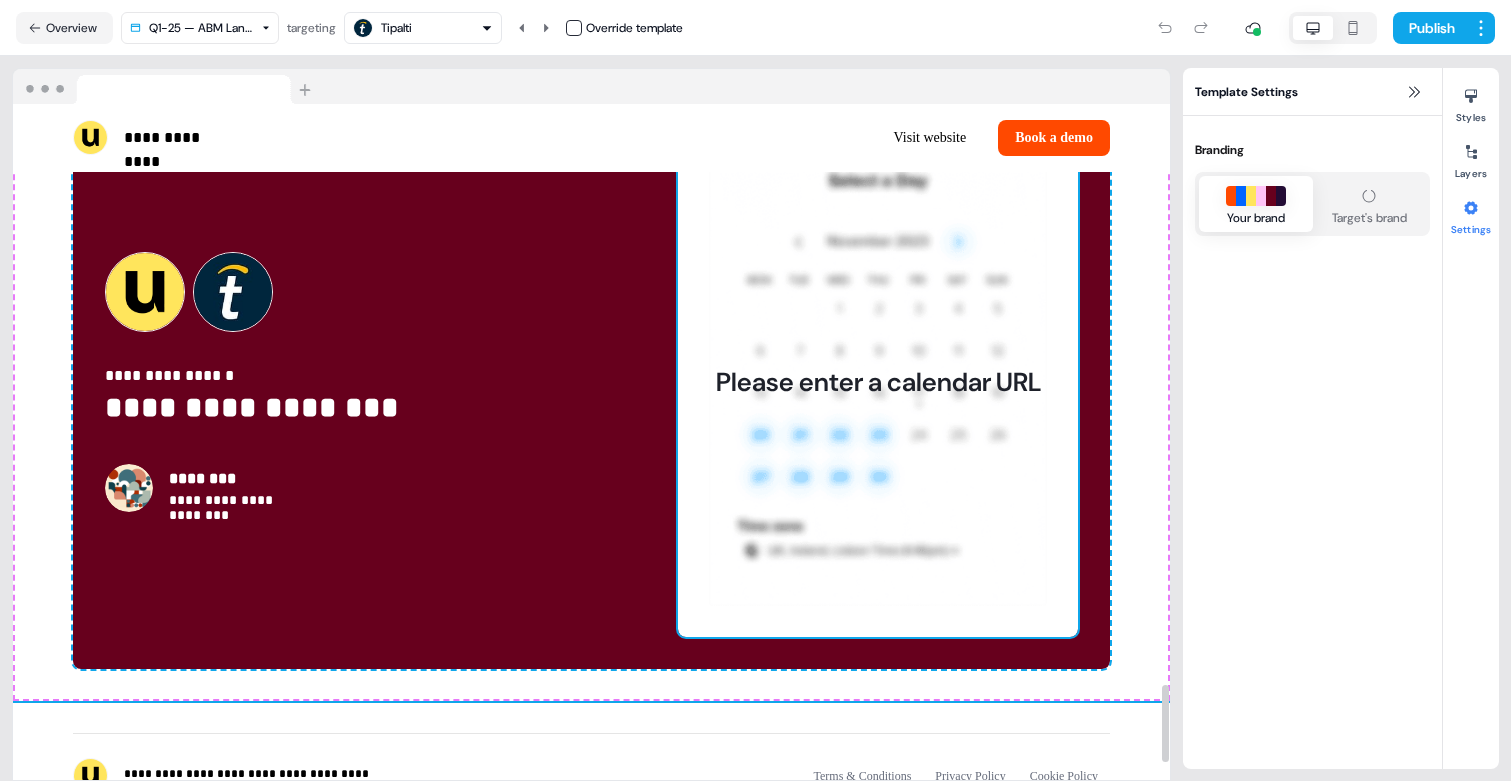 click on "Please enter a calendar URL" at bounding box center [878, 382] 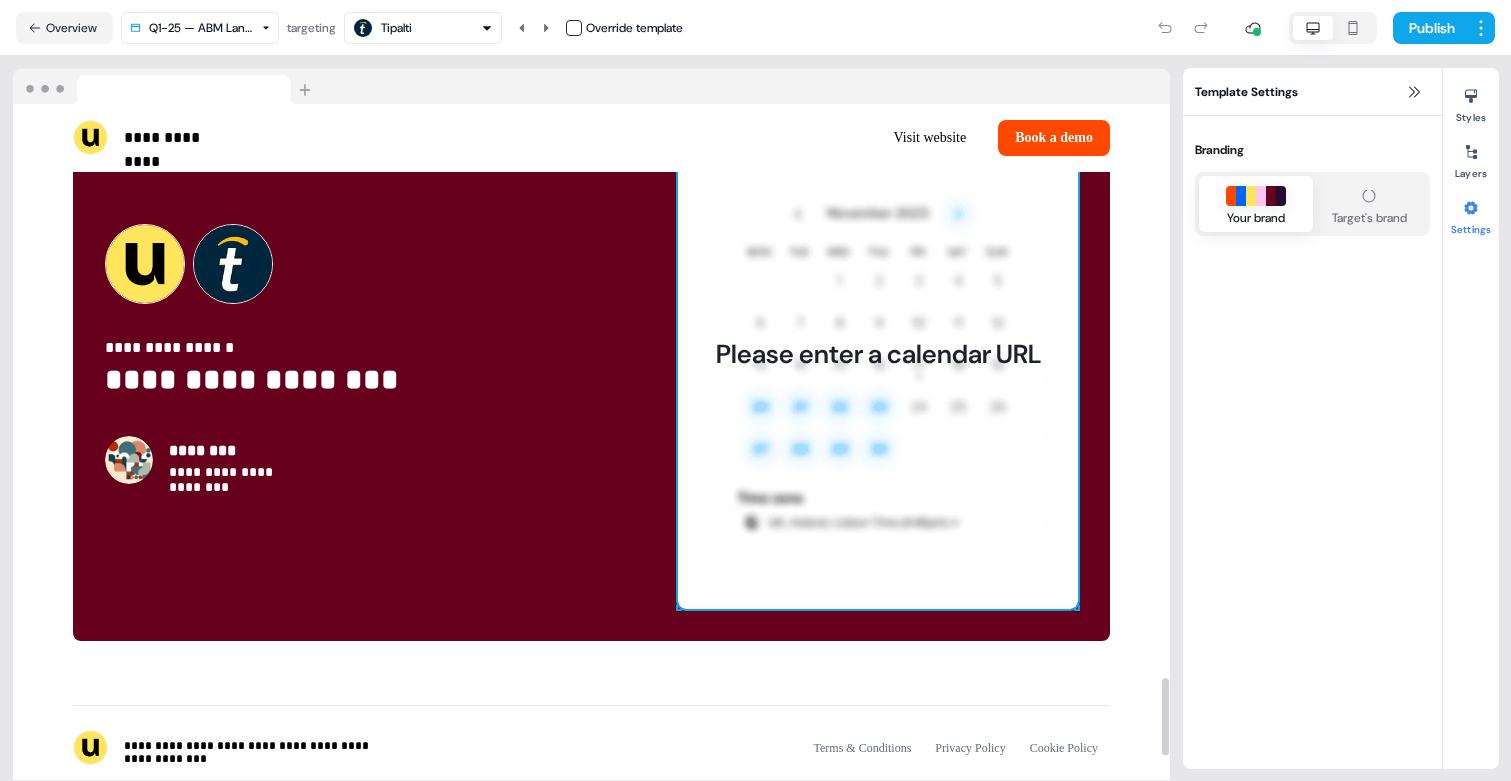 scroll, scrollTop: 4942, scrollLeft: 0, axis: vertical 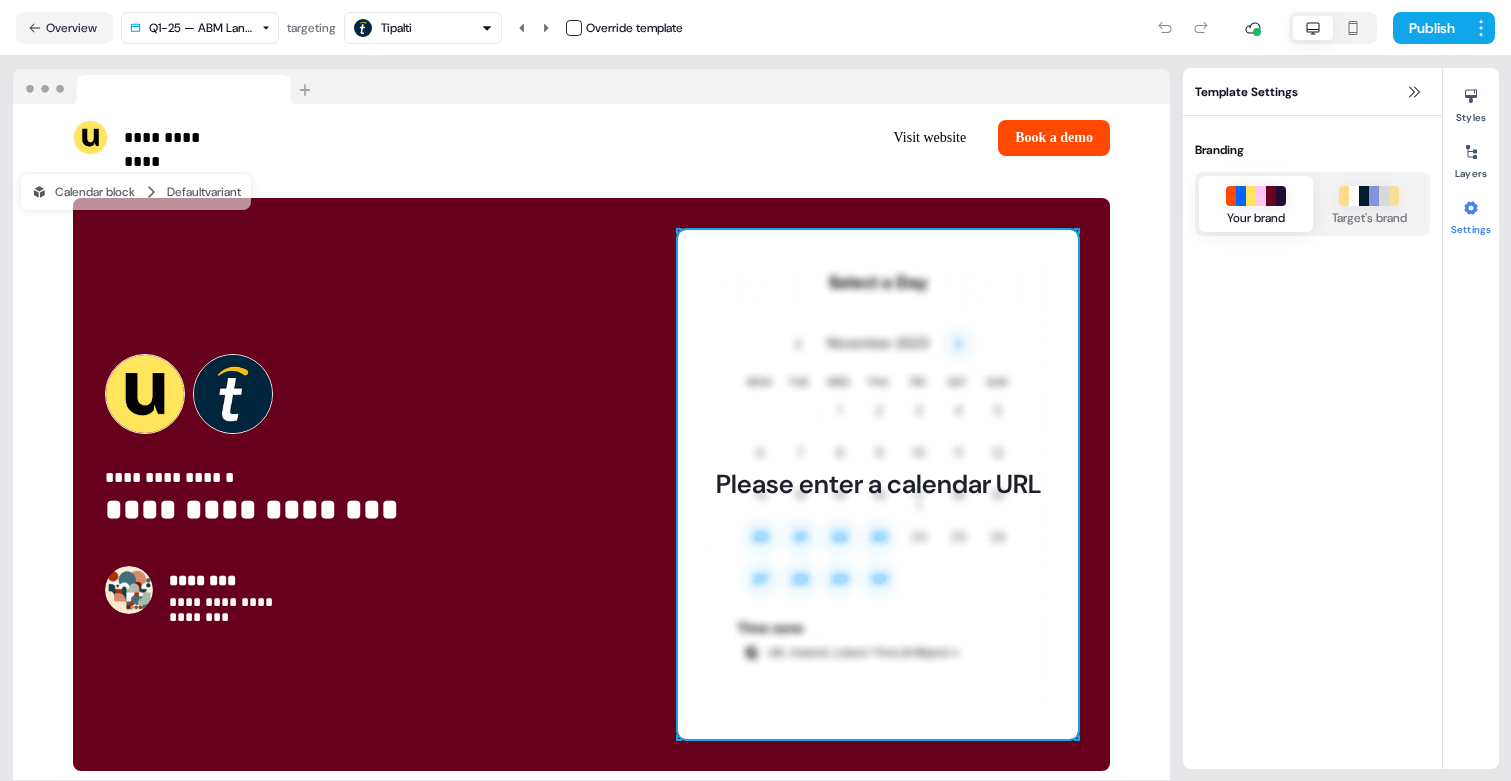 click at bounding box center [1471, 208] 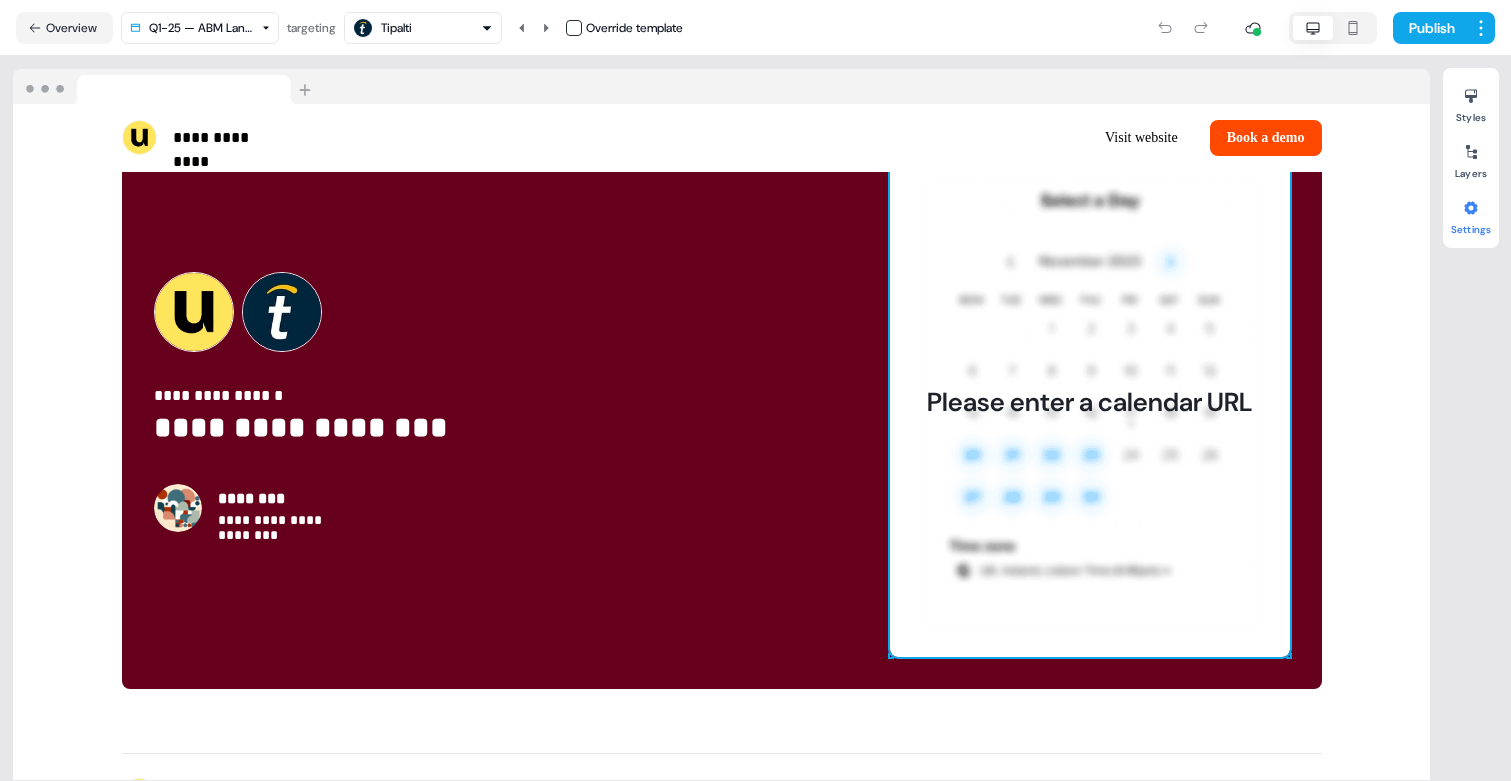 click at bounding box center (1471, 208) 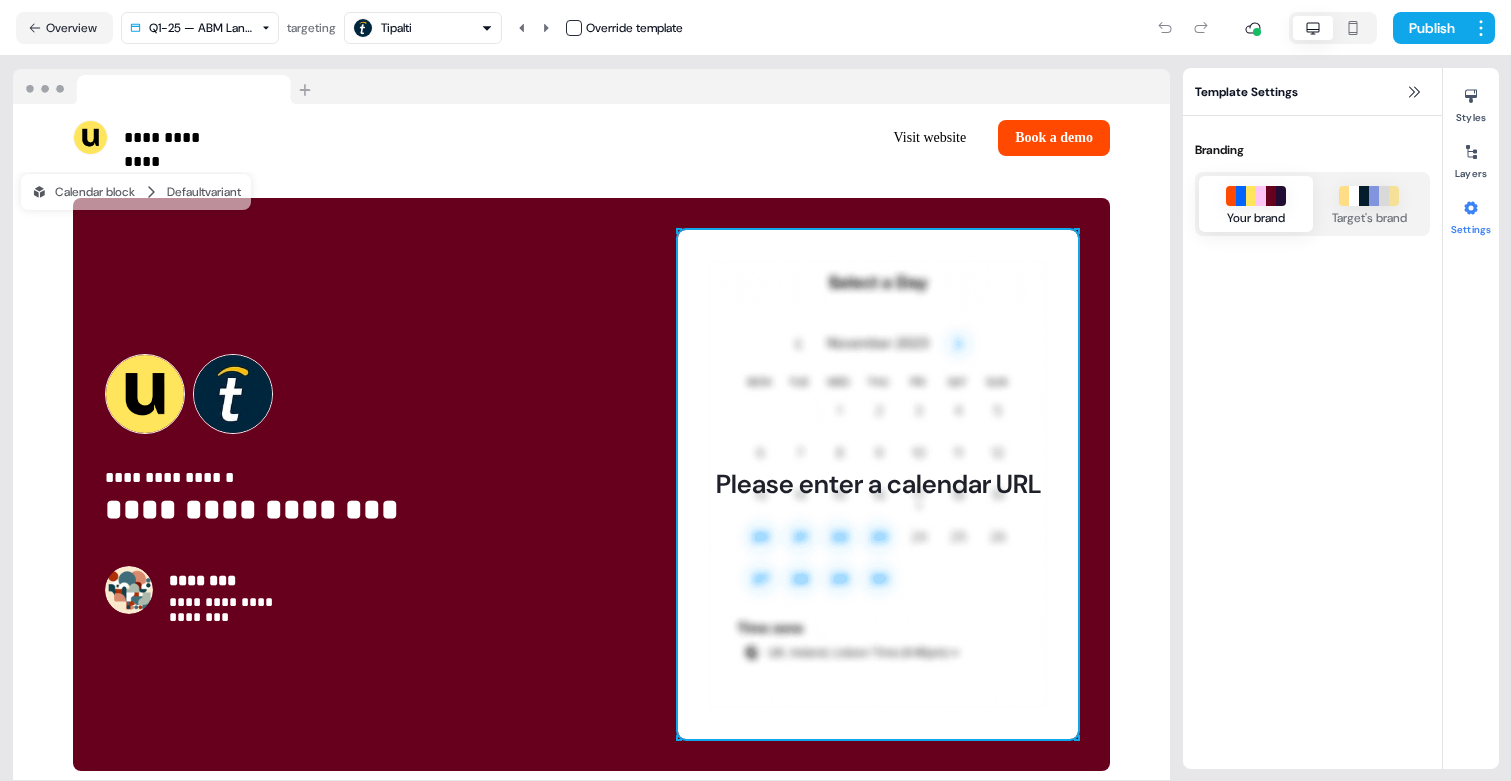 scroll, scrollTop: 4942, scrollLeft: 0, axis: vertical 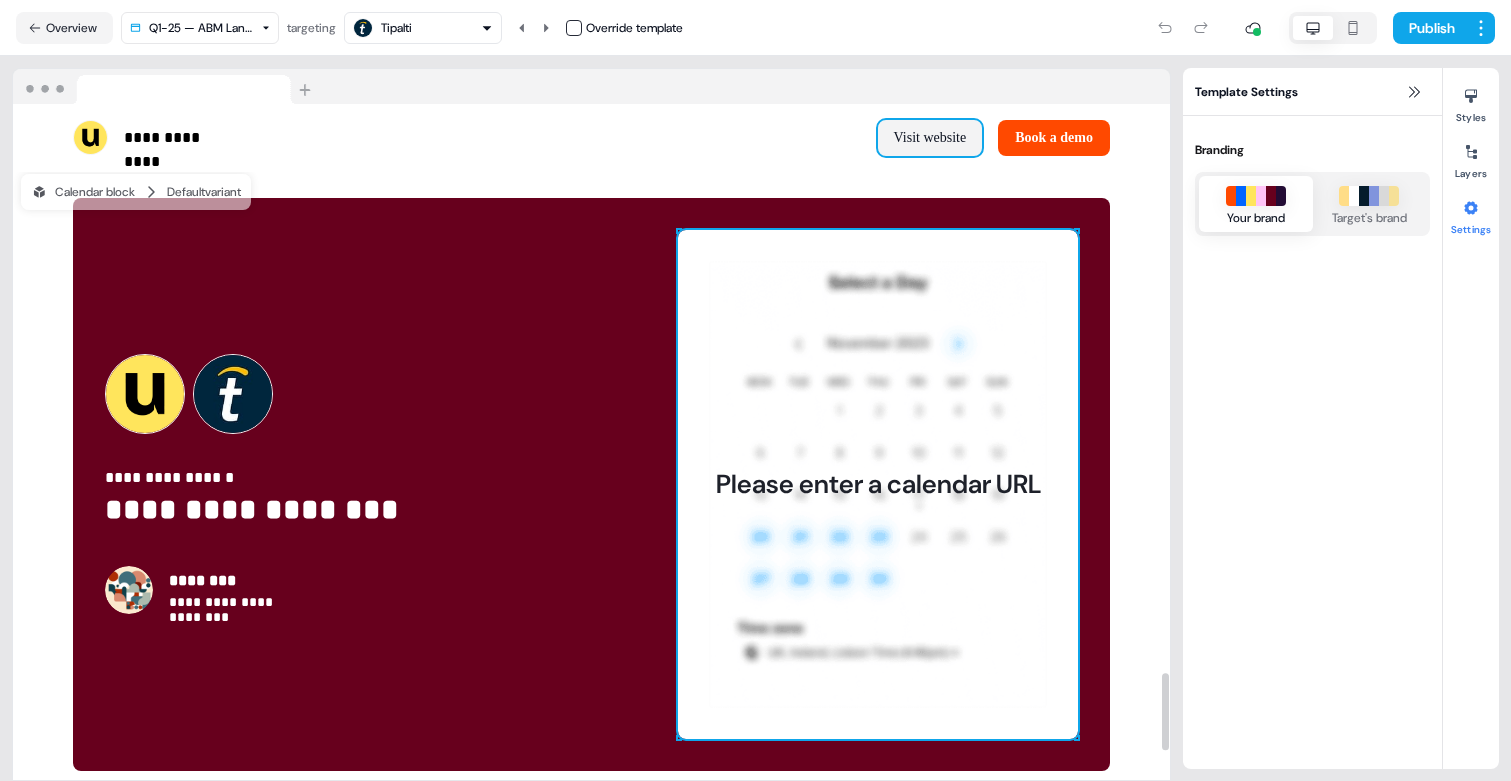 click on "Visit website" at bounding box center (930, 138) 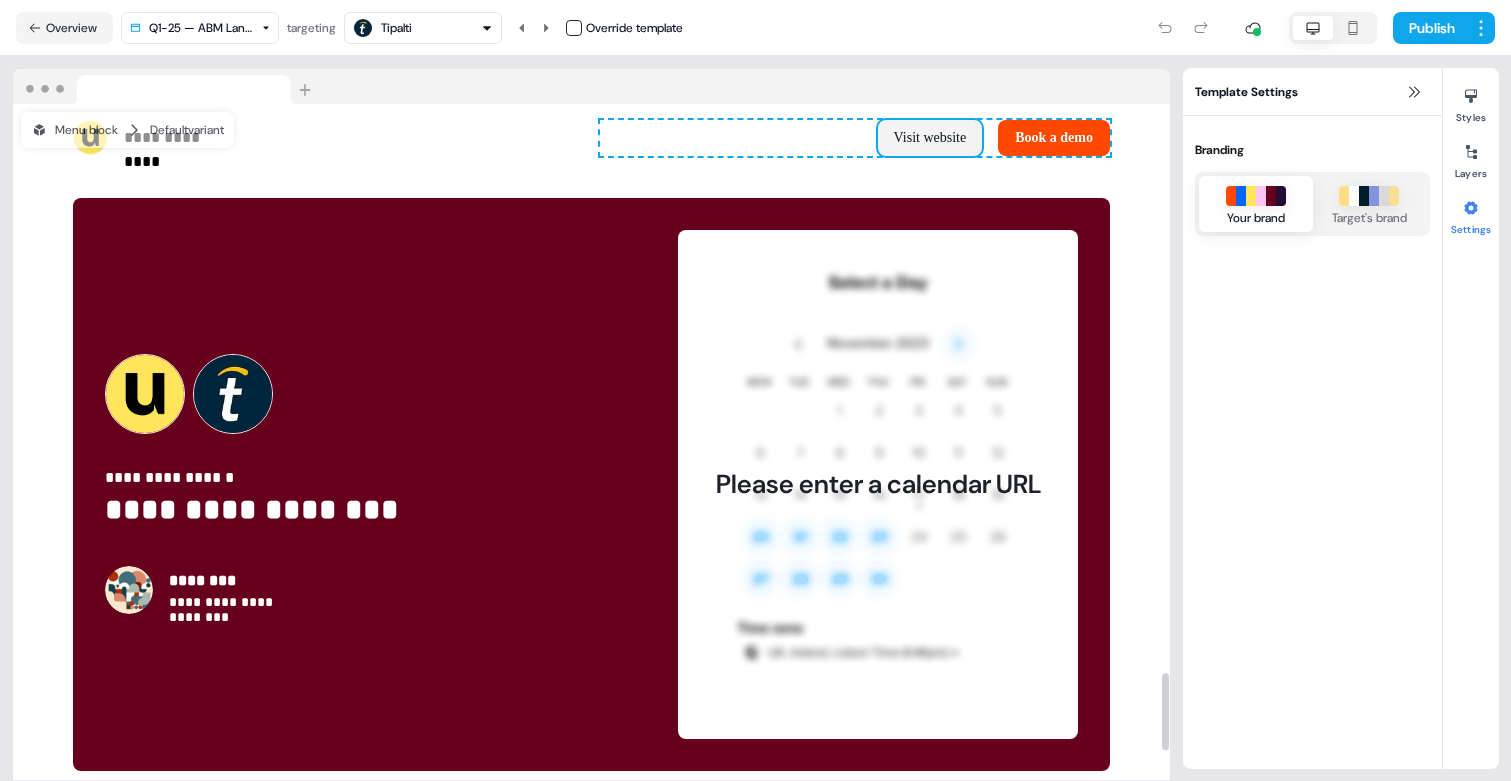 click on "Visit website" at bounding box center (930, 138) 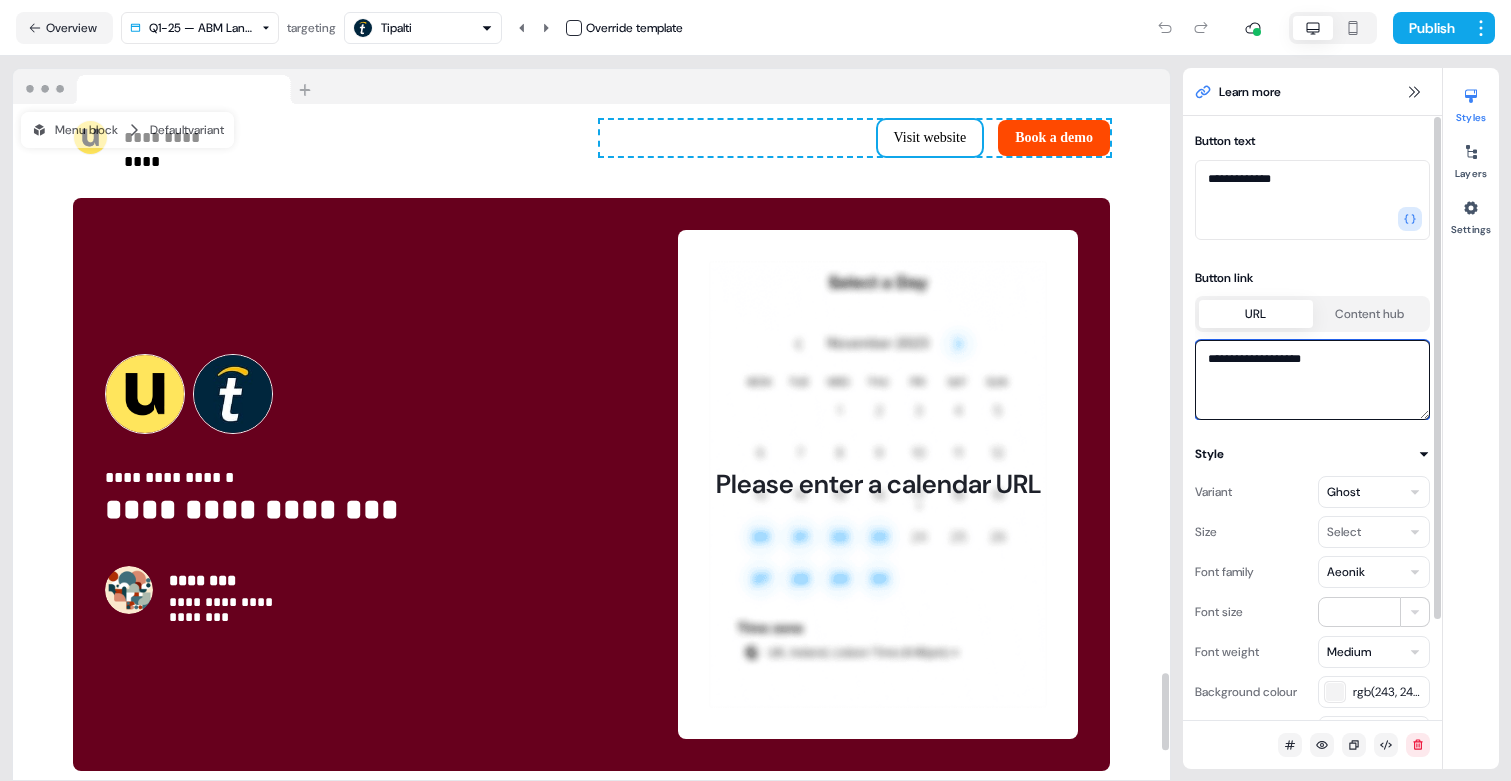 click on "**********" at bounding box center (1312, 380) 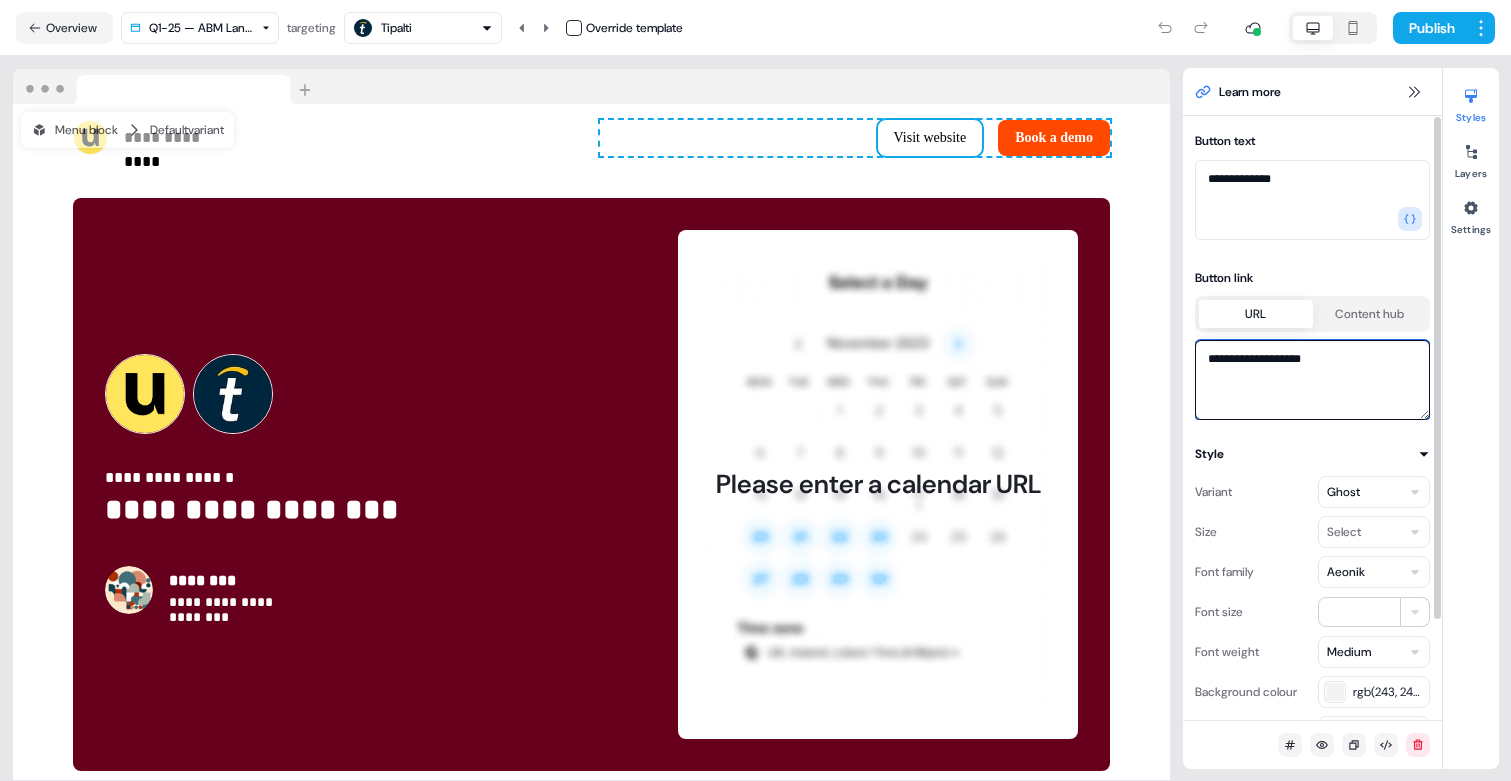 paste 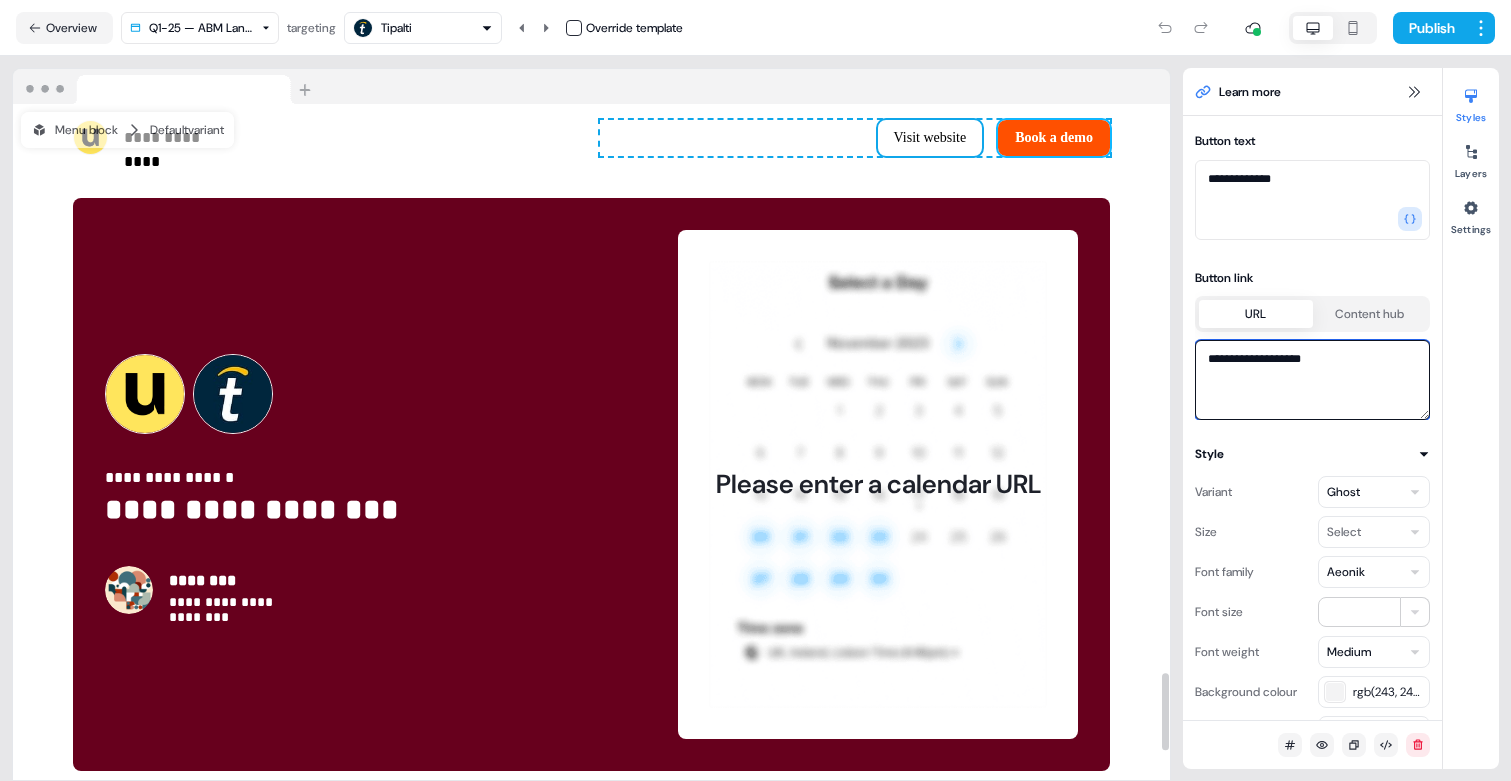 type on "**********" 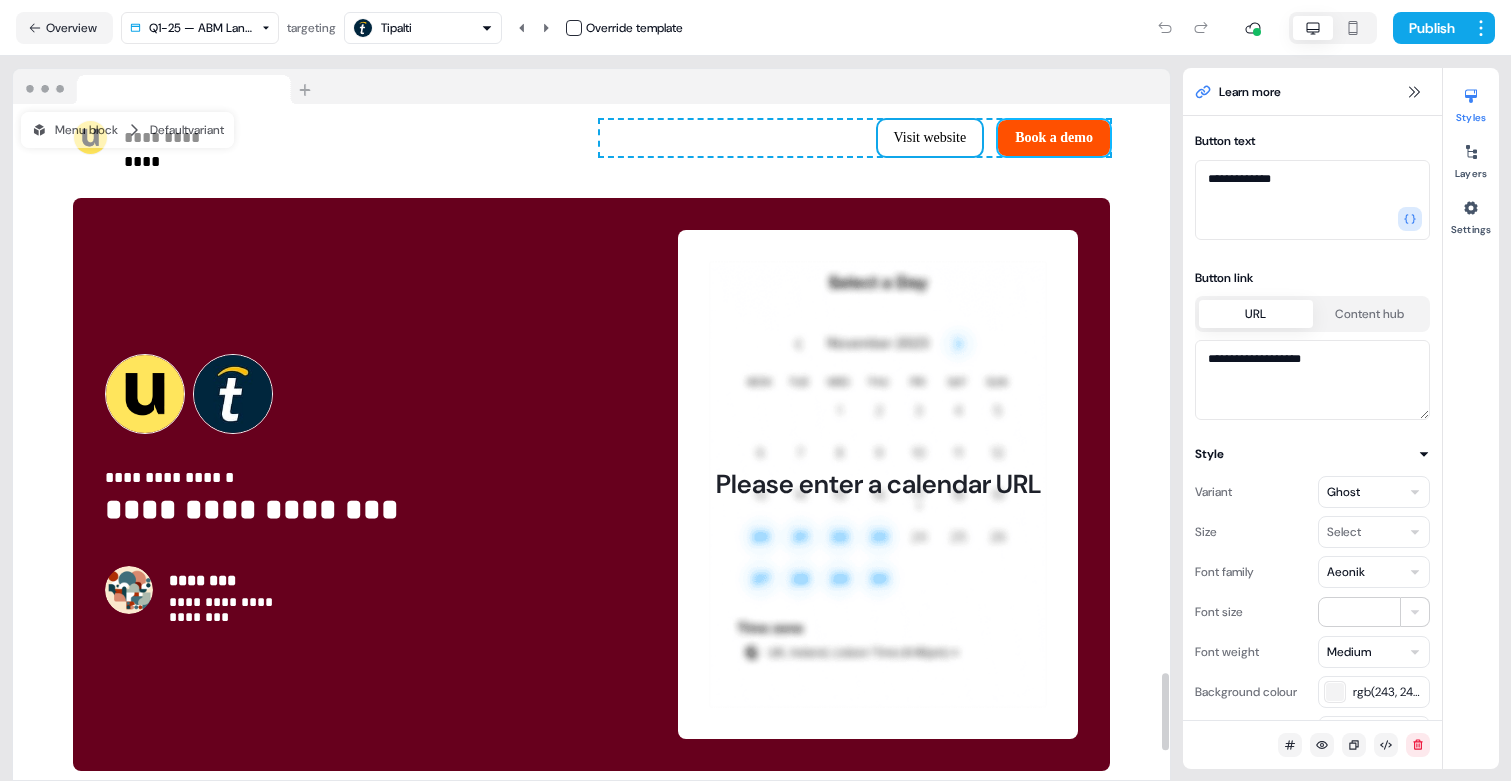 click on "Book a demo" at bounding box center (1054, 138) 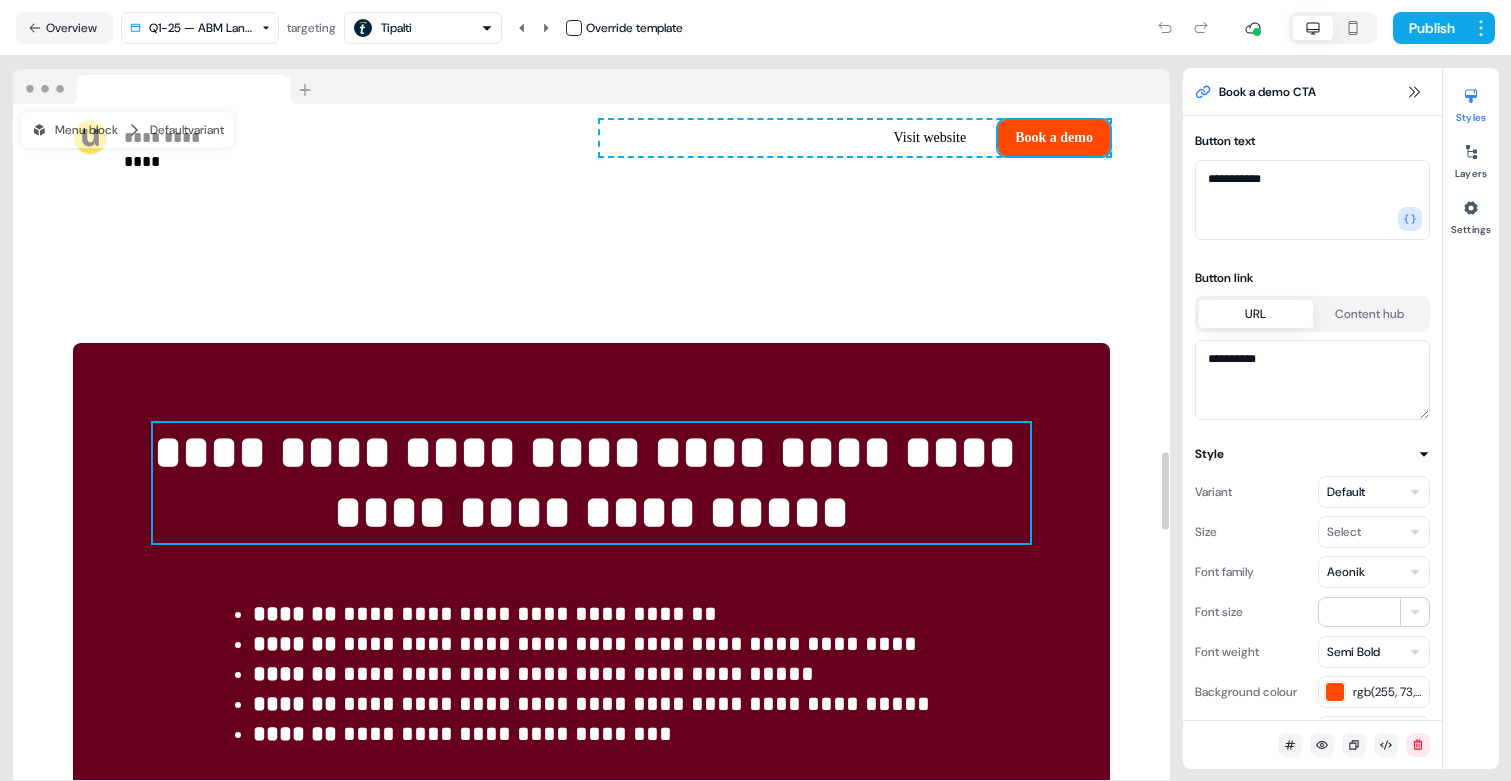 scroll, scrollTop: 3328, scrollLeft: 0, axis: vertical 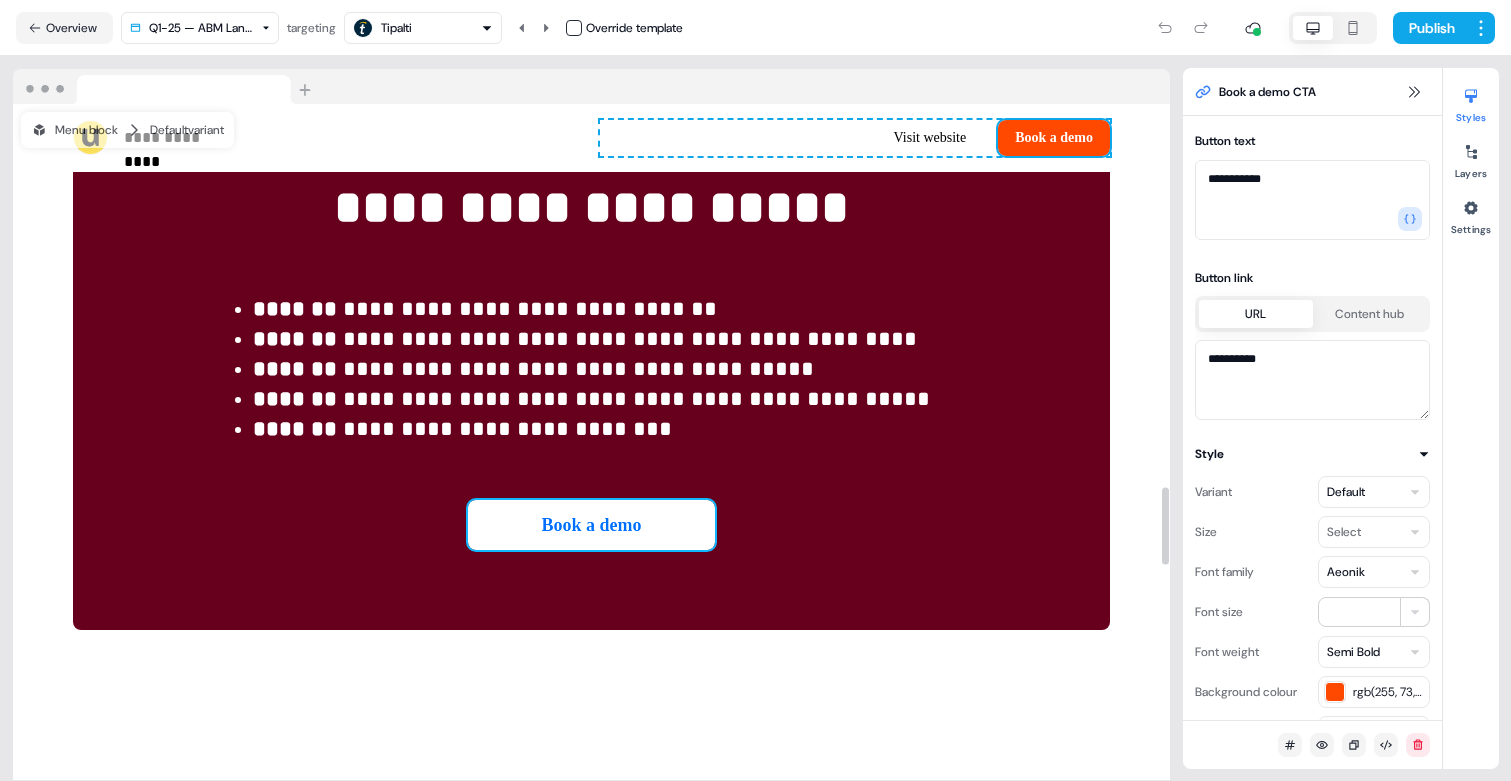 click on "Book a demo" at bounding box center [591, 525] 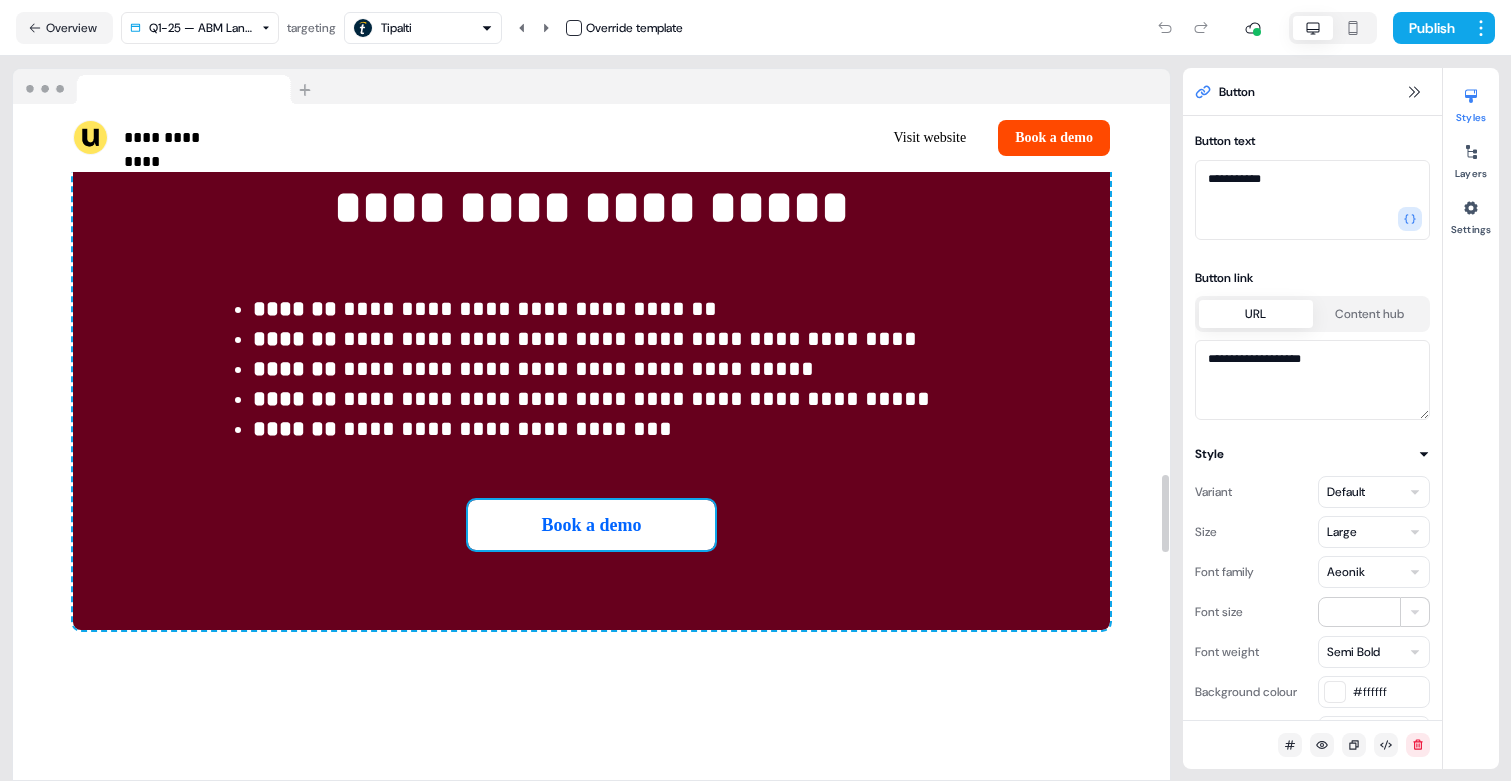 scroll, scrollTop: 2612, scrollLeft: 0, axis: vertical 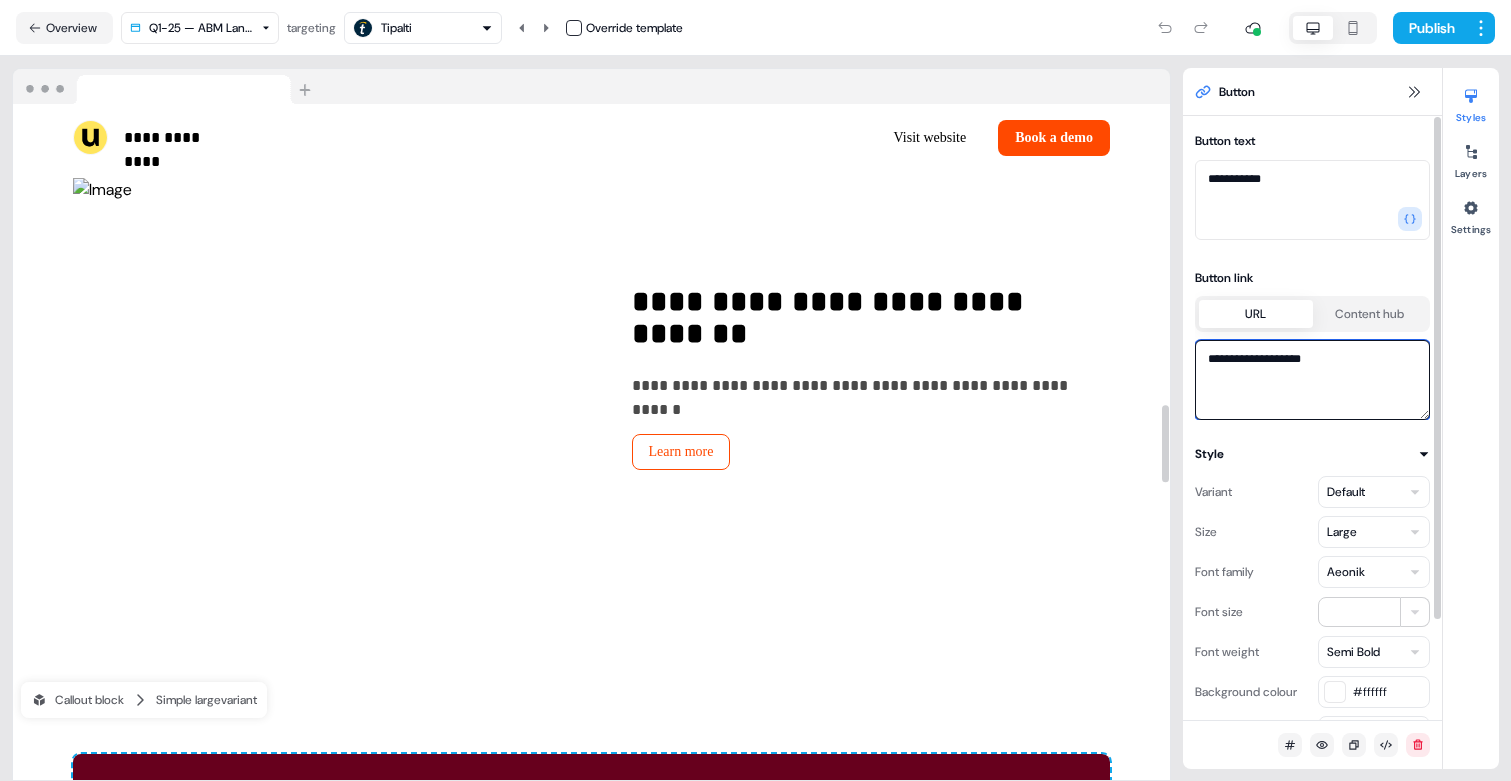 click on "**********" at bounding box center (1312, 380) 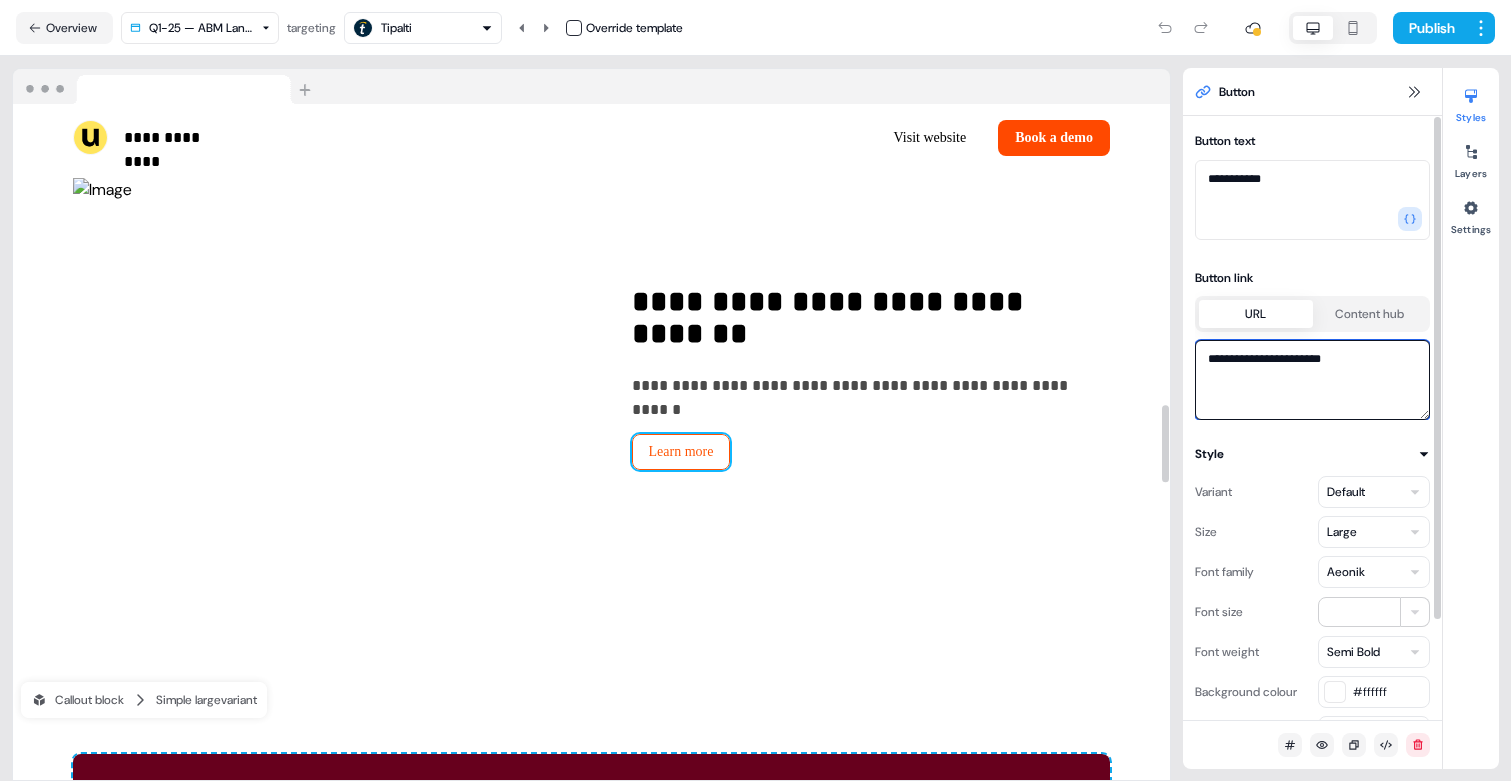 type on "**********" 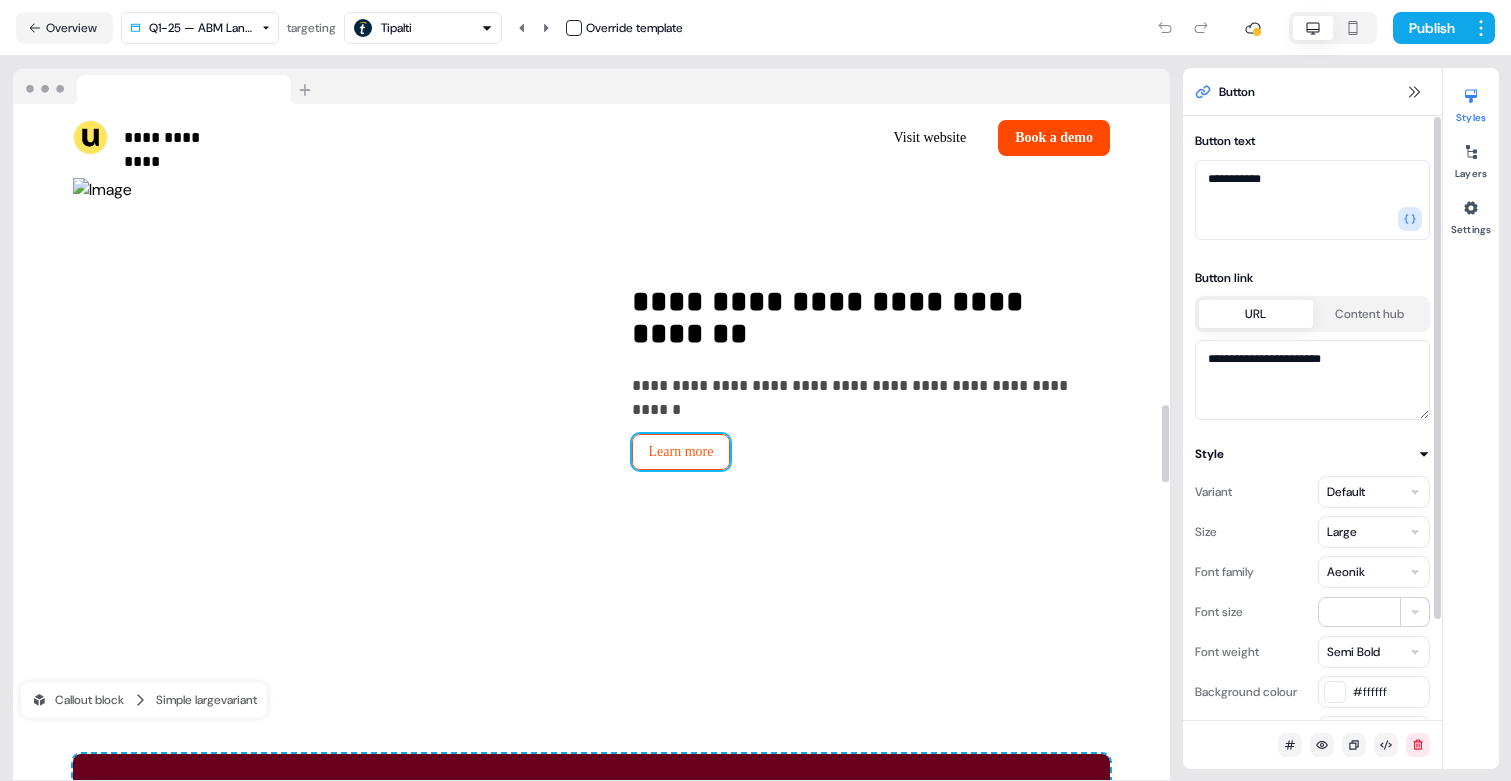 click on "Learn more" at bounding box center [681, 452] 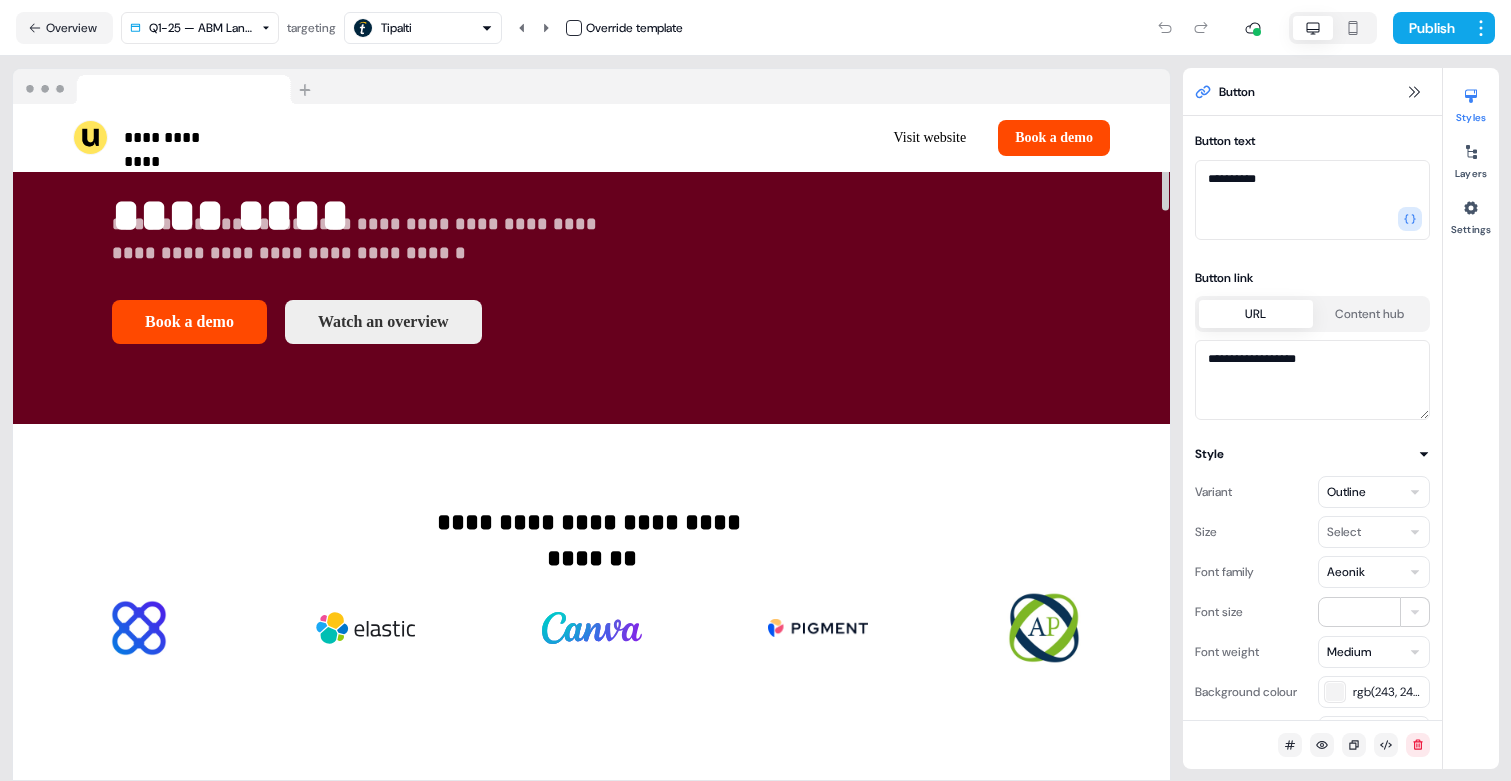 scroll, scrollTop: 248, scrollLeft: 0, axis: vertical 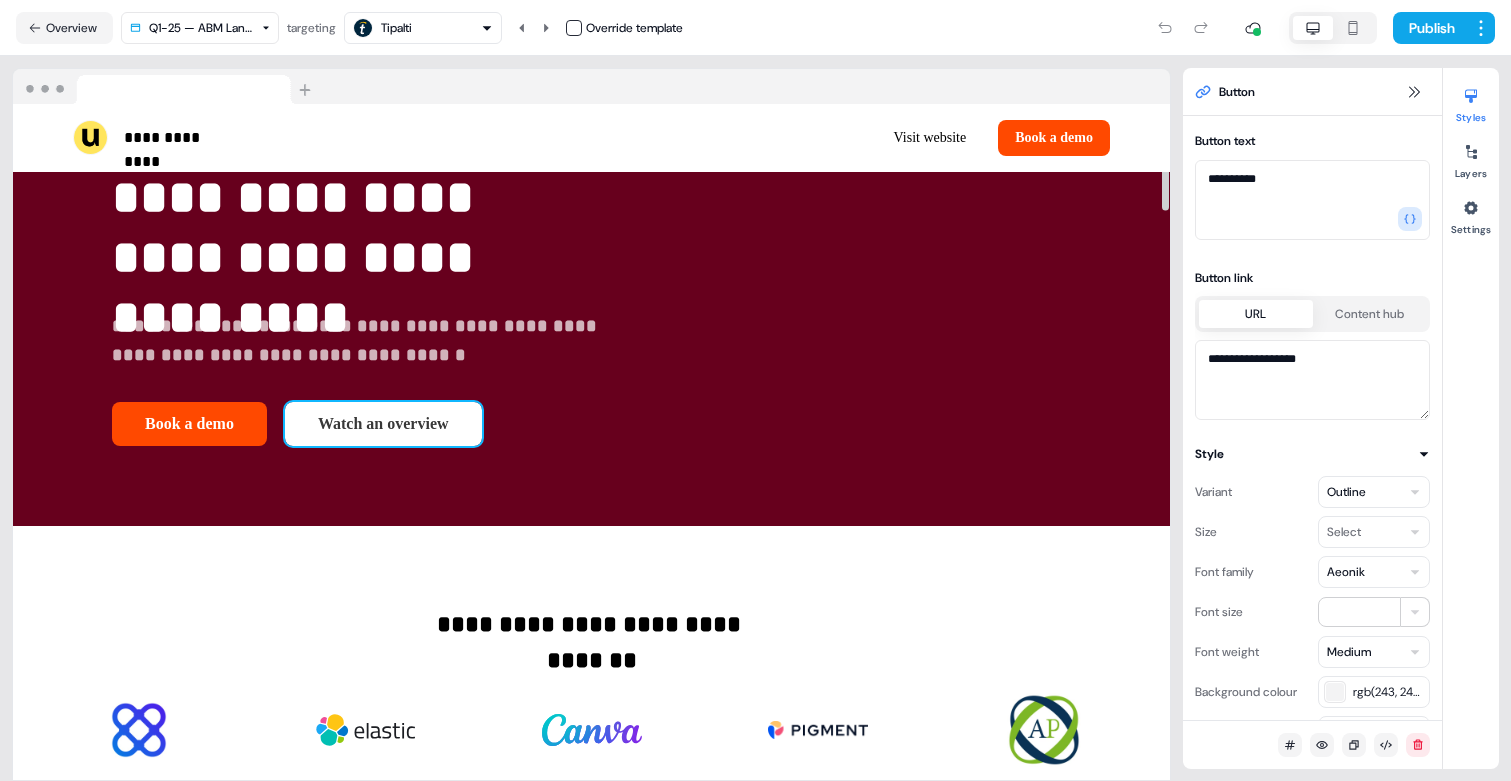 click on "Watch an overview" at bounding box center [383, 424] 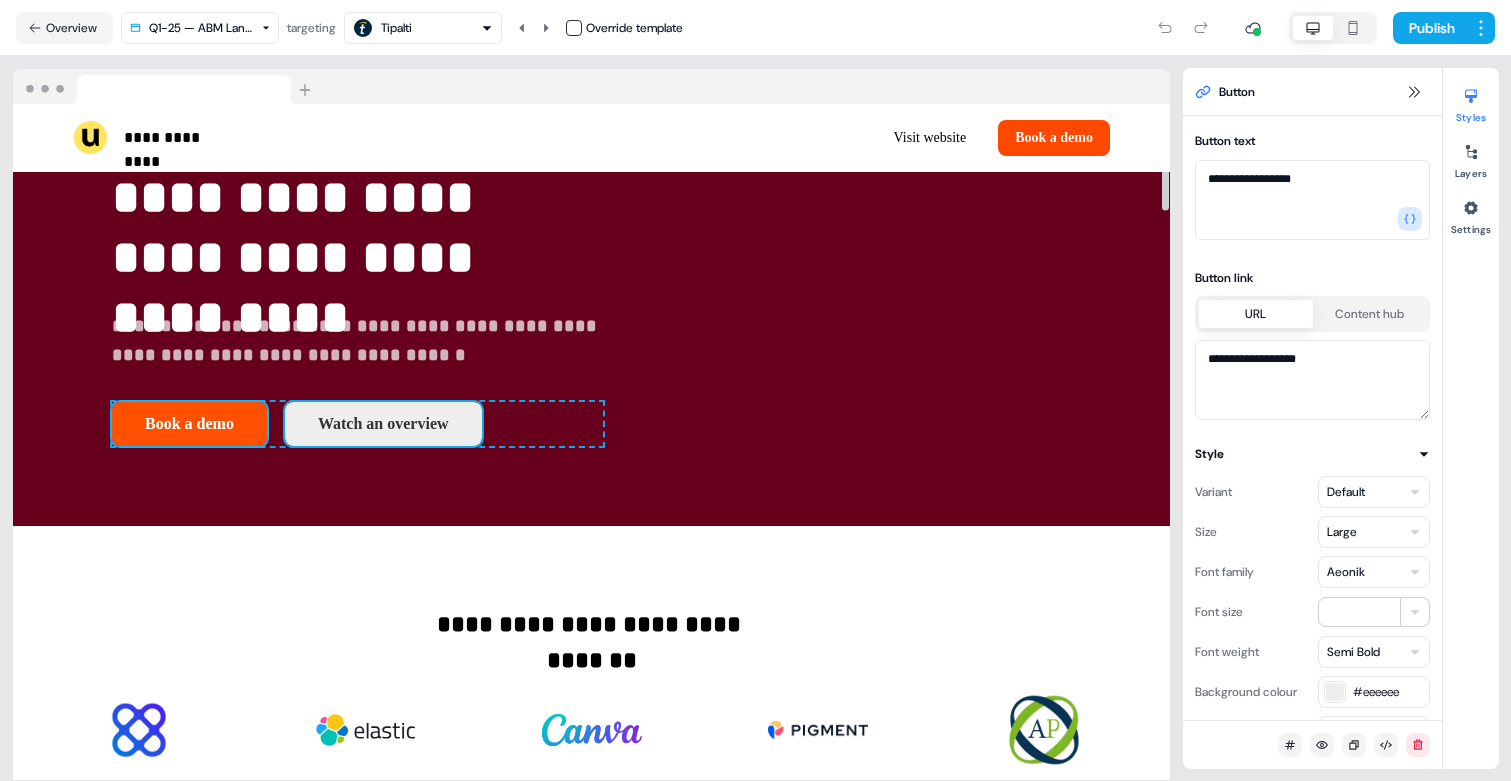click on "Book a demo" at bounding box center [189, 424] 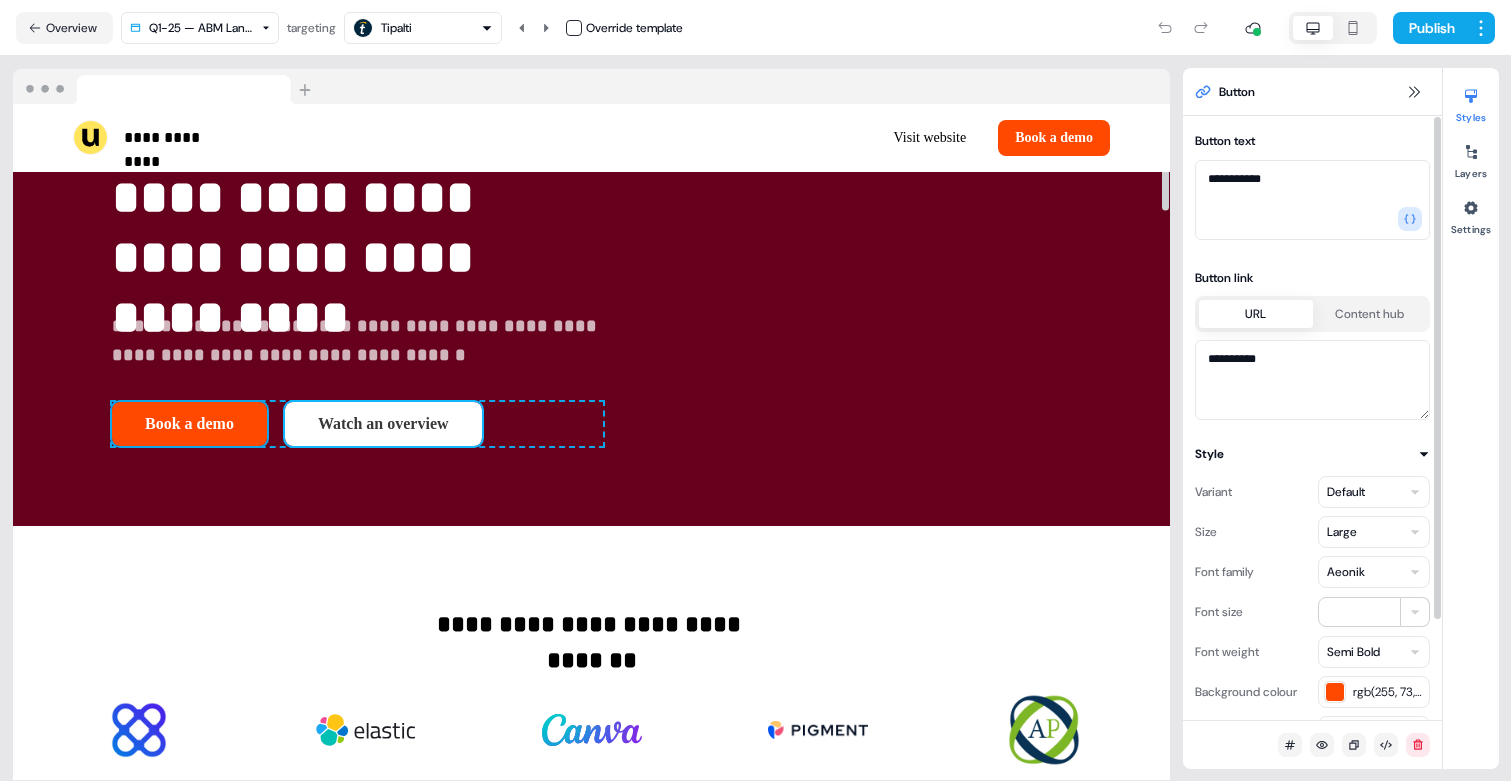 click on "Watch an overview" at bounding box center (383, 424) 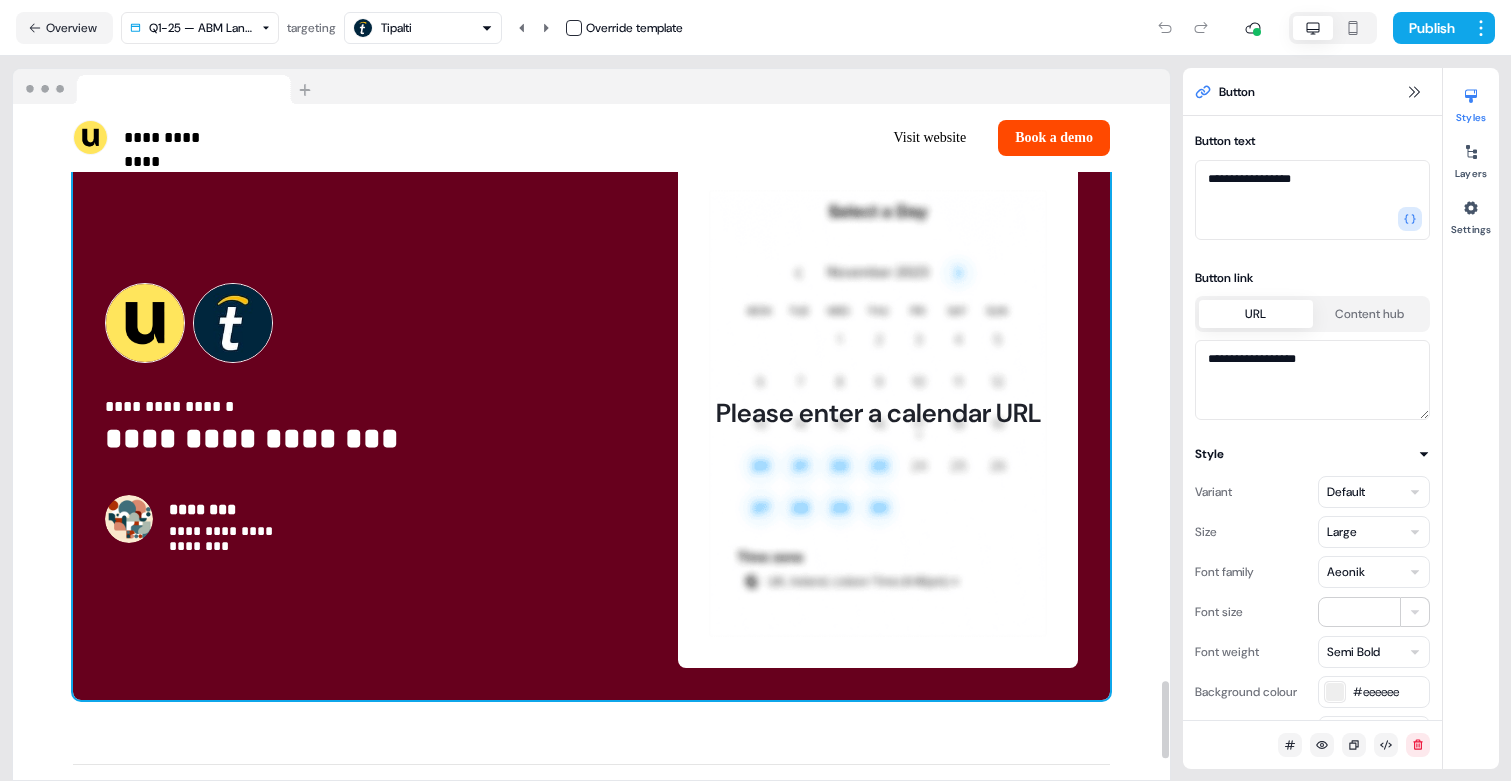 click on "**********" at bounding box center [591, 413] 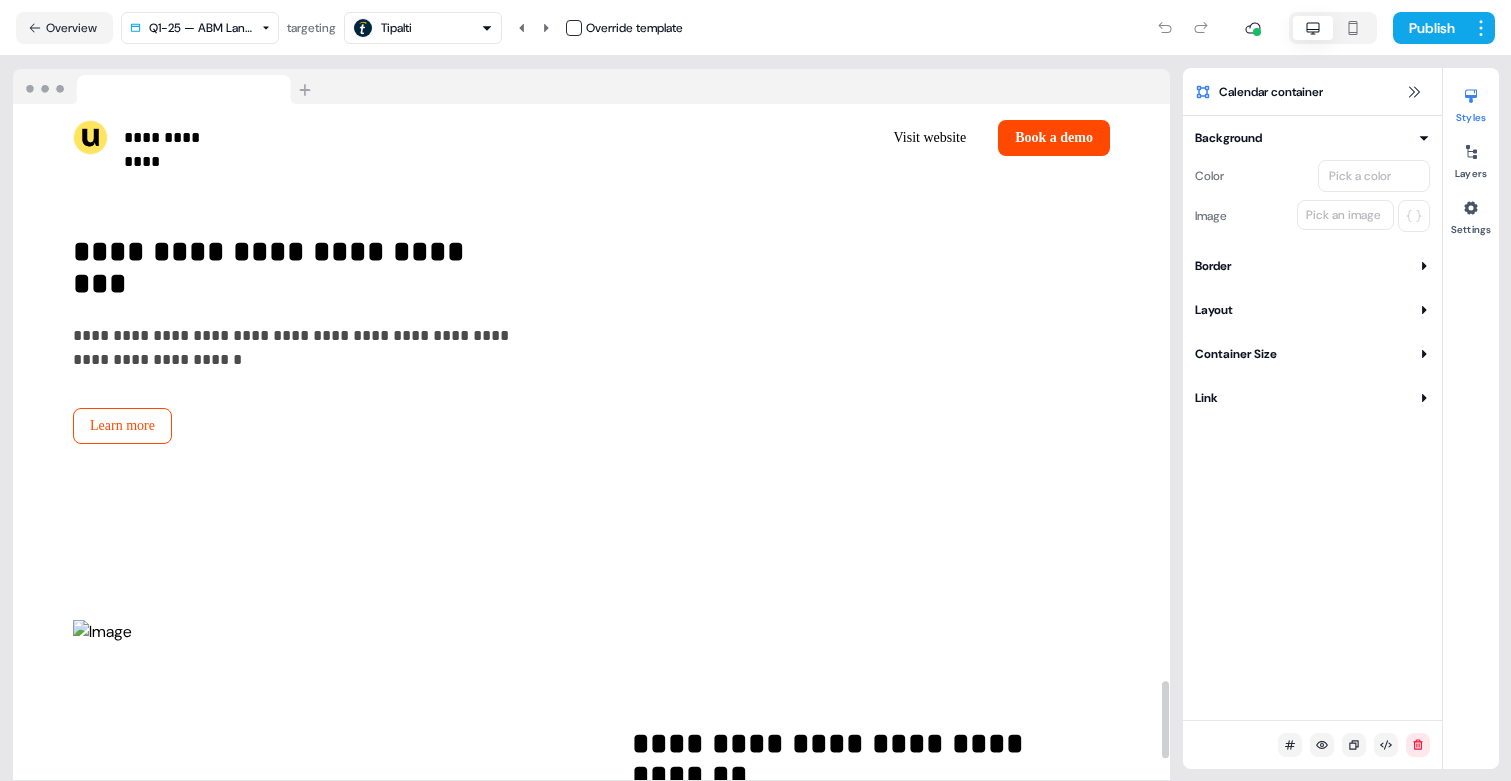 click at bounding box center [1165, 442] 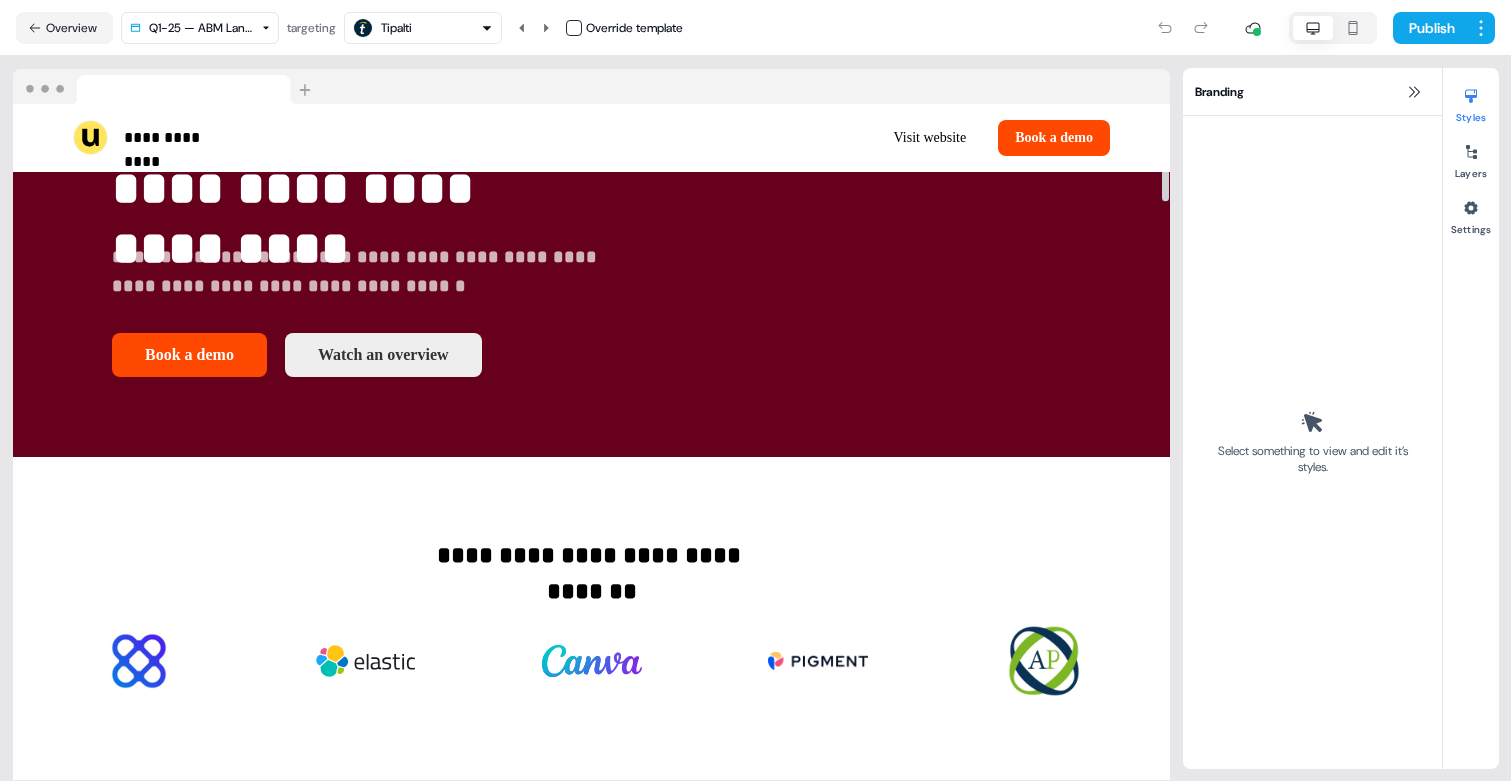 scroll, scrollTop: 0, scrollLeft: 0, axis: both 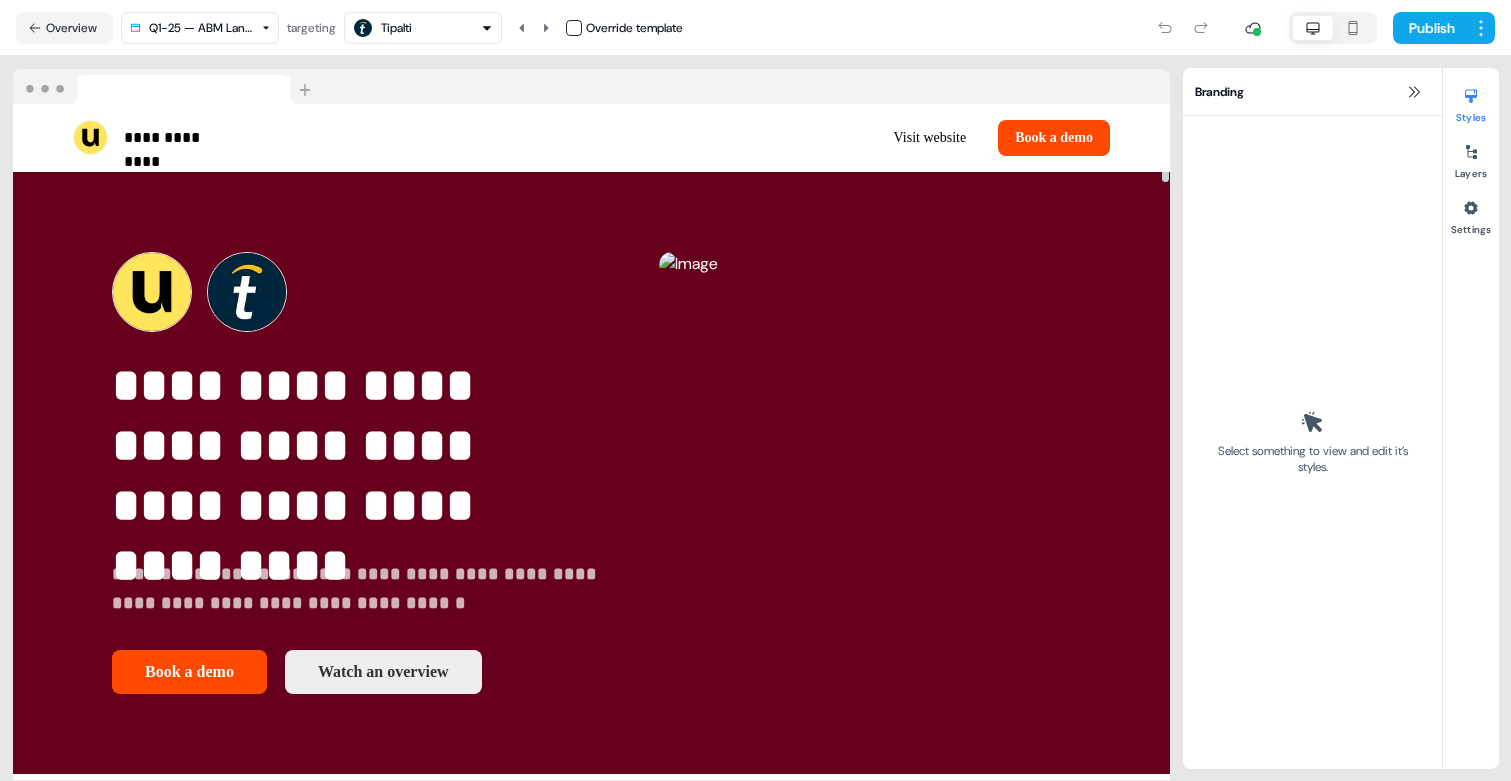 click at bounding box center (591, 87) 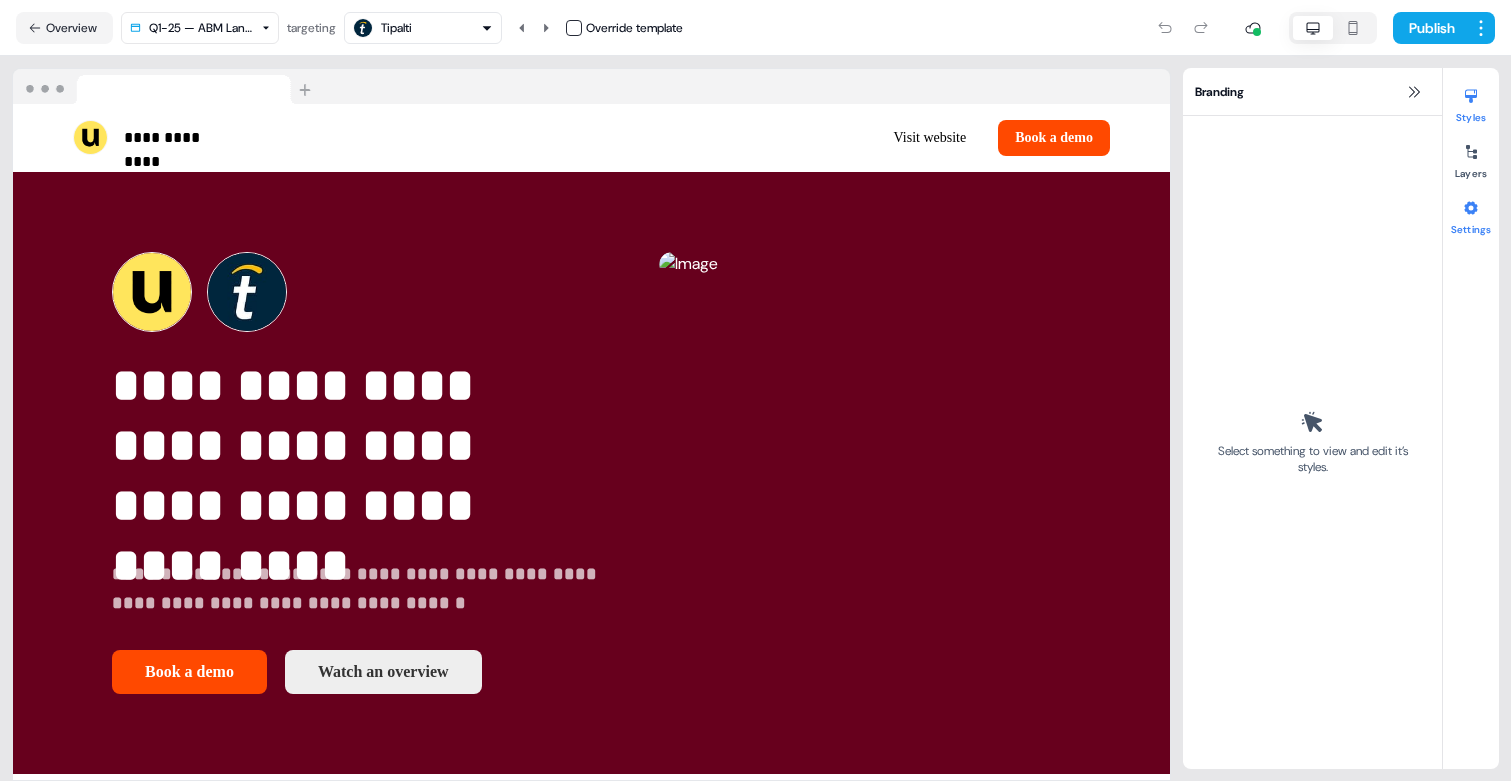 click at bounding box center (1471, 208) 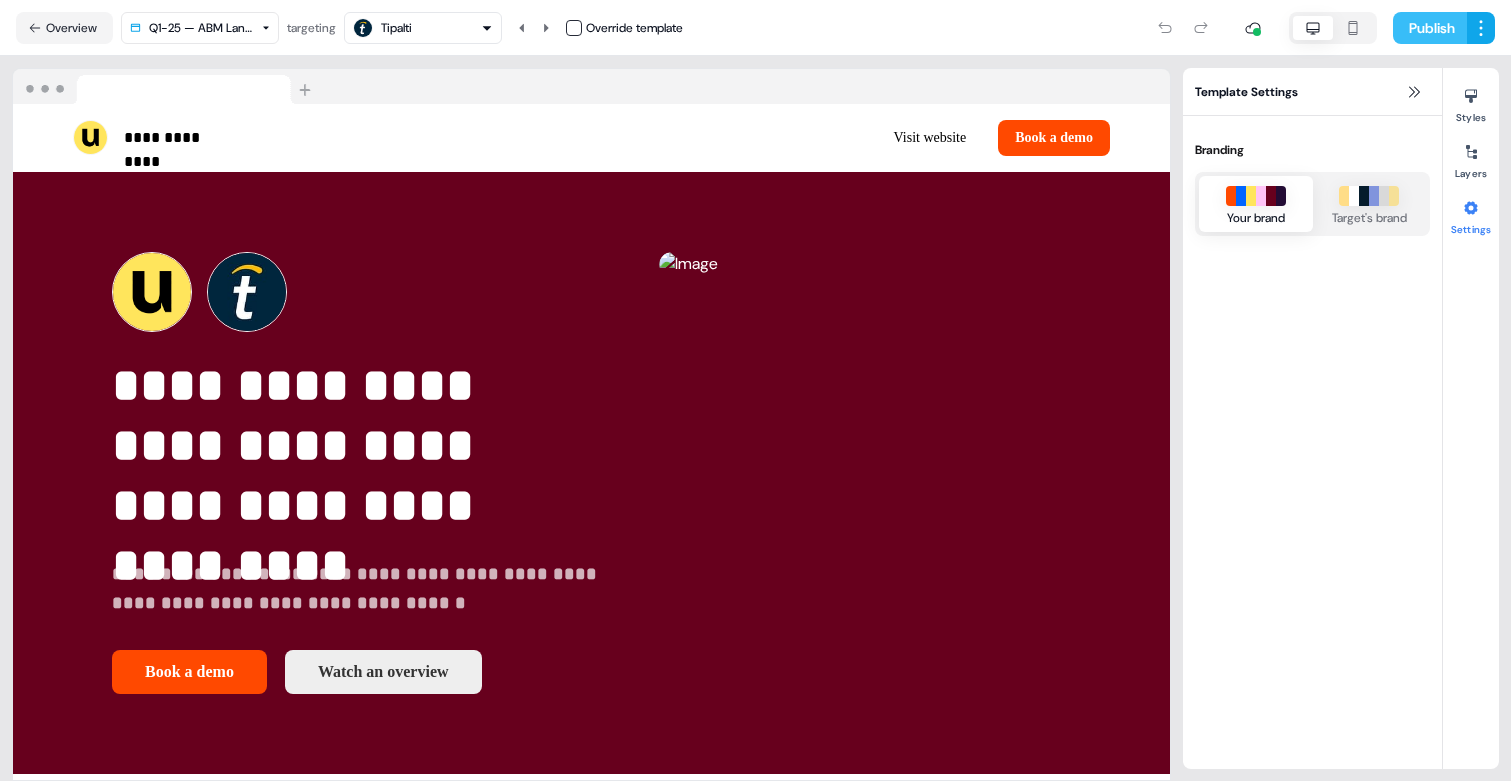 click on "Publish" at bounding box center (1430, 28) 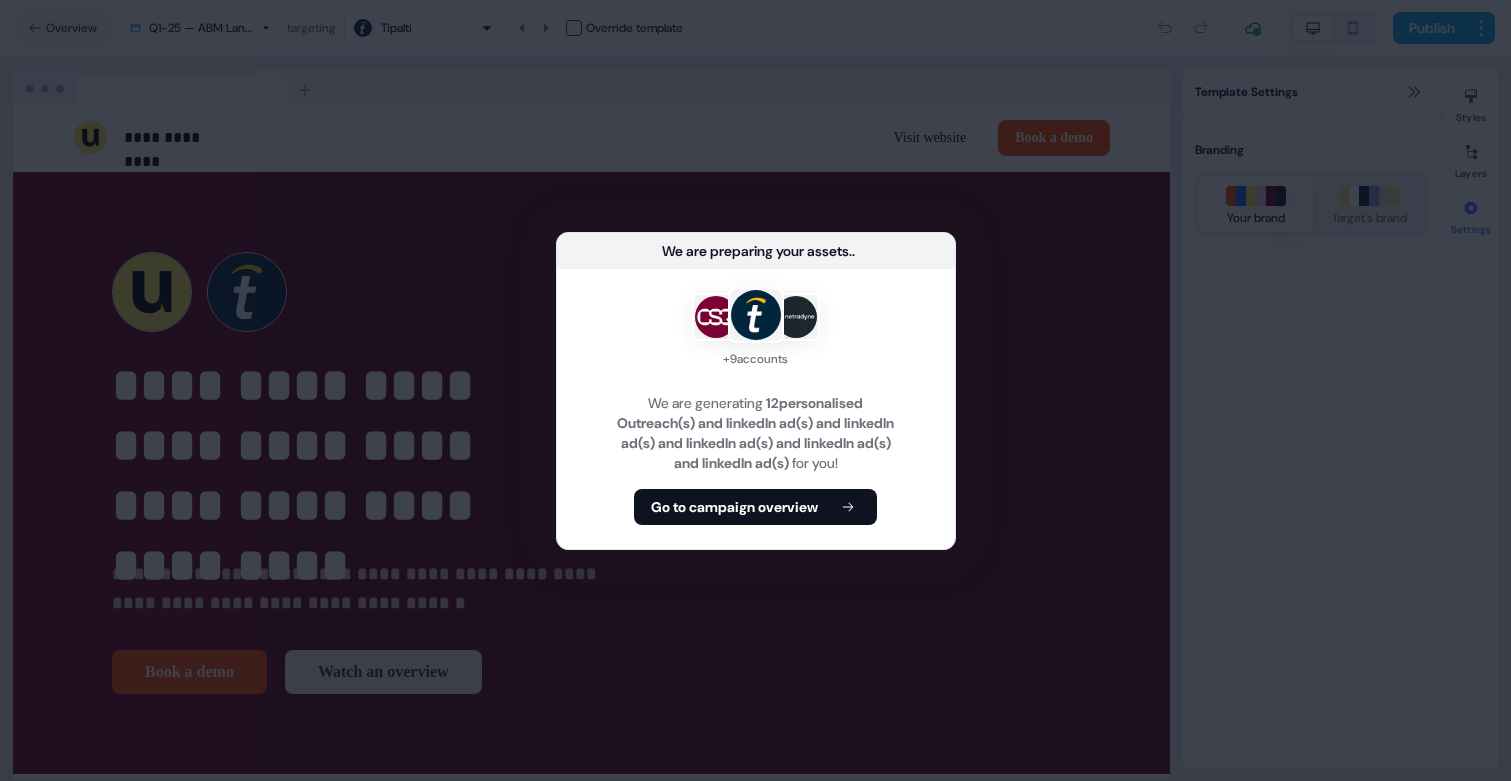 type 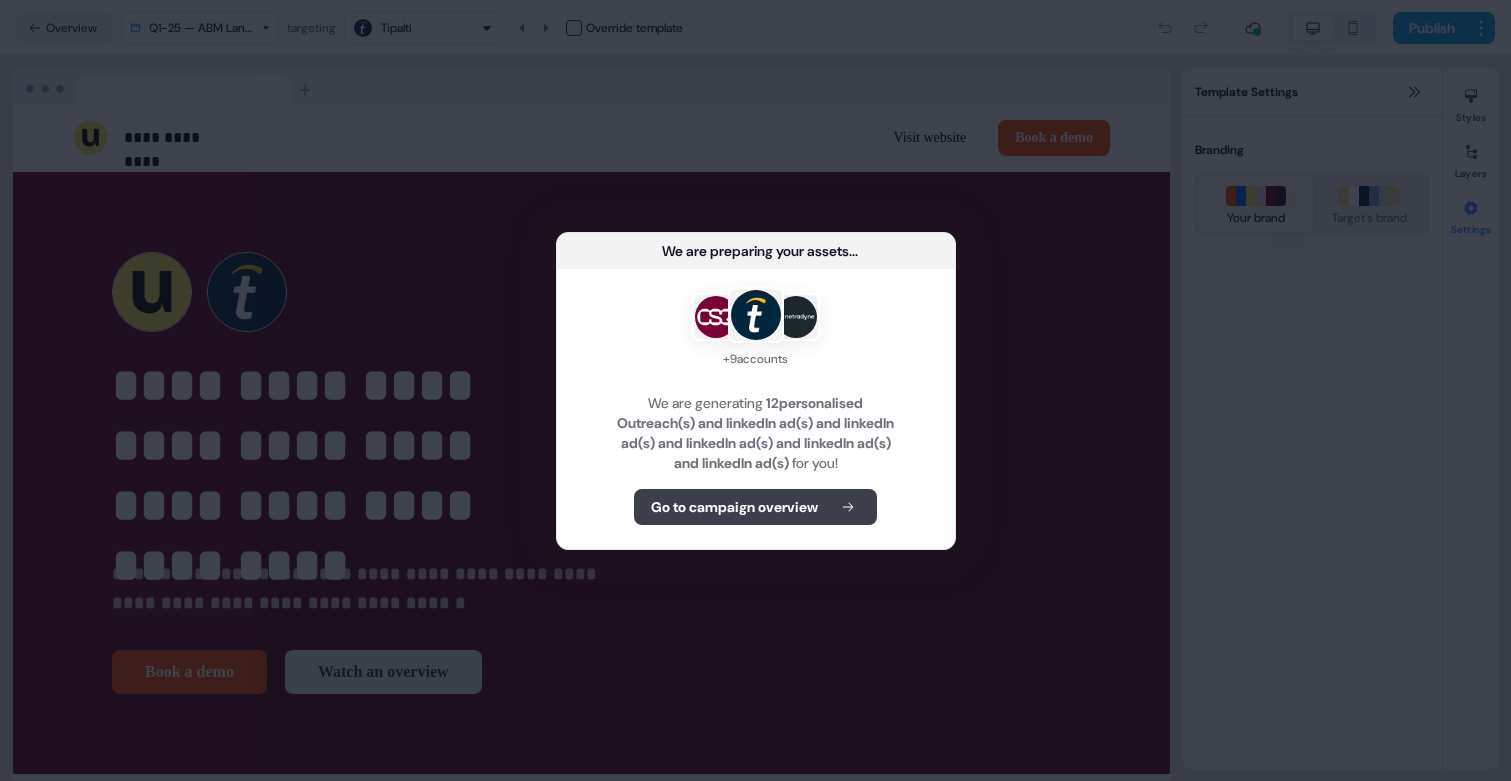 click on "Go to campaign overview" at bounding box center (734, 507) 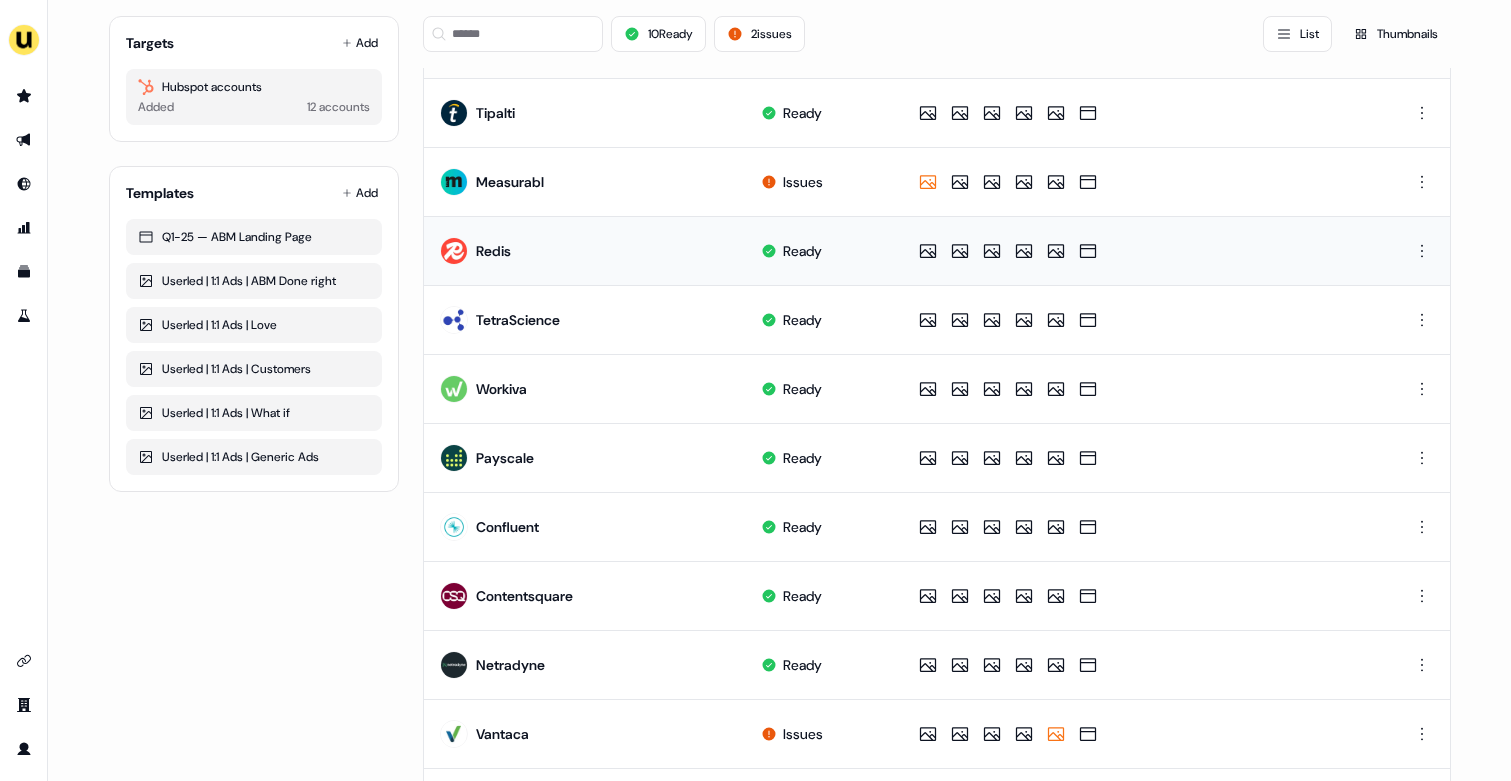 scroll, scrollTop: 199, scrollLeft: 0, axis: vertical 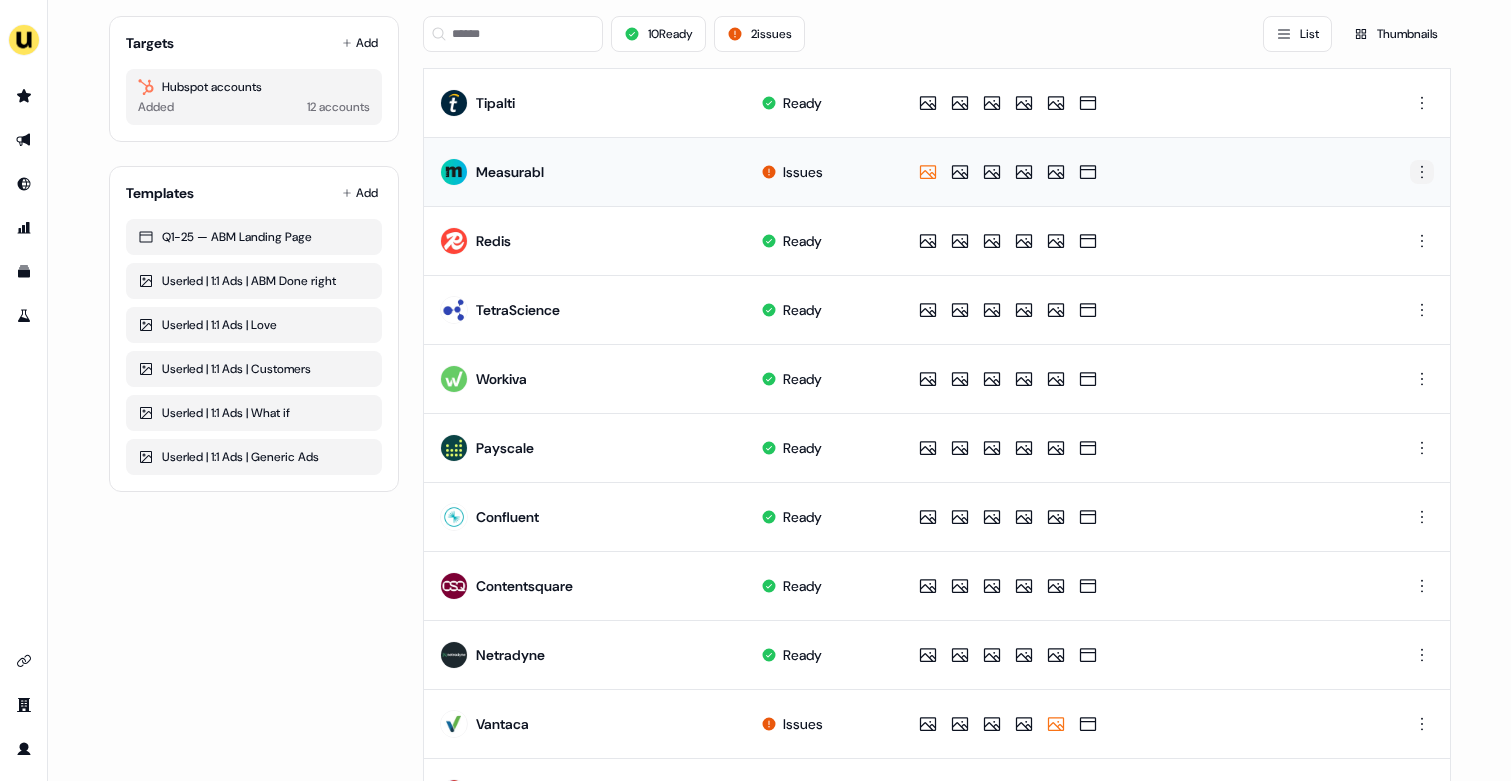click on "For the best experience switch devices to a bigger screen. Go to Userled.io H2 2025 ICP - 1:1 ABM Editor Overview Engagement Distribute Created by [PERSON]   [LAST] Targets Add Hubspot   accounts Added 12   accounts Templates Add Q1-25 — ABM Landing Page Userled | 1:1 Ads | ABM Done right Userled | 1:1 Ads | Love Userled | 1:1 Ads | Customers Userled | 1:1 Ads | What if Userled | 1:1 Ads | Generic Ads 10  Ready 2  issues List Thumbnails Name Status Assets Visitors Time spent Tipalti Ready Measurabl Issues Redis Ready TetraScience Ready Workiva Ready Payscale Ready Confluent Ready Contentsquare Ready Netradyne Ready Vantaca Issues Avaya Ready Planful Ready Page  1  of 1 0.75" at bounding box center (755, 390) 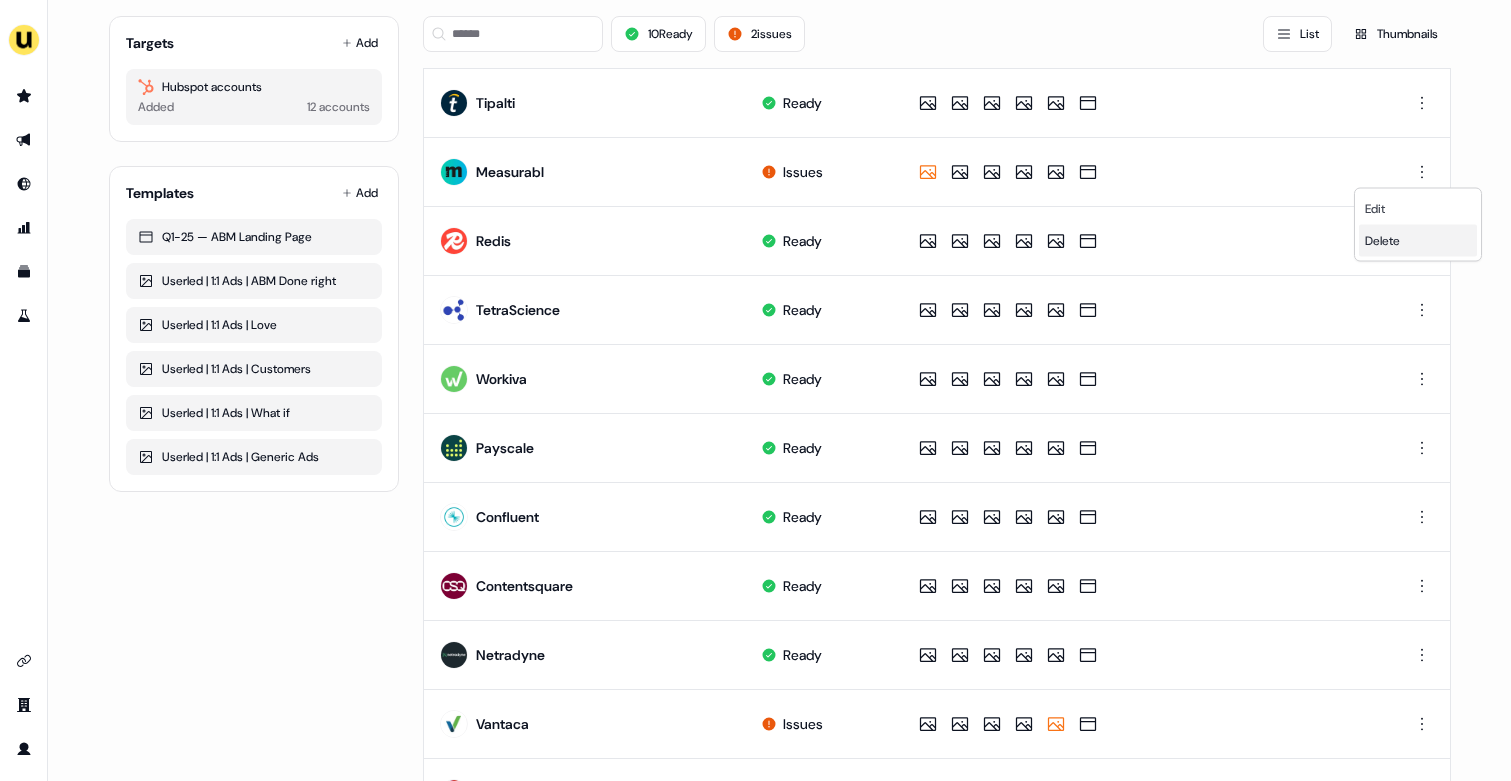 click on "Delete" at bounding box center (1418, 241) 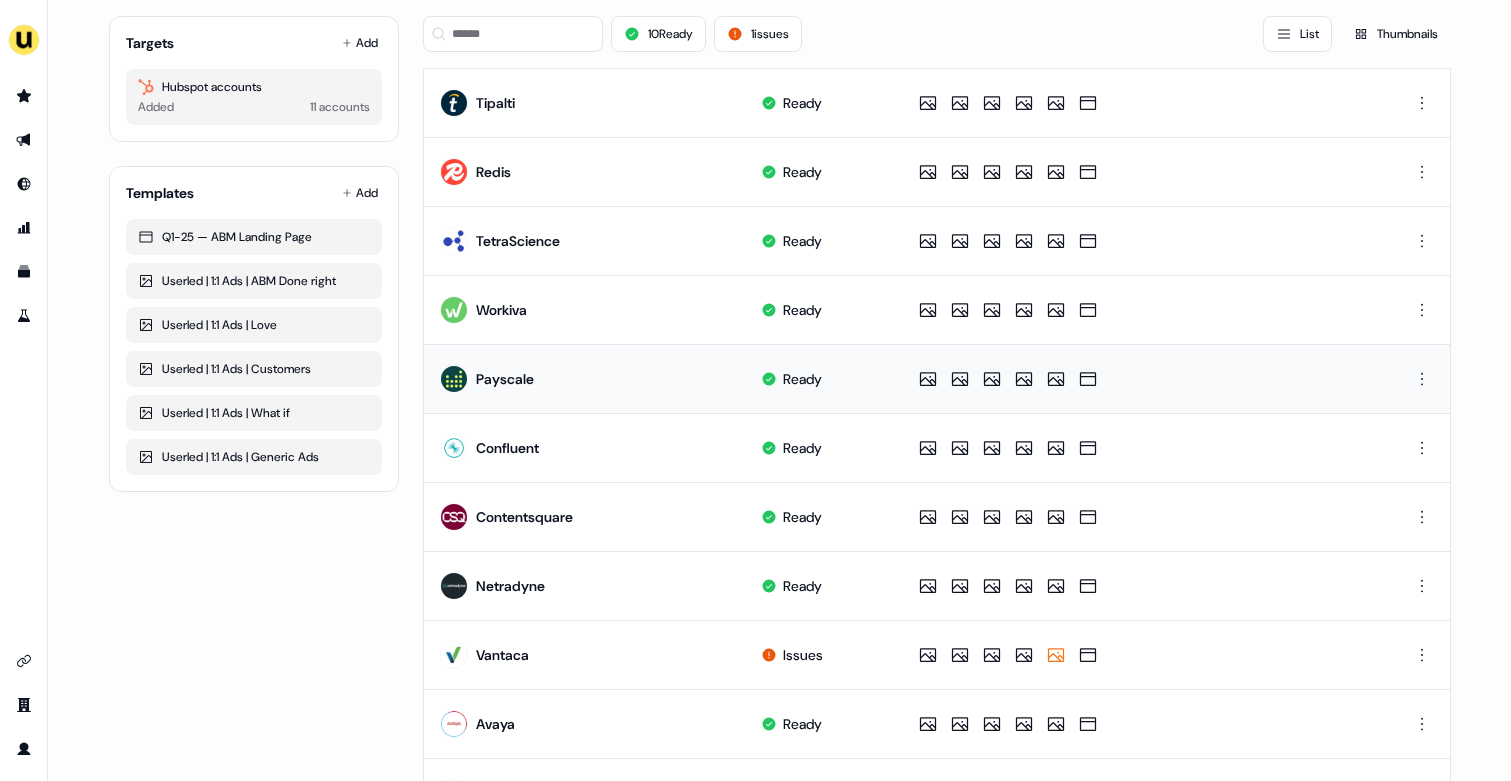 scroll, scrollTop: 309, scrollLeft: 0, axis: vertical 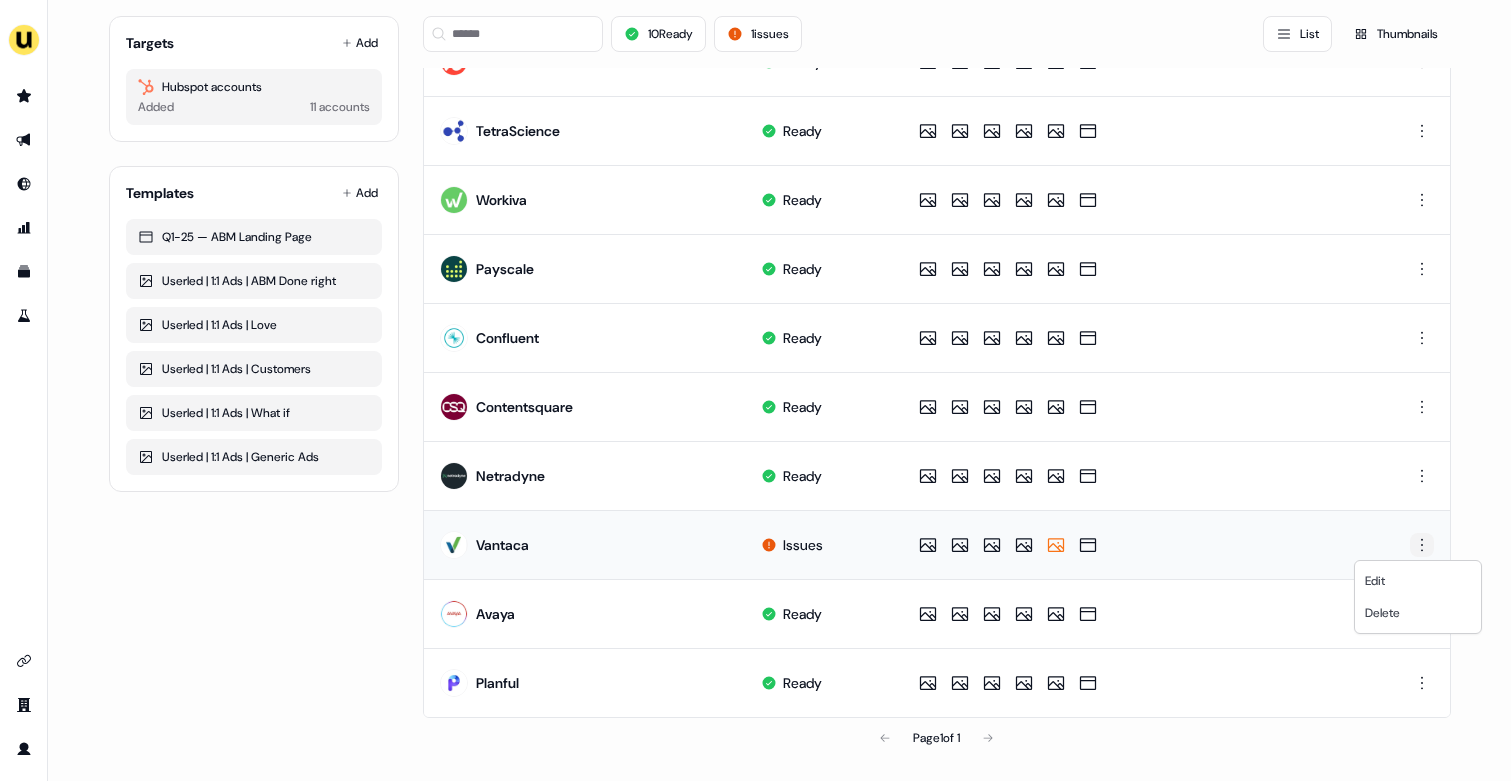 click on "For the best experience switch devices to a bigger screen. Go to Userled.io H2 2025 ICP - 1:1 ABM Editor Overview Engagement Distribute Created by [FIRST]   [LAST] Targets Add Hubspot   accounts Added 11   accounts Templates Add Q1-25 — ABM Landing Page Userled | 1:1 Ads | ABM Done right Userled | 1:1 Ads | Love Userled | 1:1 Ads | Customers Userled | 1:1 Ads | What if Userled | 1:1 Ads | Generic Ads 10  Ready 1  issues List Thumbnails Name Status Assets Visitors Time spent Tipalti Ready Redis Ready TetraScience Ready Workiva Ready Payscale Ready Confluent Ready Contentsquare Ready Netradyne Ready Vantaca Issues Avaya Ready Planful Ready Page  1  of 1 0.75 Edit Delete" at bounding box center [755, 390] 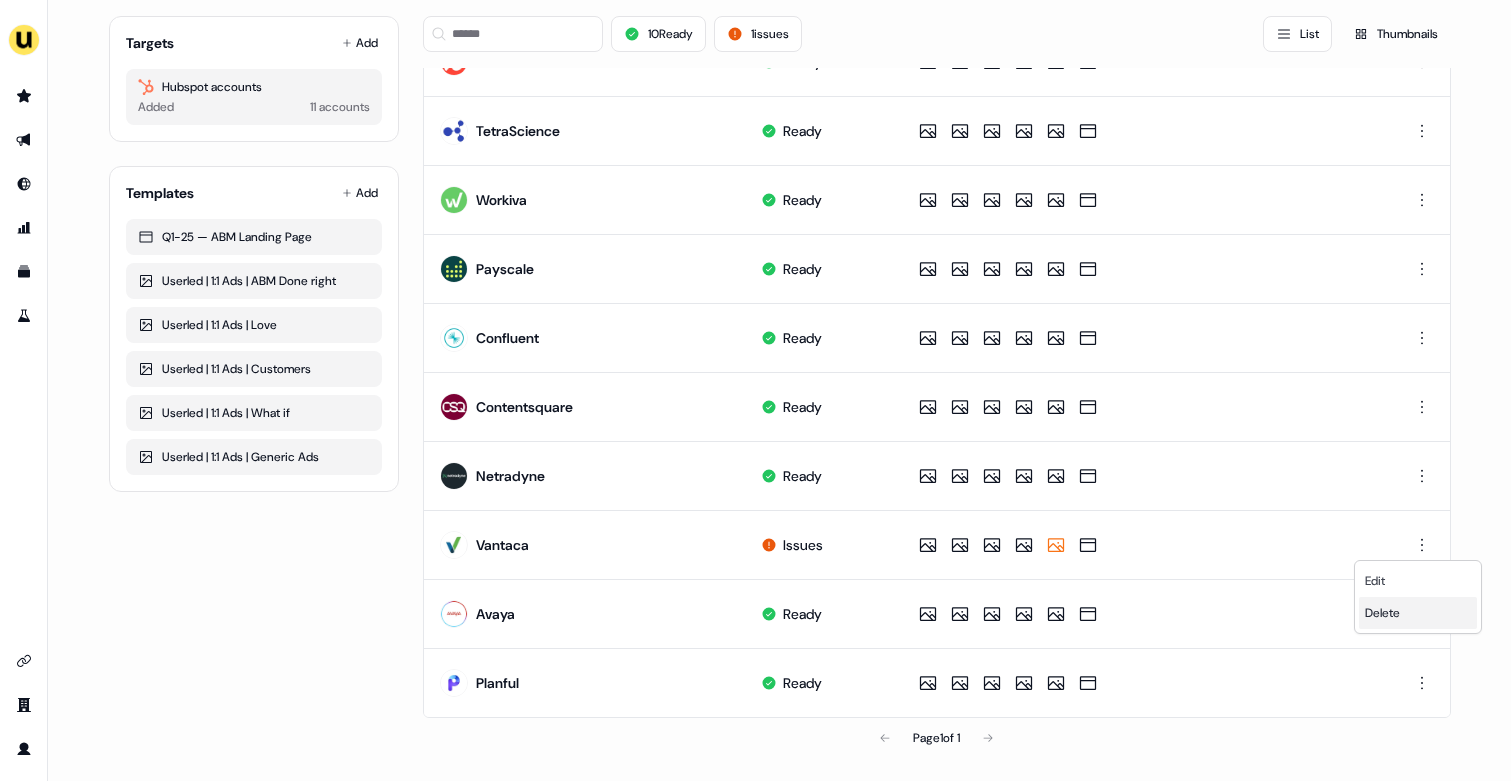 click on "Delete" at bounding box center [1382, 613] 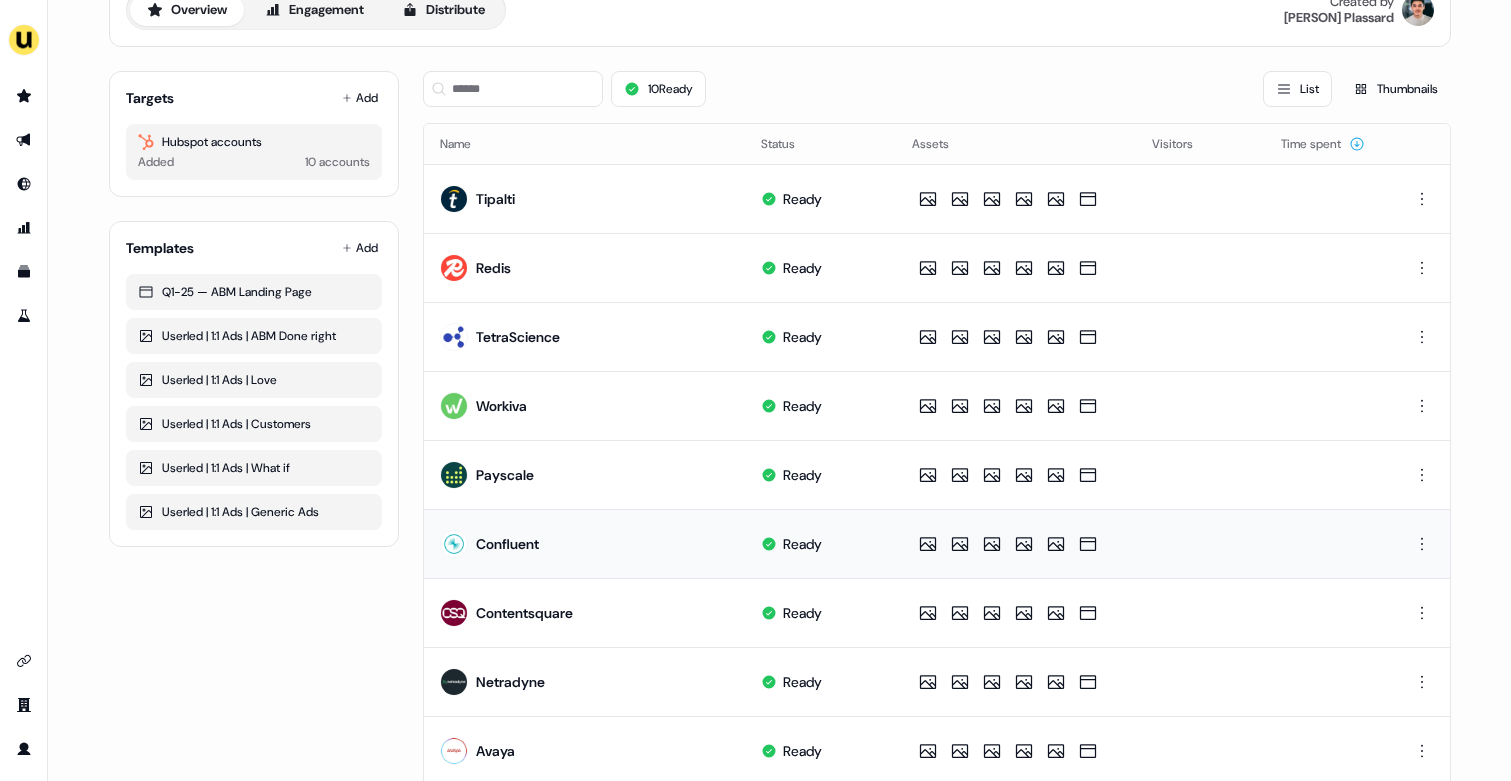 scroll, scrollTop: 240, scrollLeft: 0, axis: vertical 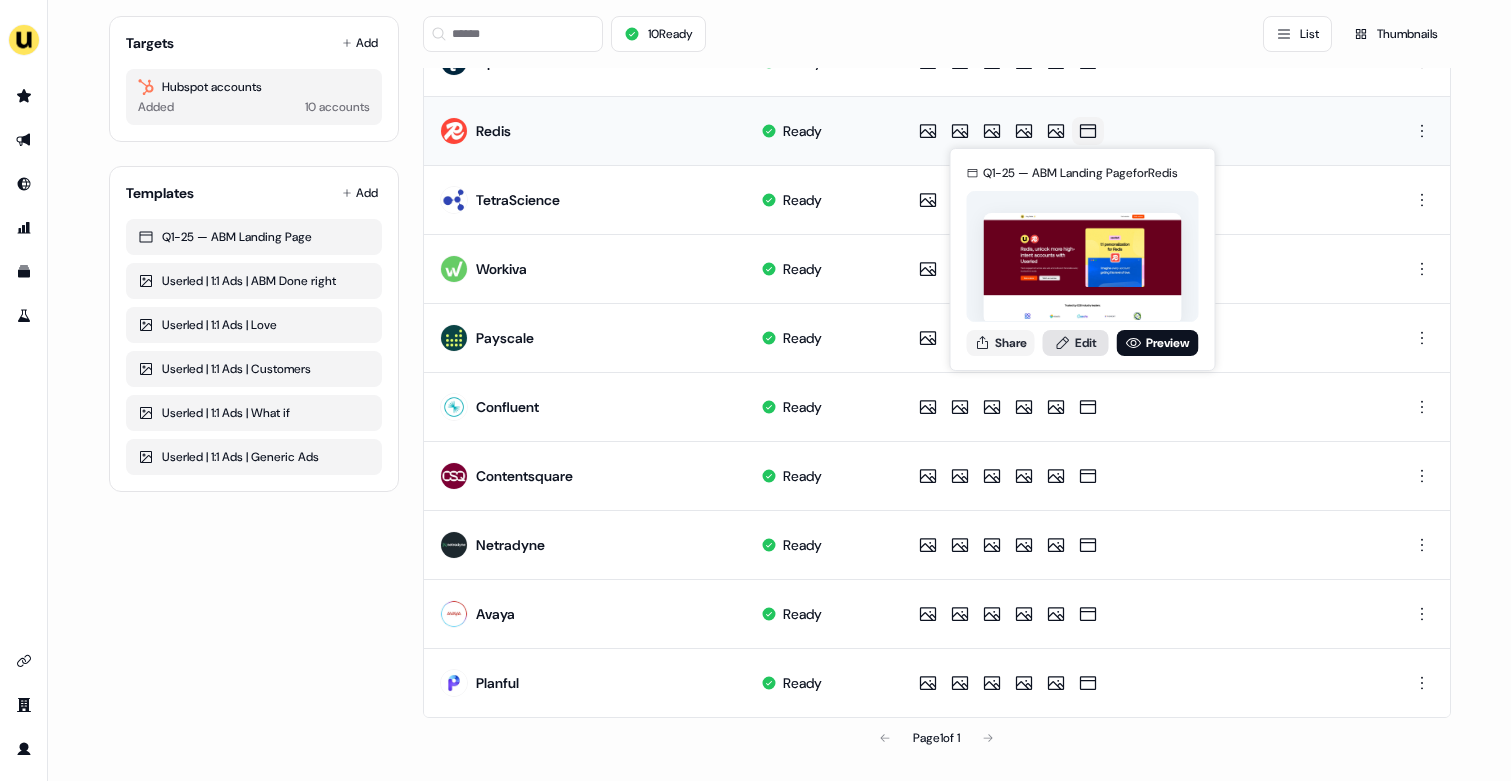 click 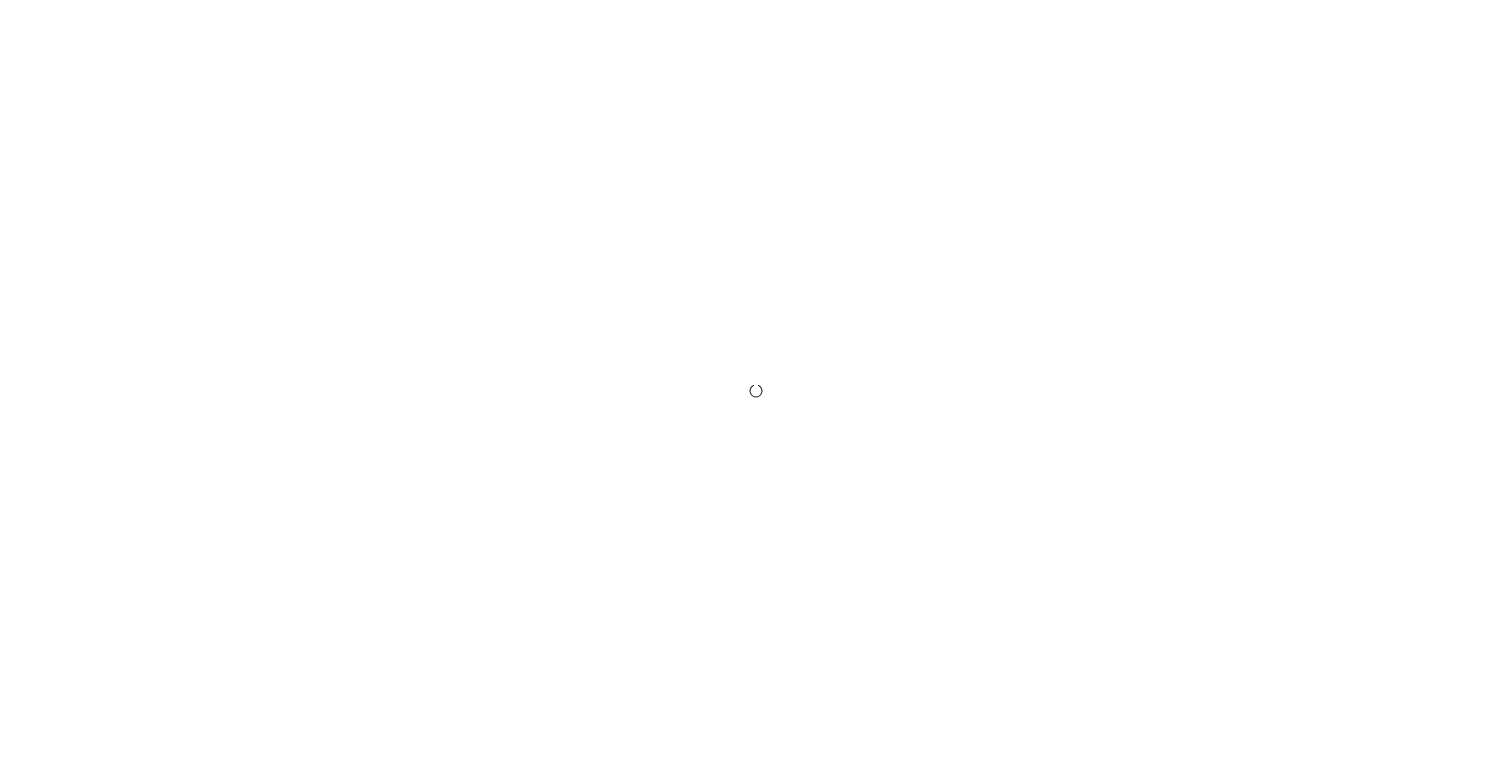 scroll, scrollTop: 0, scrollLeft: 0, axis: both 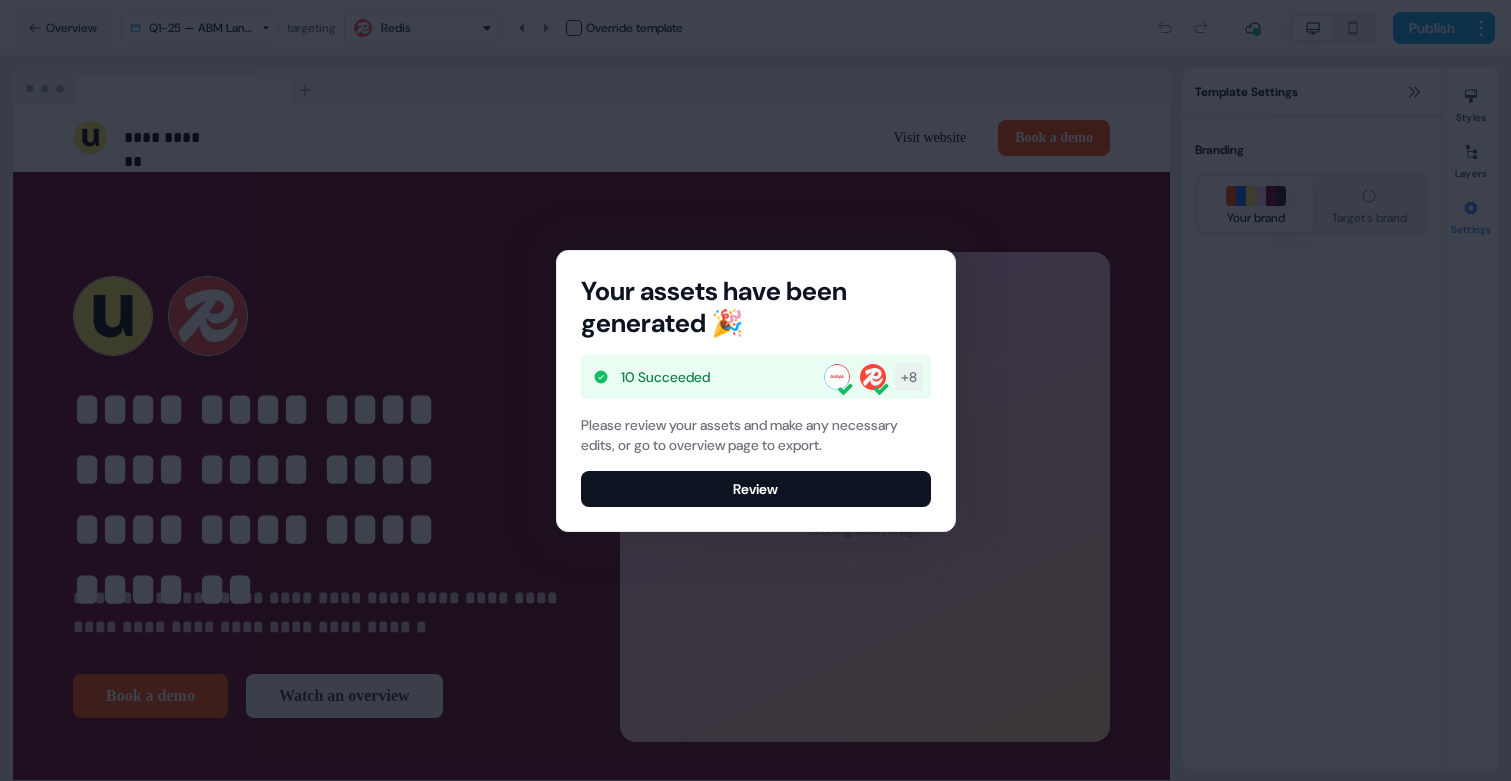 click on "Your assets have been generated 🎉 10   Succeeded + 8 Please review your assets and make any necessary edits, or go to overview page to export. Review" at bounding box center (756, 391) 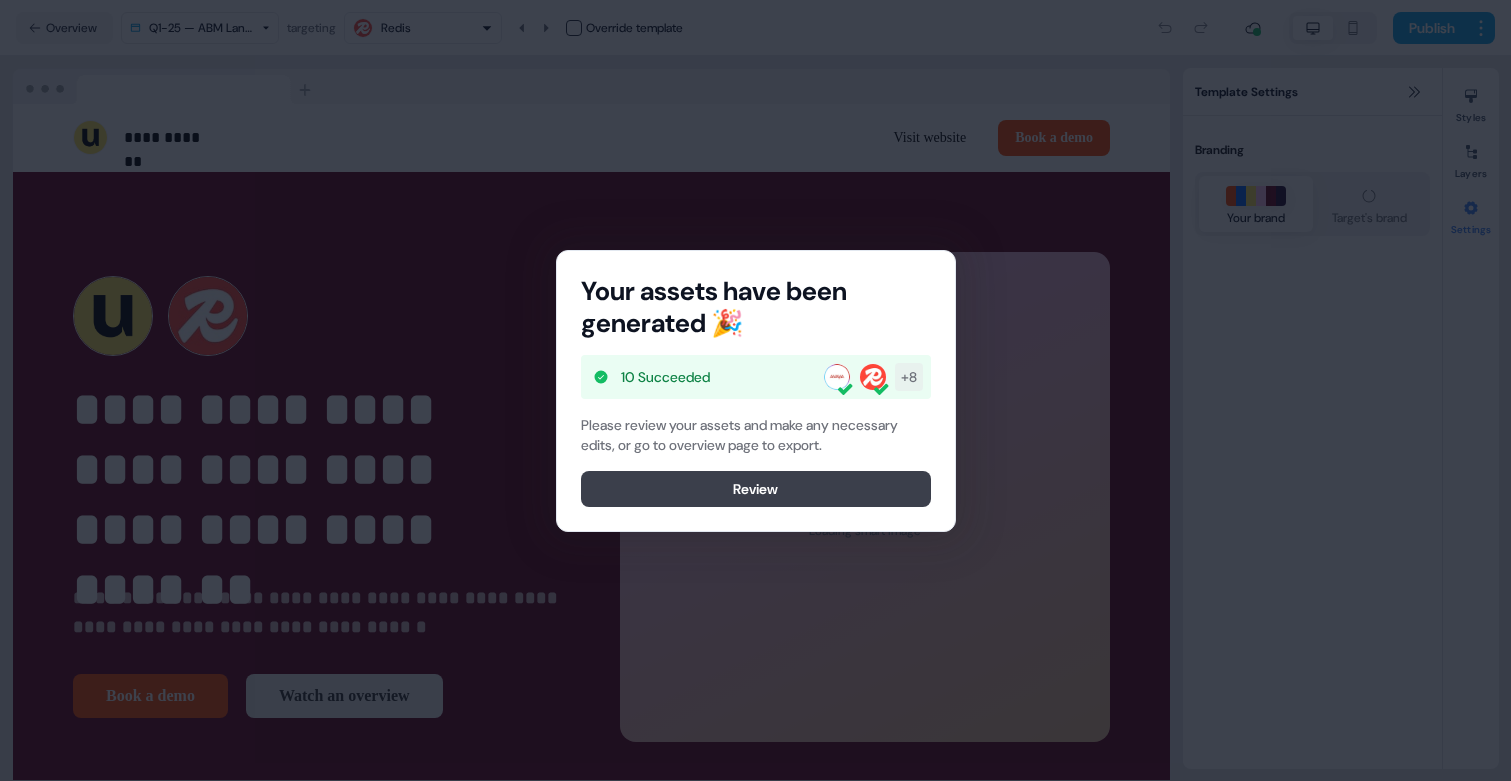 click on "Review" at bounding box center (756, 489) 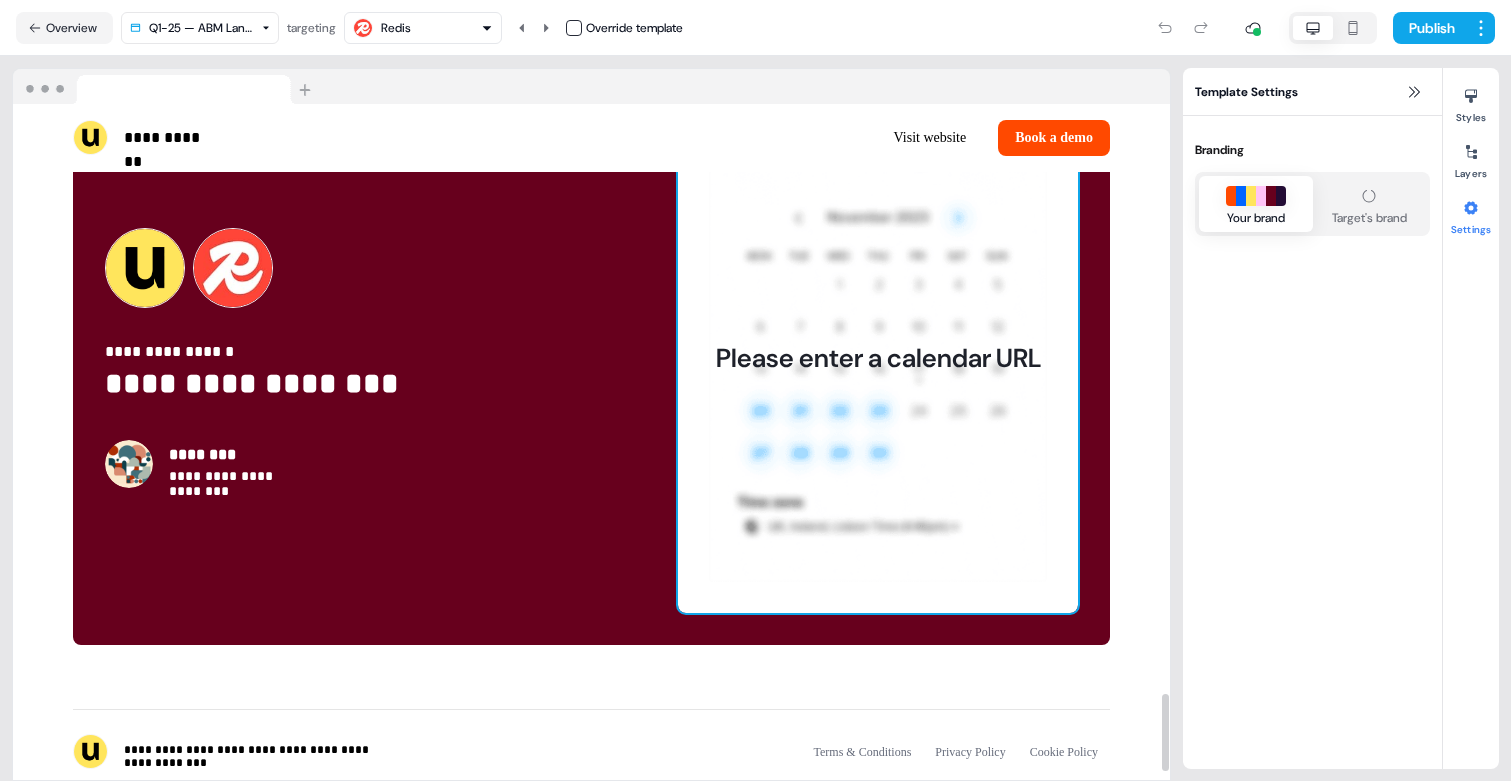 scroll, scrollTop: 5110, scrollLeft: 0, axis: vertical 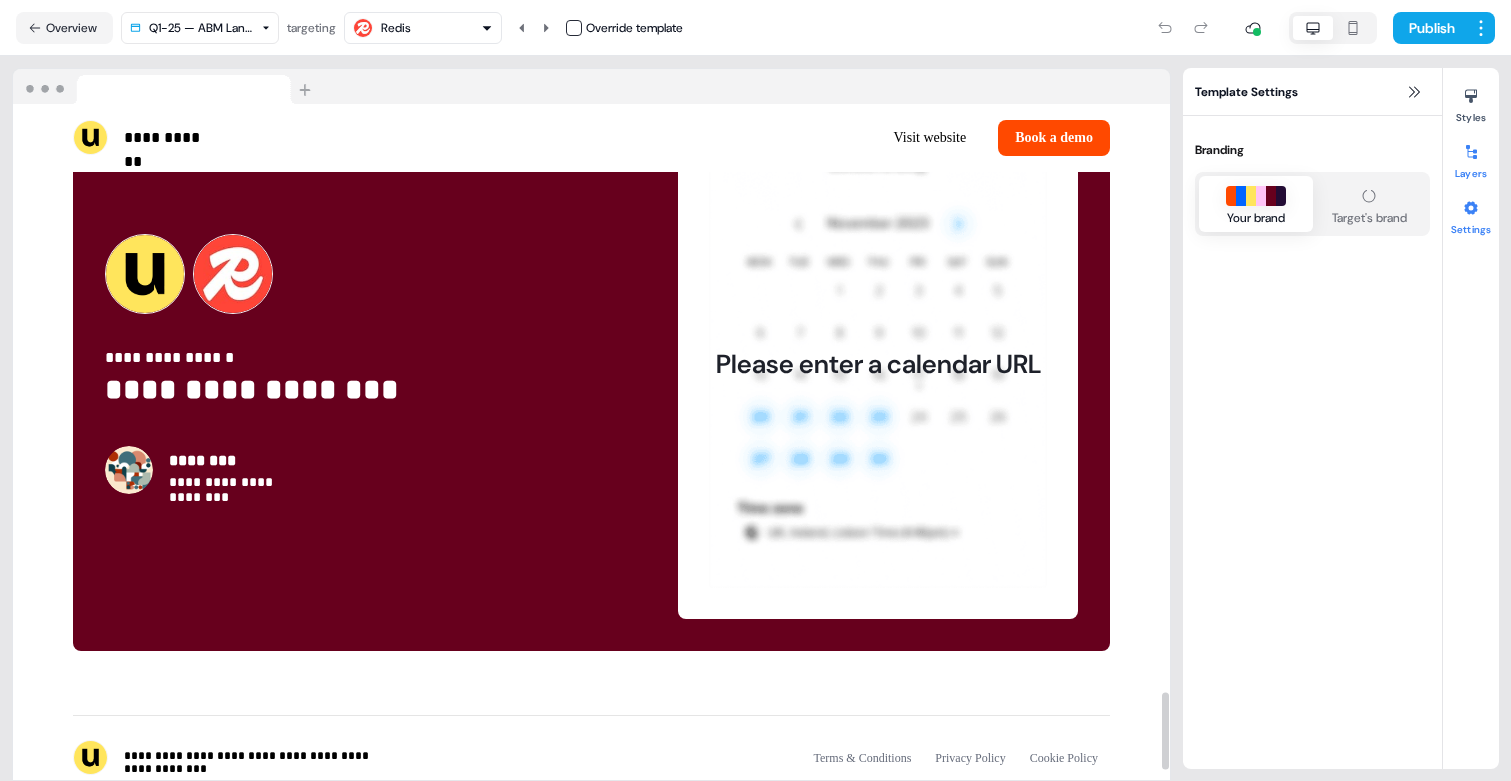click on "Layers" at bounding box center [1471, 158] 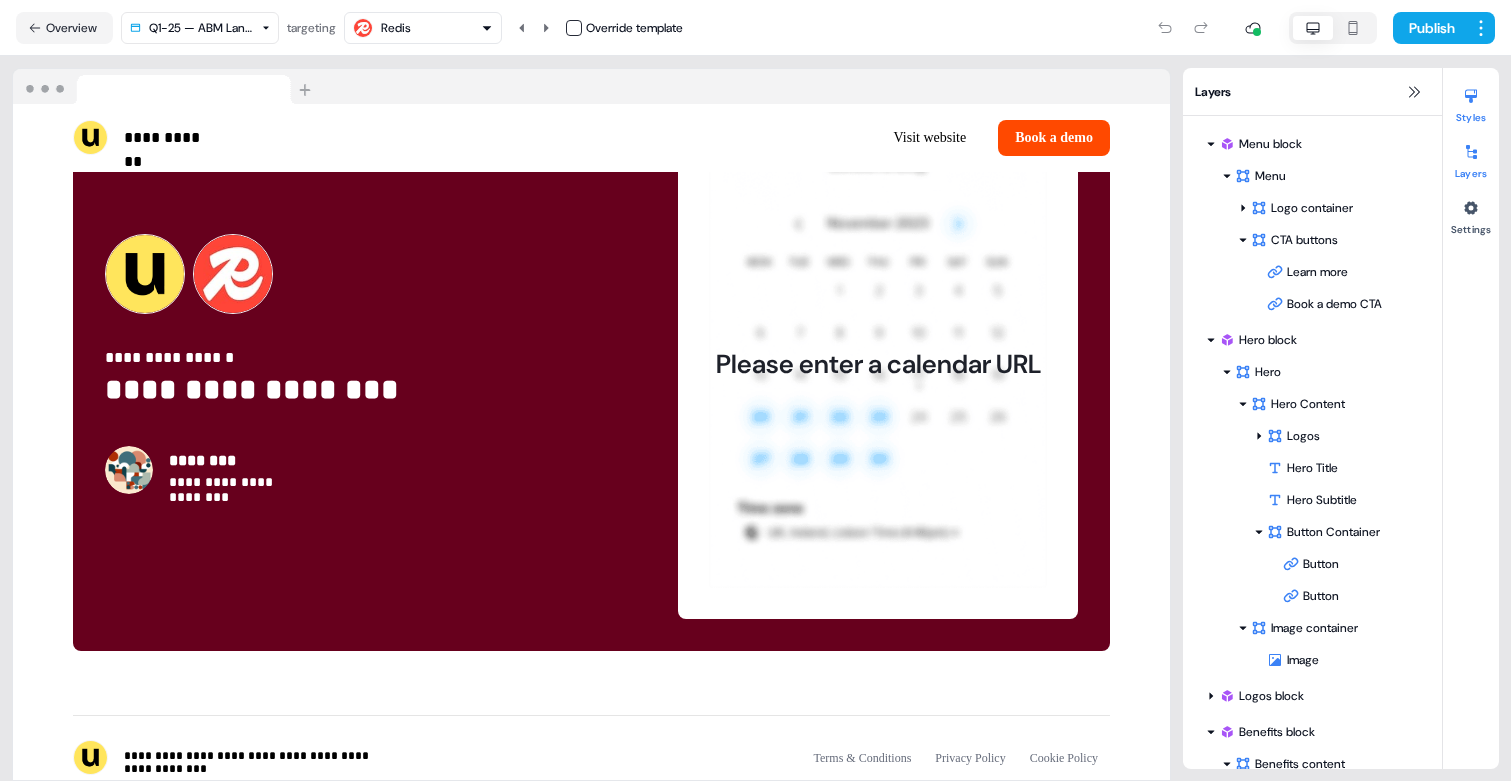 click at bounding box center (1471, 96) 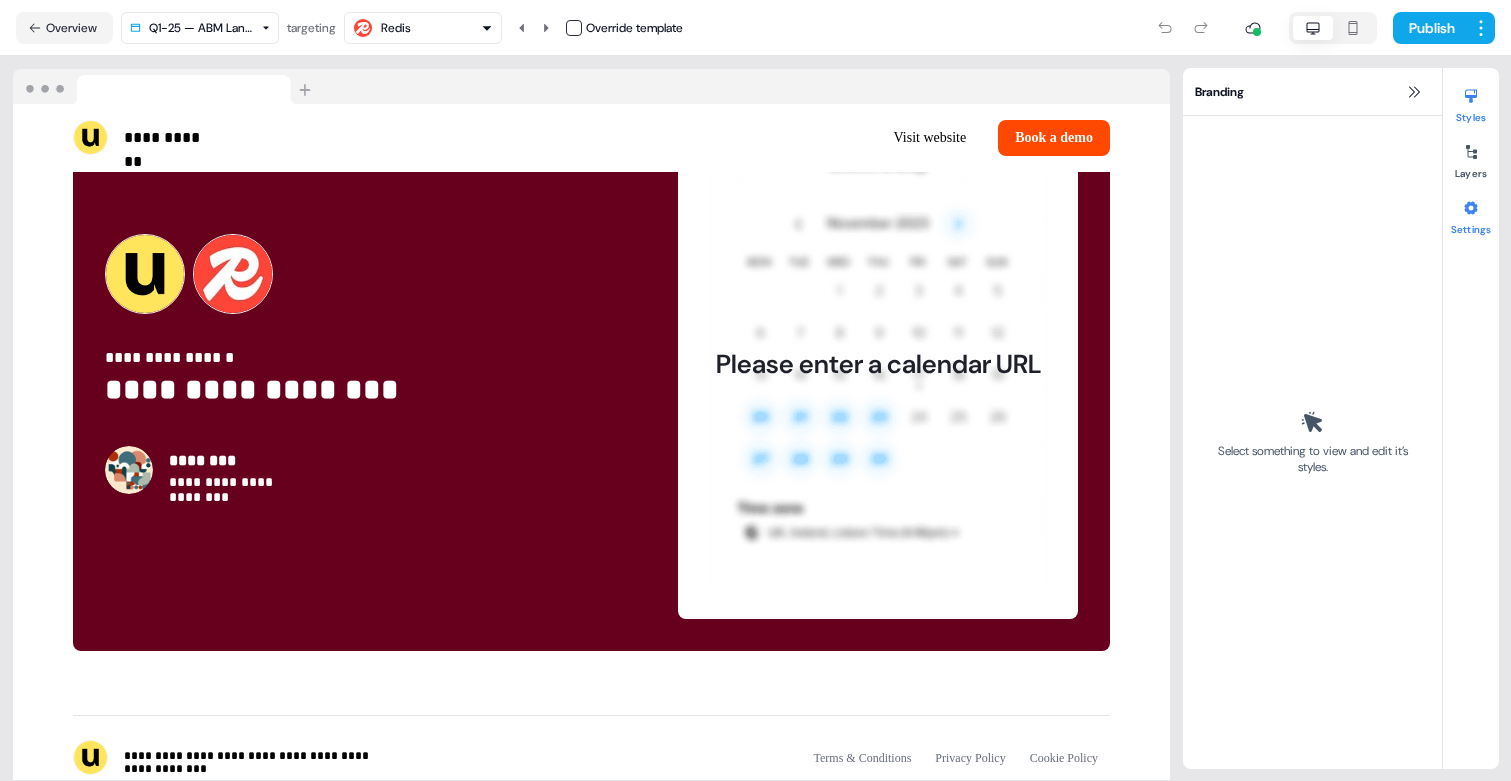 click at bounding box center [1471, 208] 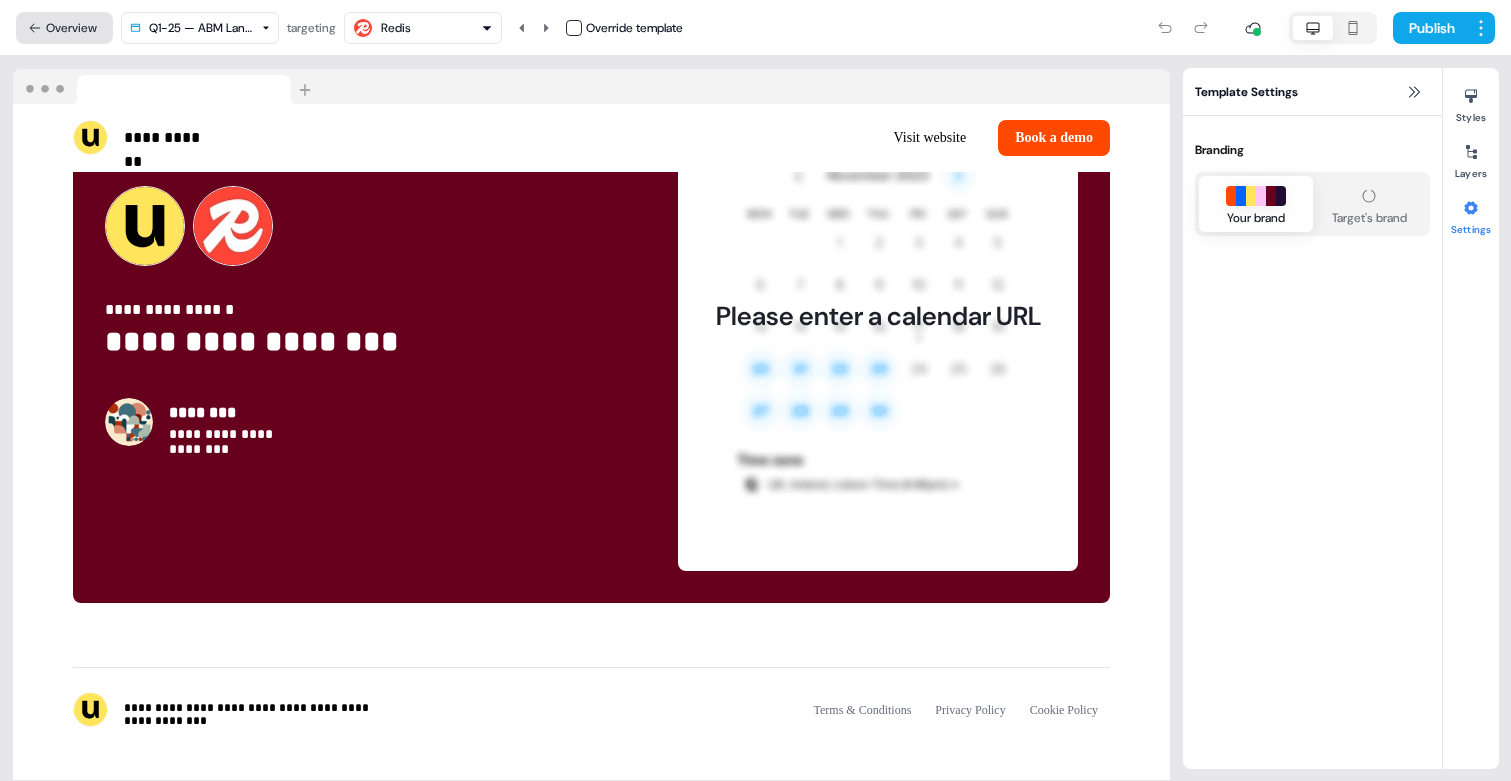 click on "Overview" at bounding box center (64, 28) 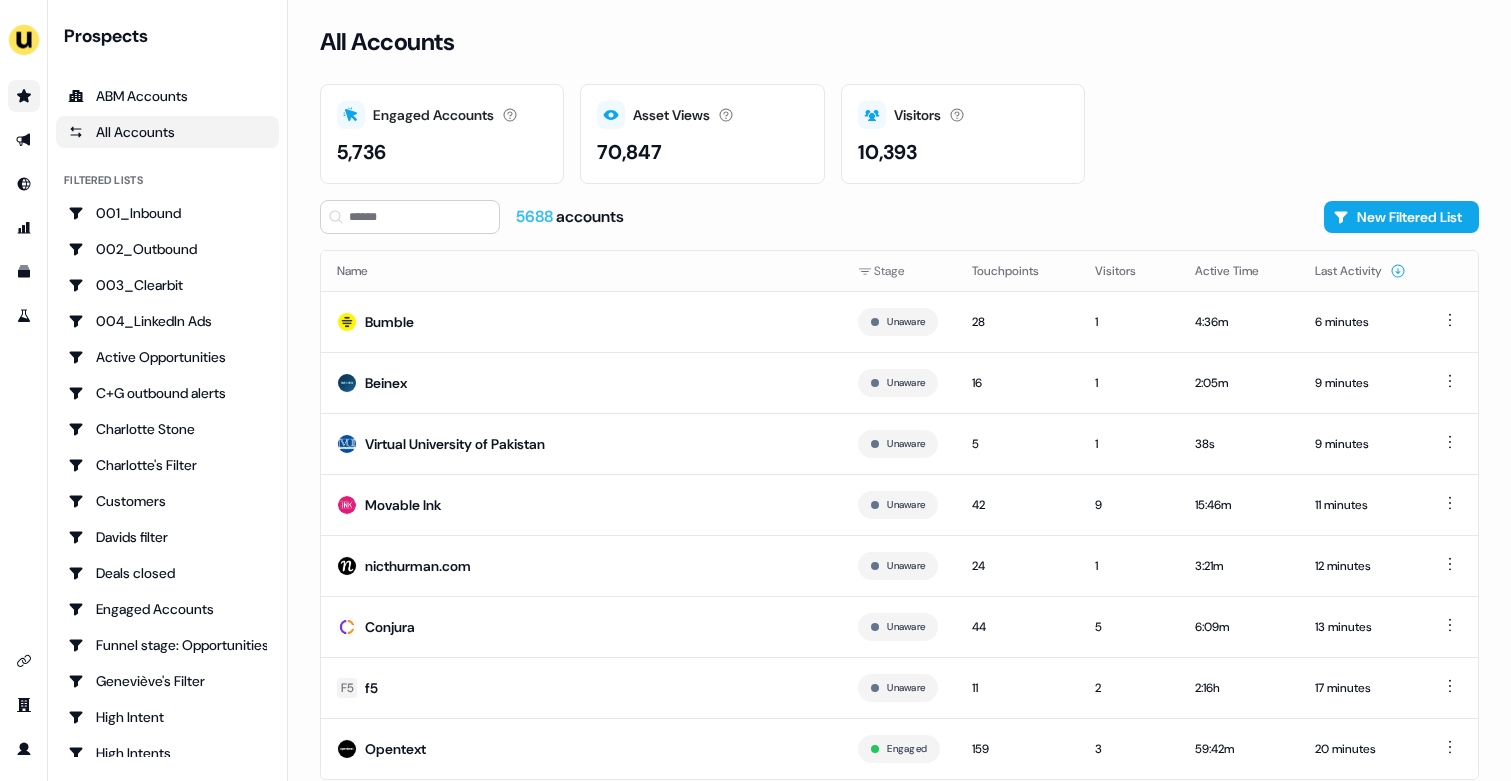 scroll, scrollTop: 0, scrollLeft: 0, axis: both 